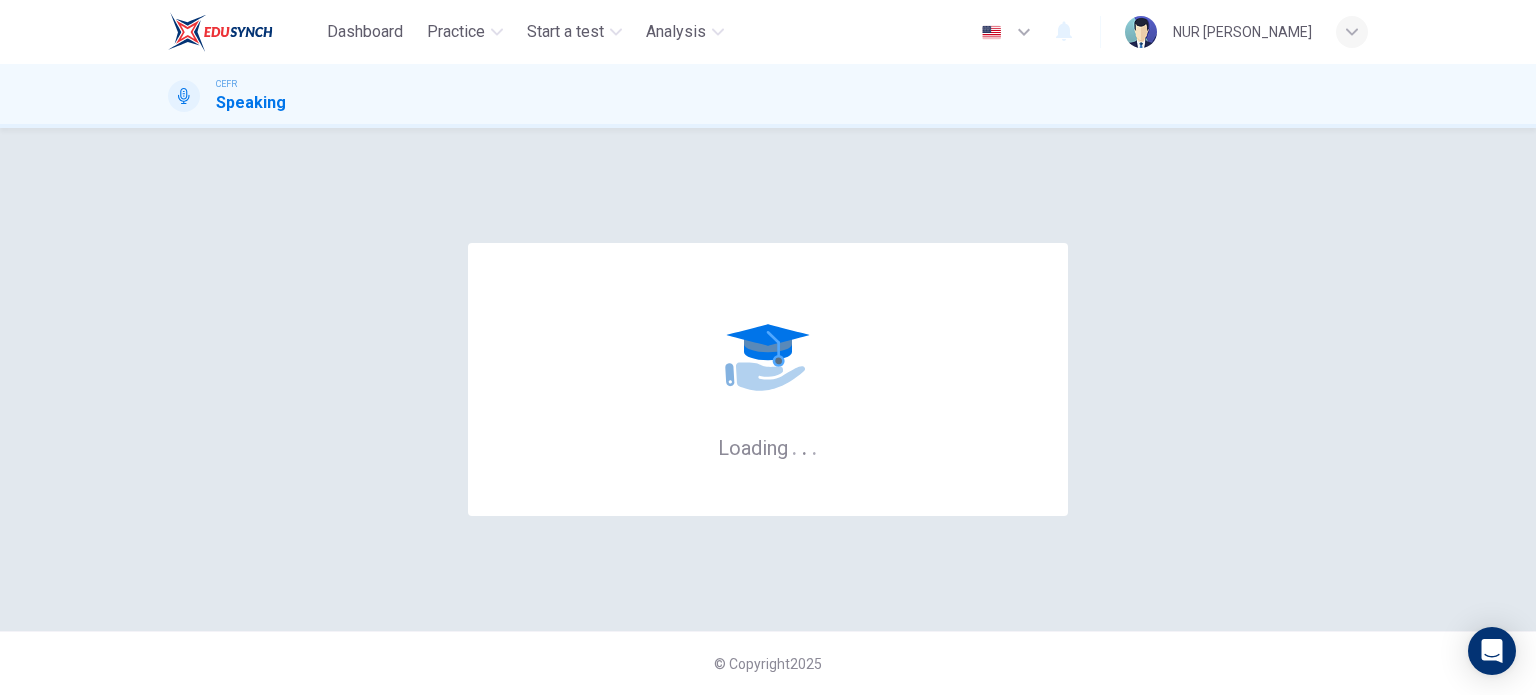 scroll, scrollTop: 0, scrollLeft: 0, axis: both 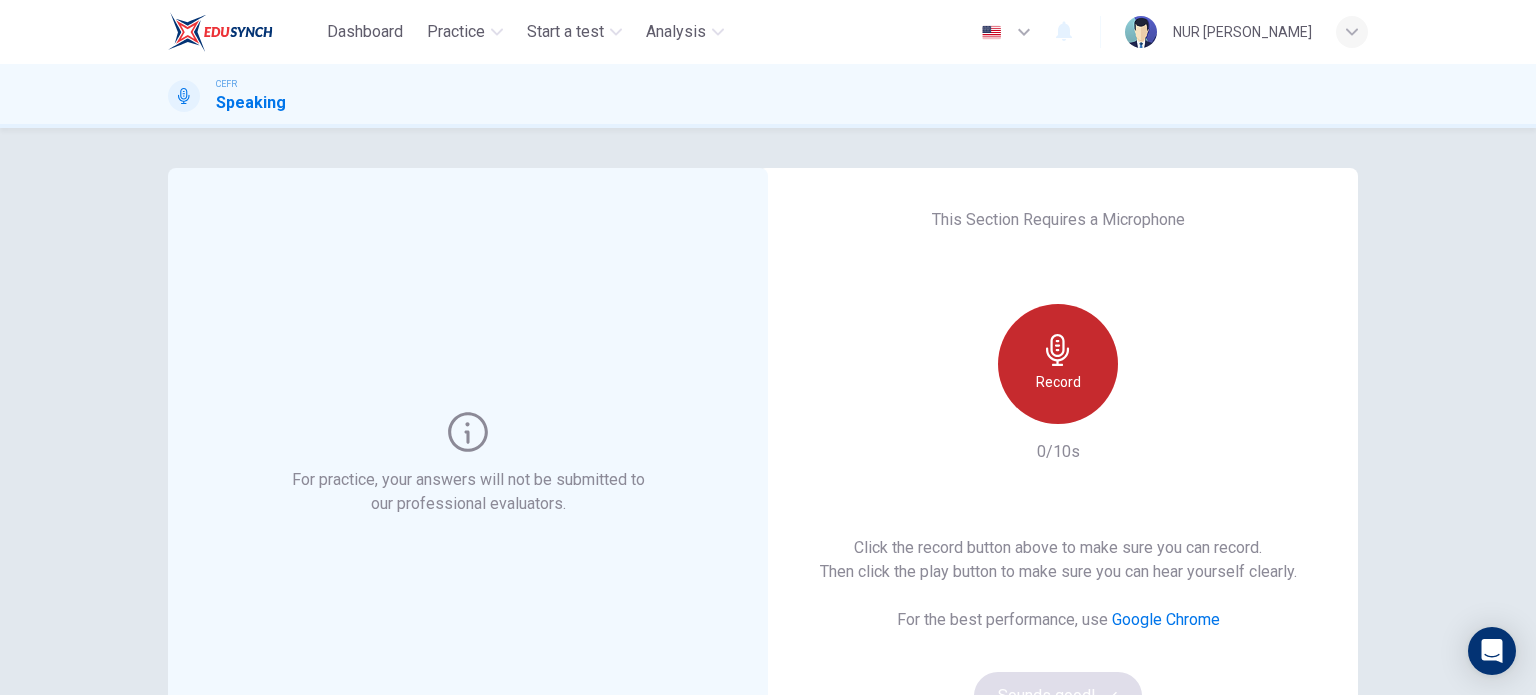 click 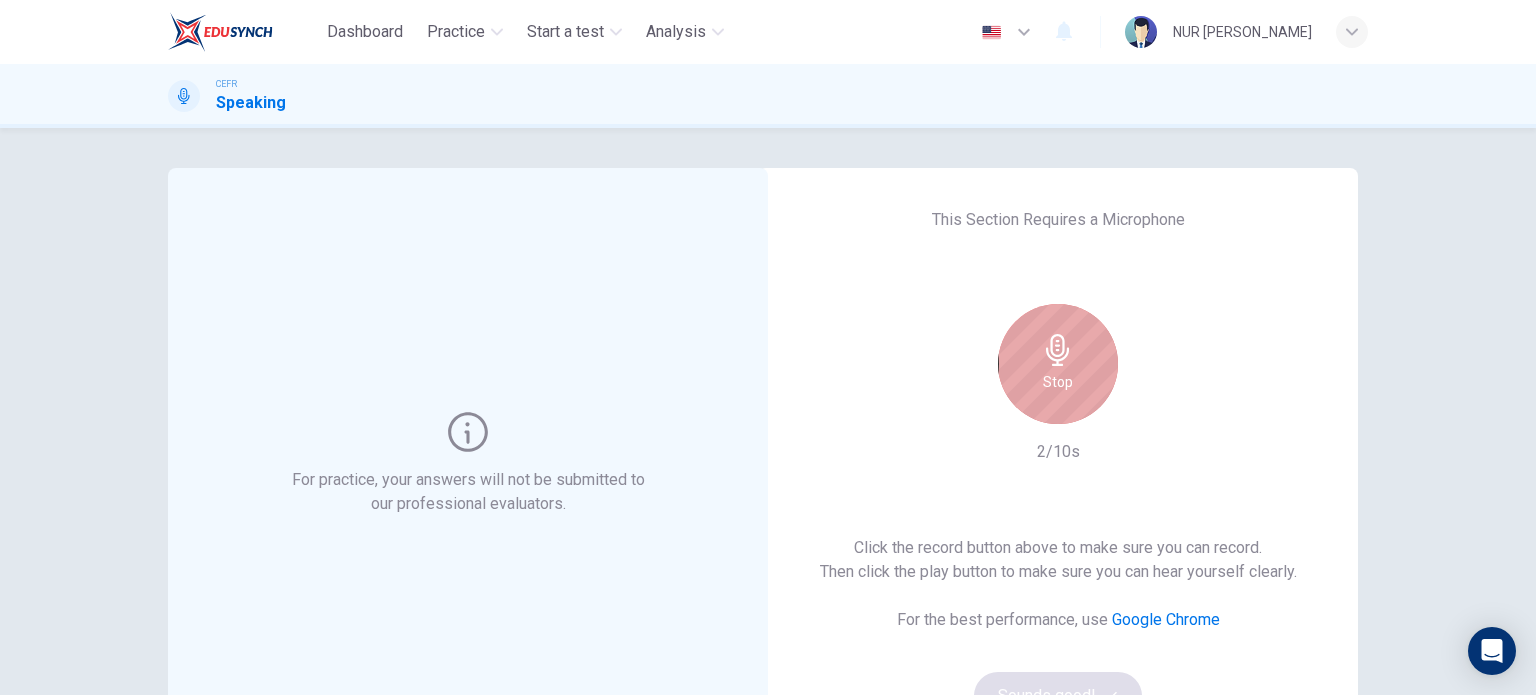click 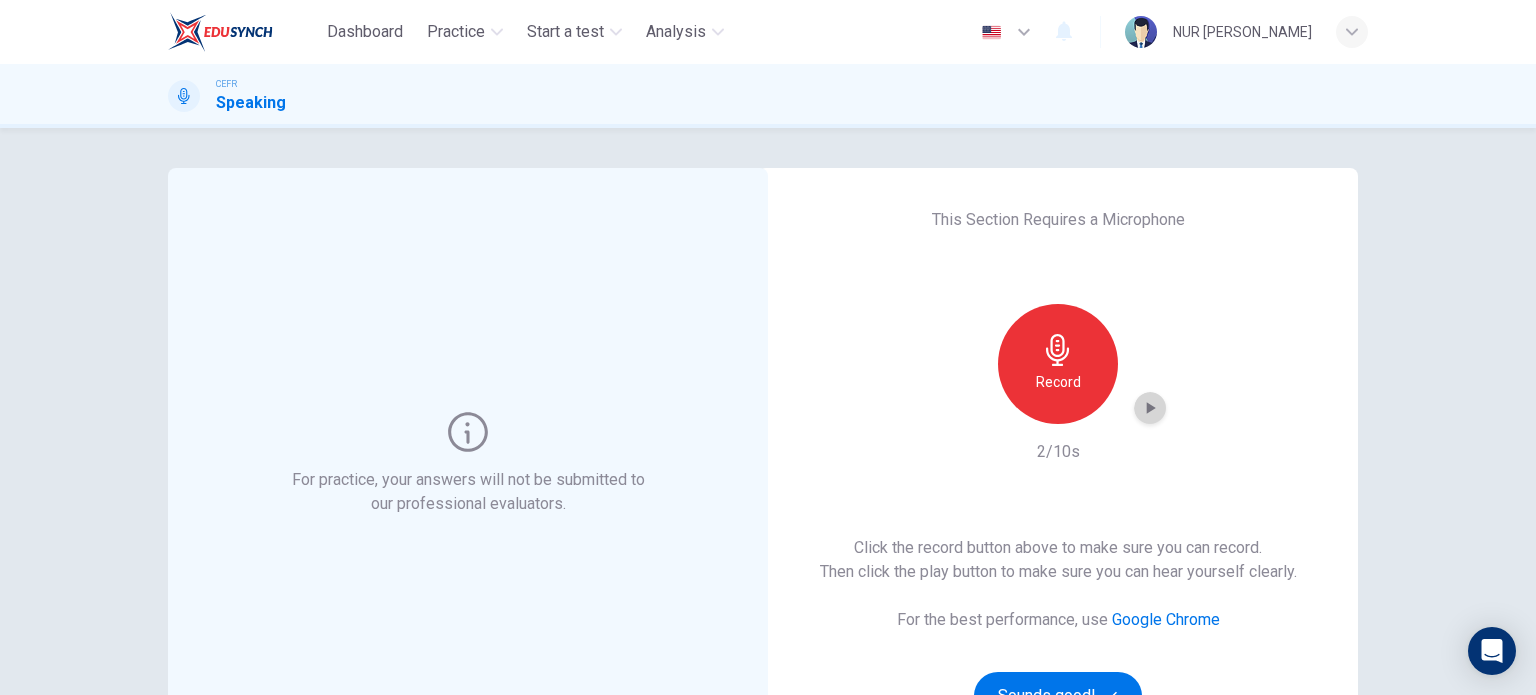 click 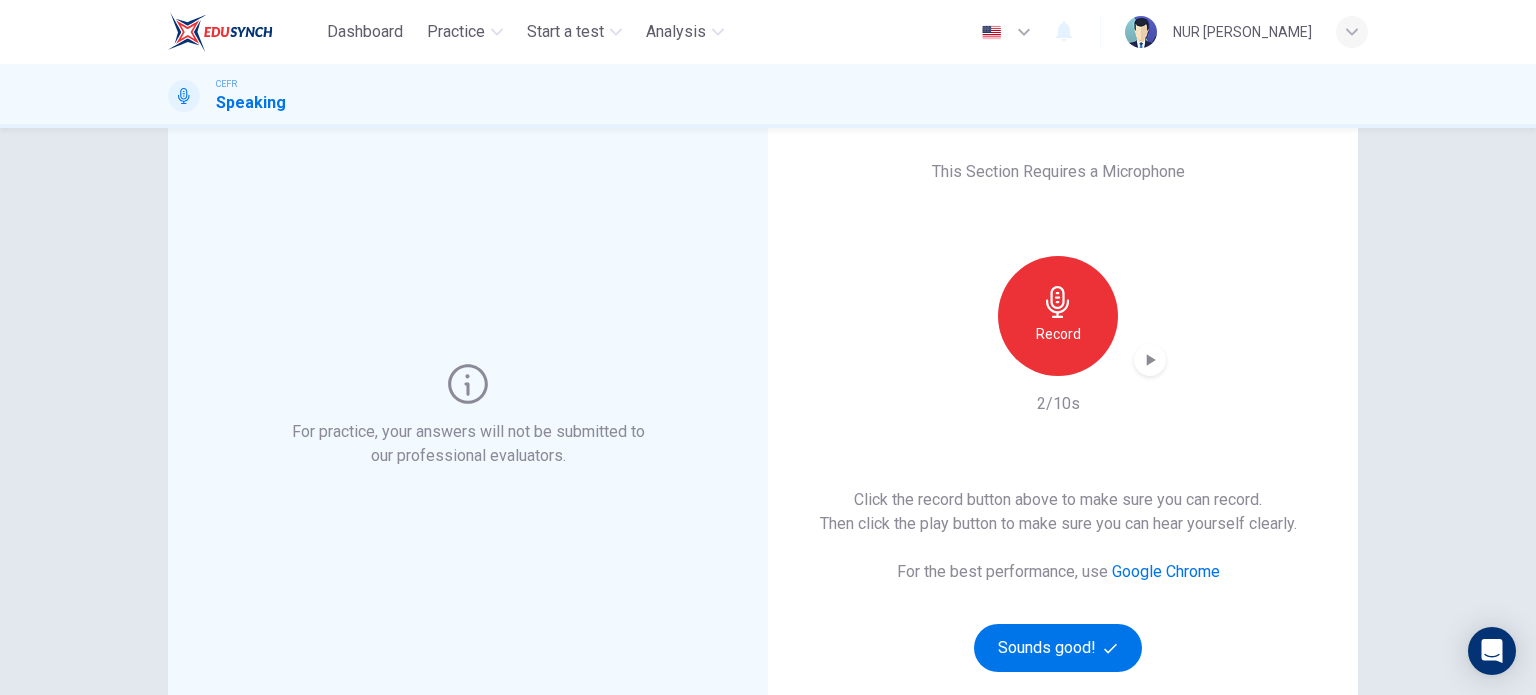 scroll, scrollTop: 51, scrollLeft: 0, axis: vertical 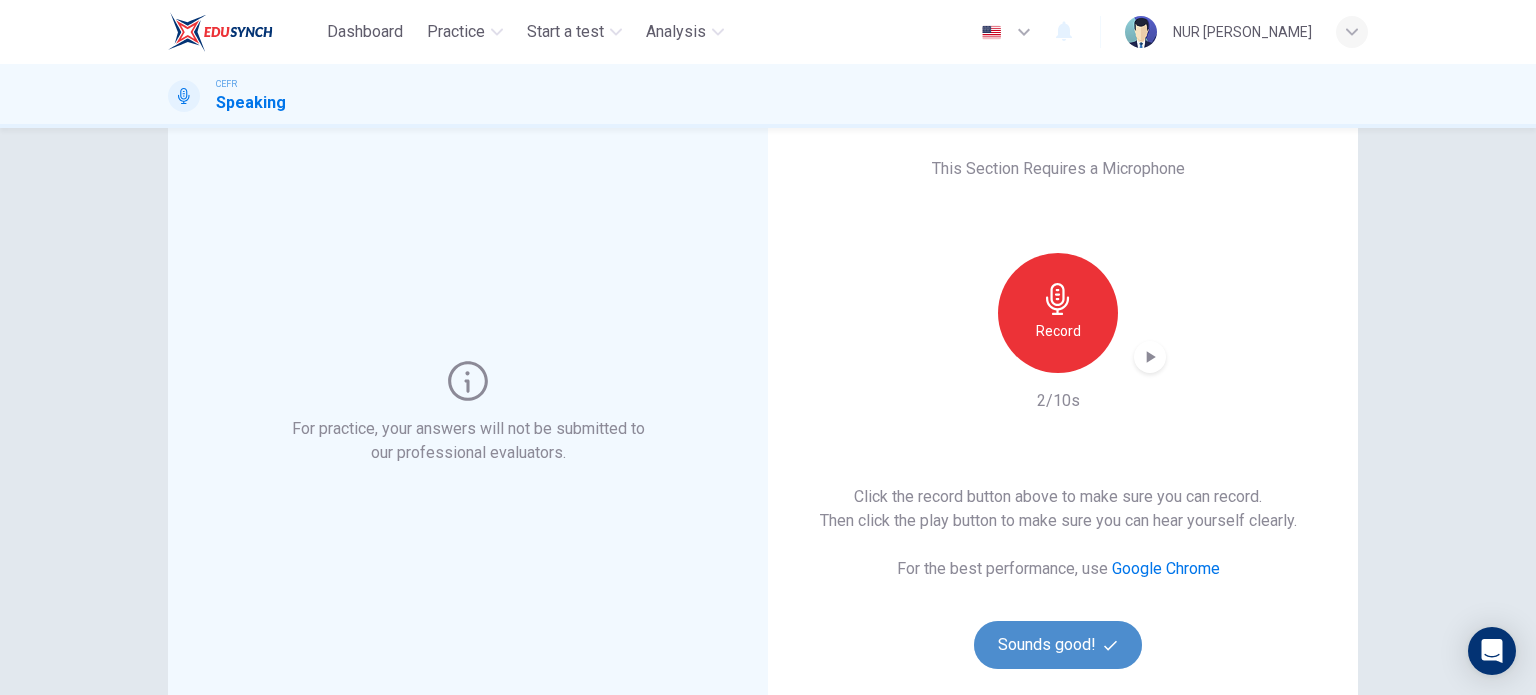 click on "Sounds good!" at bounding box center (1058, 645) 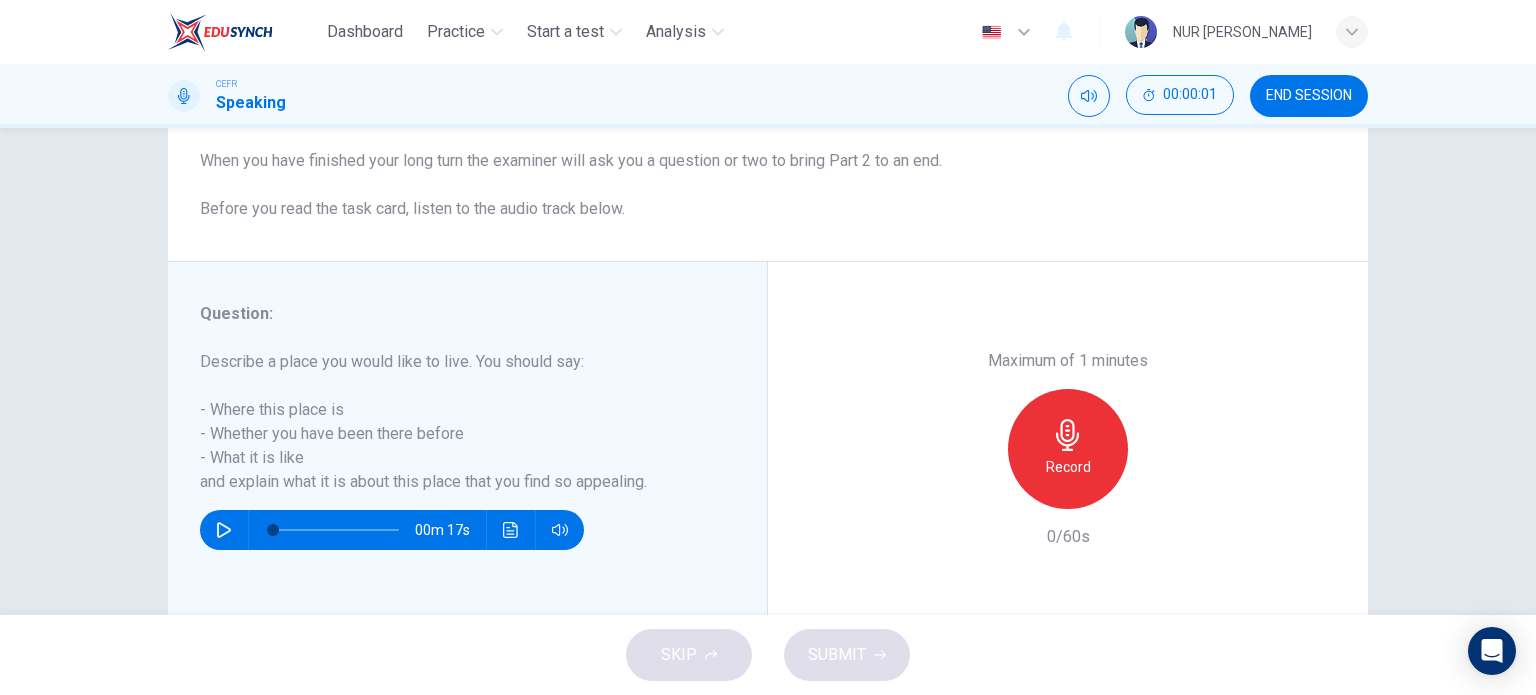 scroll, scrollTop: 230, scrollLeft: 0, axis: vertical 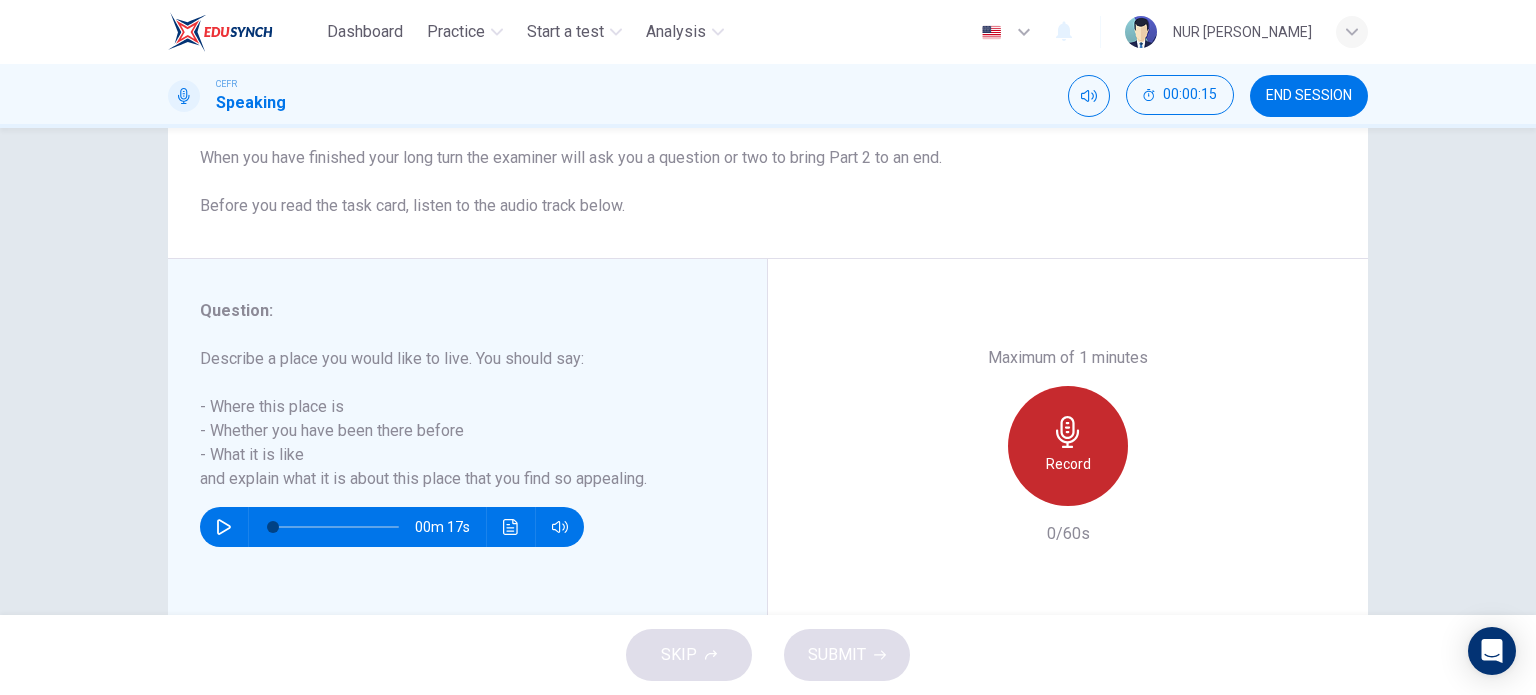 click 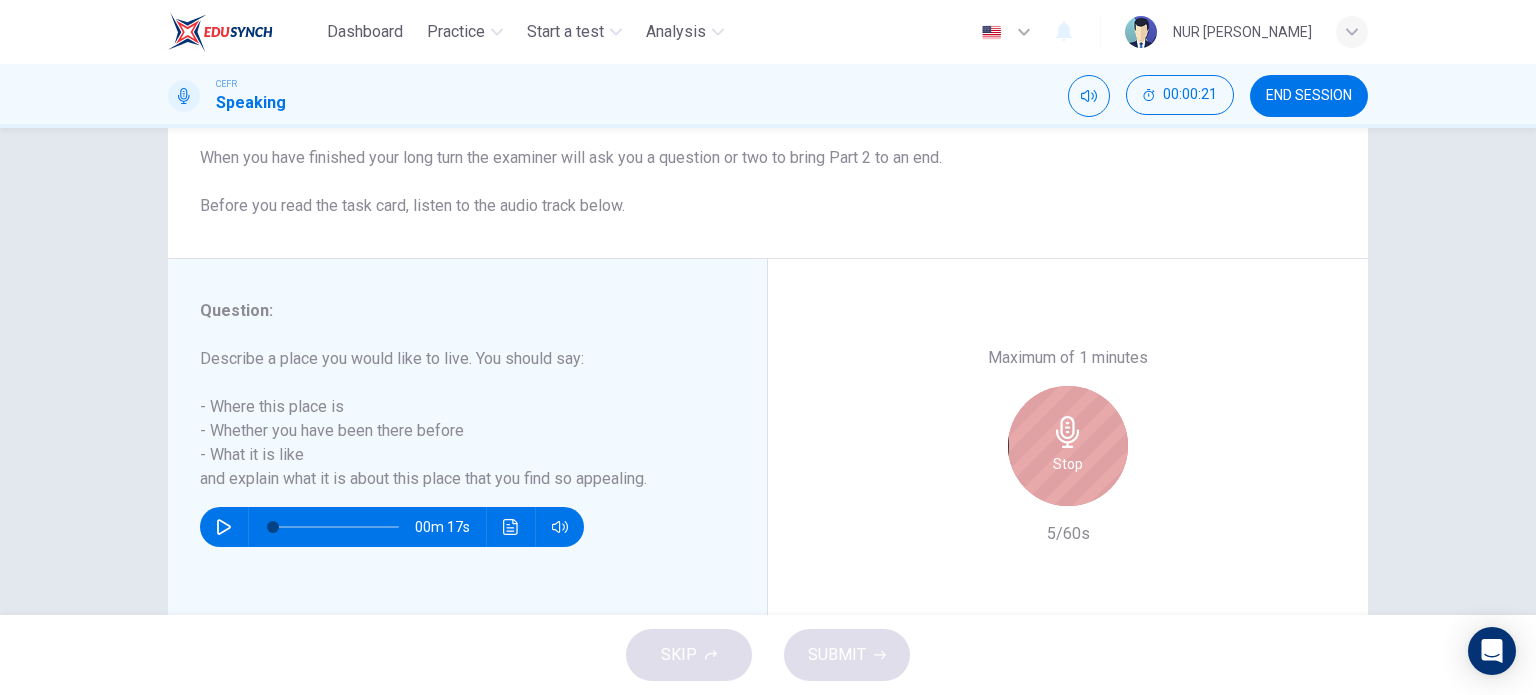 click 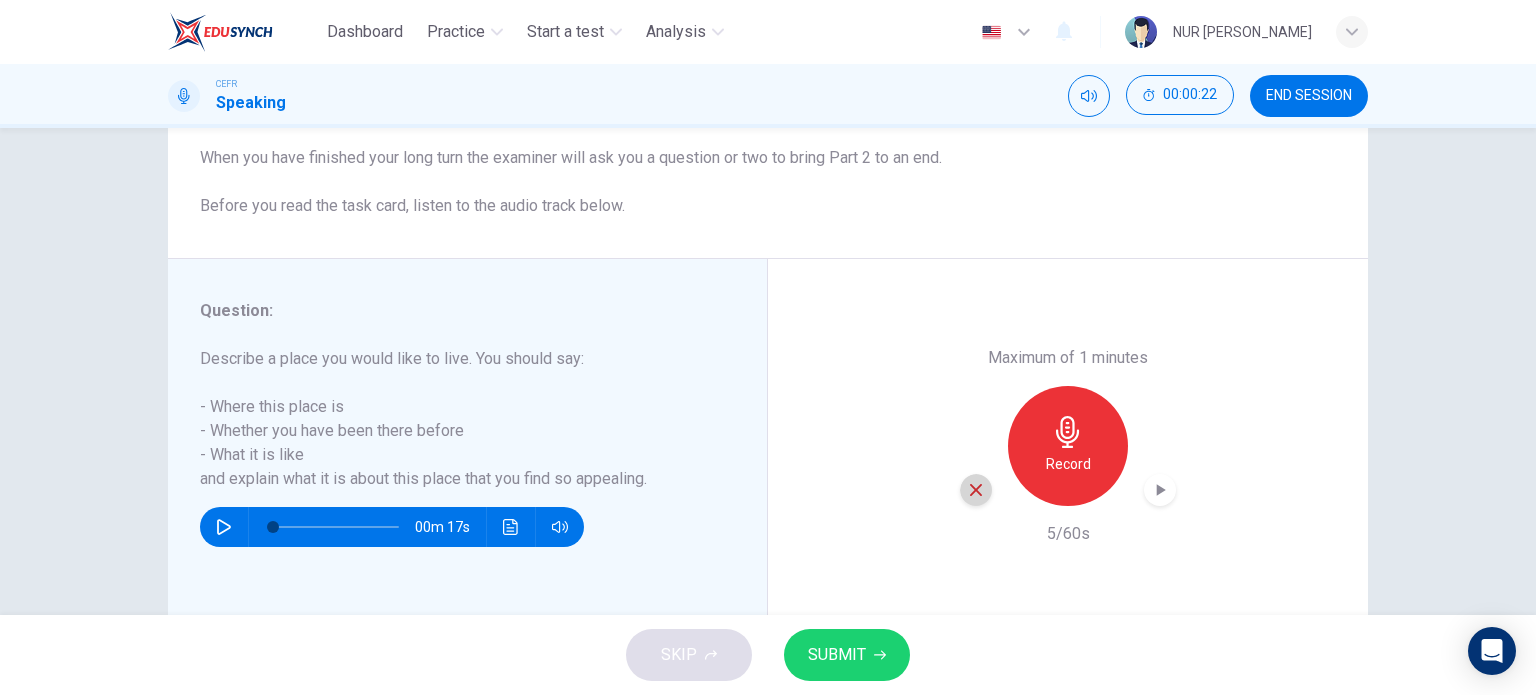 click at bounding box center (976, 490) 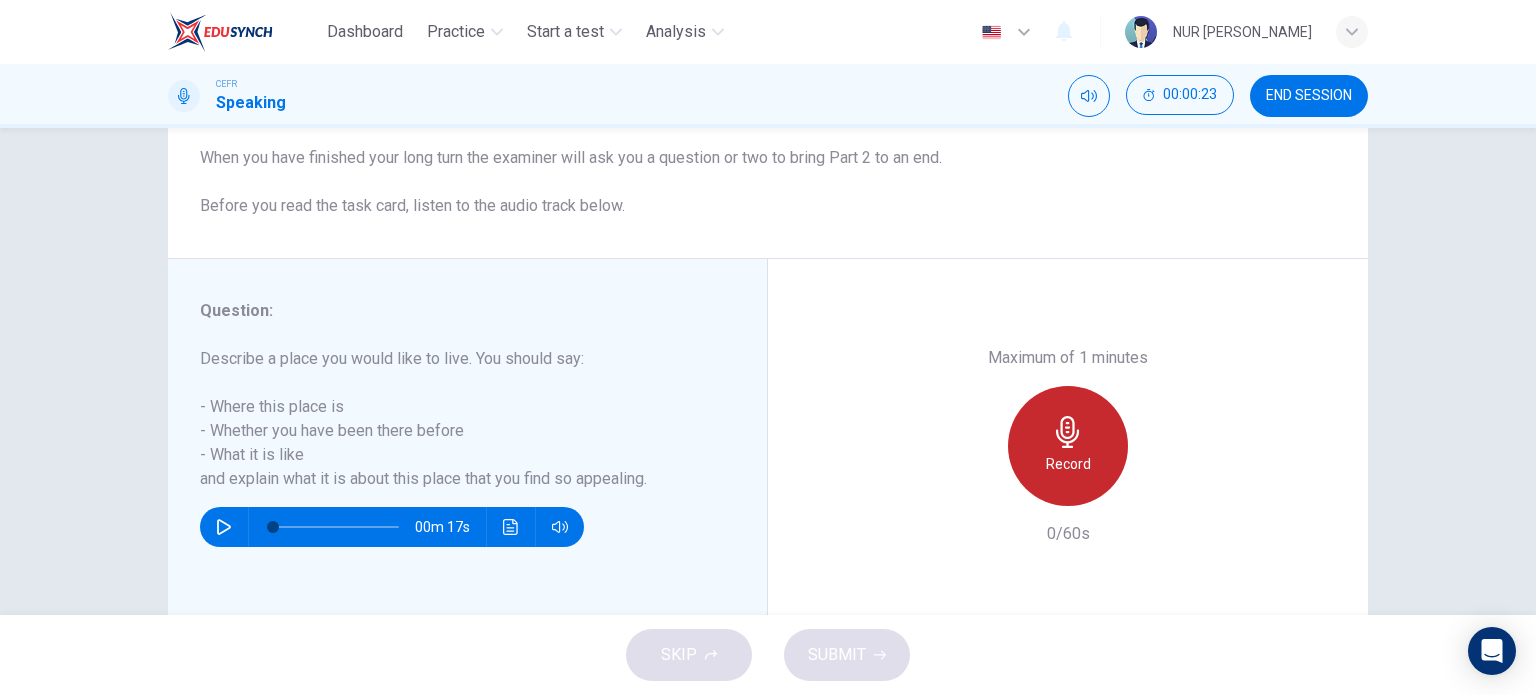 click on "Record" at bounding box center (1068, 464) 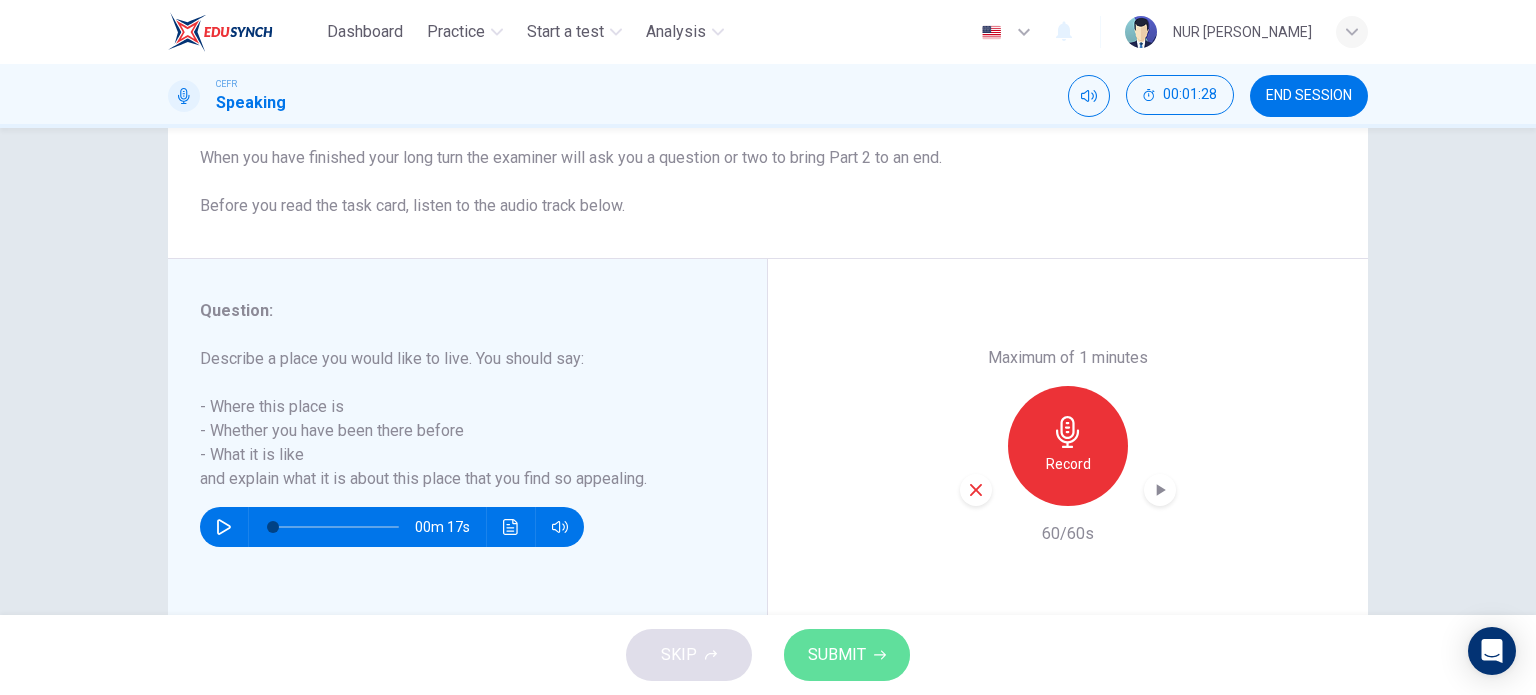 click on "SUBMIT" at bounding box center (847, 655) 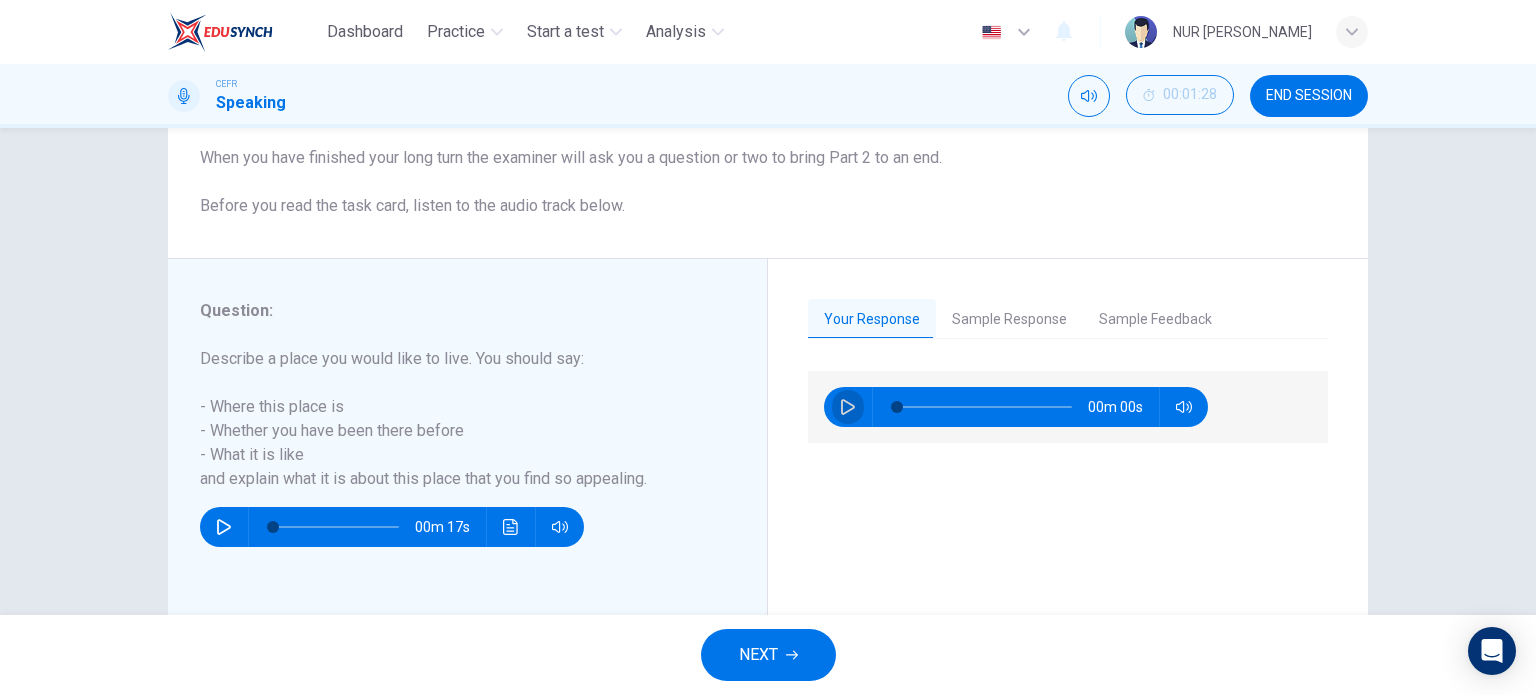click at bounding box center (848, 407) 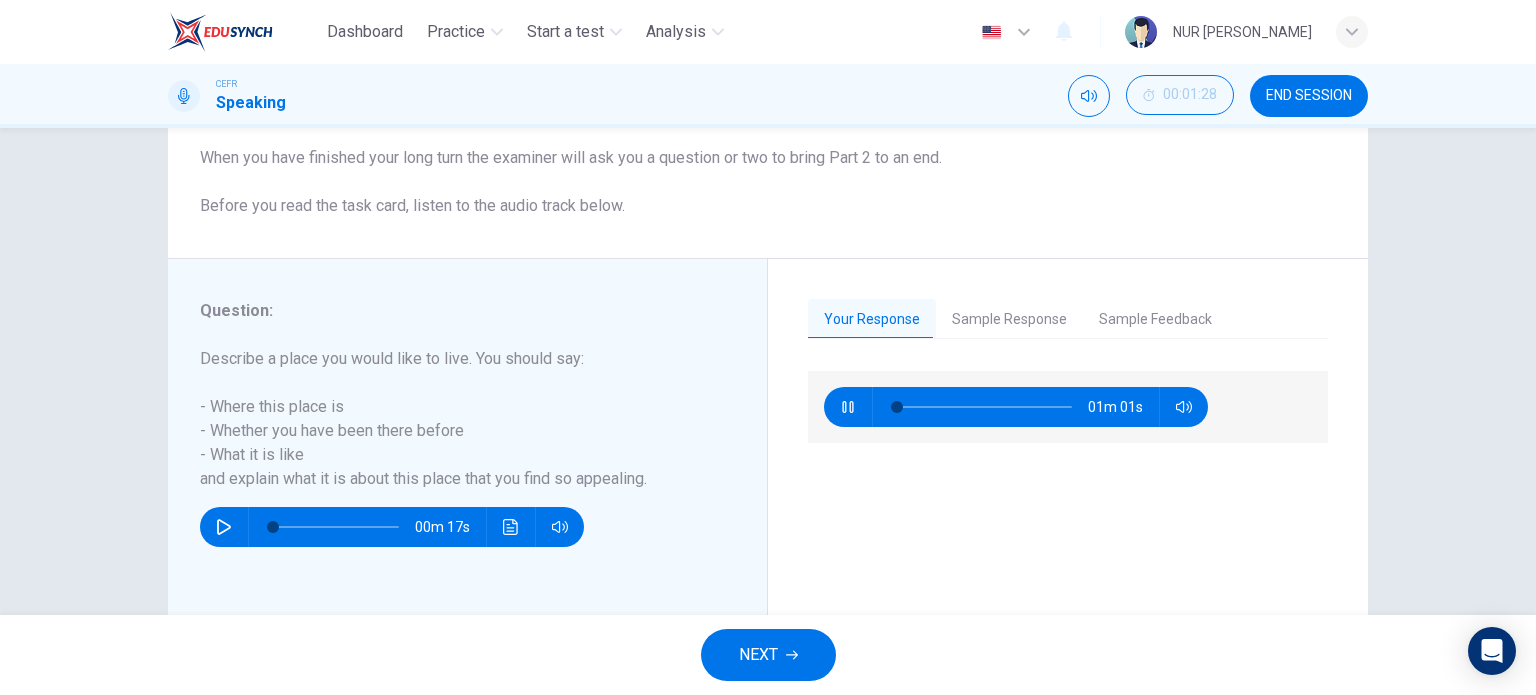 type on "0" 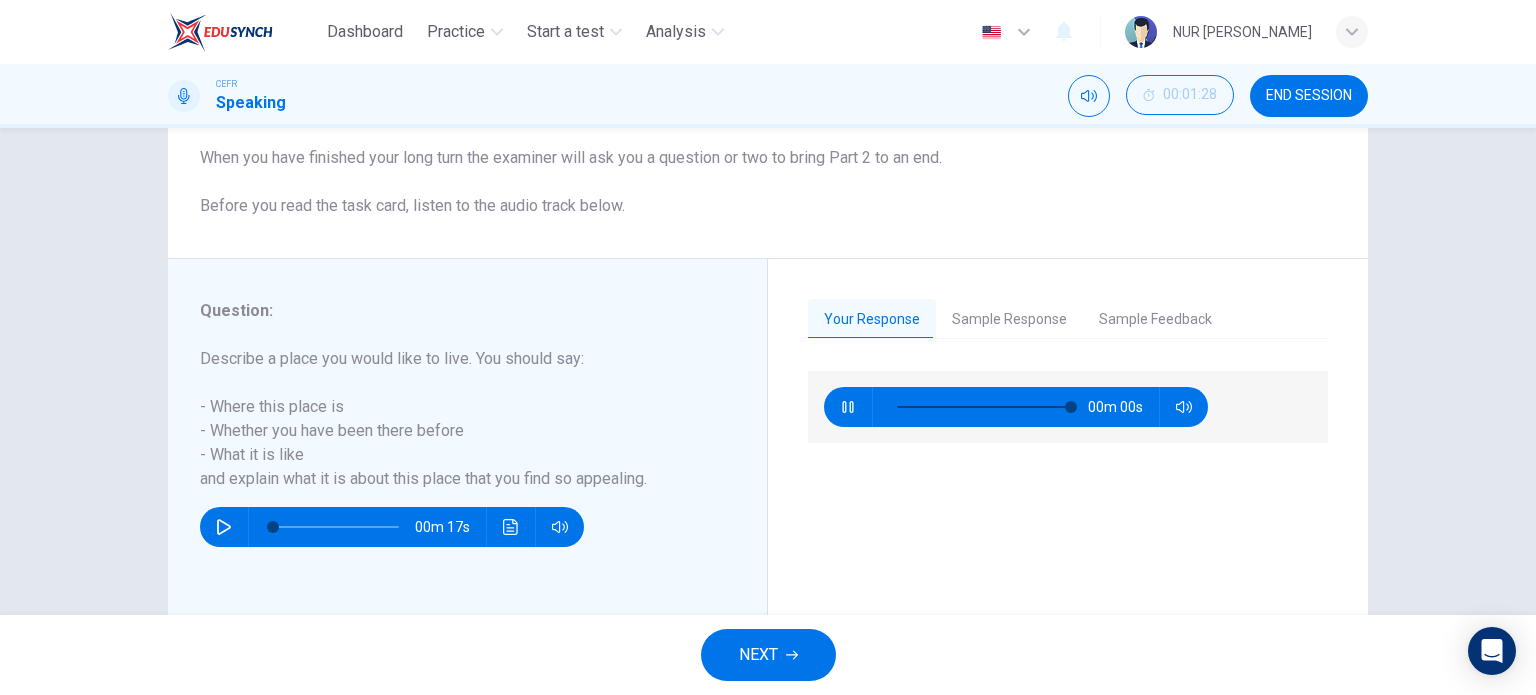 type on "0" 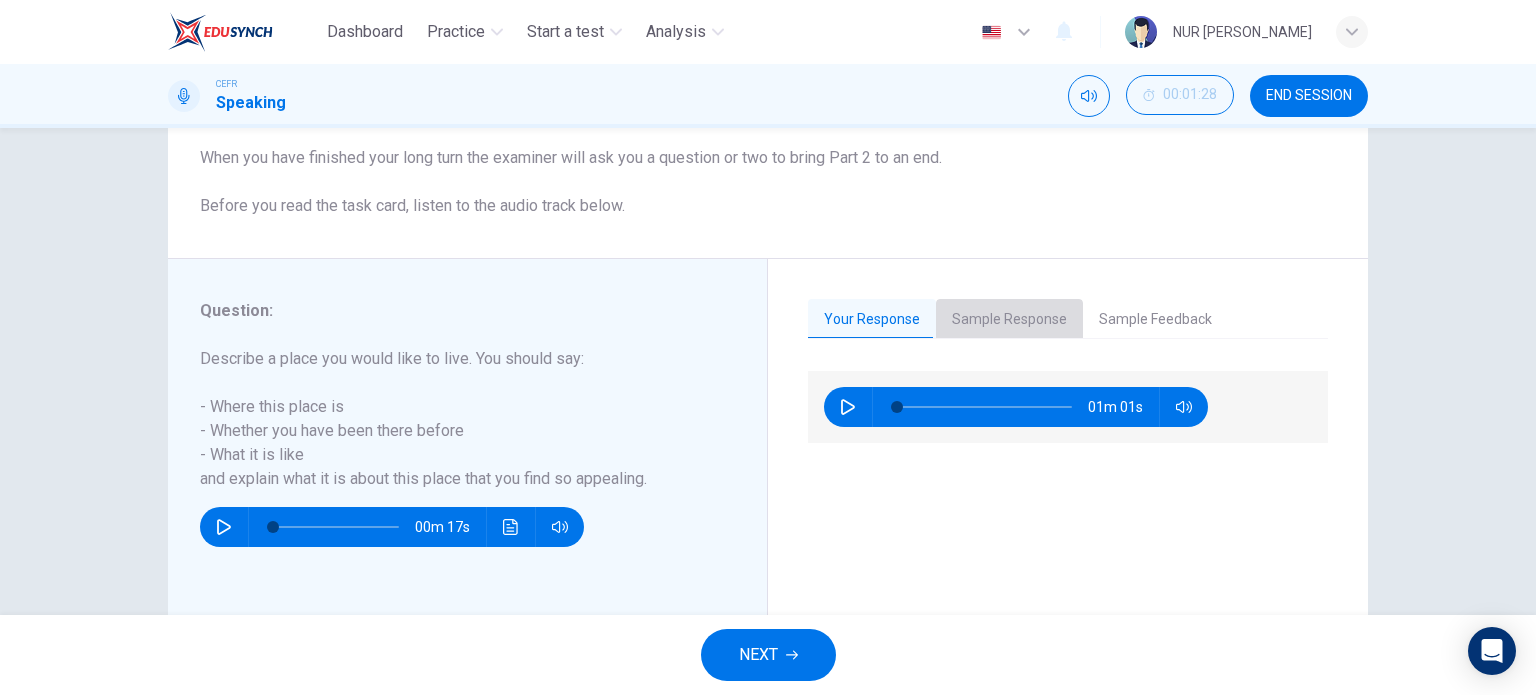 click on "Sample Response" at bounding box center [1009, 320] 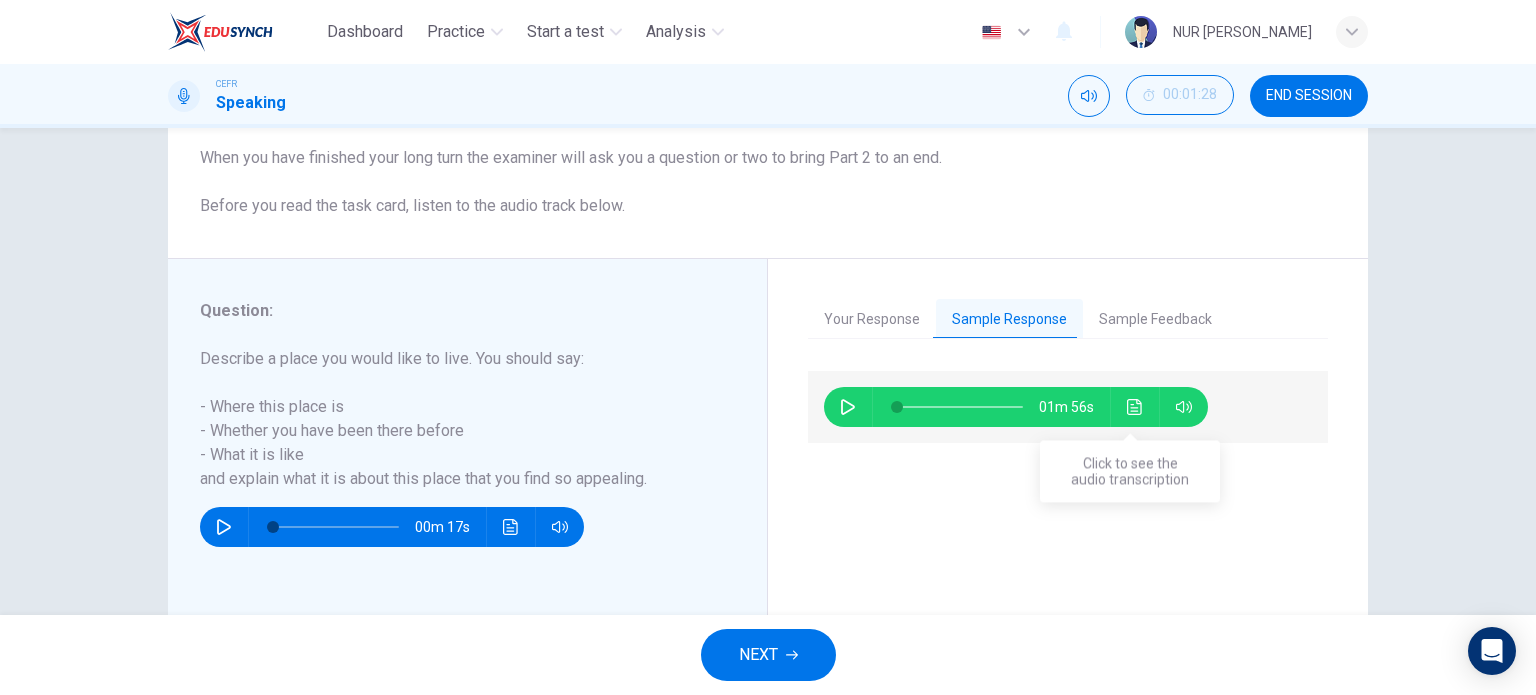 click 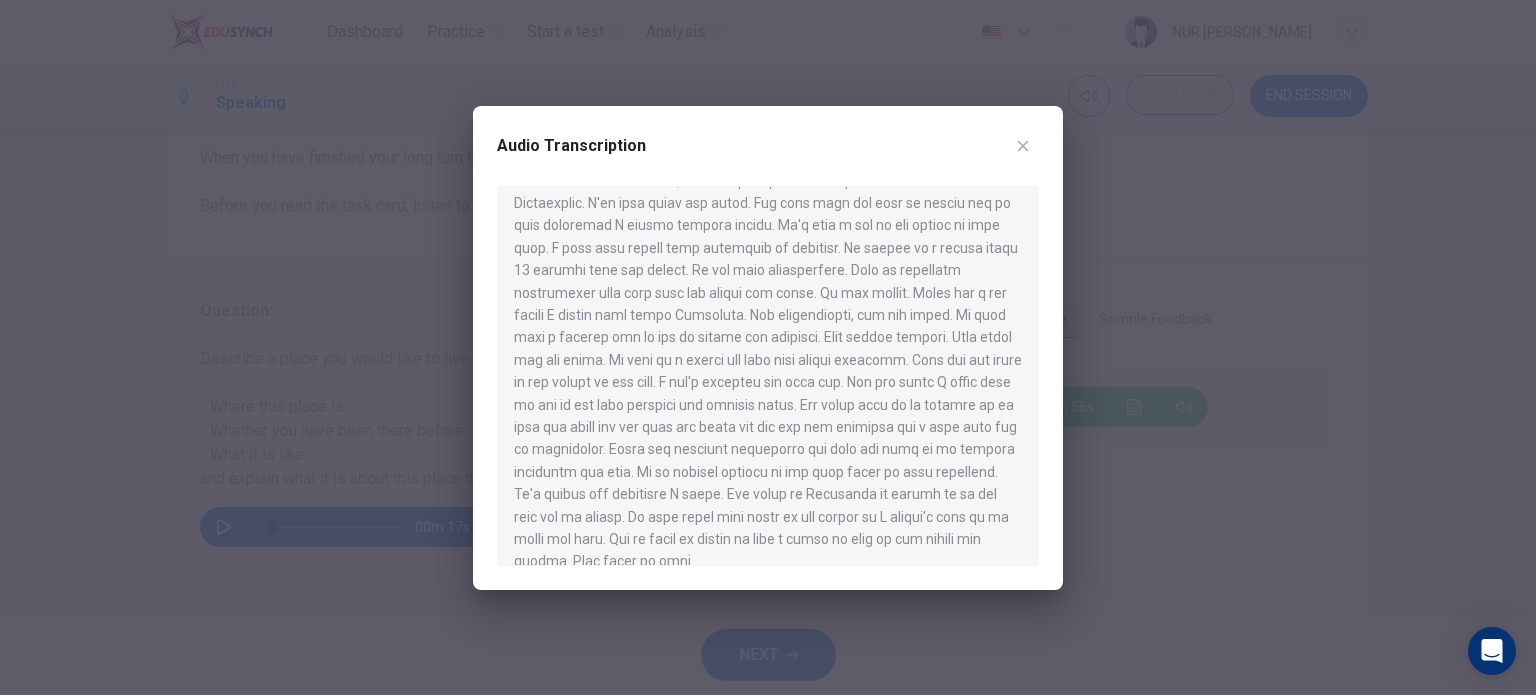 scroll, scrollTop: 124, scrollLeft: 0, axis: vertical 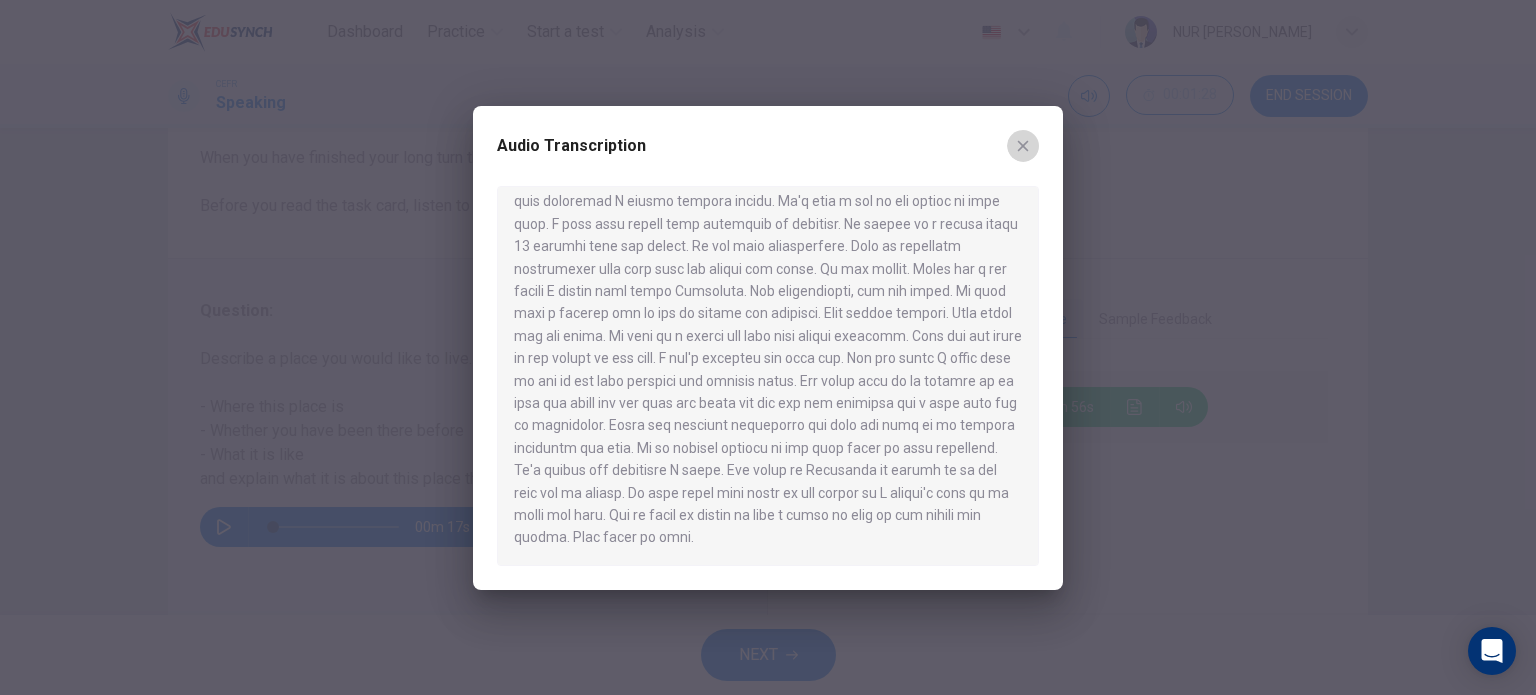 click at bounding box center [1023, 146] 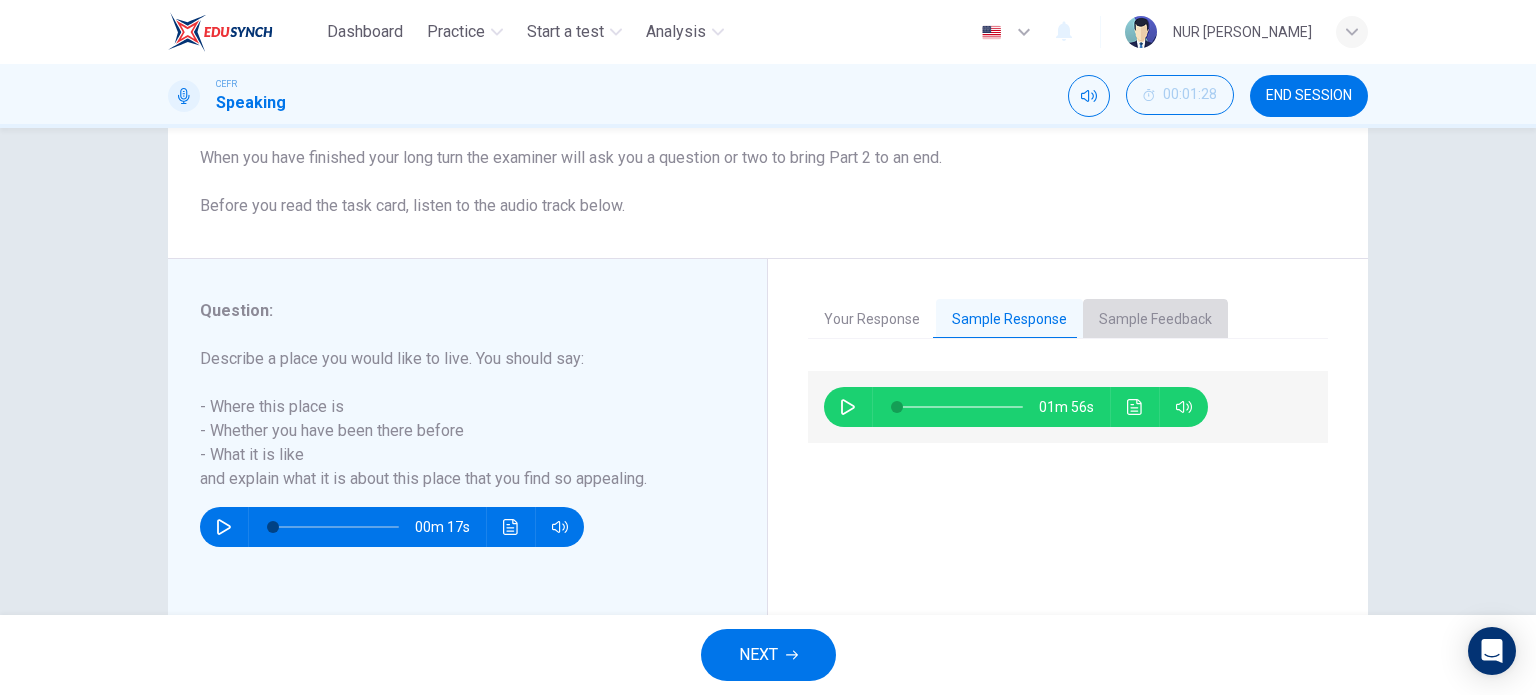 click on "Sample Feedback" at bounding box center (1155, 320) 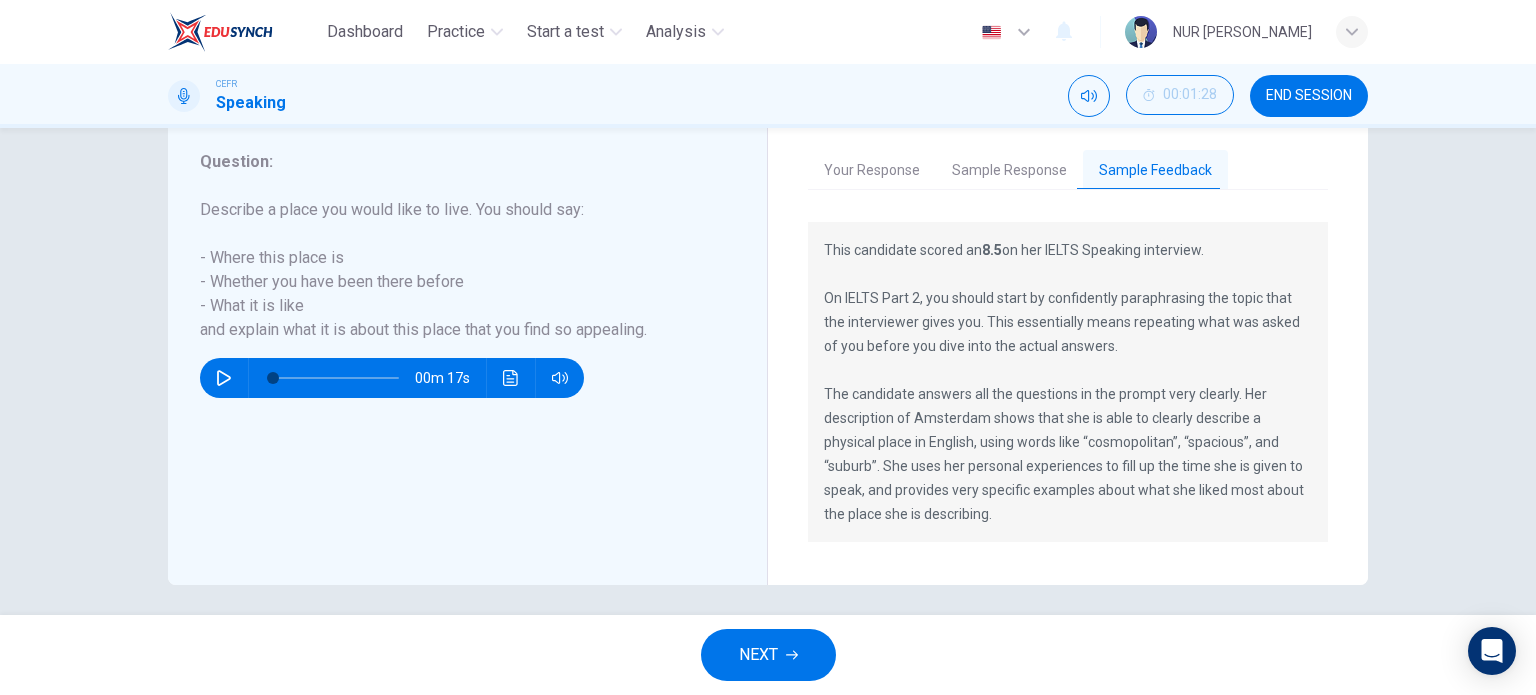 scroll, scrollTop: 380, scrollLeft: 0, axis: vertical 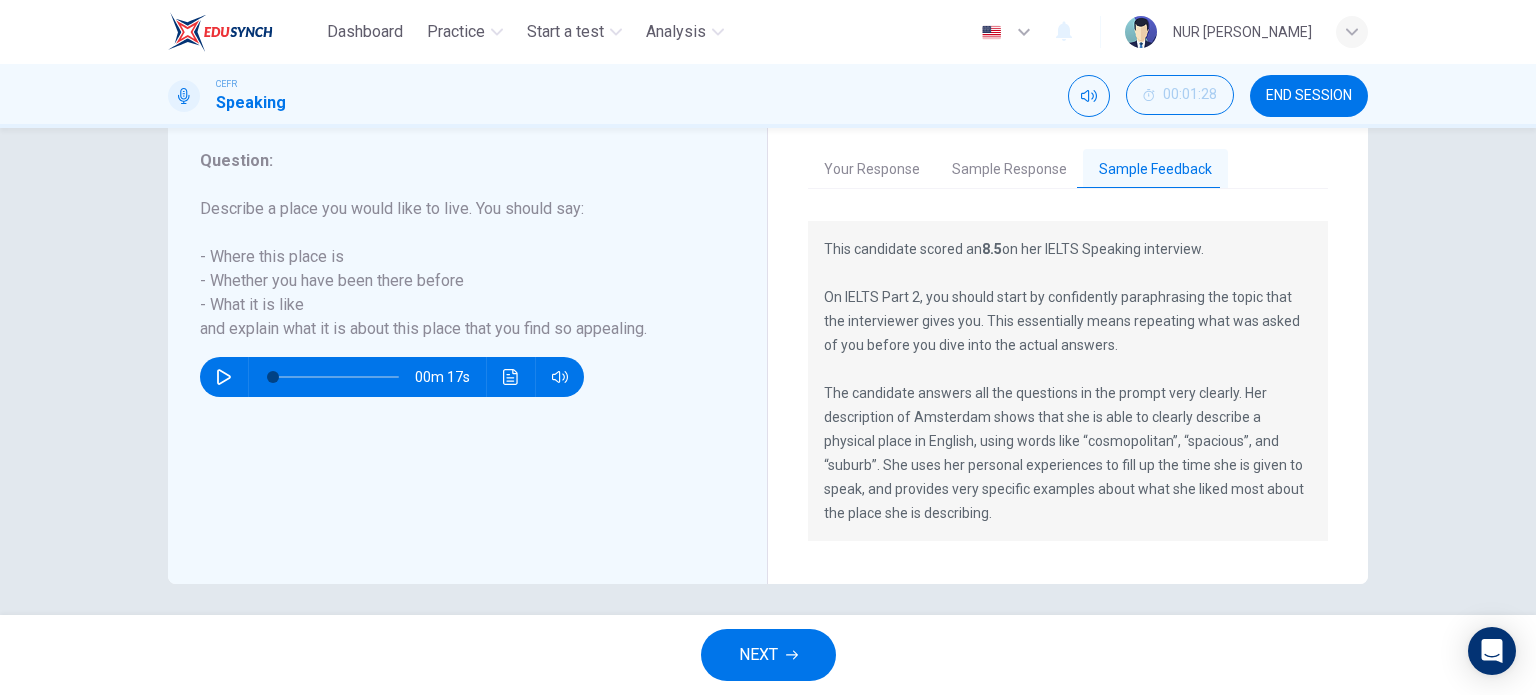 click on "NEXT" at bounding box center [768, 655] 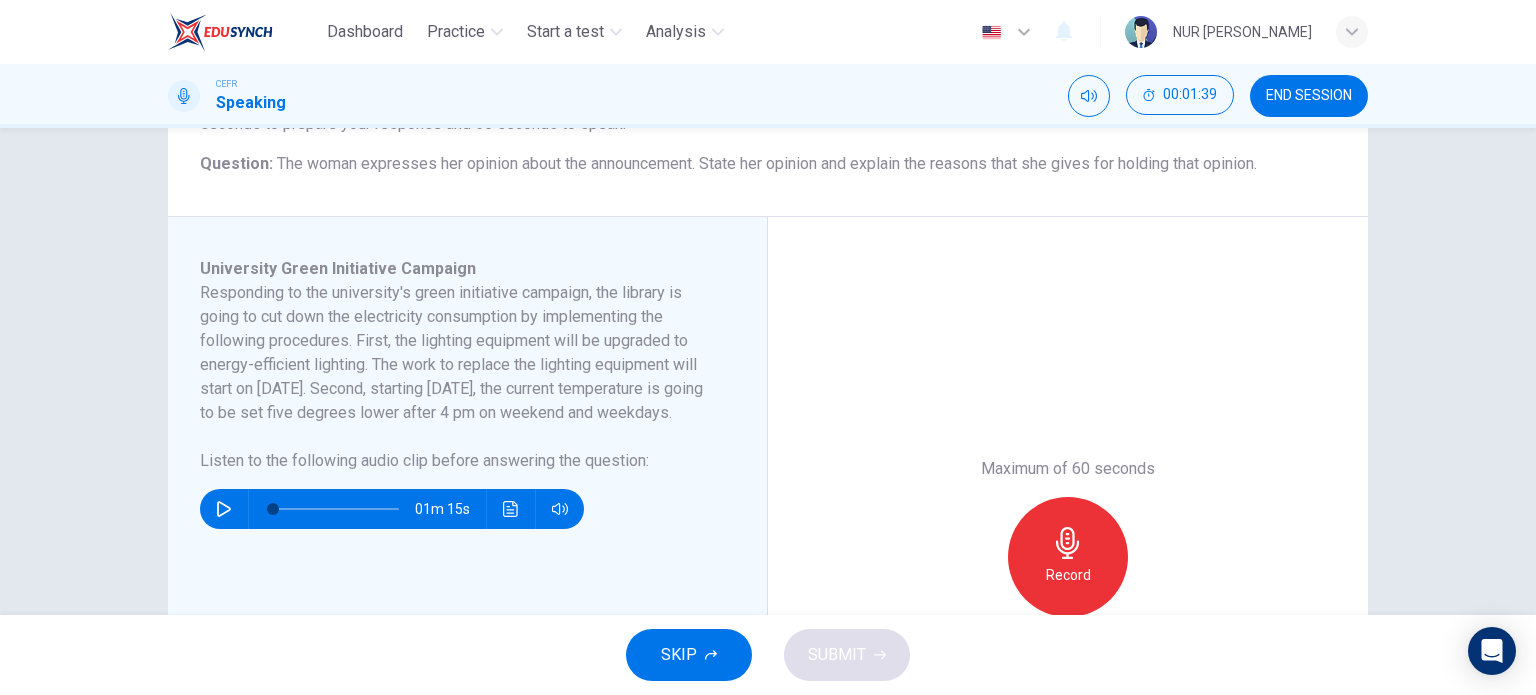 scroll, scrollTop: 242, scrollLeft: 0, axis: vertical 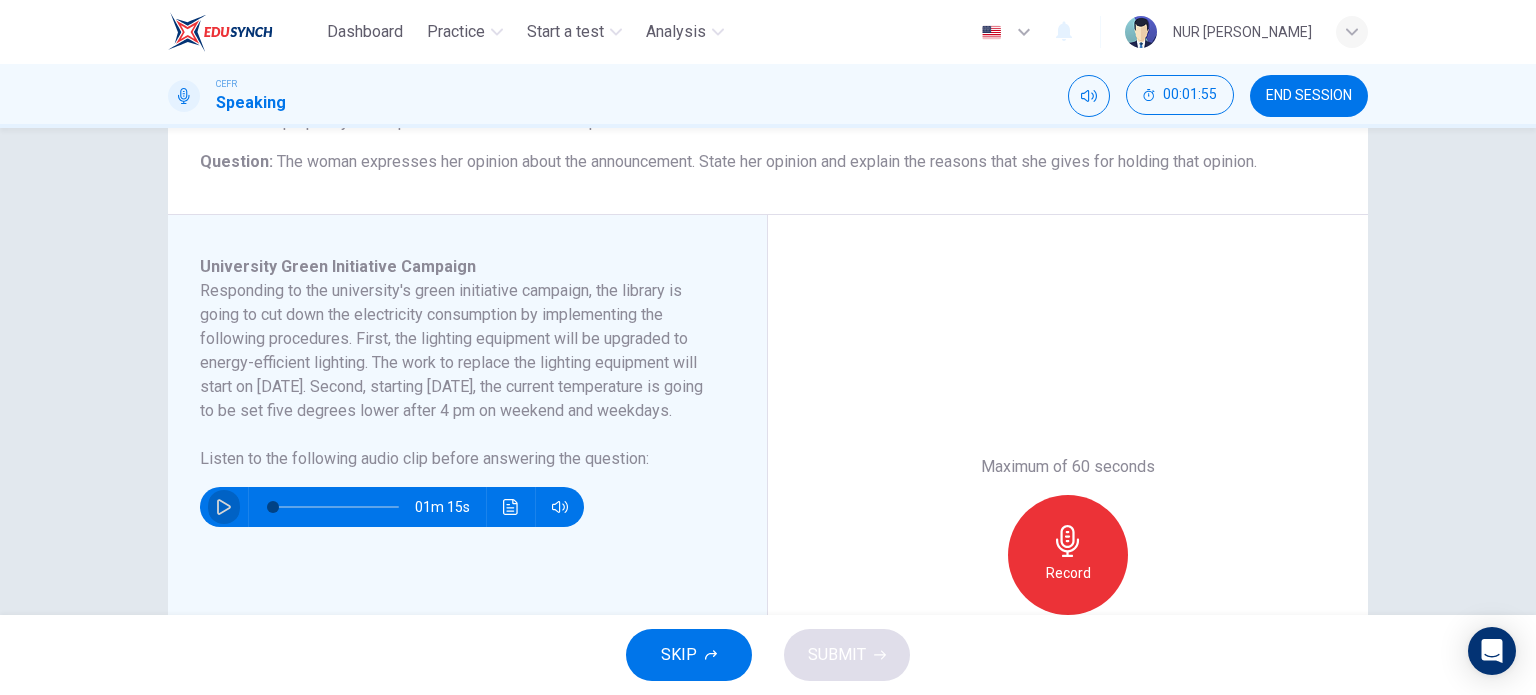 click 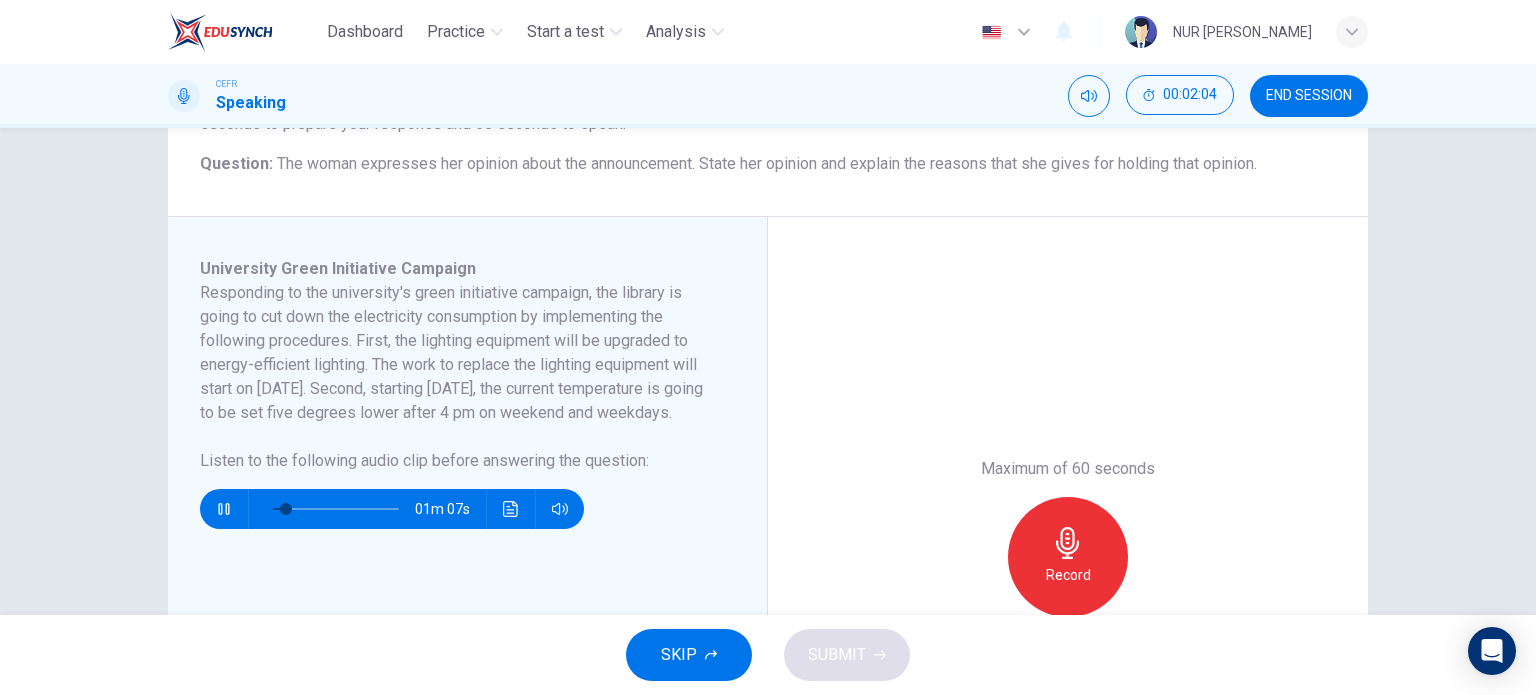scroll, scrollTop: 242, scrollLeft: 0, axis: vertical 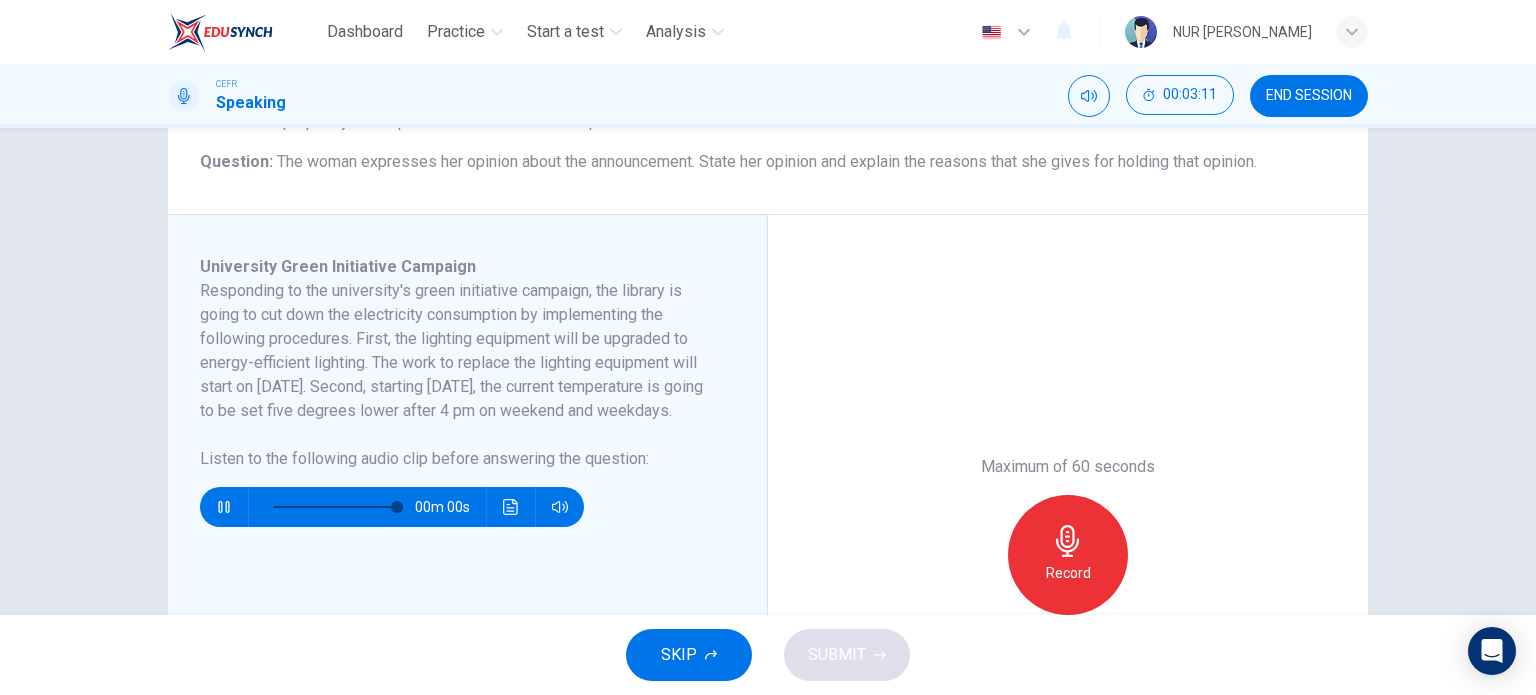 type on "0" 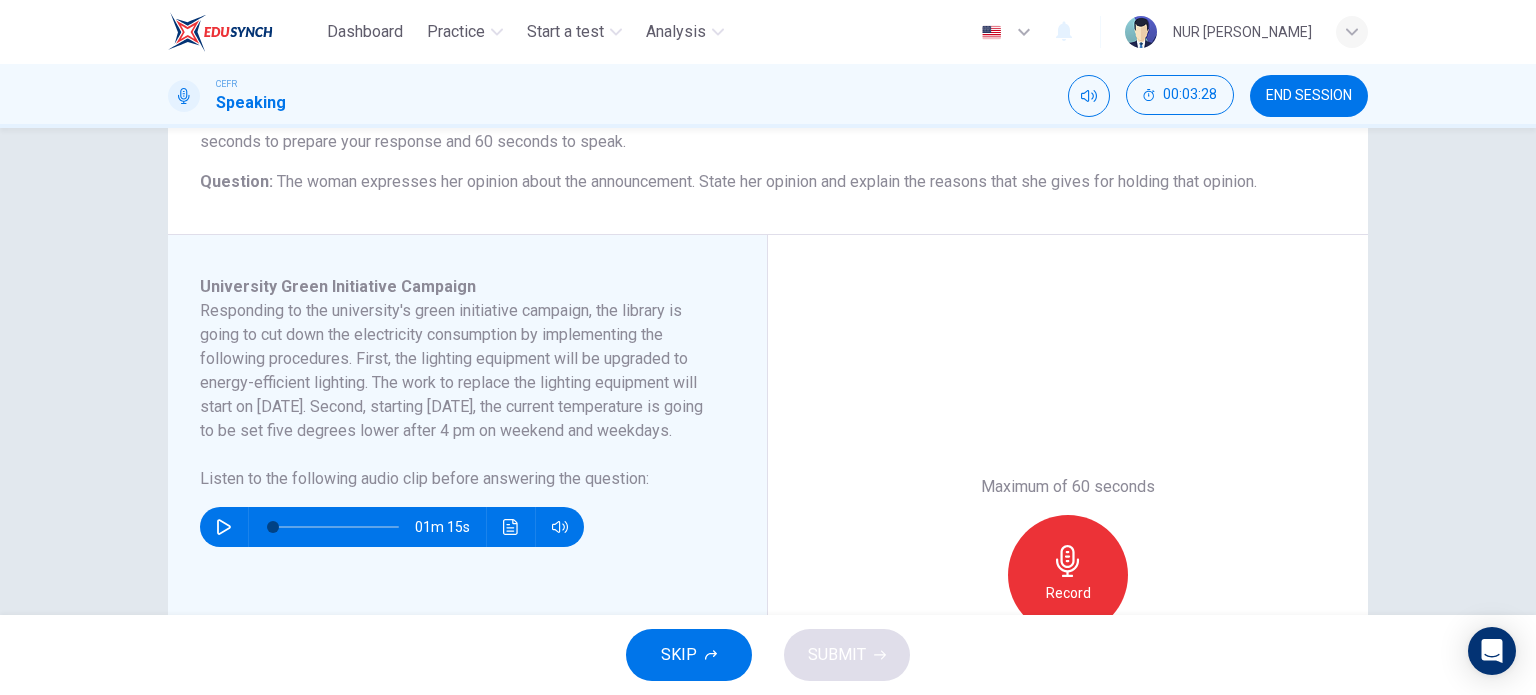 scroll, scrollTop: 223, scrollLeft: 0, axis: vertical 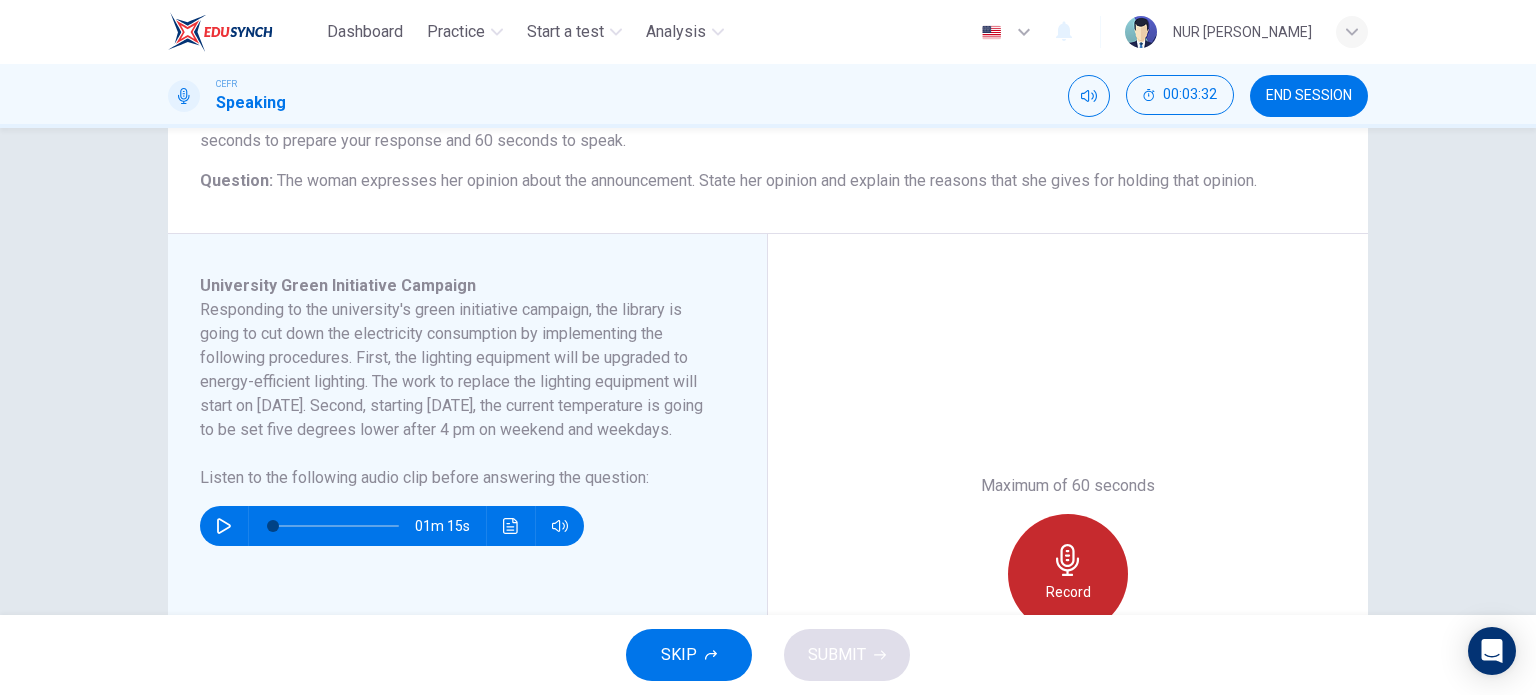 click 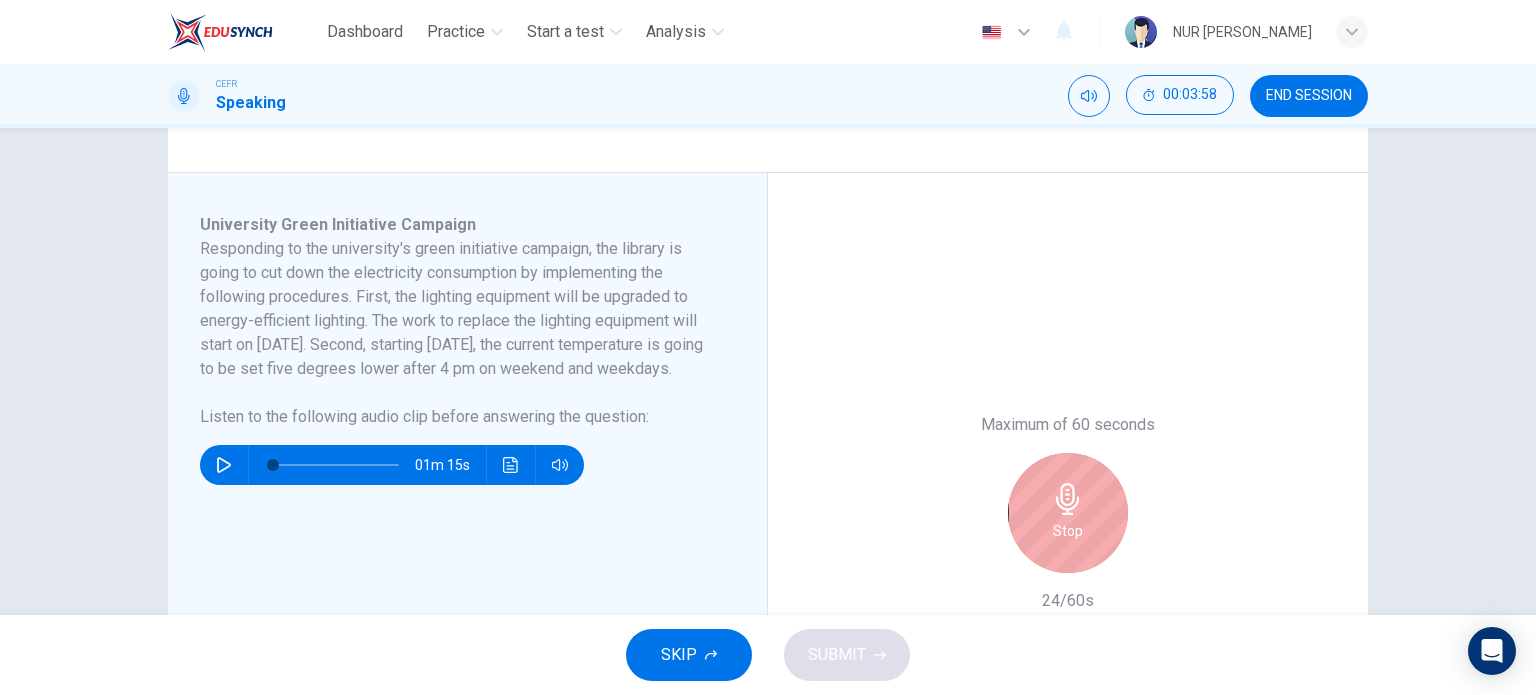 scroll, scrollTop: 283, scrollLeft: 0, axis: vertical 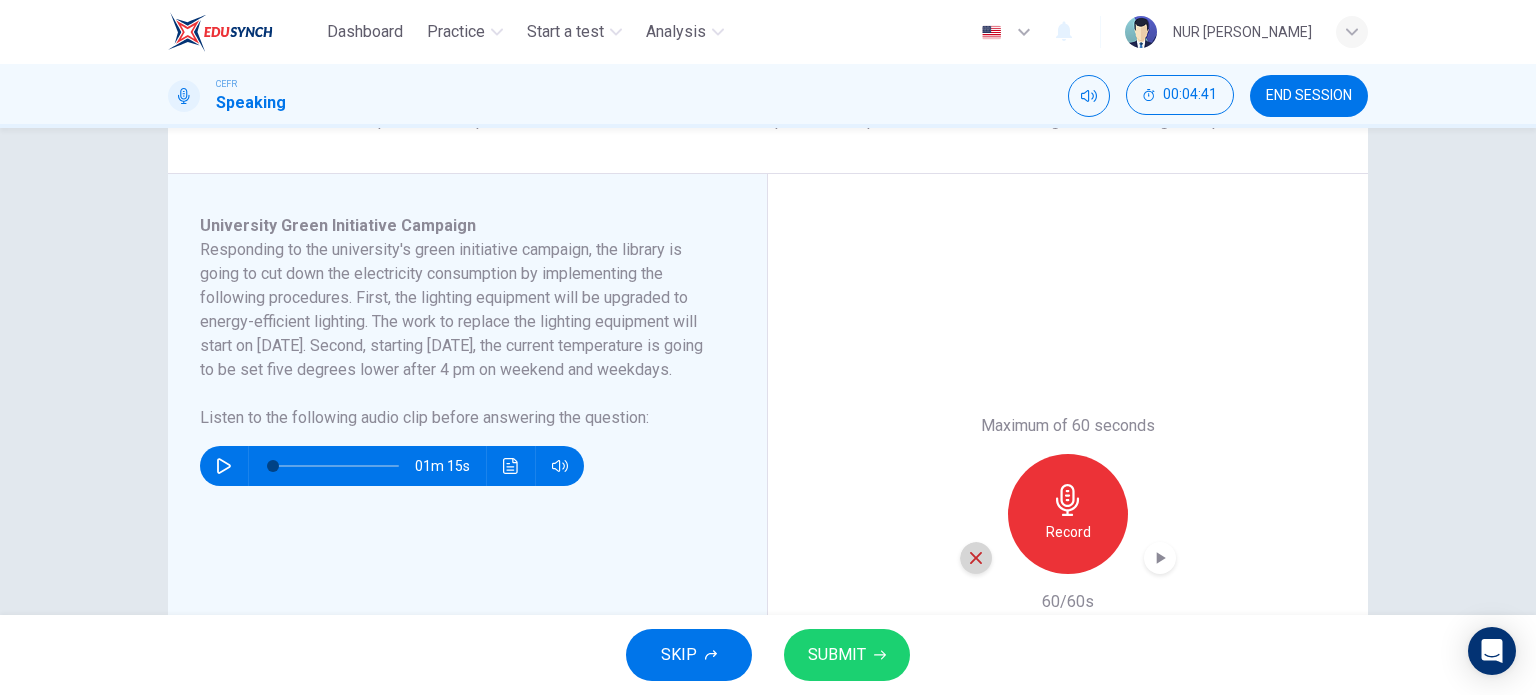 click 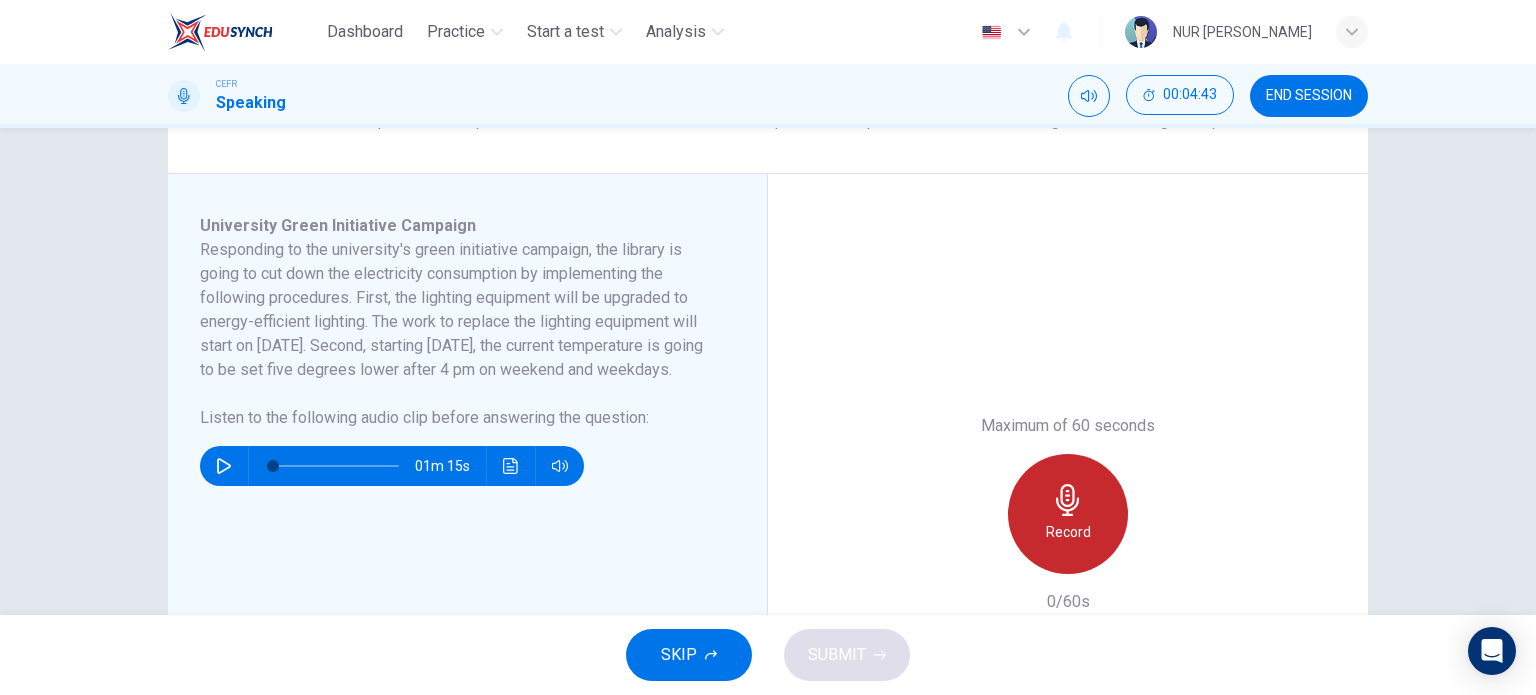 click on "Record" at bounding box center [1068, 532] 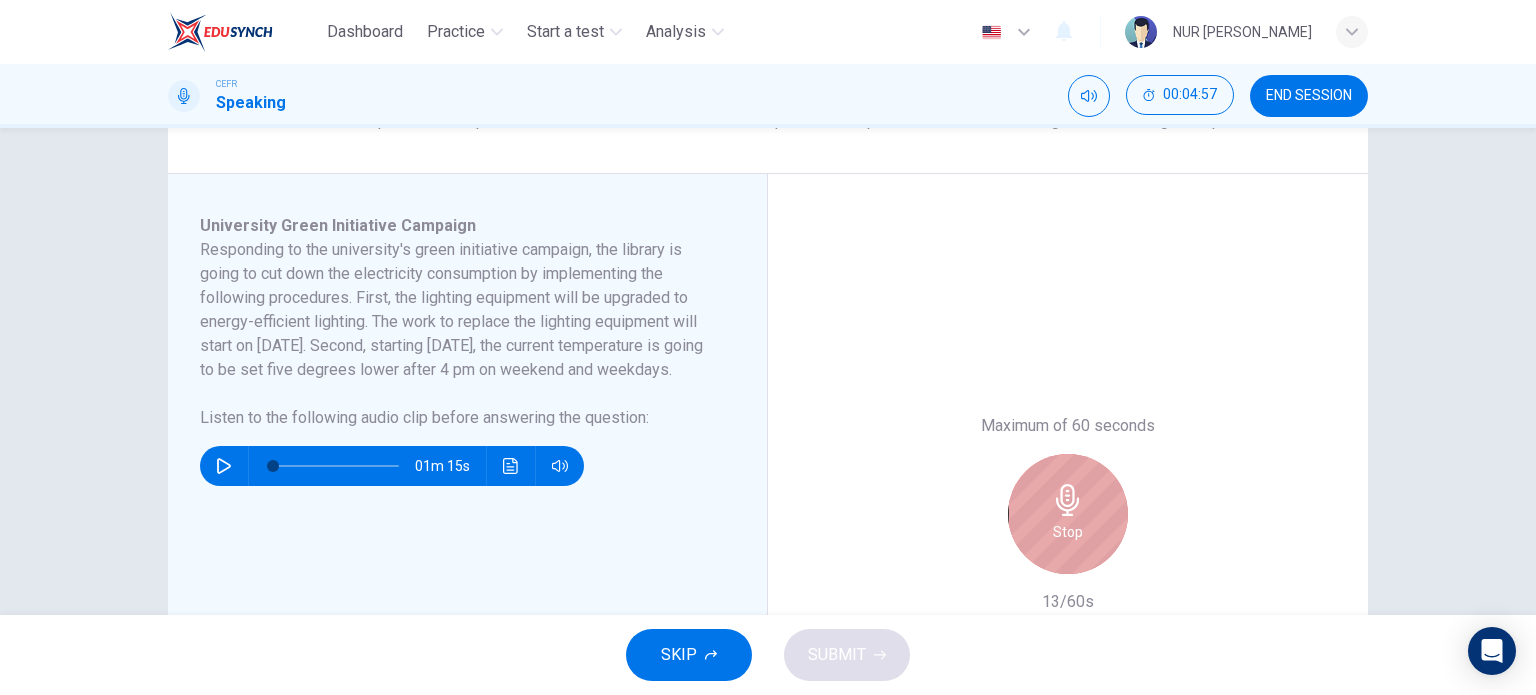 click on "Stop" at bounding box center (1068, 532) 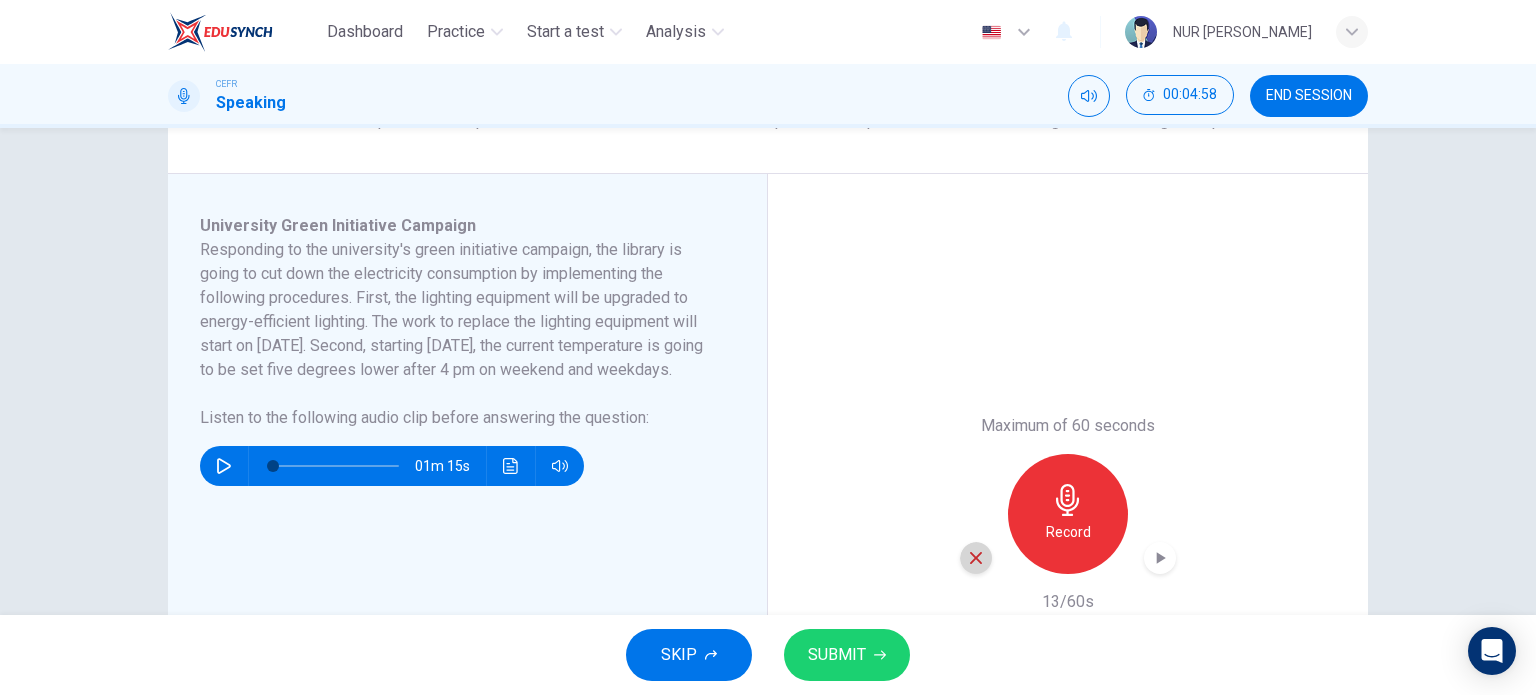 click 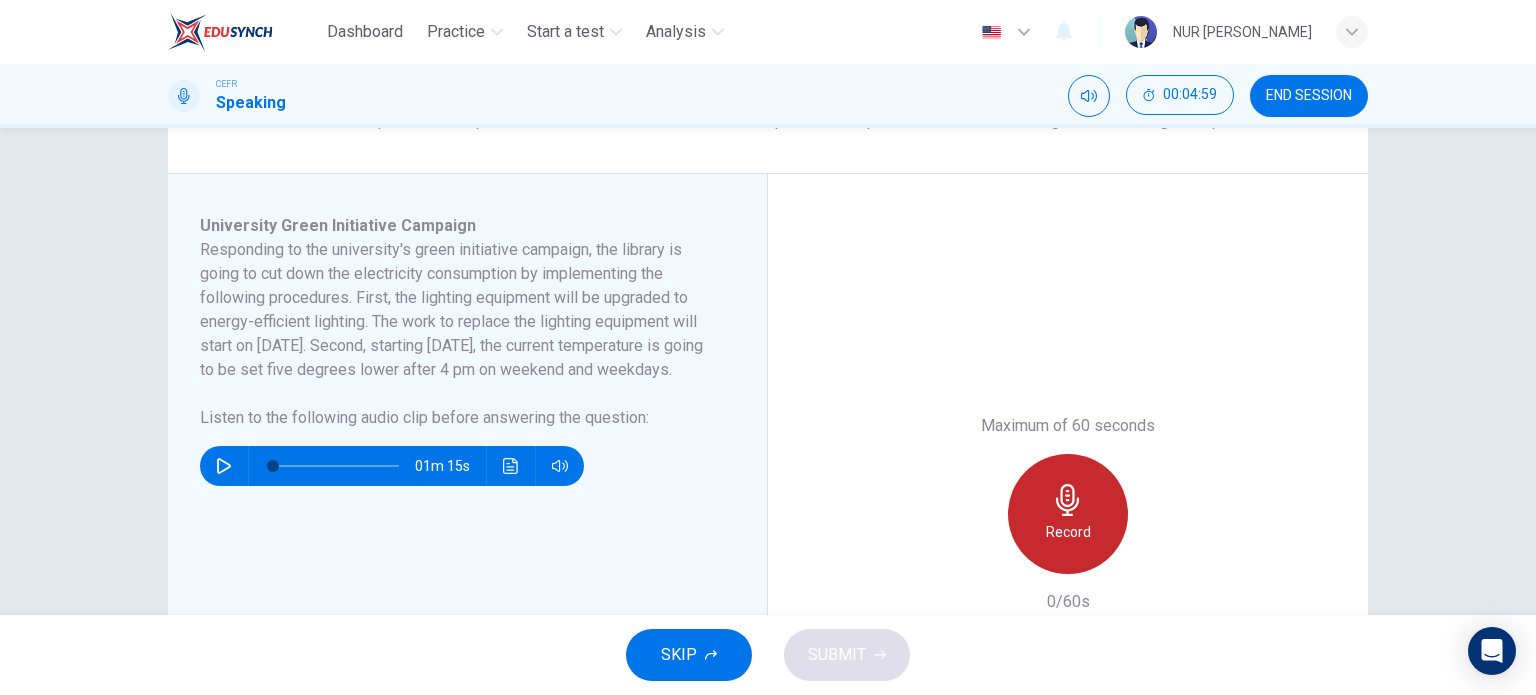 click 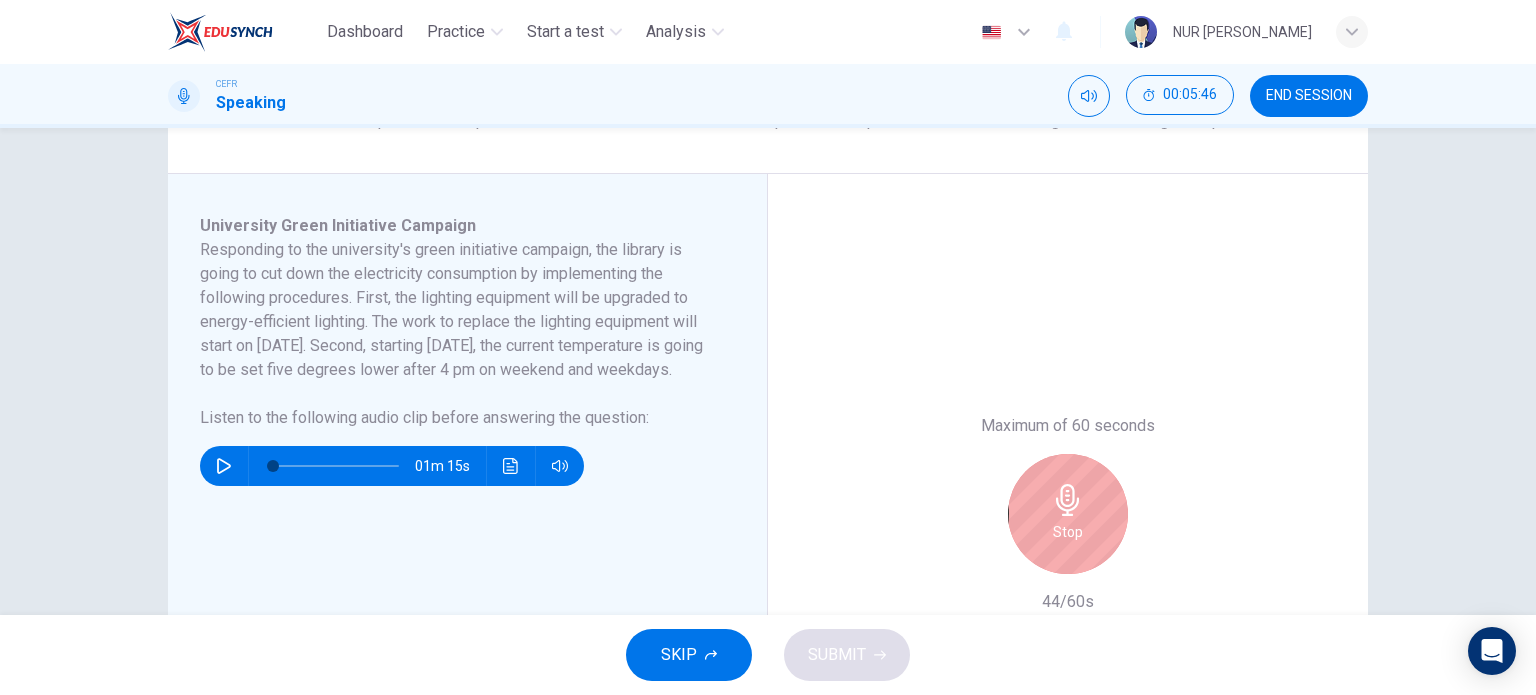 scroll, scrollTop: 400, scrollLeft: 0, axis: vertical 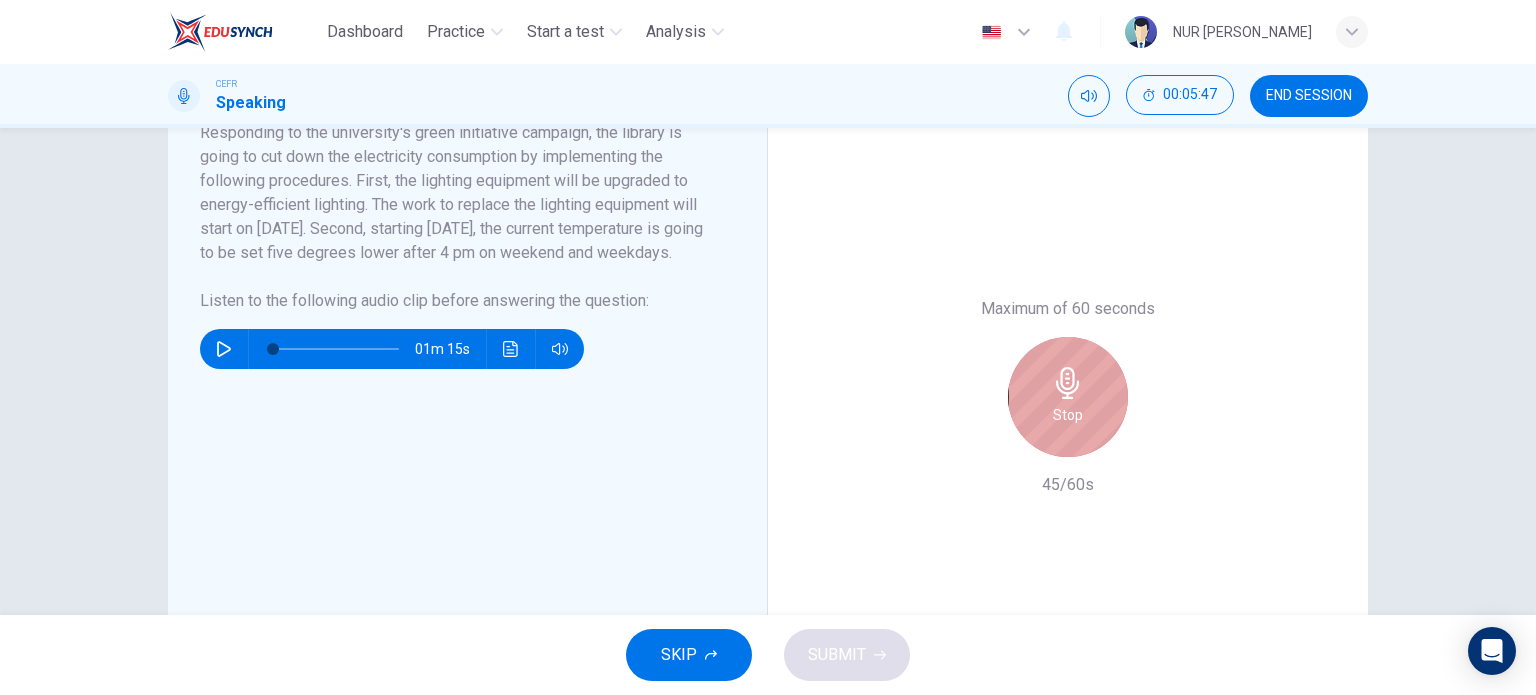 click 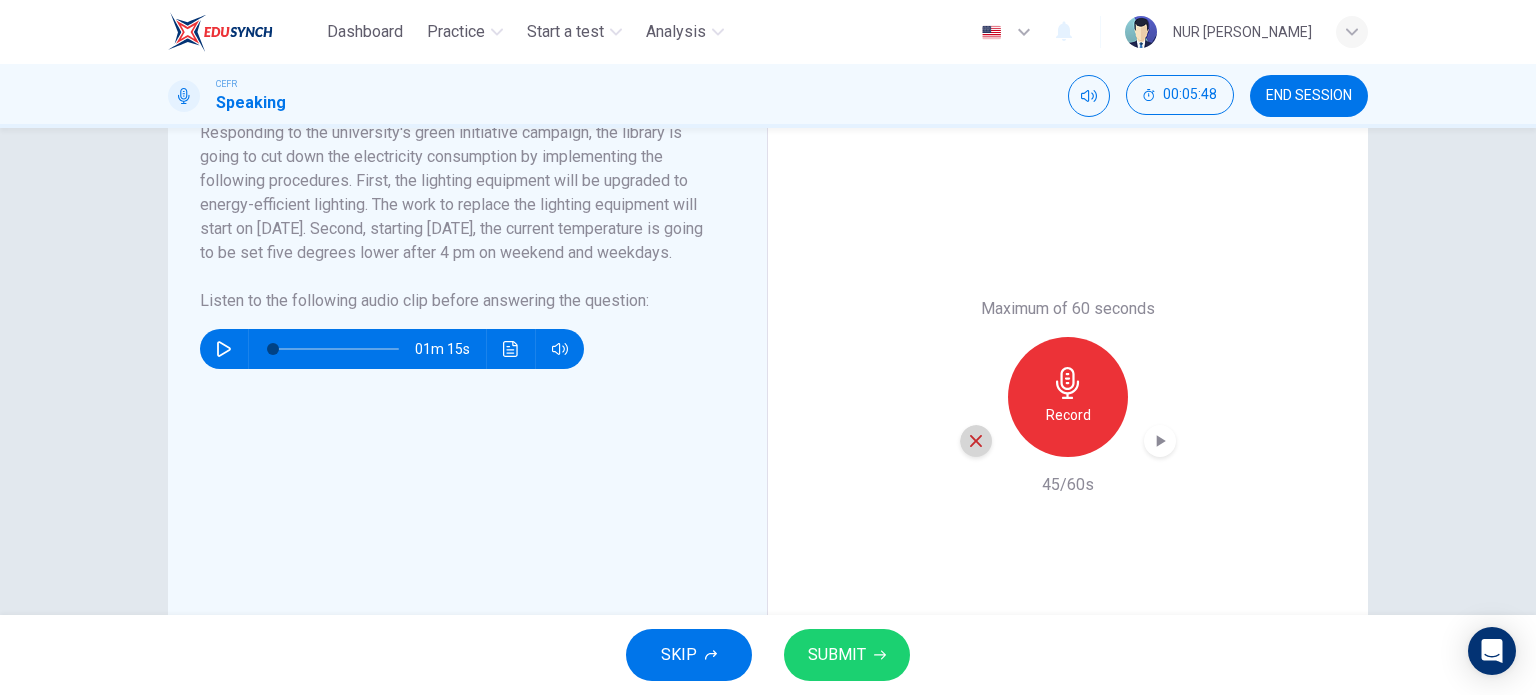 click 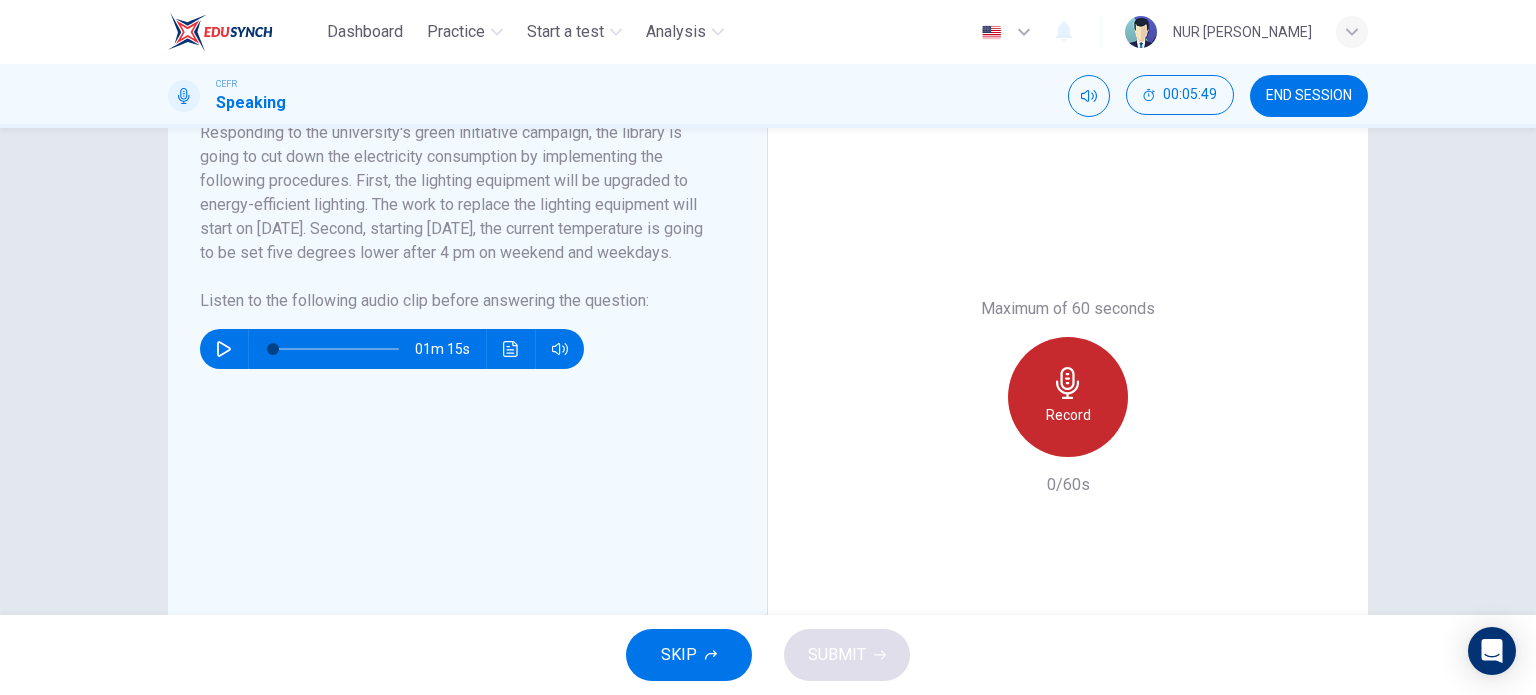 click on "Record" at bounding box center [1068, 415] 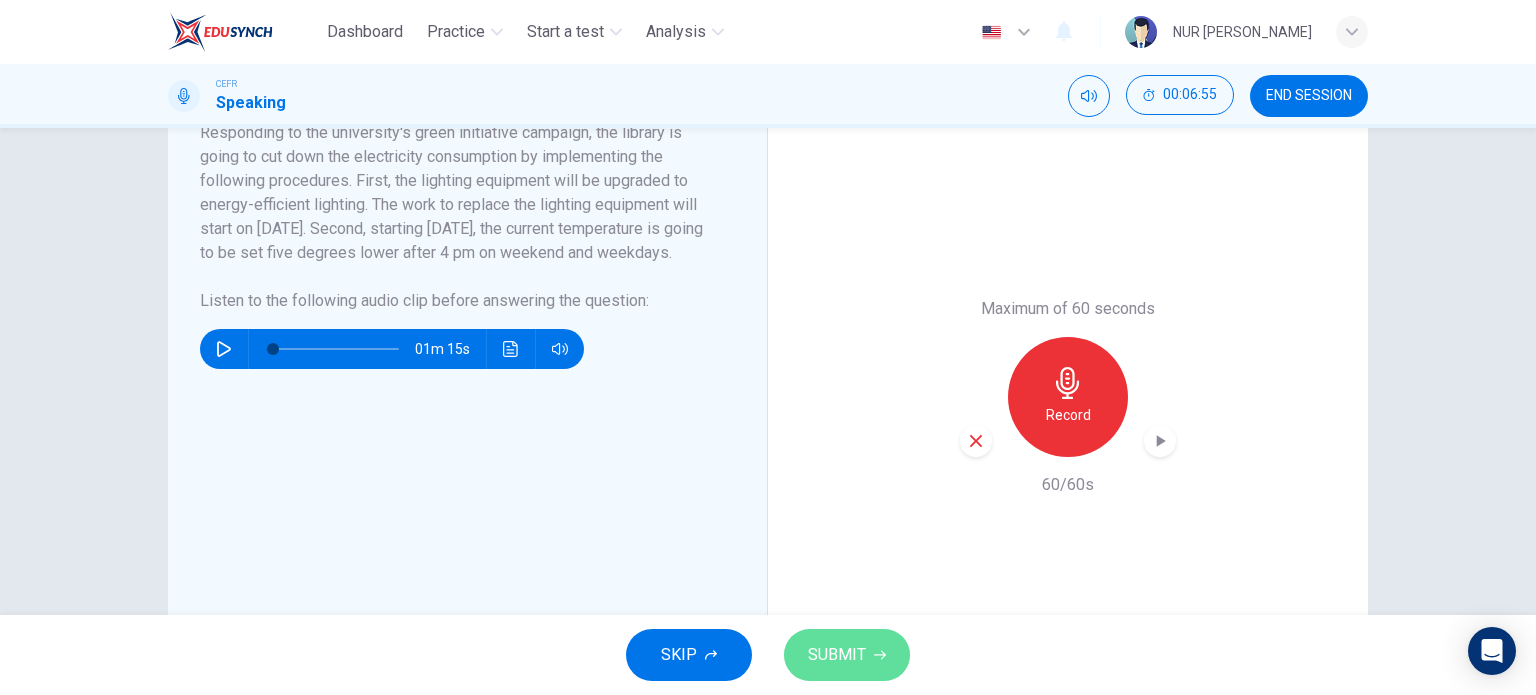 click on "SUBMIT" at bounding box center [847, 655] 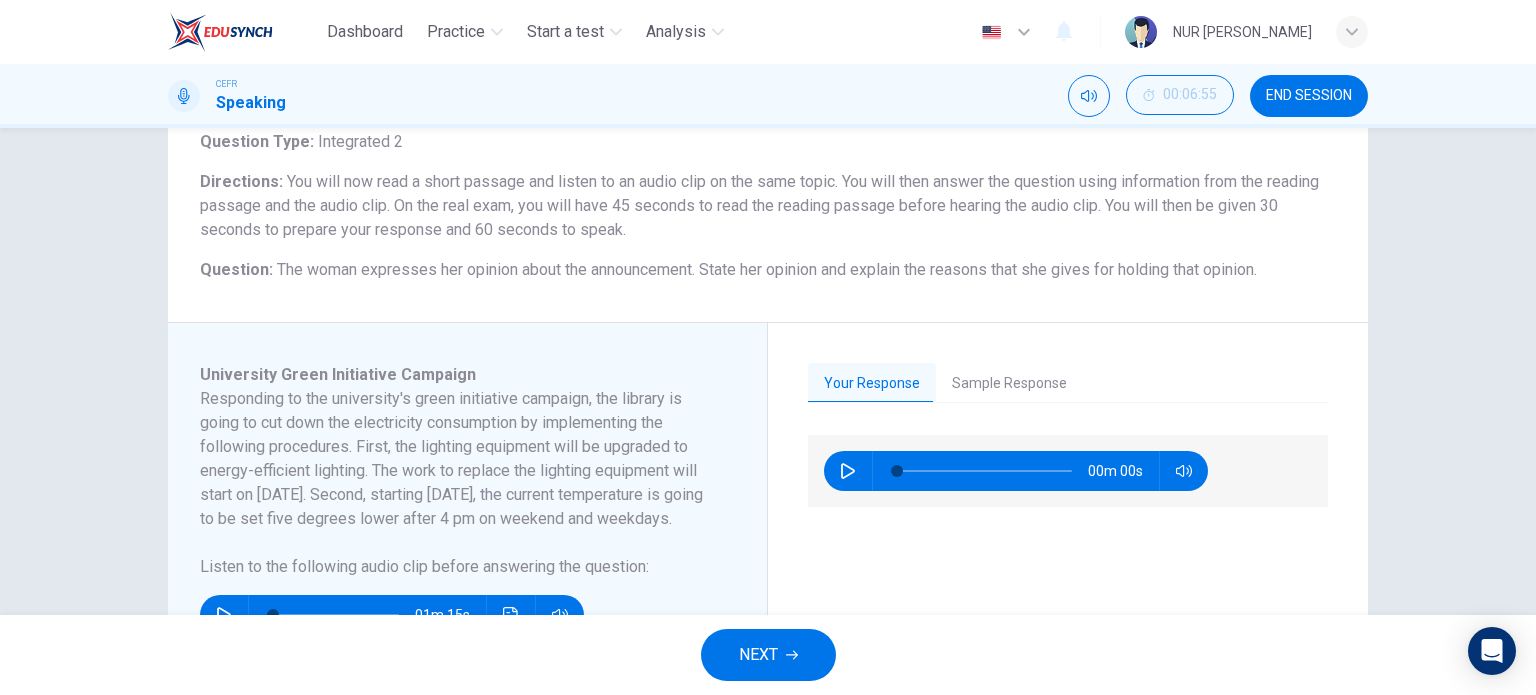 scroll, scrollTop: 131, scrollLeft: 0, axis: vertical 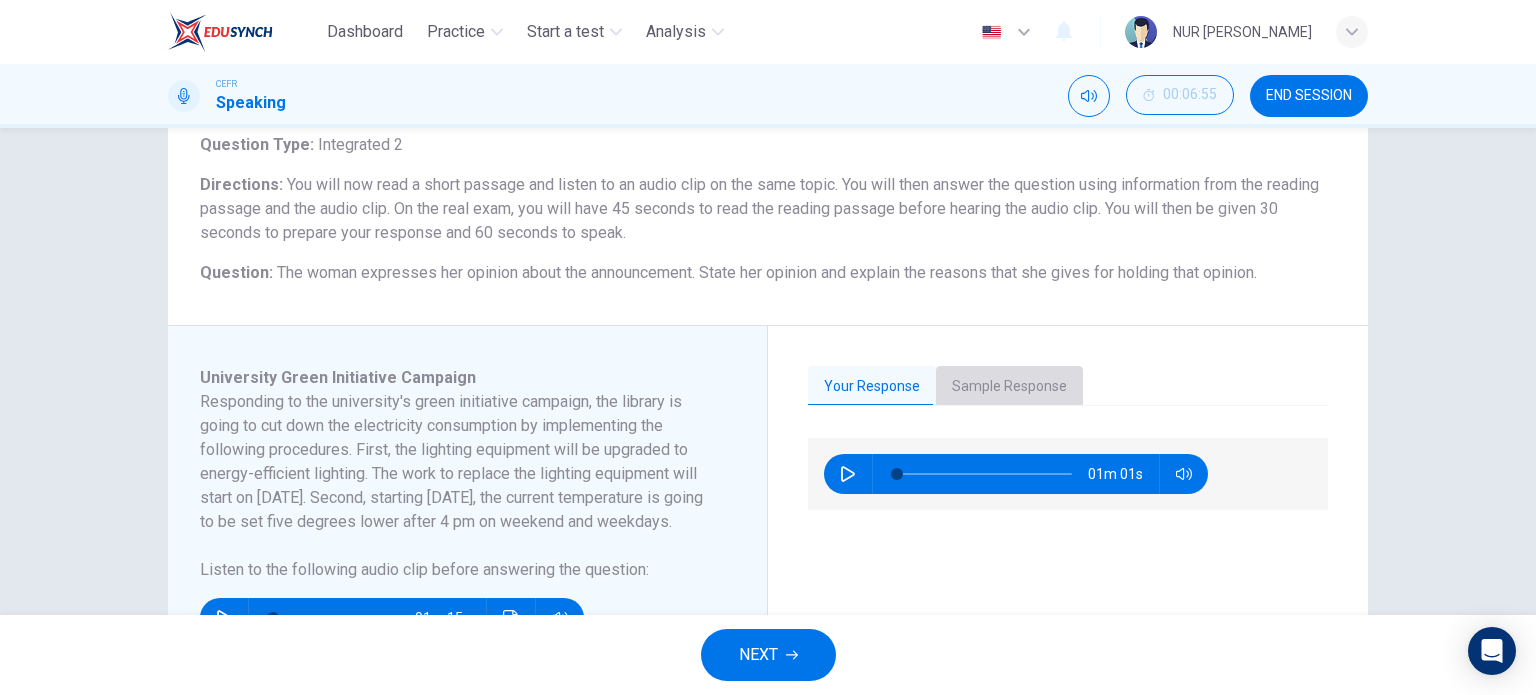 click on "Sample Response" at bounding box center [1009, 387] 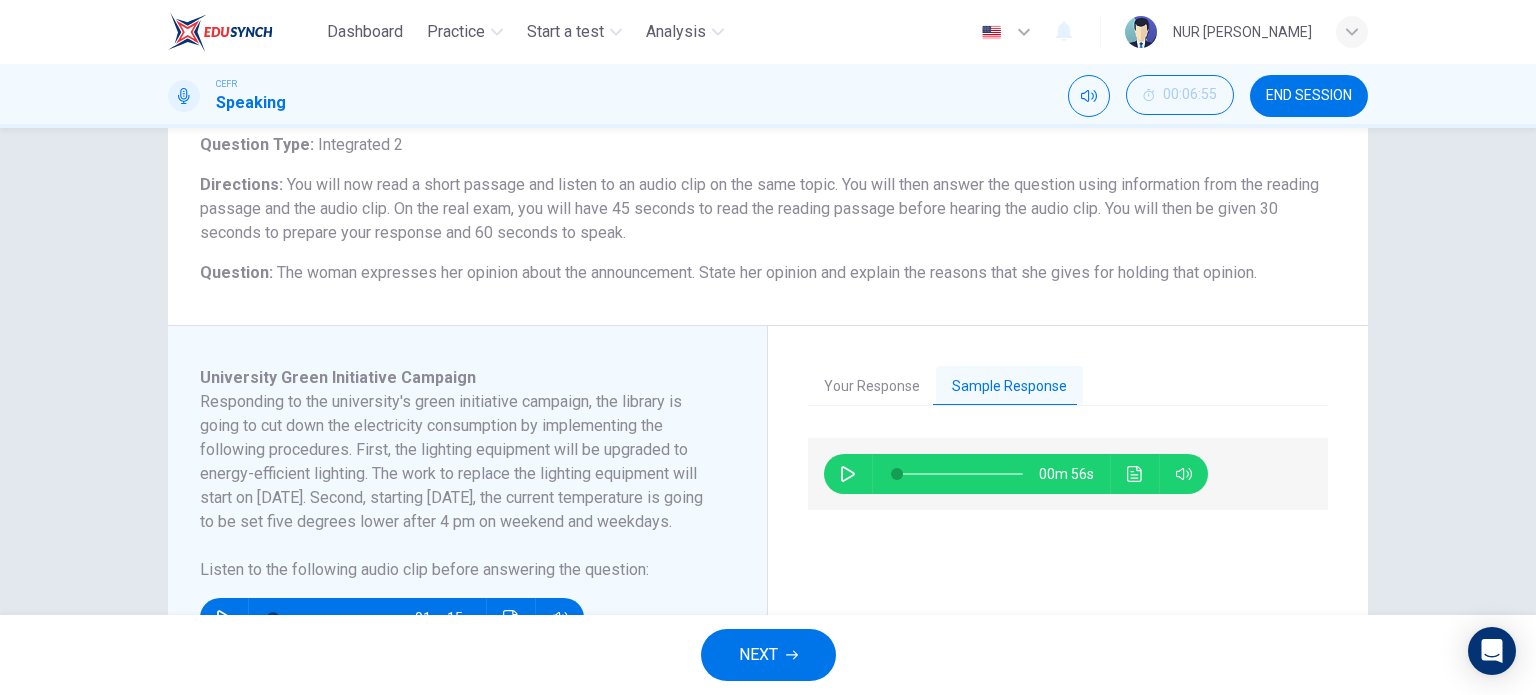 click on "00m 56s" at bounding box center [1068, 474] 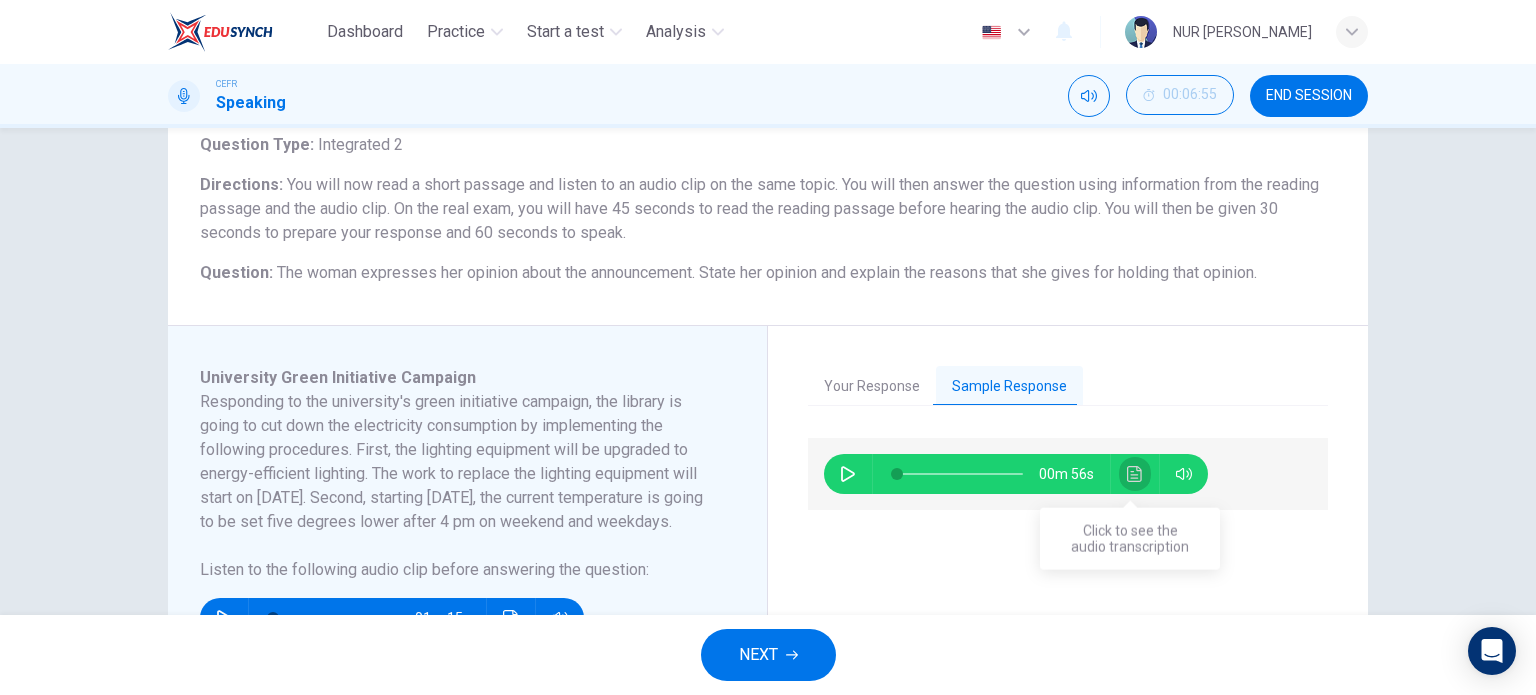 click at bounding box center (1135, 474) 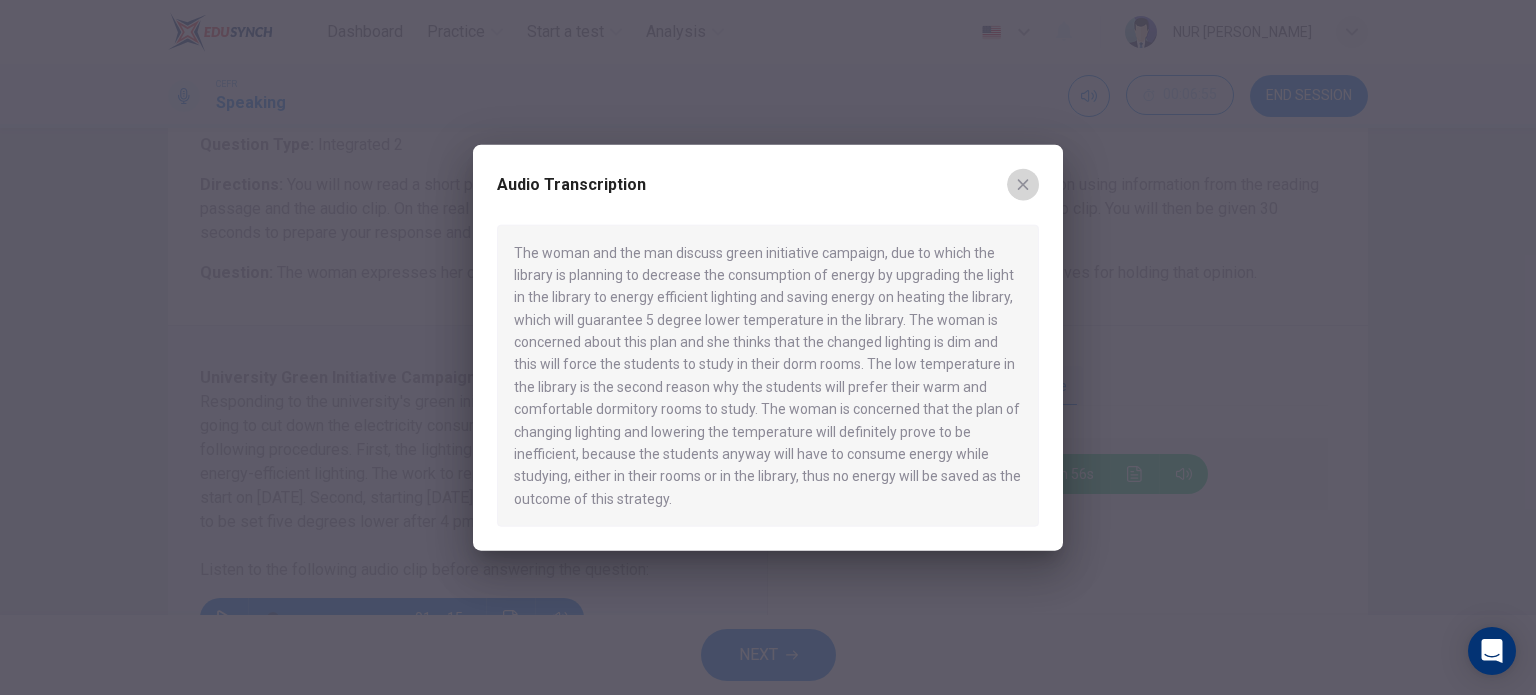 click 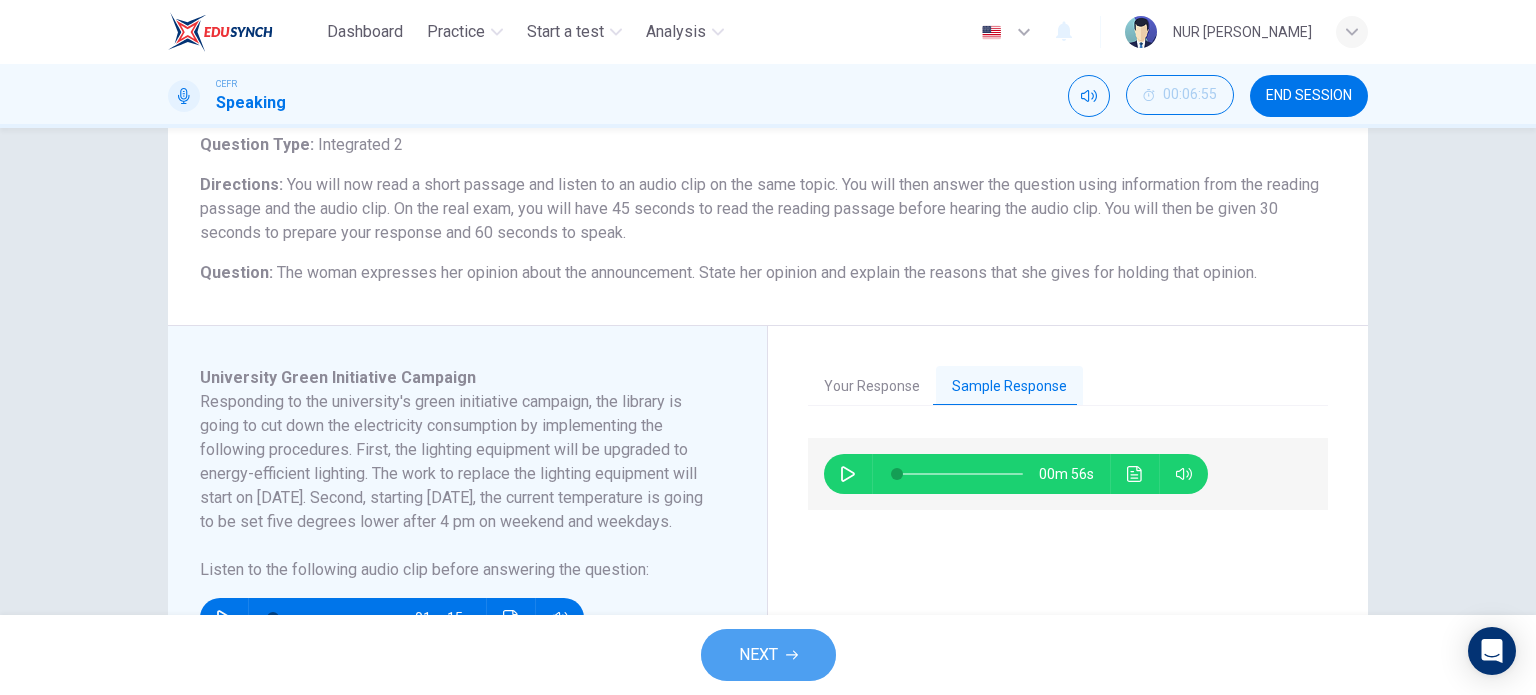 click on "NEXT" at bounding box center (758, 655) 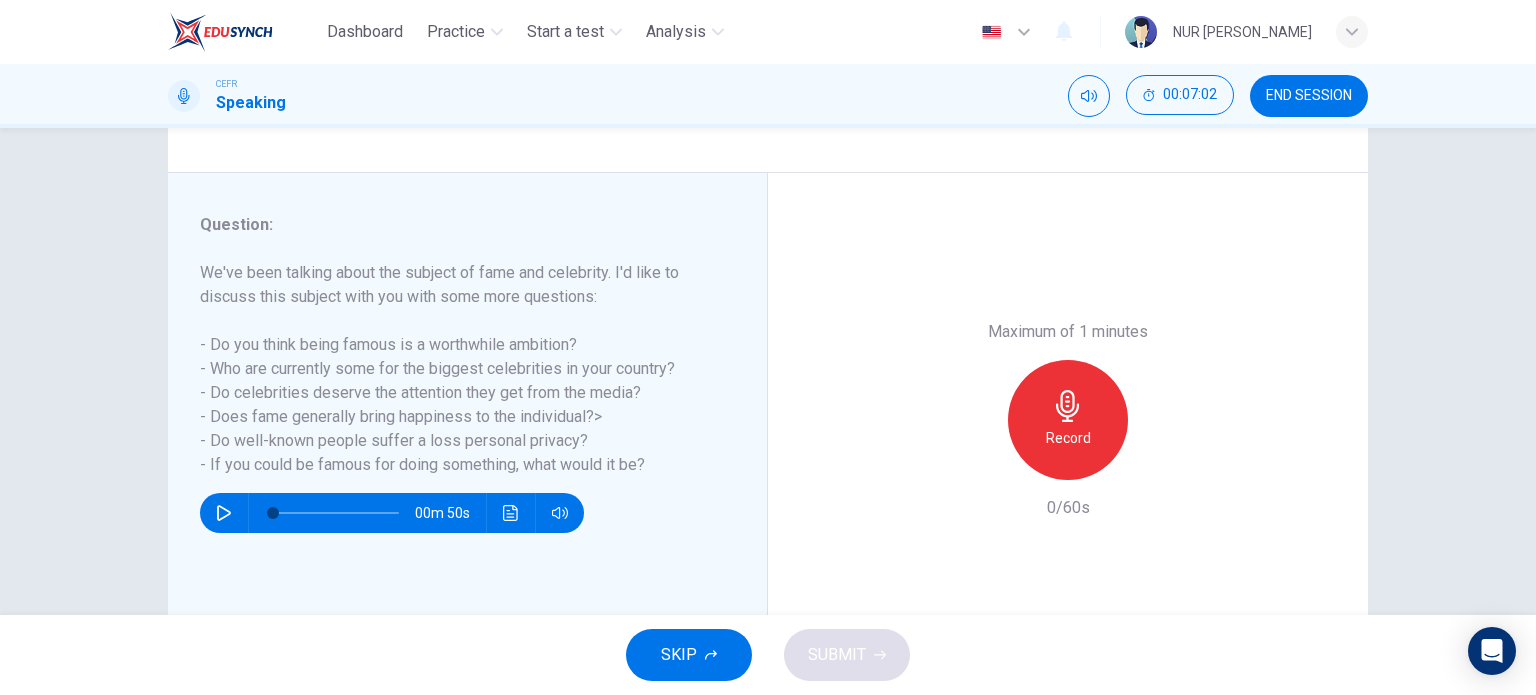 scroll, scrollTop: 204, scrollLeft: 0, axis: vertical 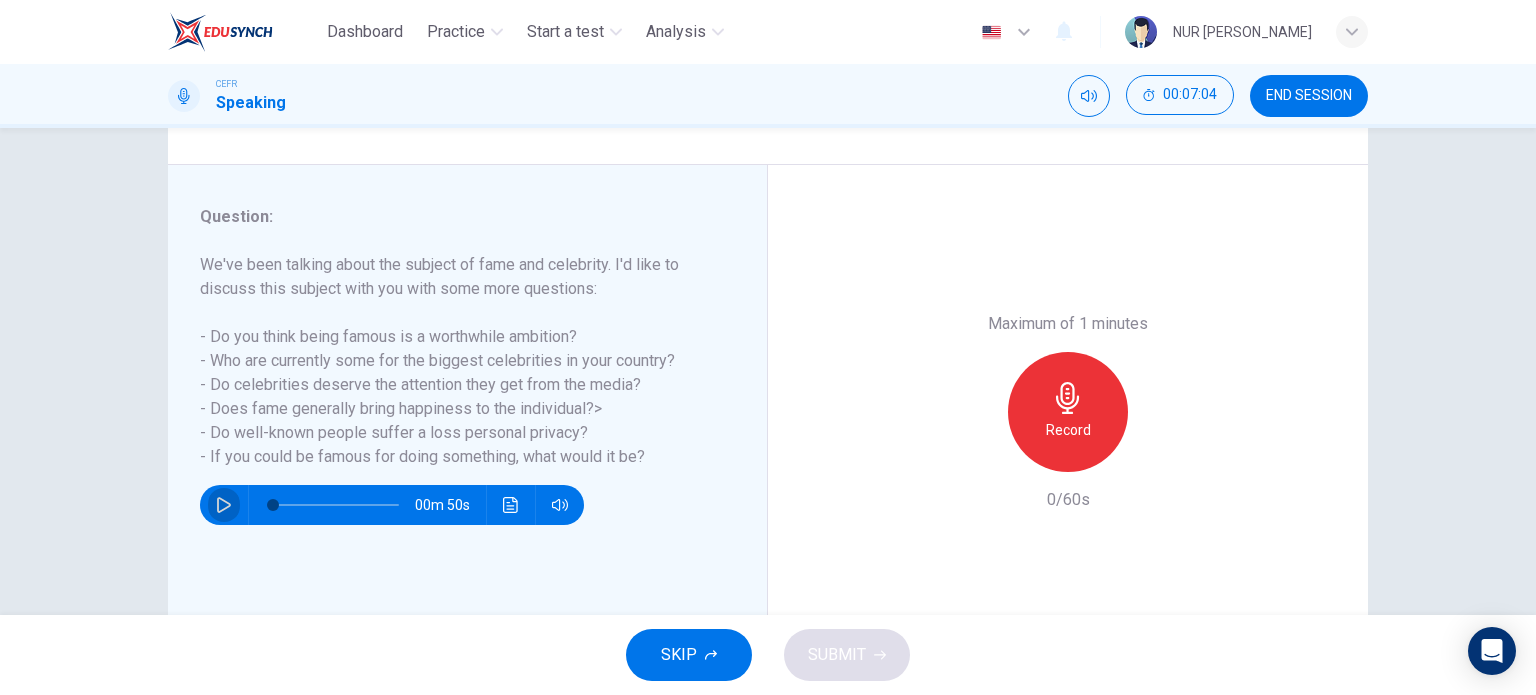 click at bounding box center [224, 505] 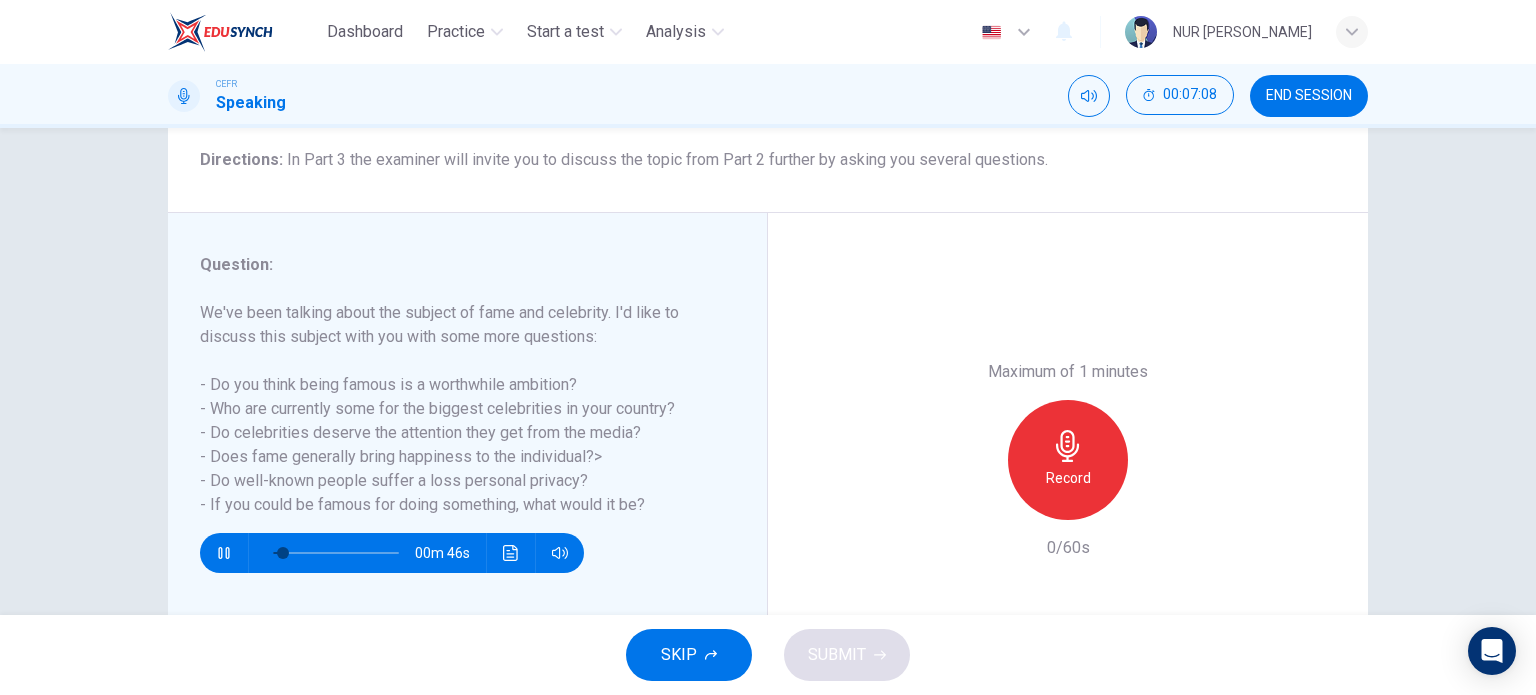 scroll, scrollTop: 162, scrollLeft: 0, axis: vertical 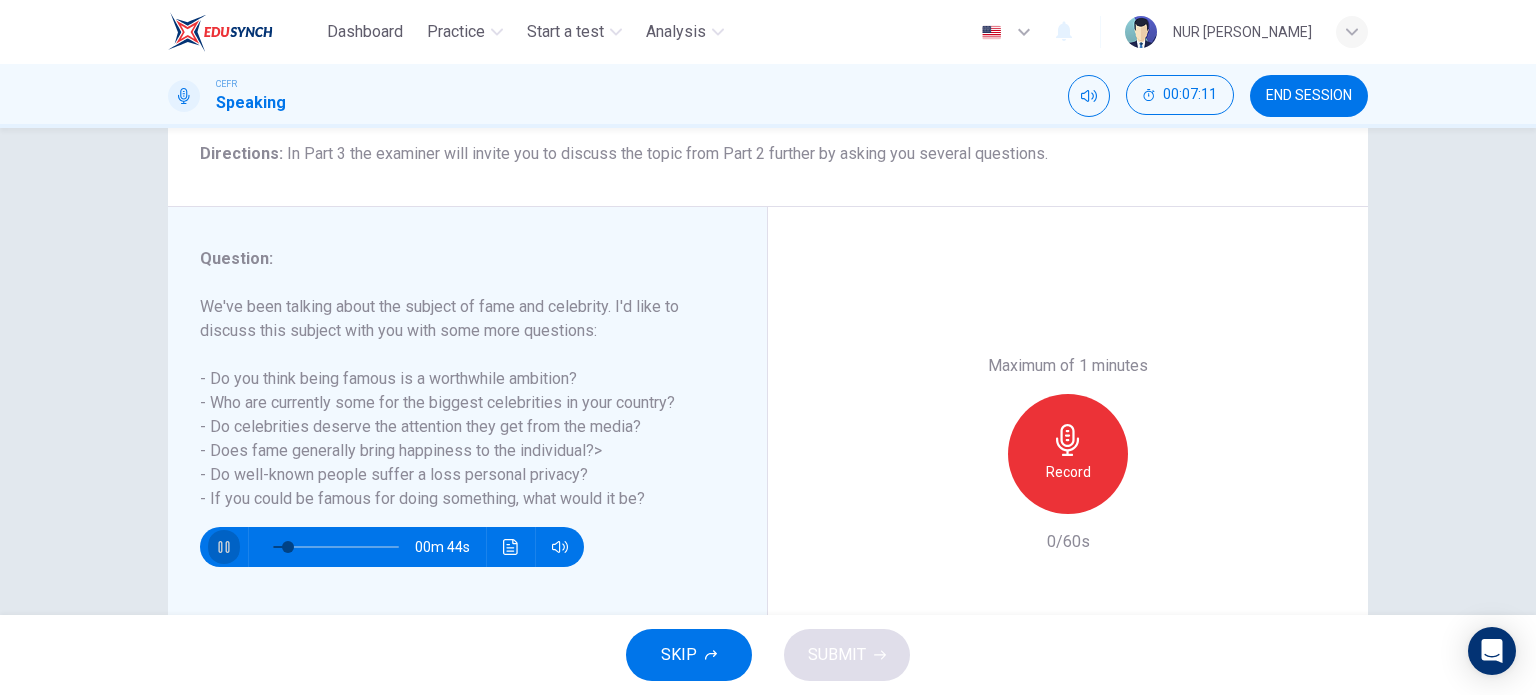 click 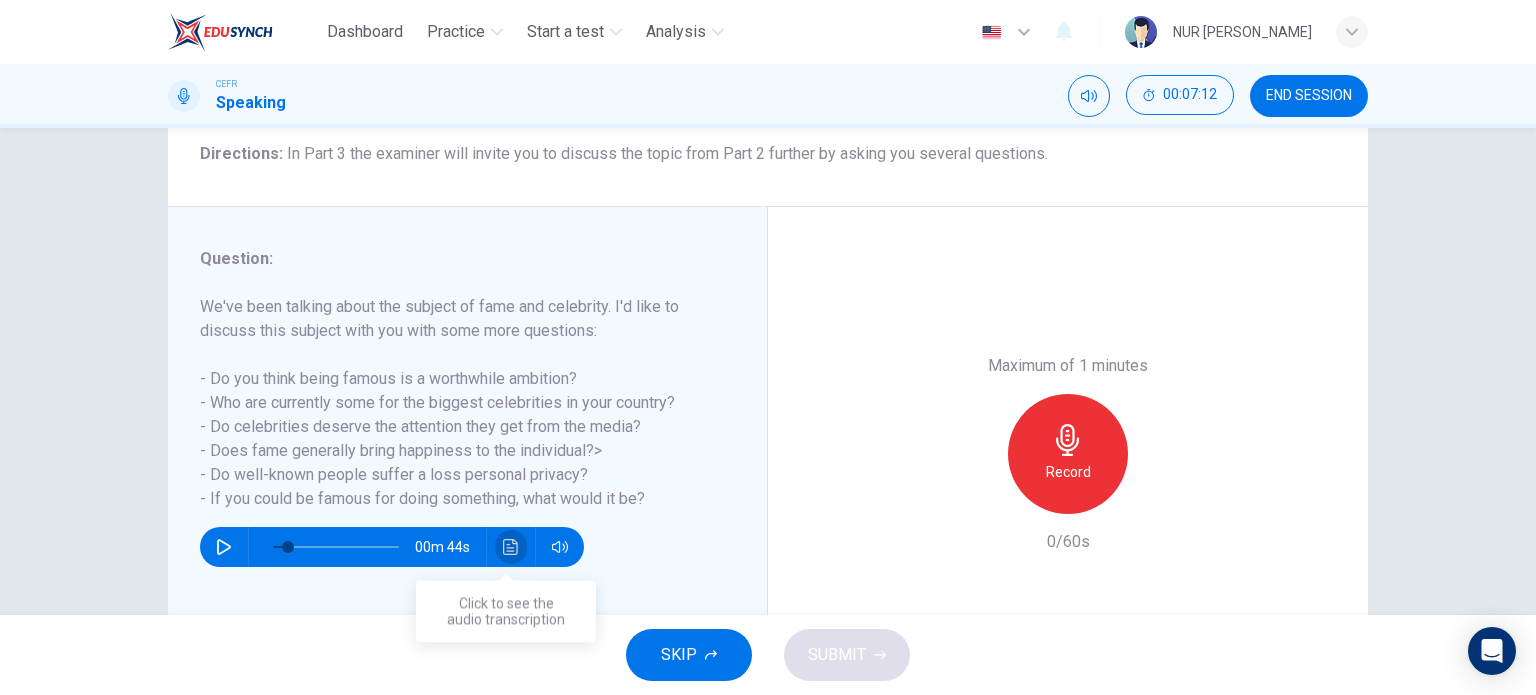 click 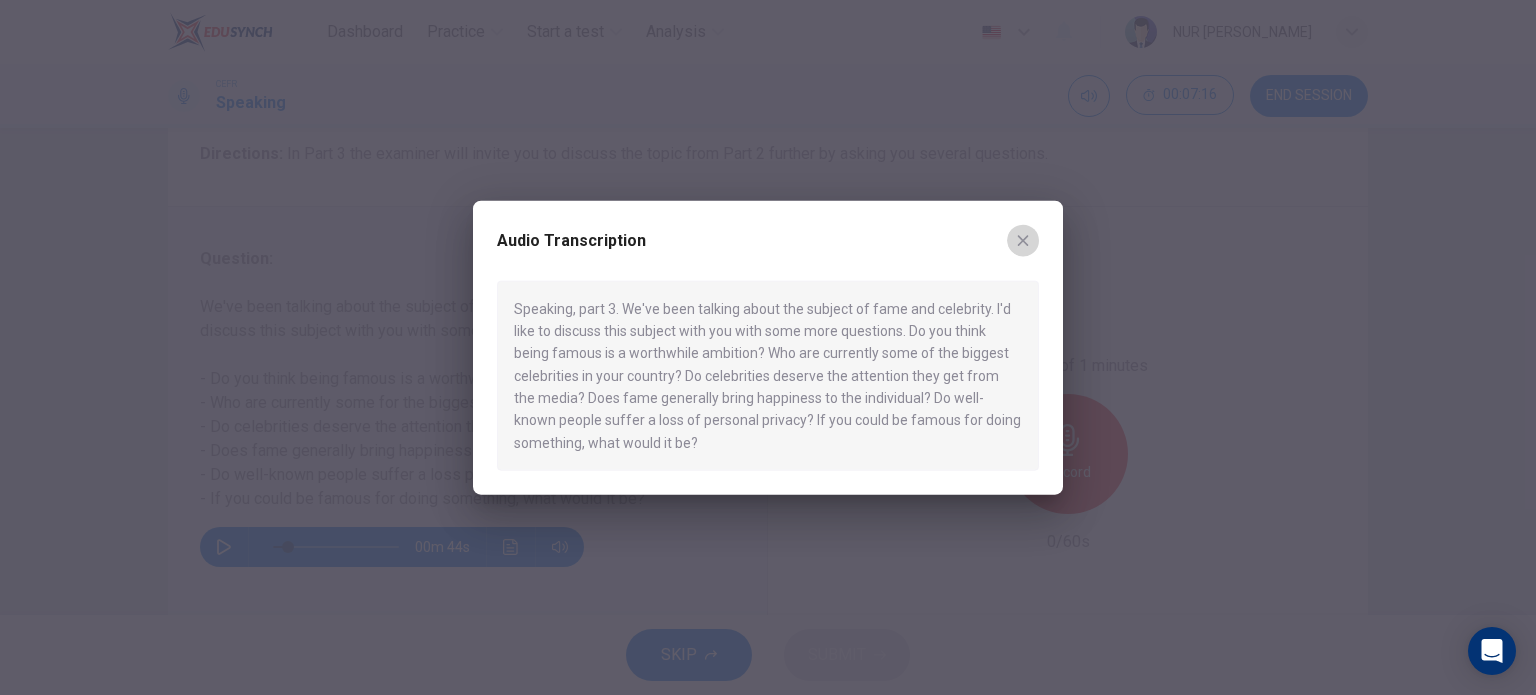 click at bounding box center (1023, 240) 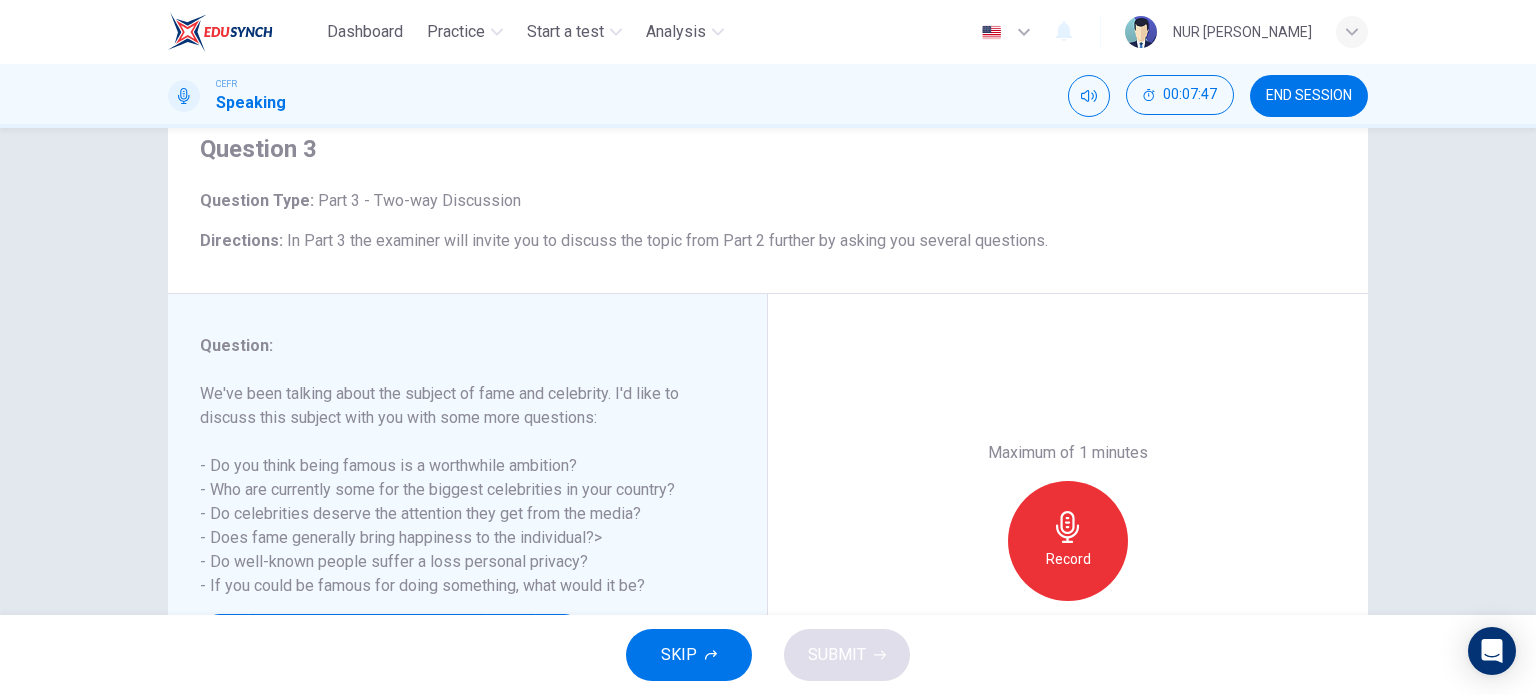 scroll, scrollTop: 235, scrollLeft: 0, axis: vertical 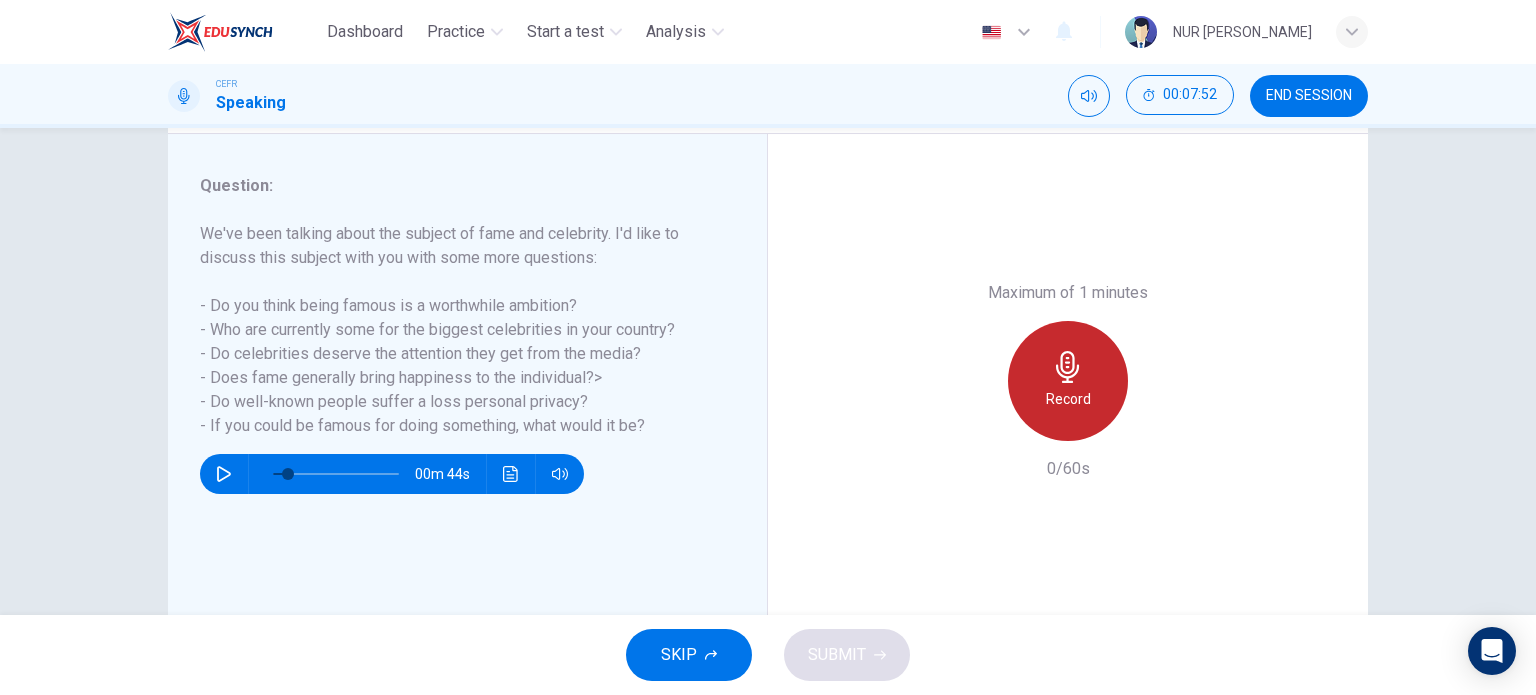 click 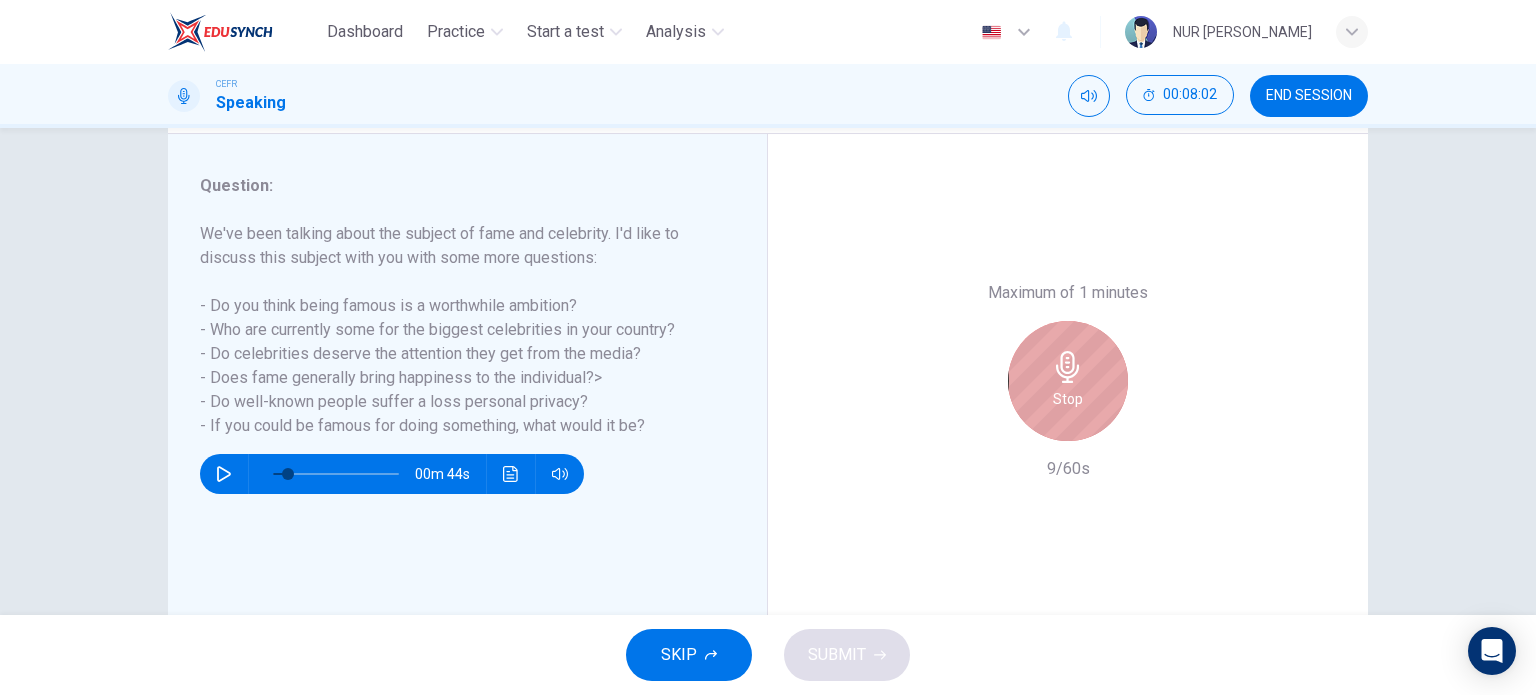 click 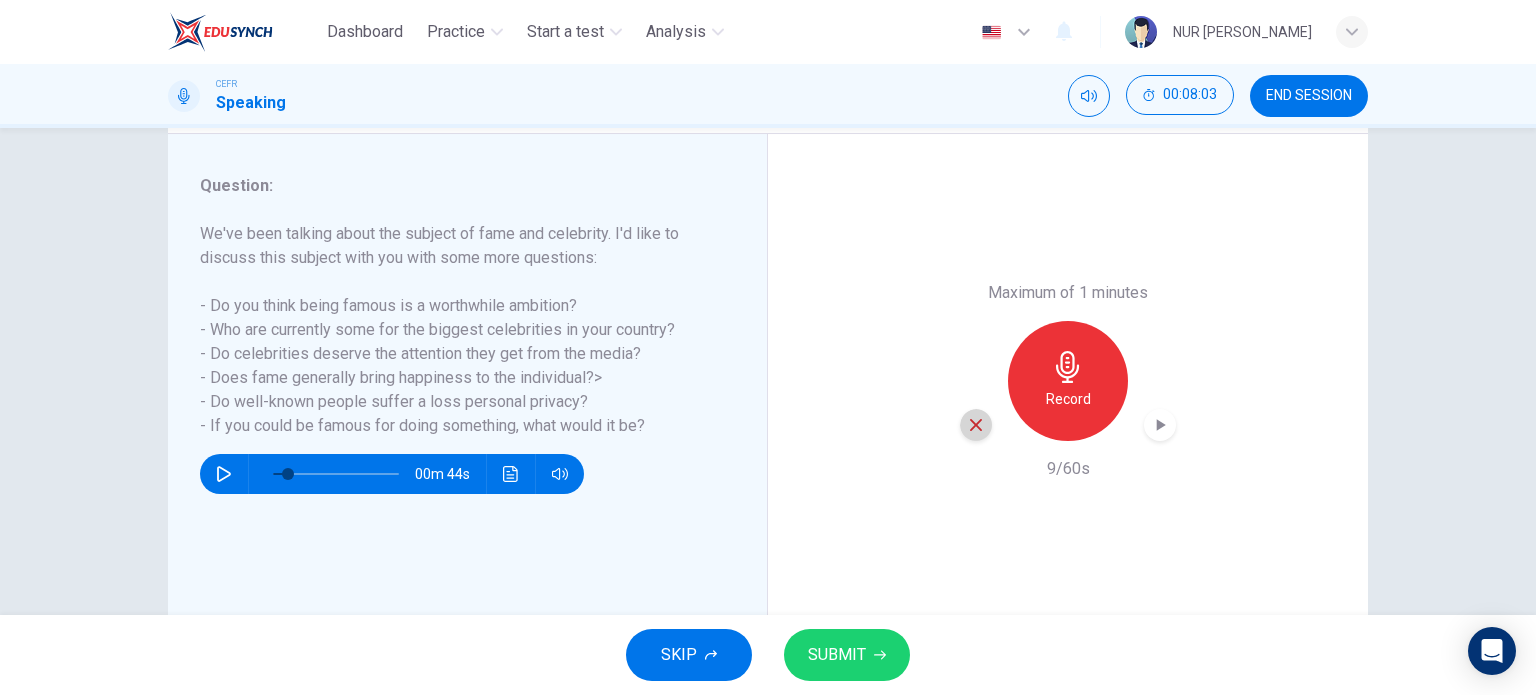 click 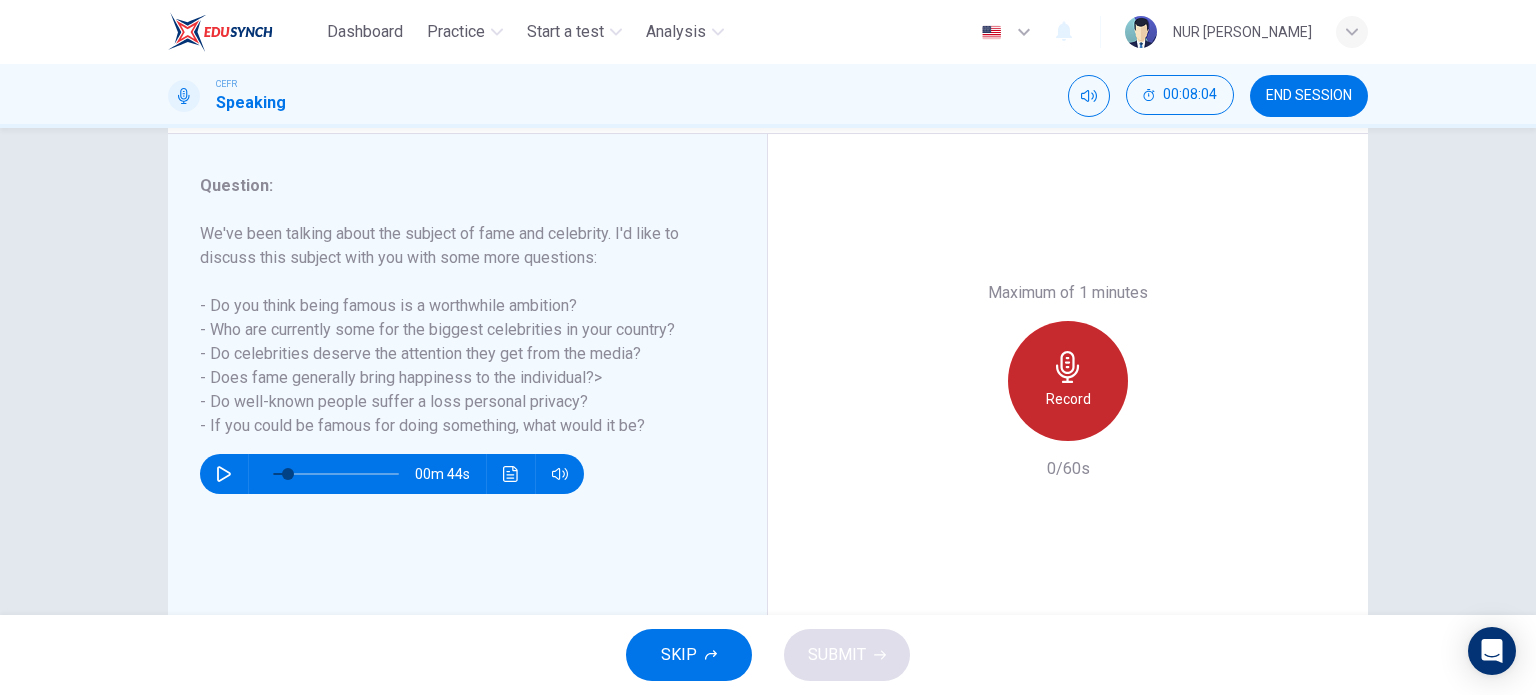 click on "Record" at bounding box center [1068, 381] 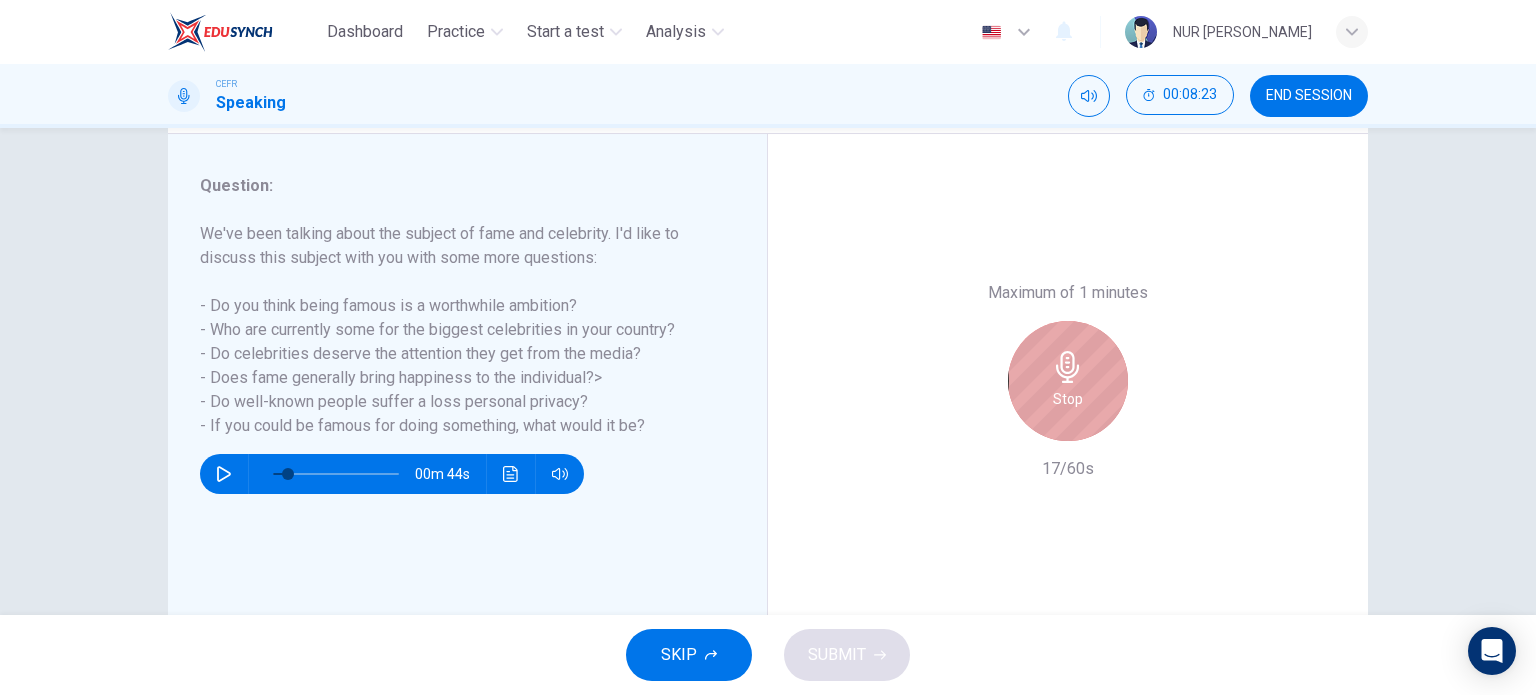 click on "Stop" at bounding box center (1068, 381) 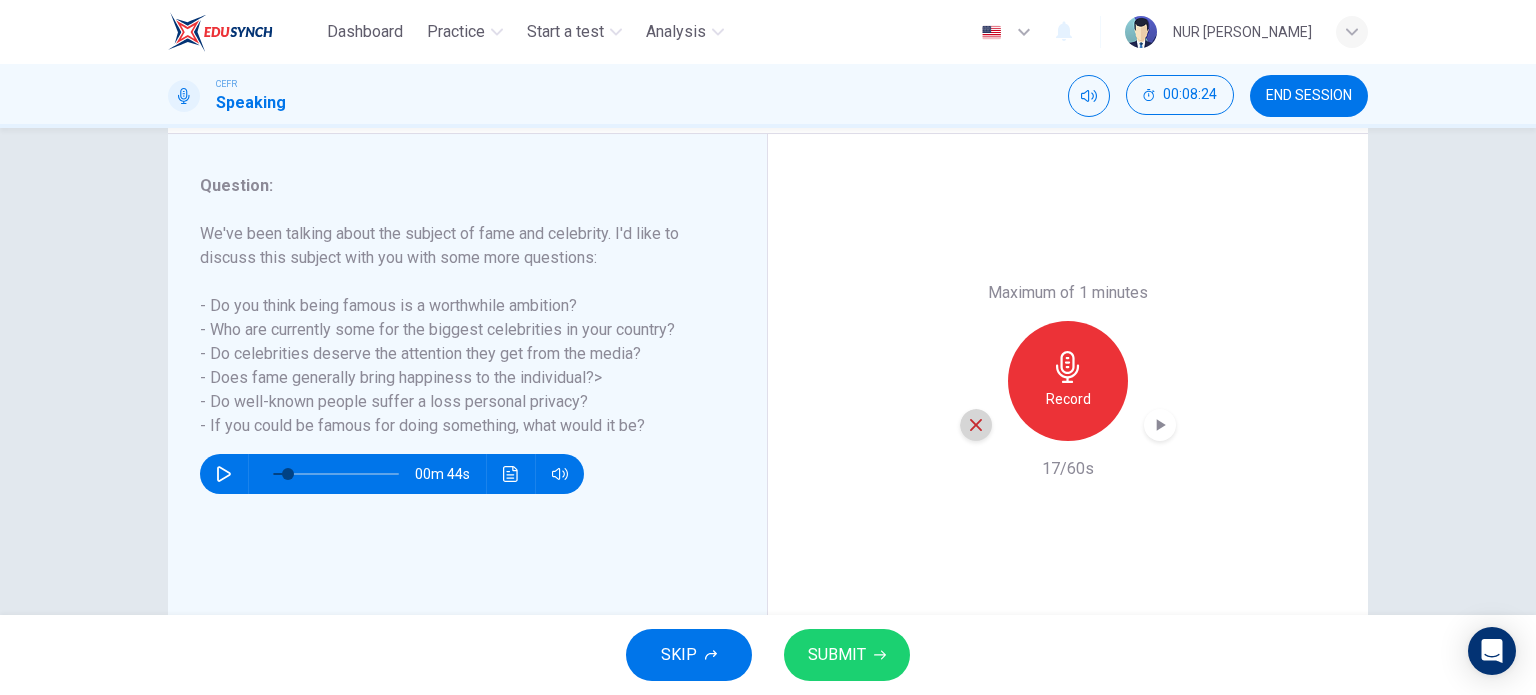 click 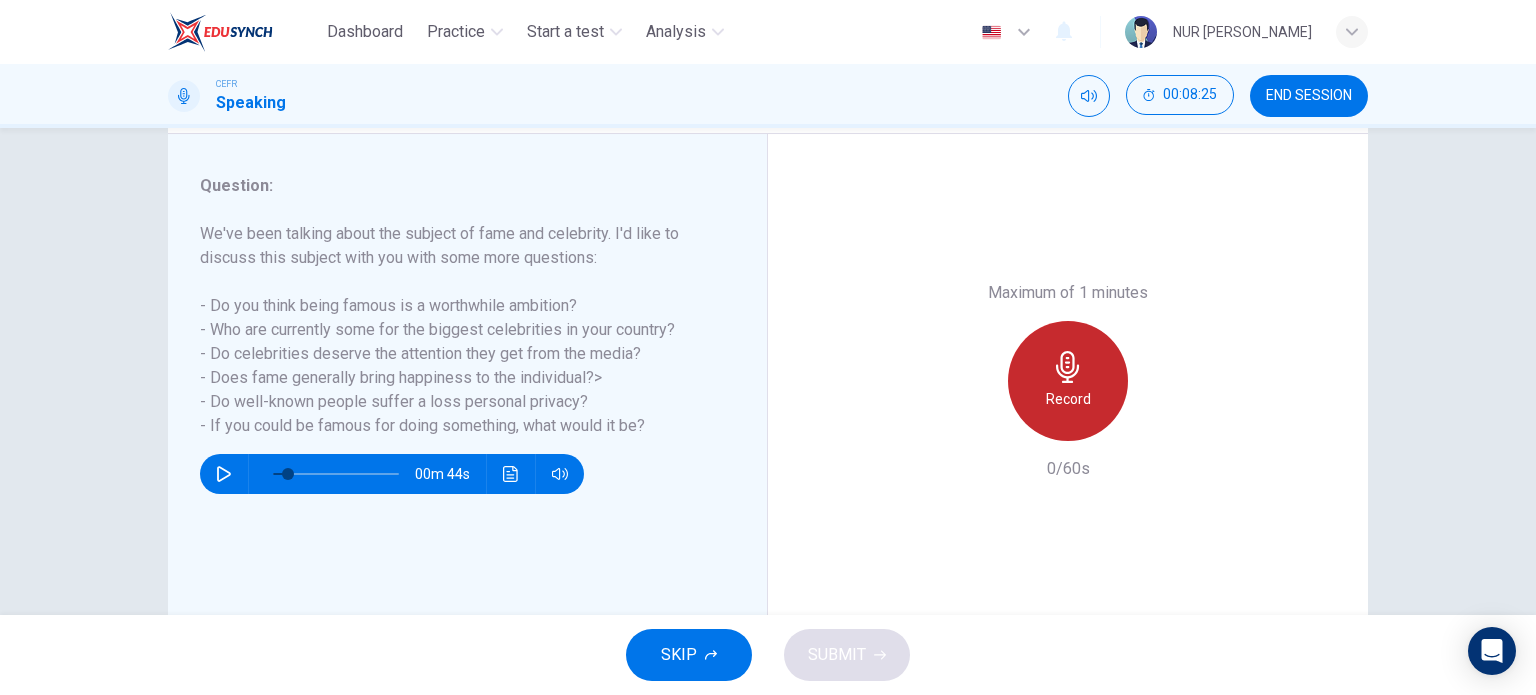 click on "Record" at bounding box center (1068, 381) 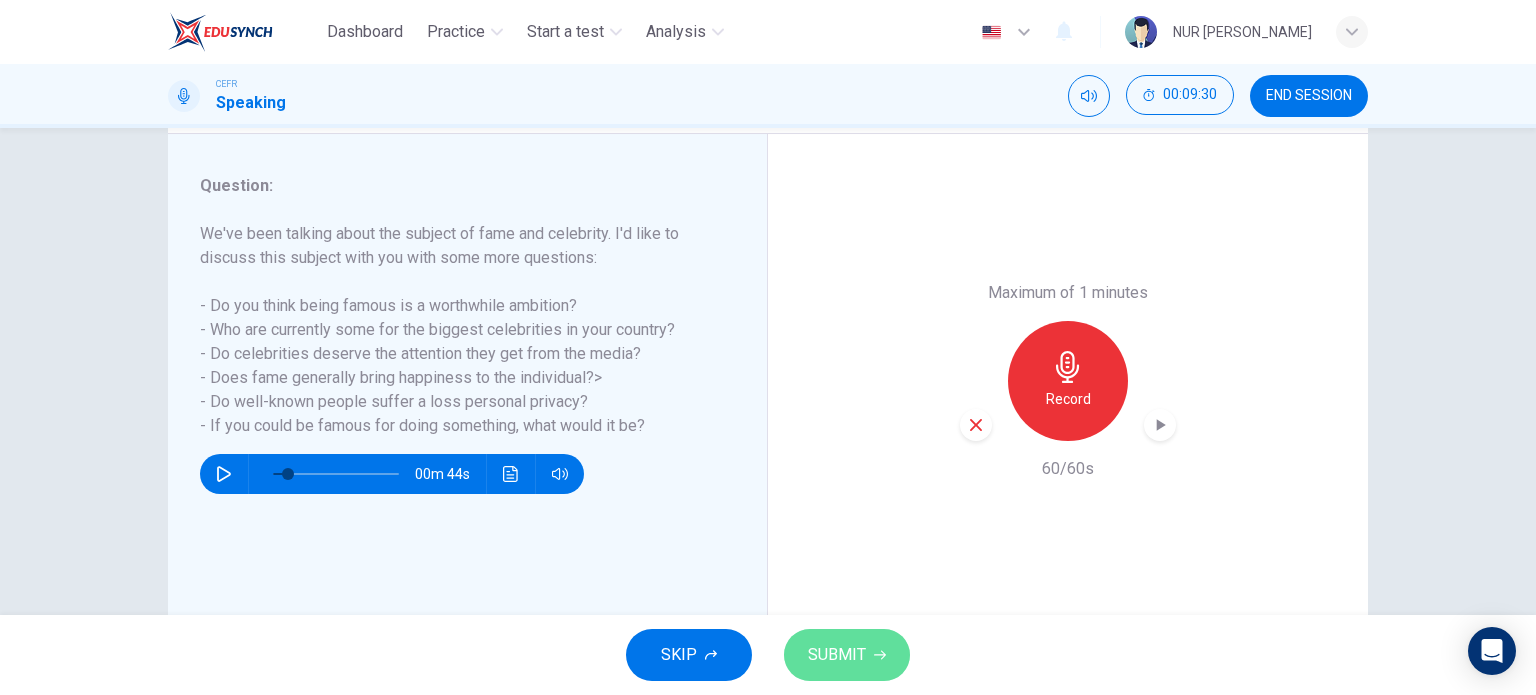 click on "SUBMIT" at bounding box center [847, 655] 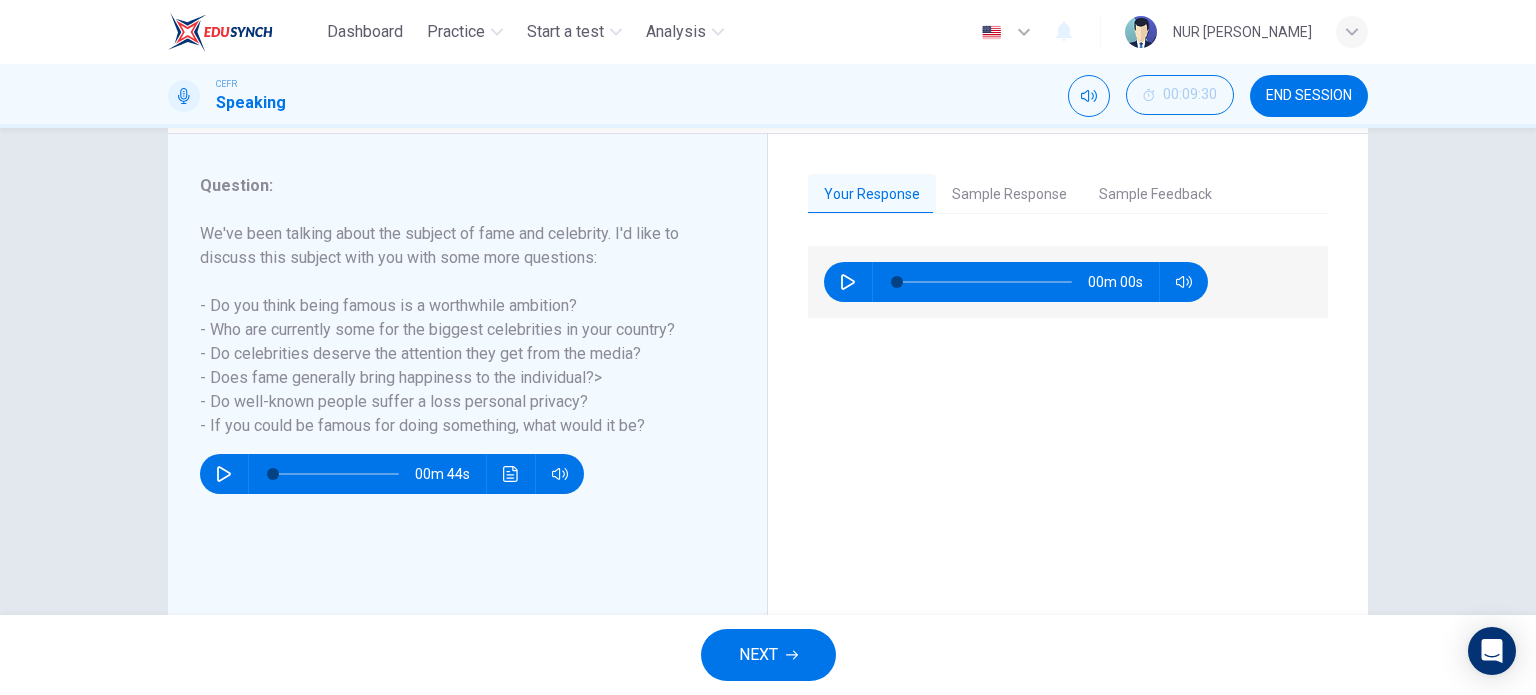 type on "0" 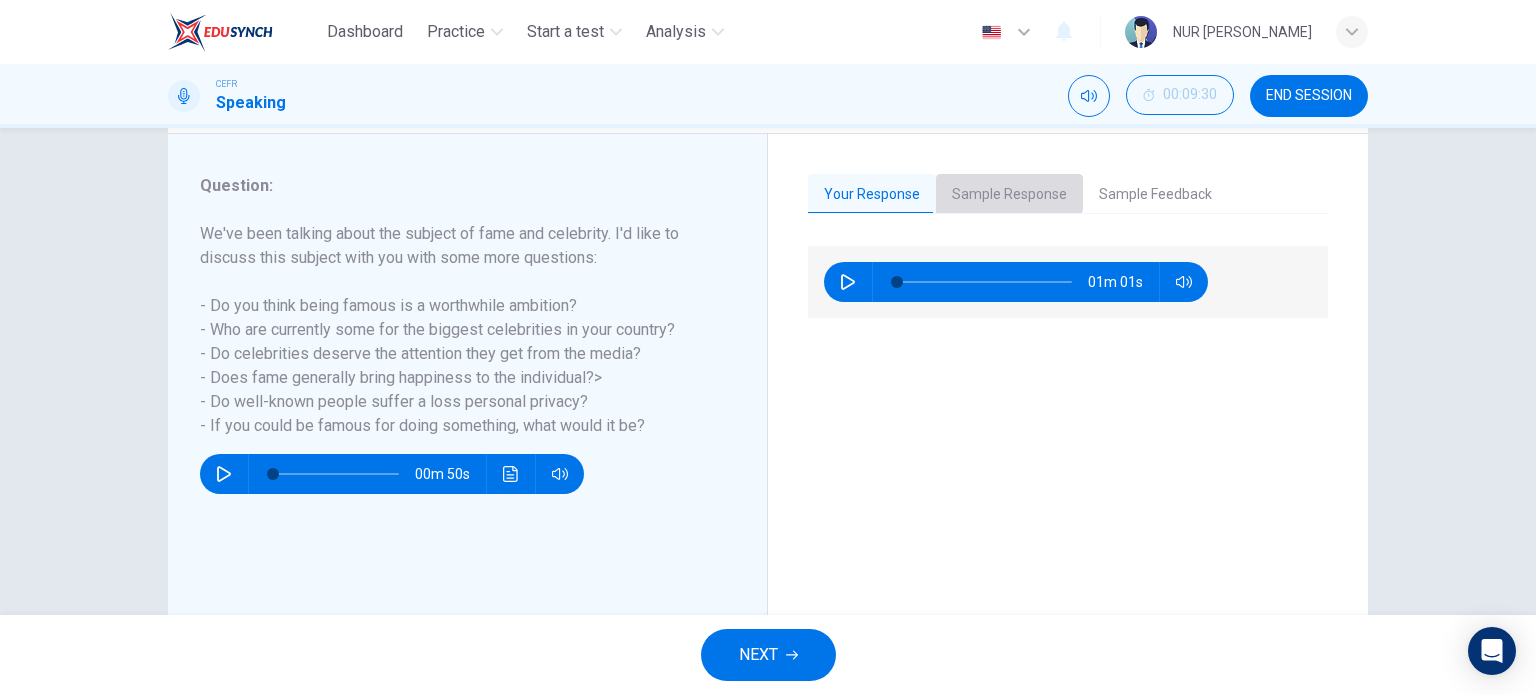click on "Sample Response" at bounding box center [1009, 195] 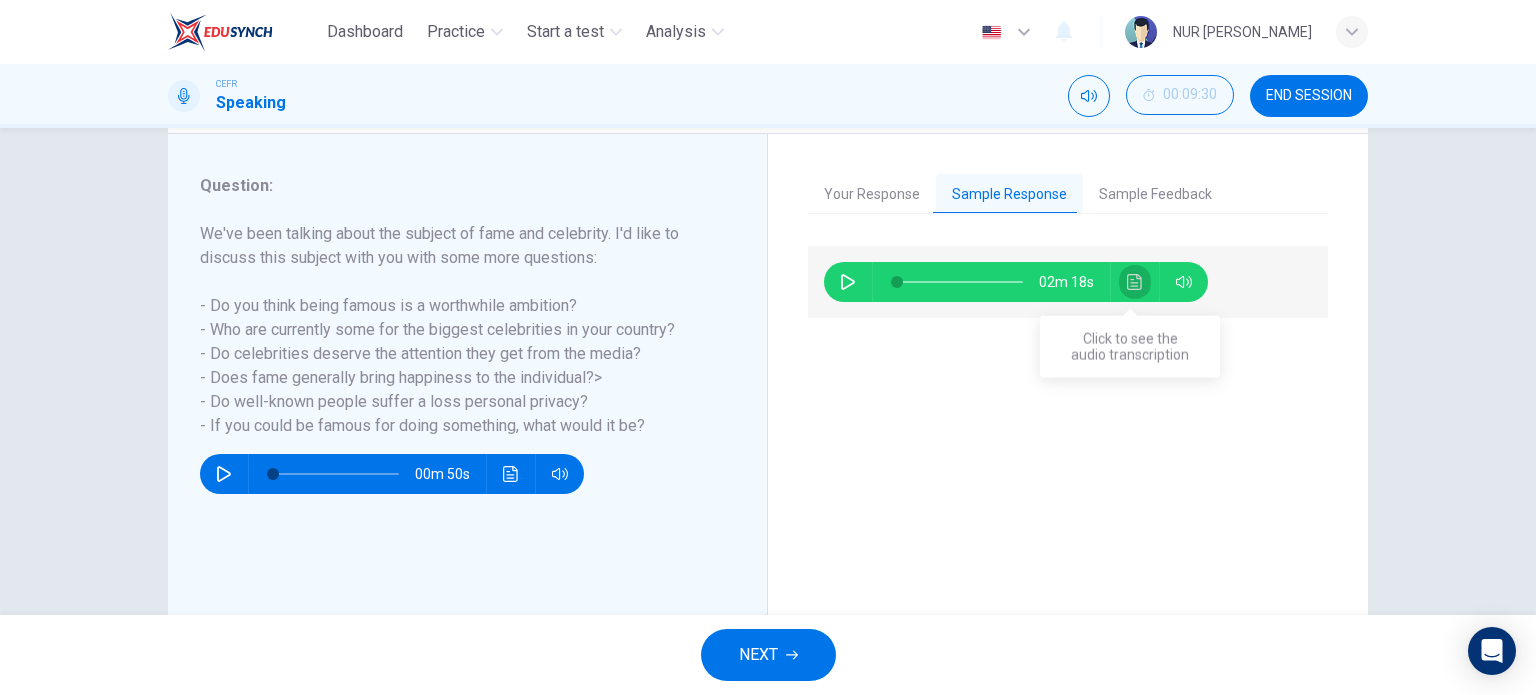 click at bounding box center [1135, 282] 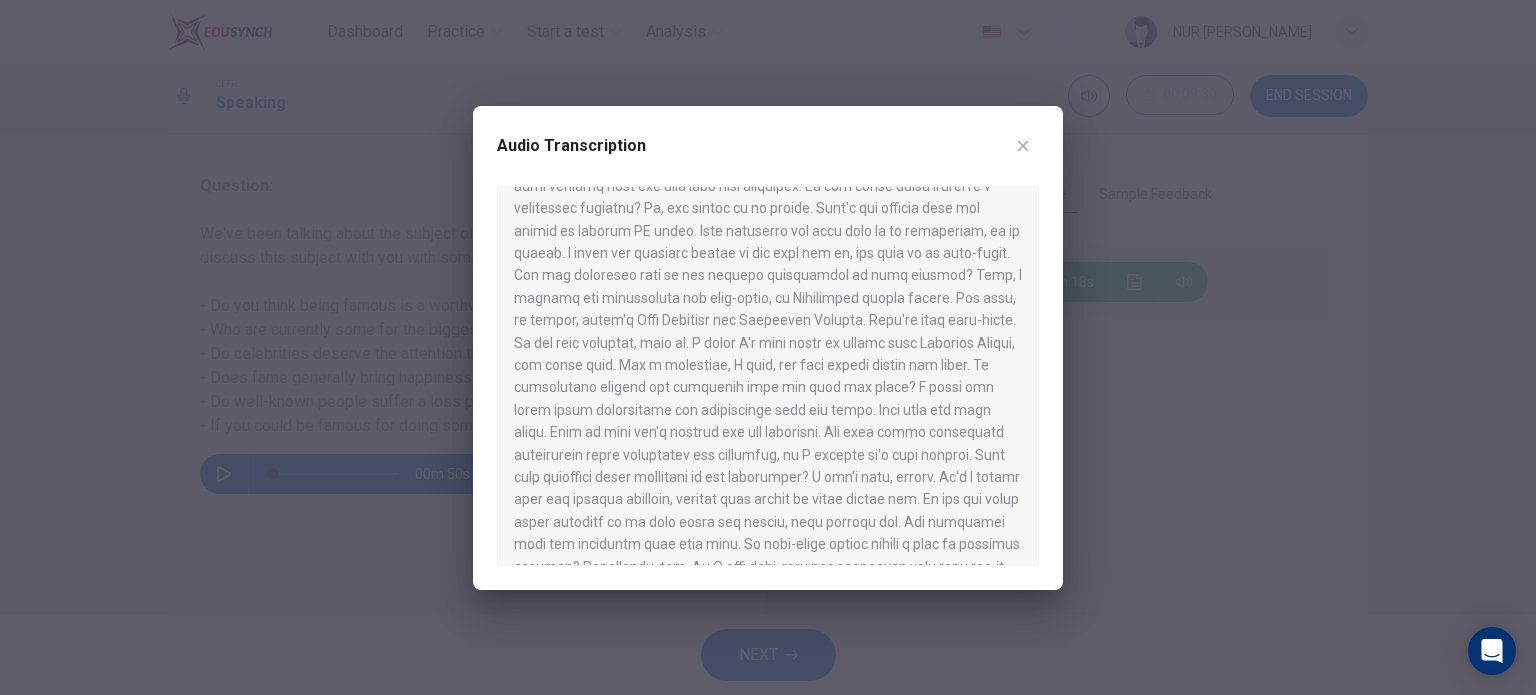 scroll, scrollTop: 44, scrollLeft: 0, axis: vertical 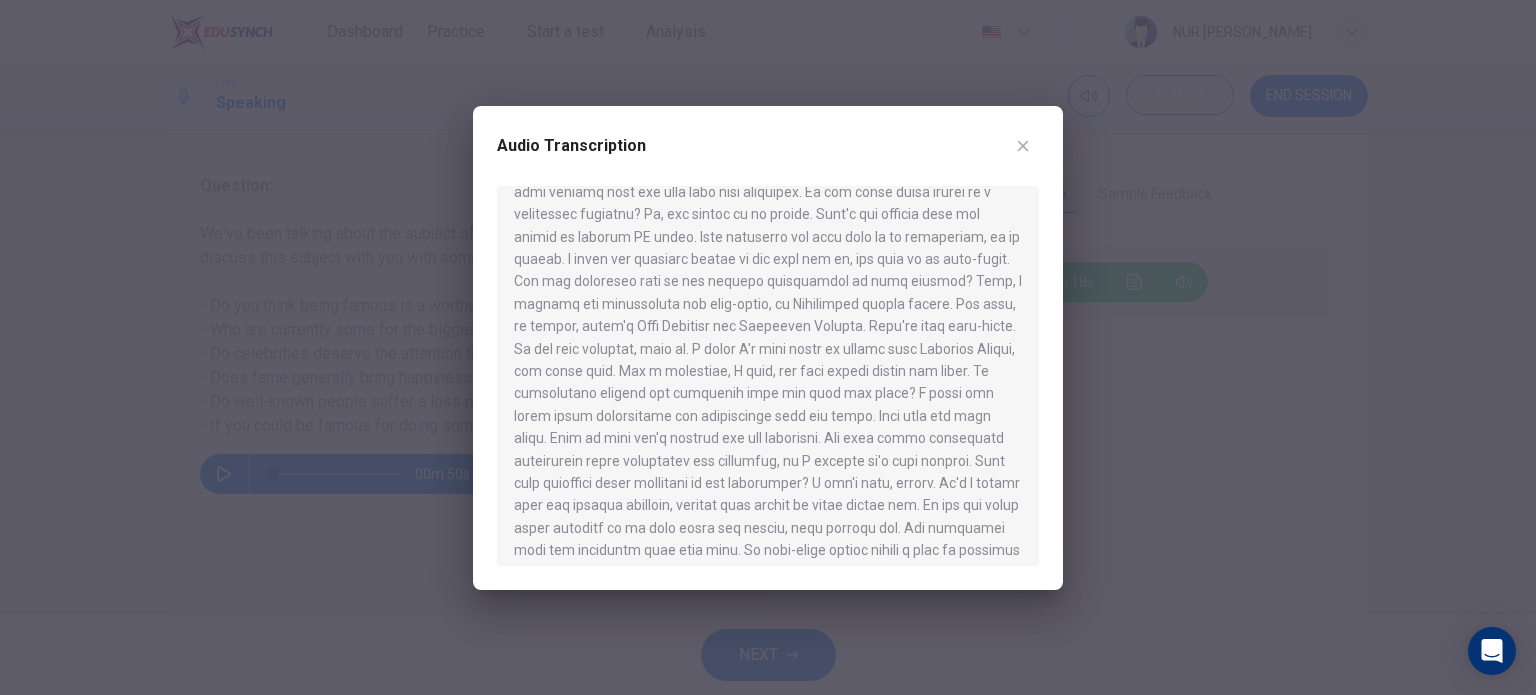 click at bounding box center [768, 376] 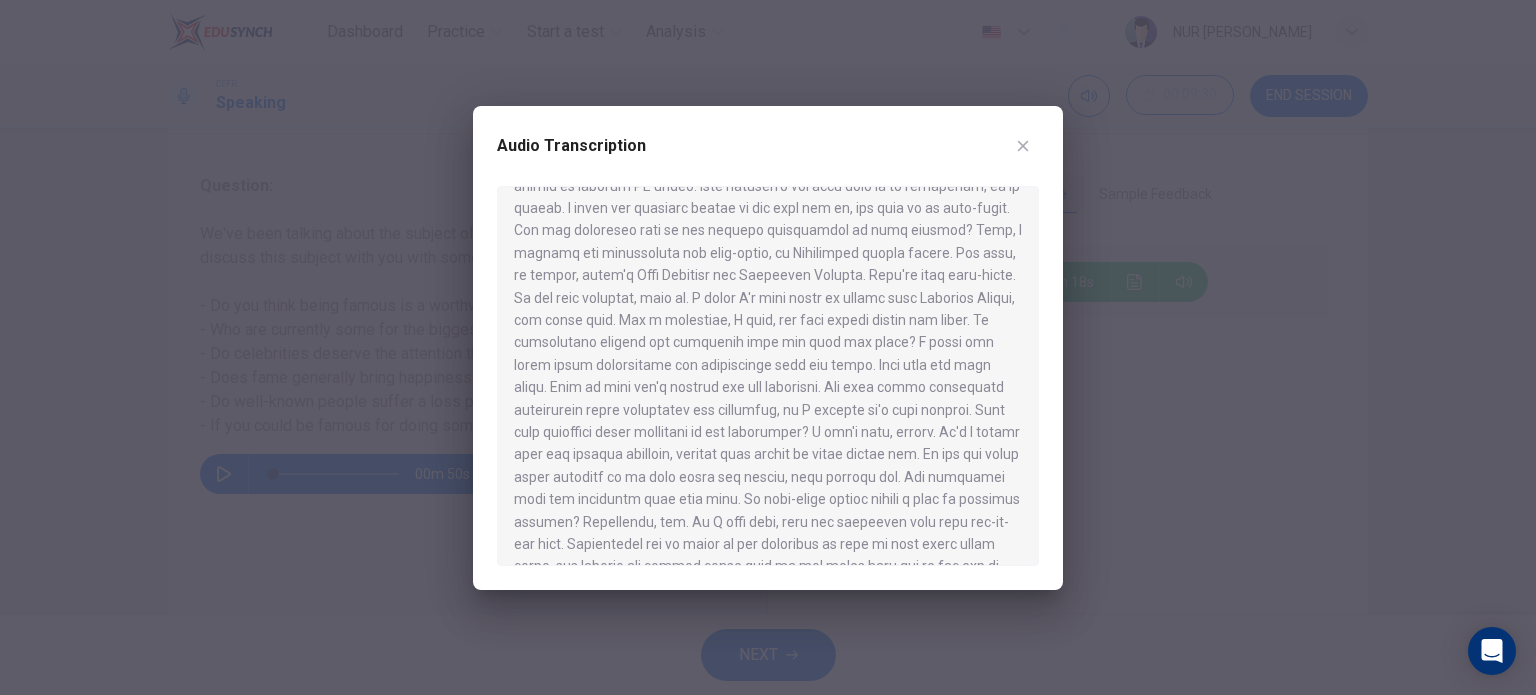 scroll, scrollTop: 213, scrollLeft: 0, axis: vertical 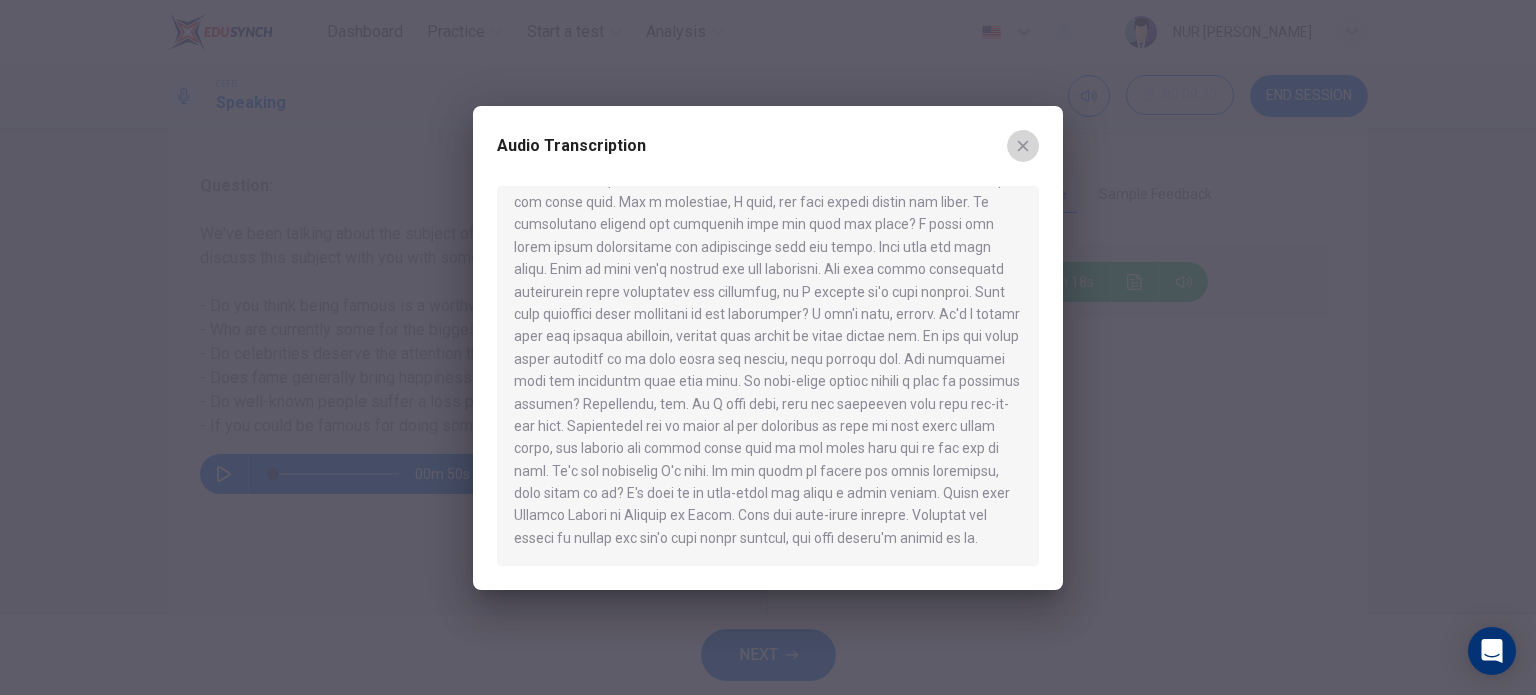 click 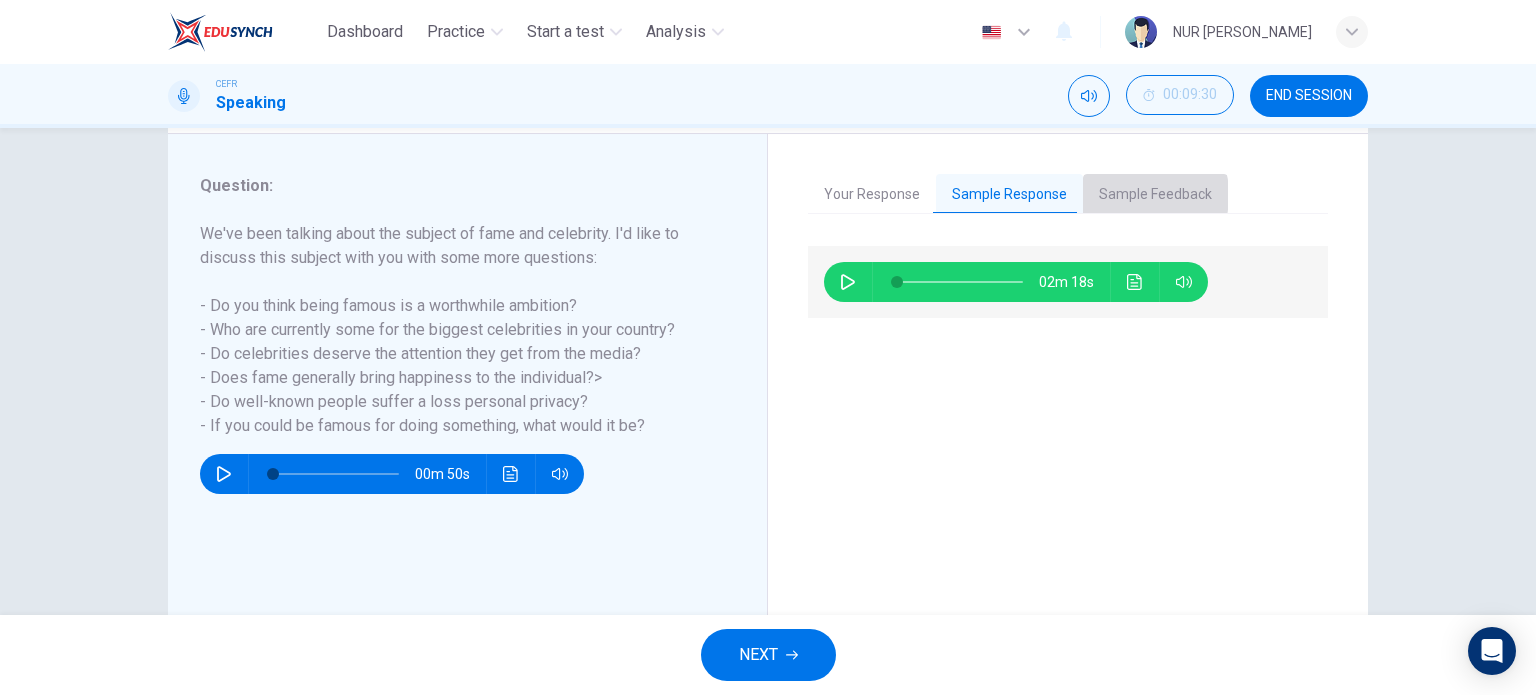 click on "Sample Feedback" at bounding box center [1155, 195] 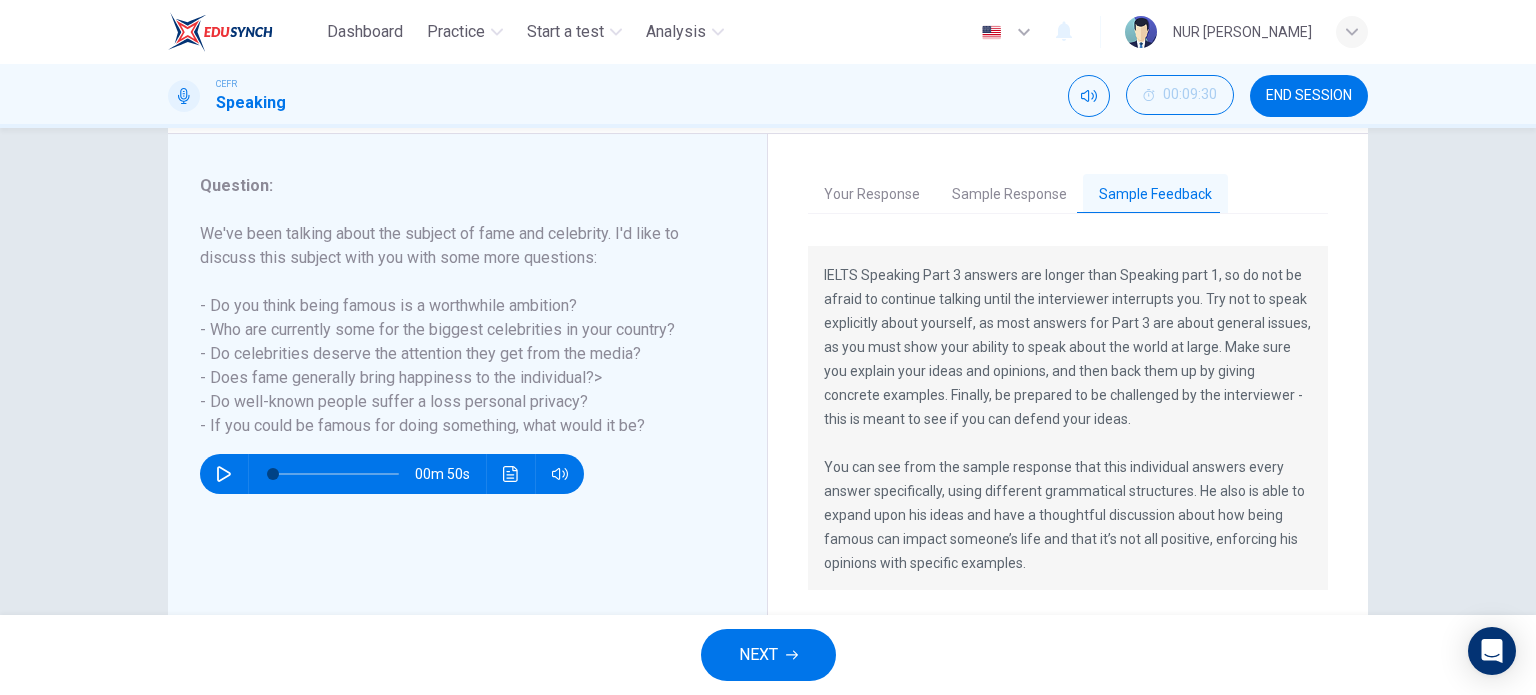 scroll, scrollTop: 48, scrollLeft: 0, axis: vertical 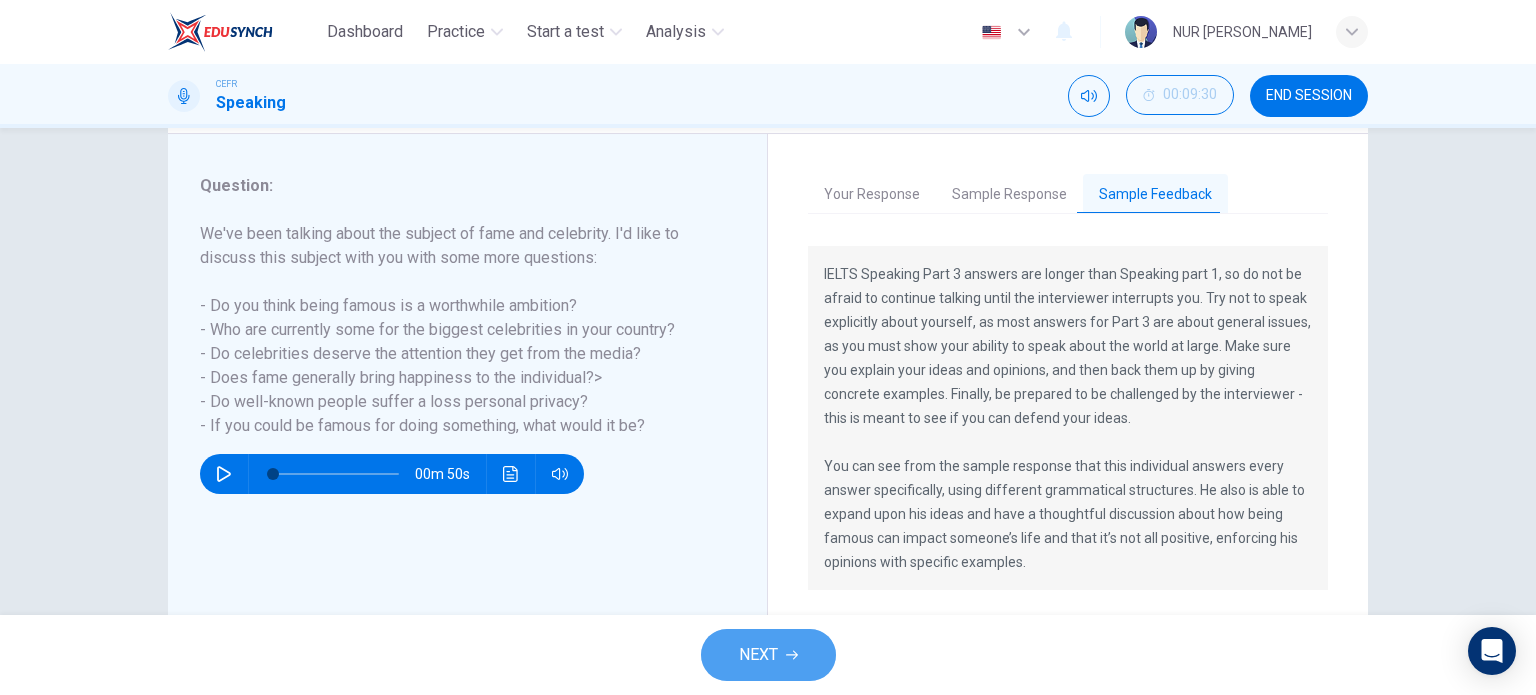 click on "NEXT" at bounding box center (768, 655) 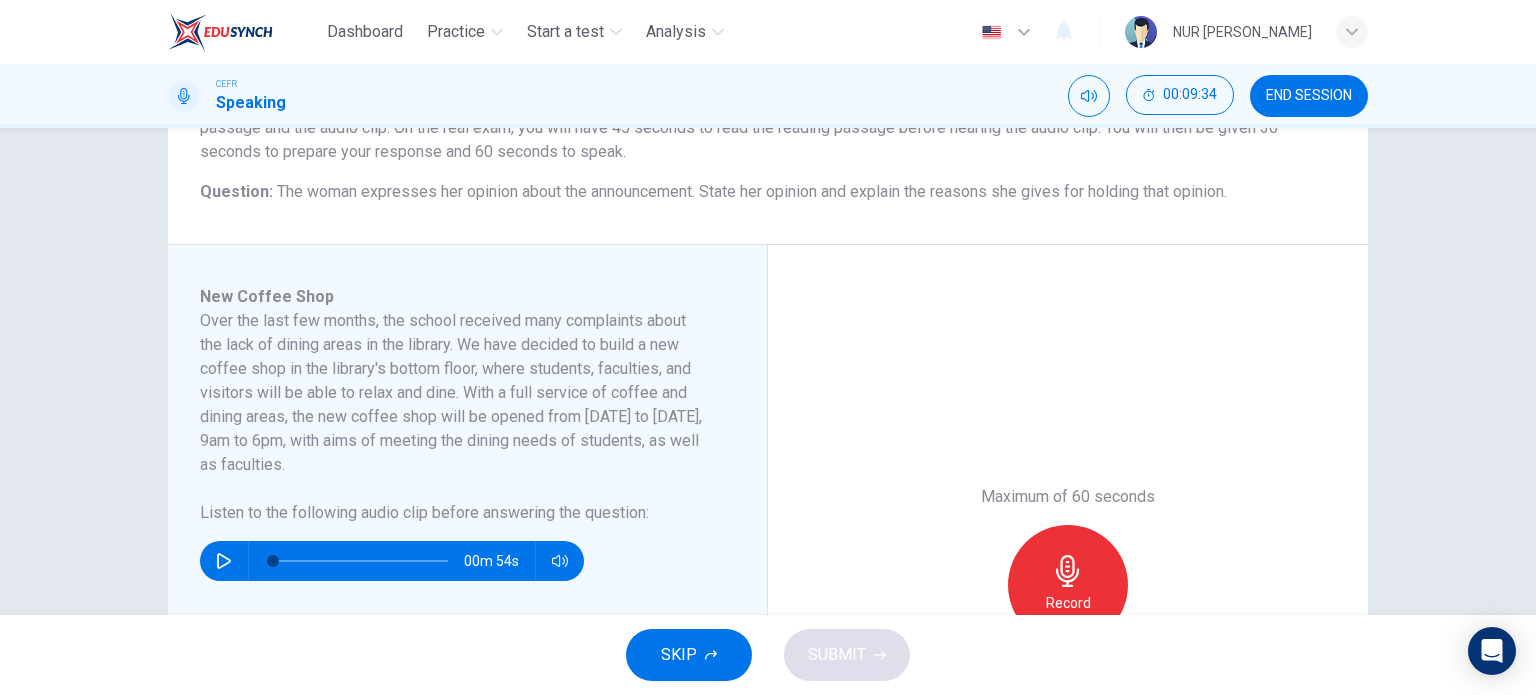 scroll, scrollTop: 212, scrollLeft: 0, axis: vertical 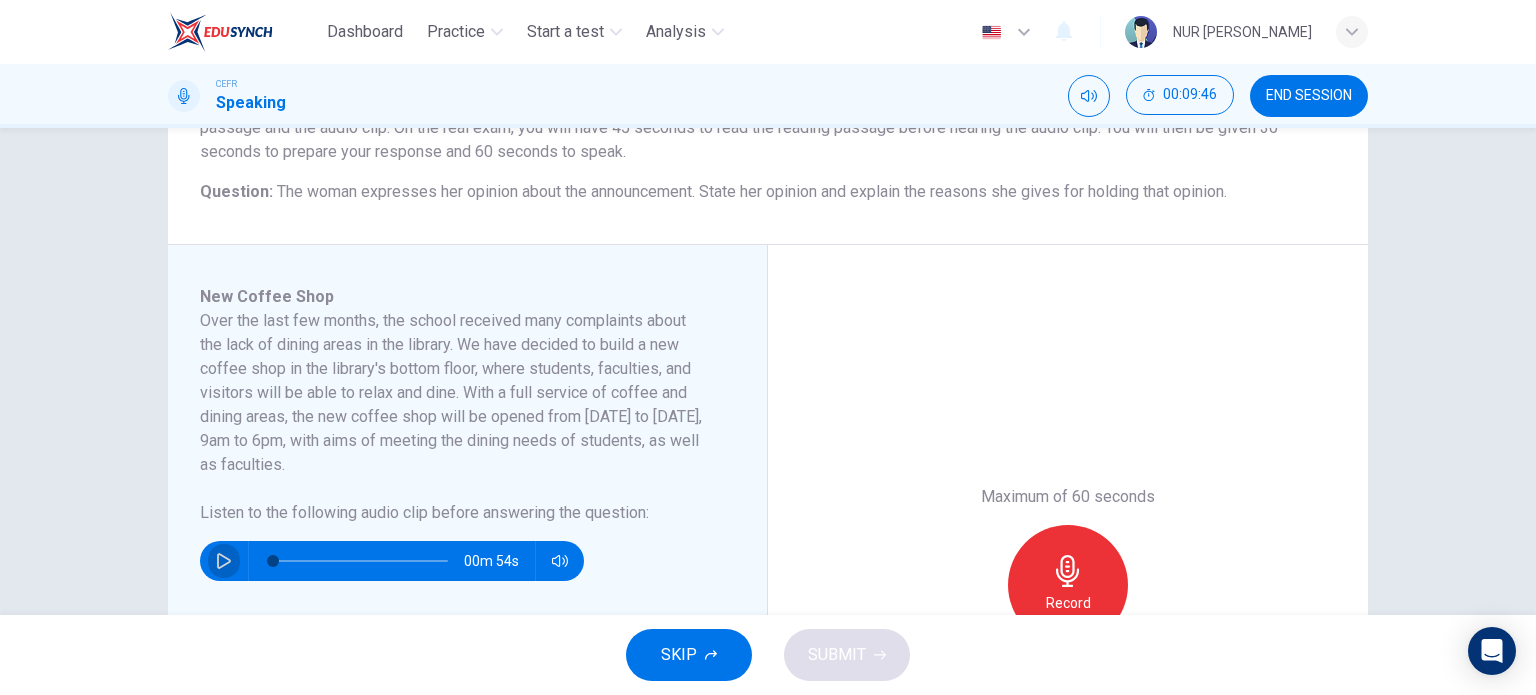 click 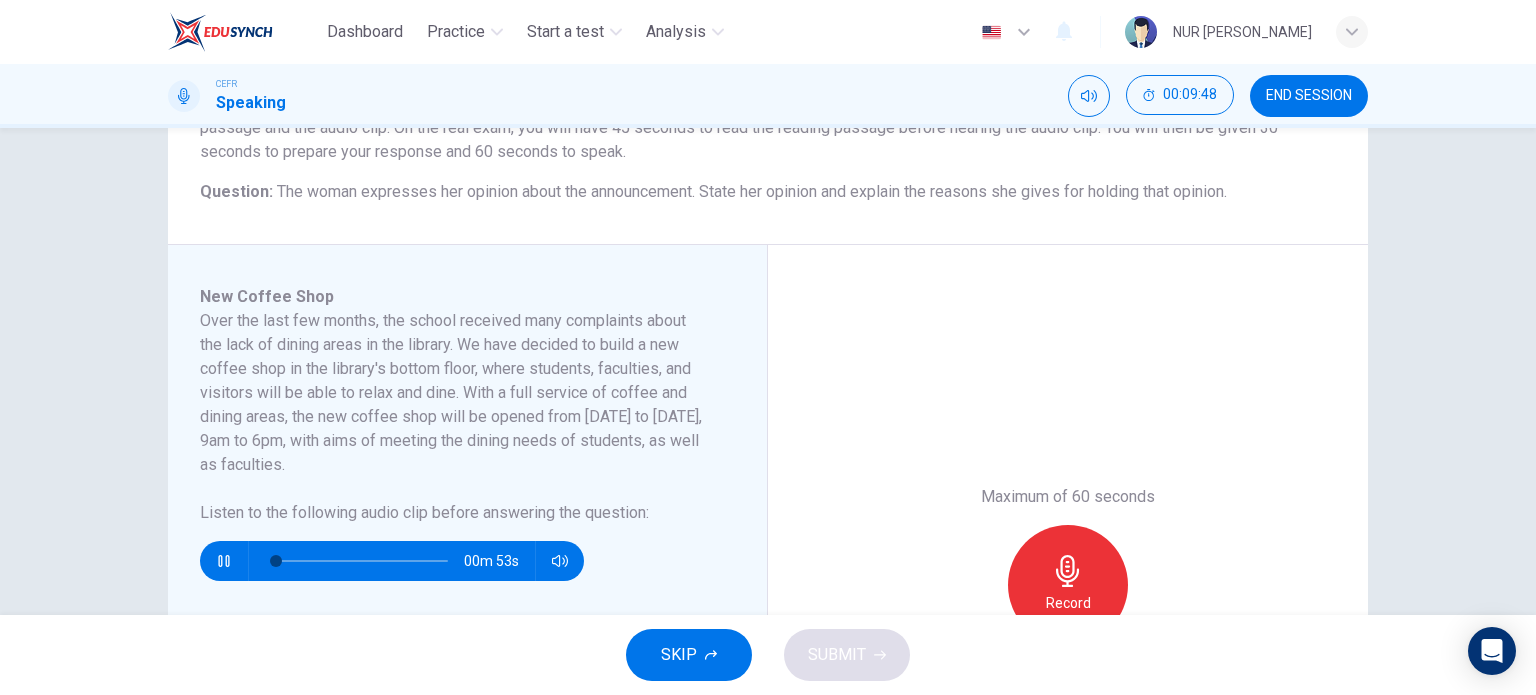 type on "4" 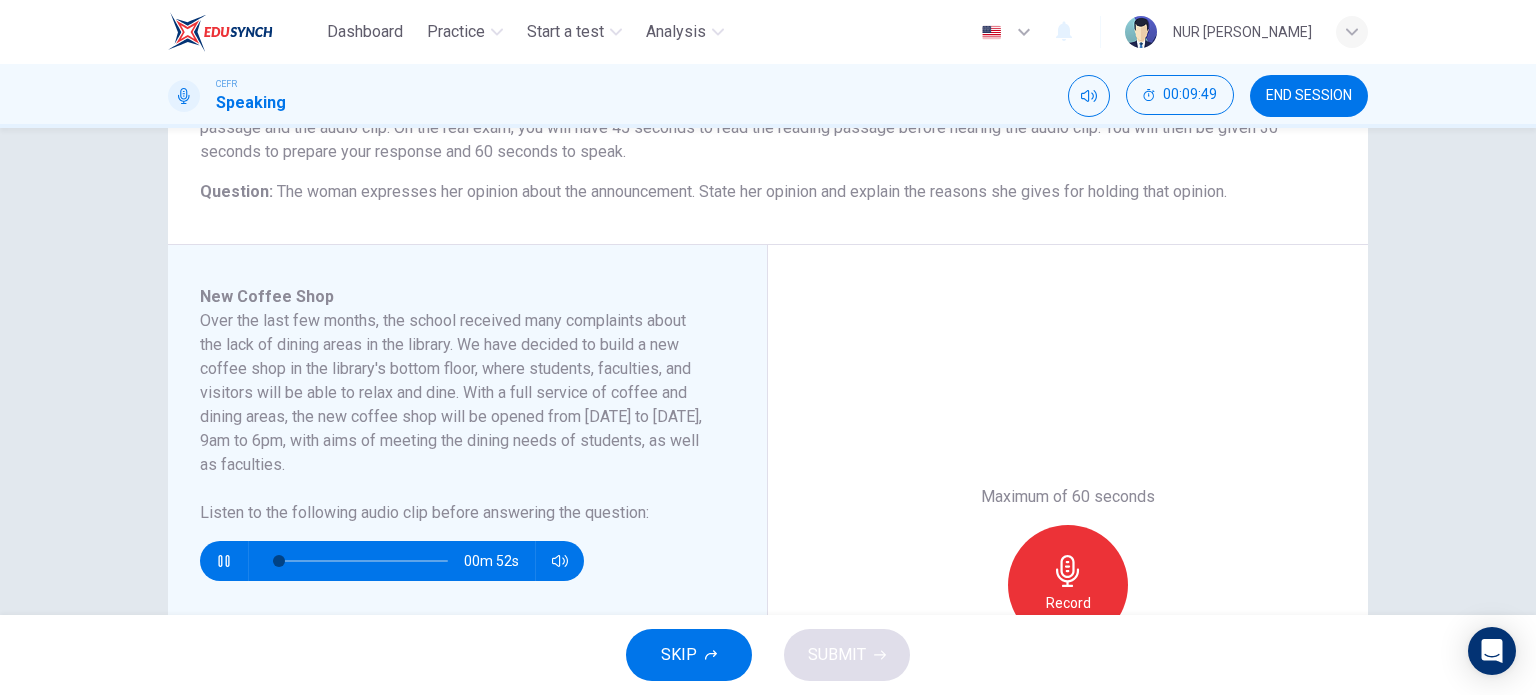 type 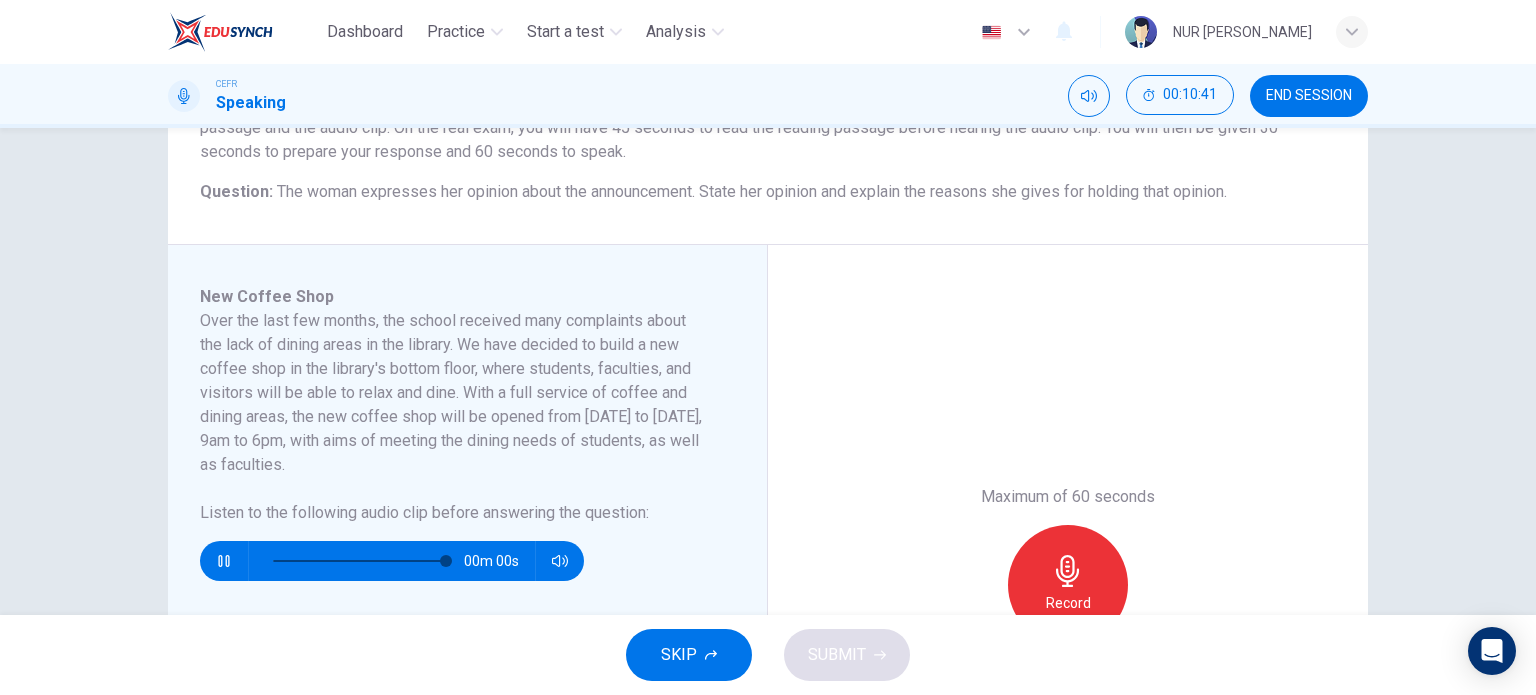 type on "0" 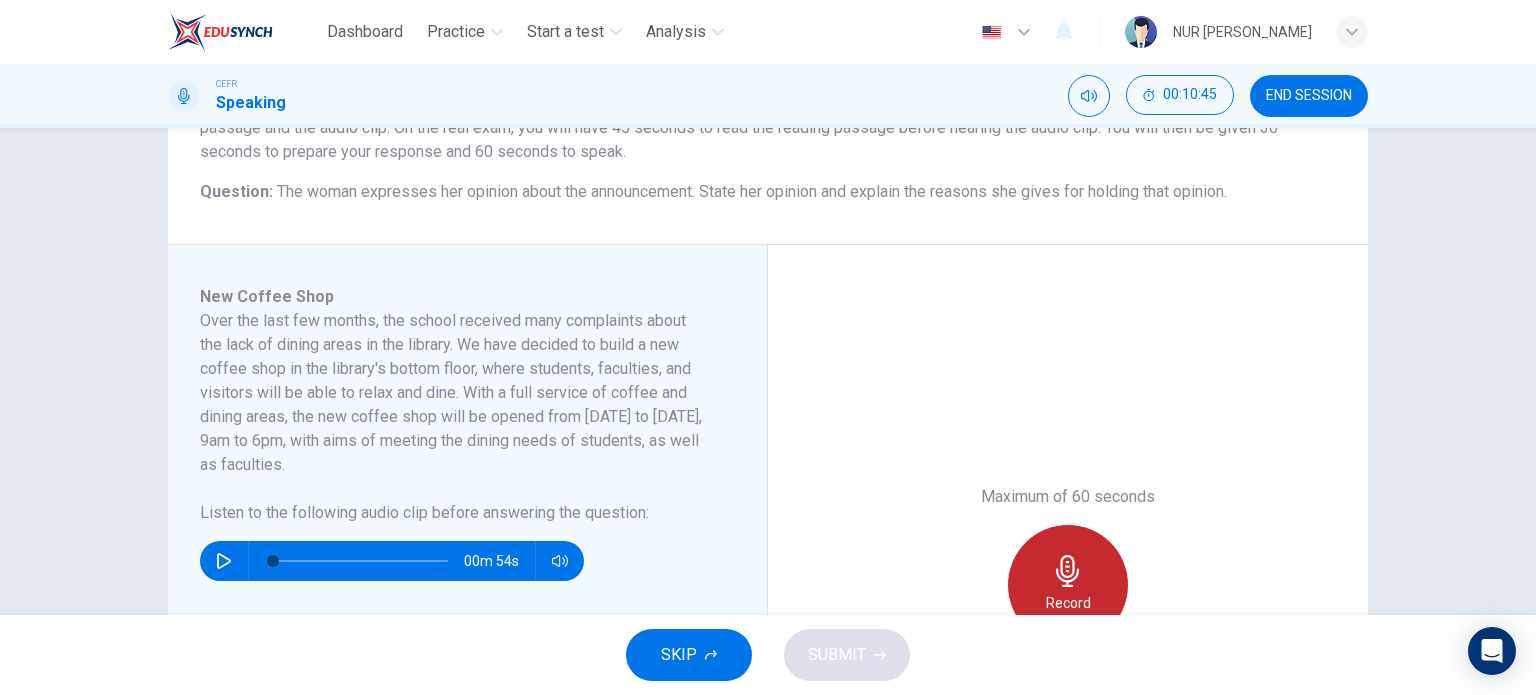 click on "Record" at bounding box center (1068, 585) 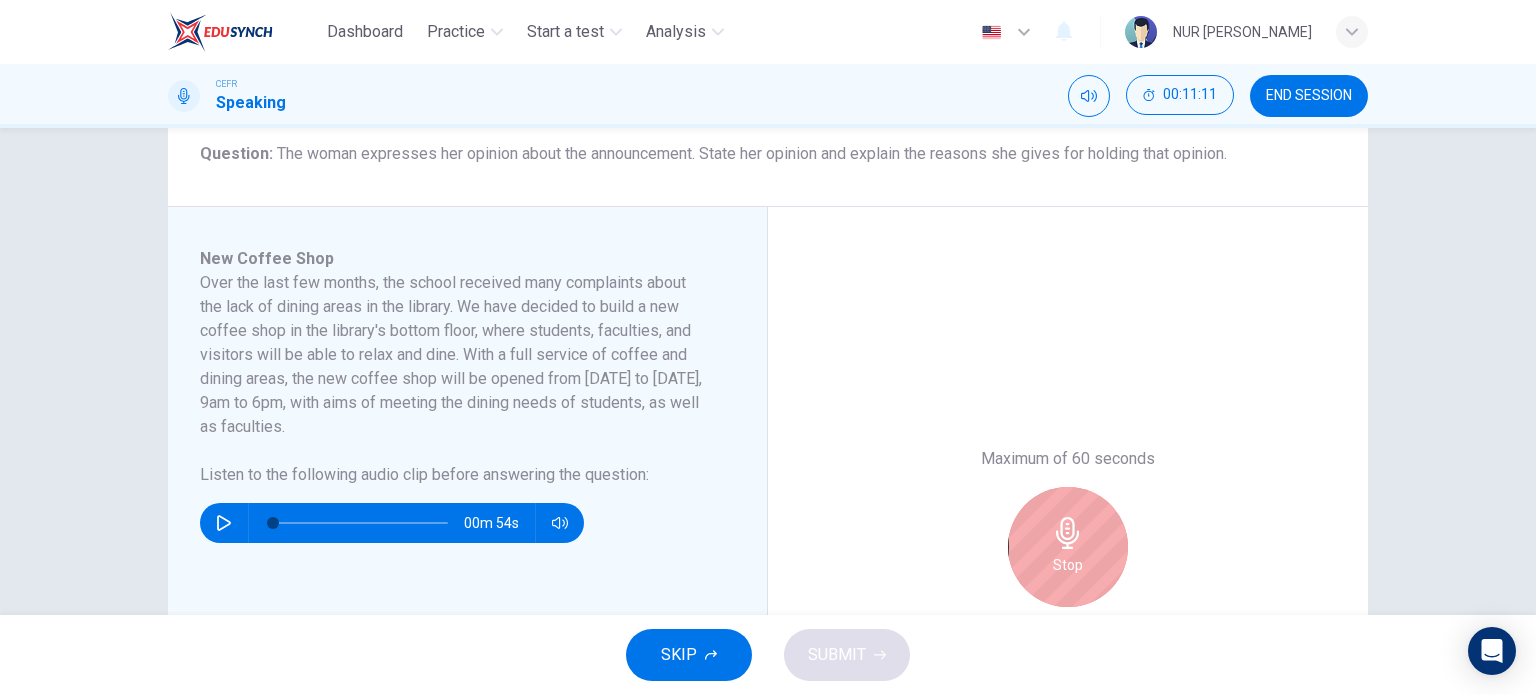 scroll, scrollTop: 302, scrollLeft: 0, axis: vertical 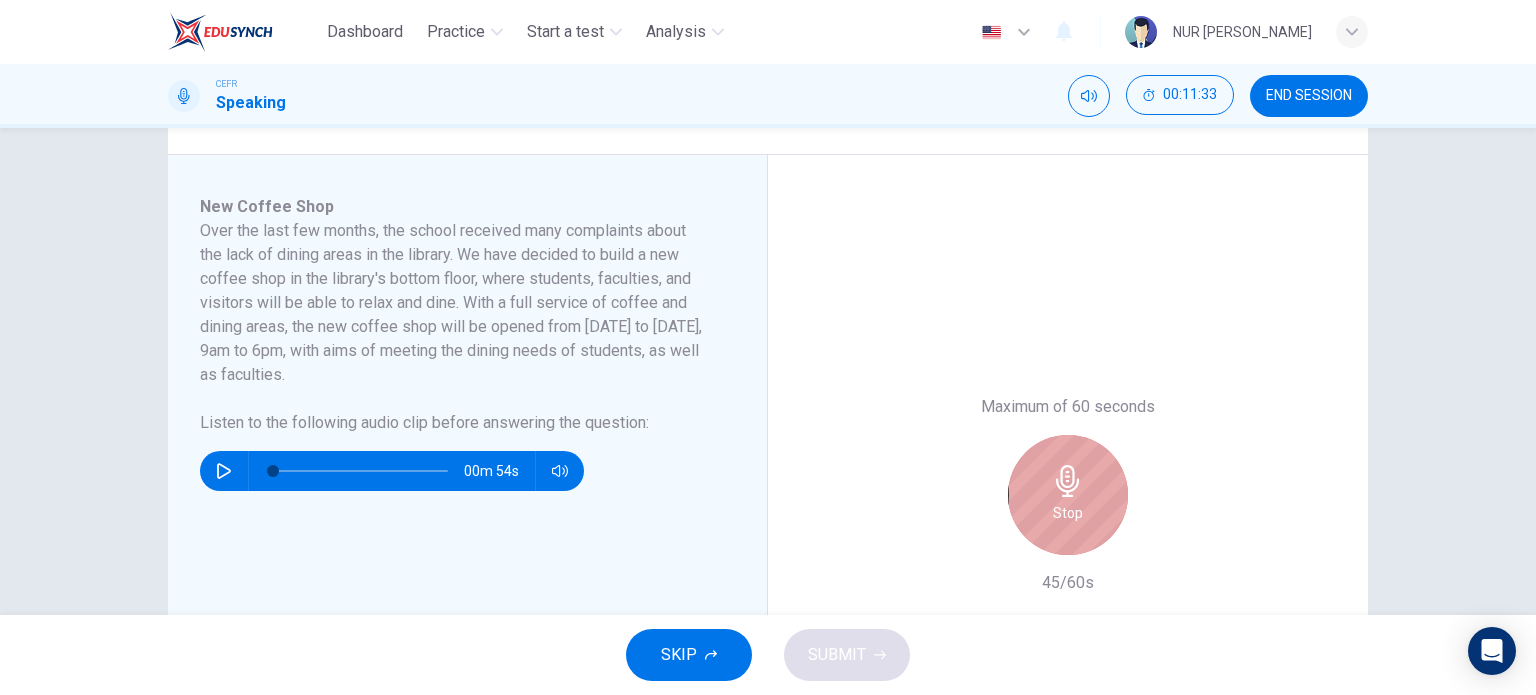 click on "Stop" at bounding box center (1068, 495) 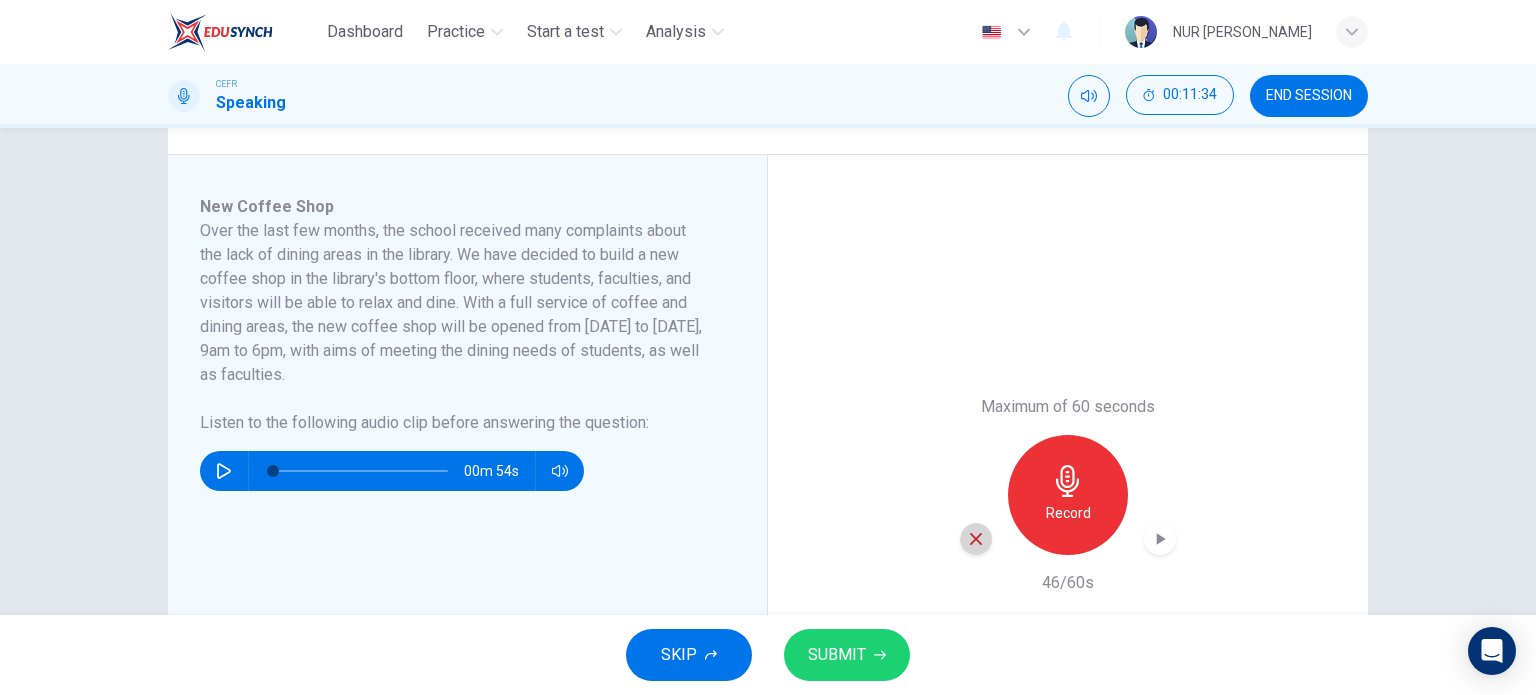 click at bounding box center (976, 539) 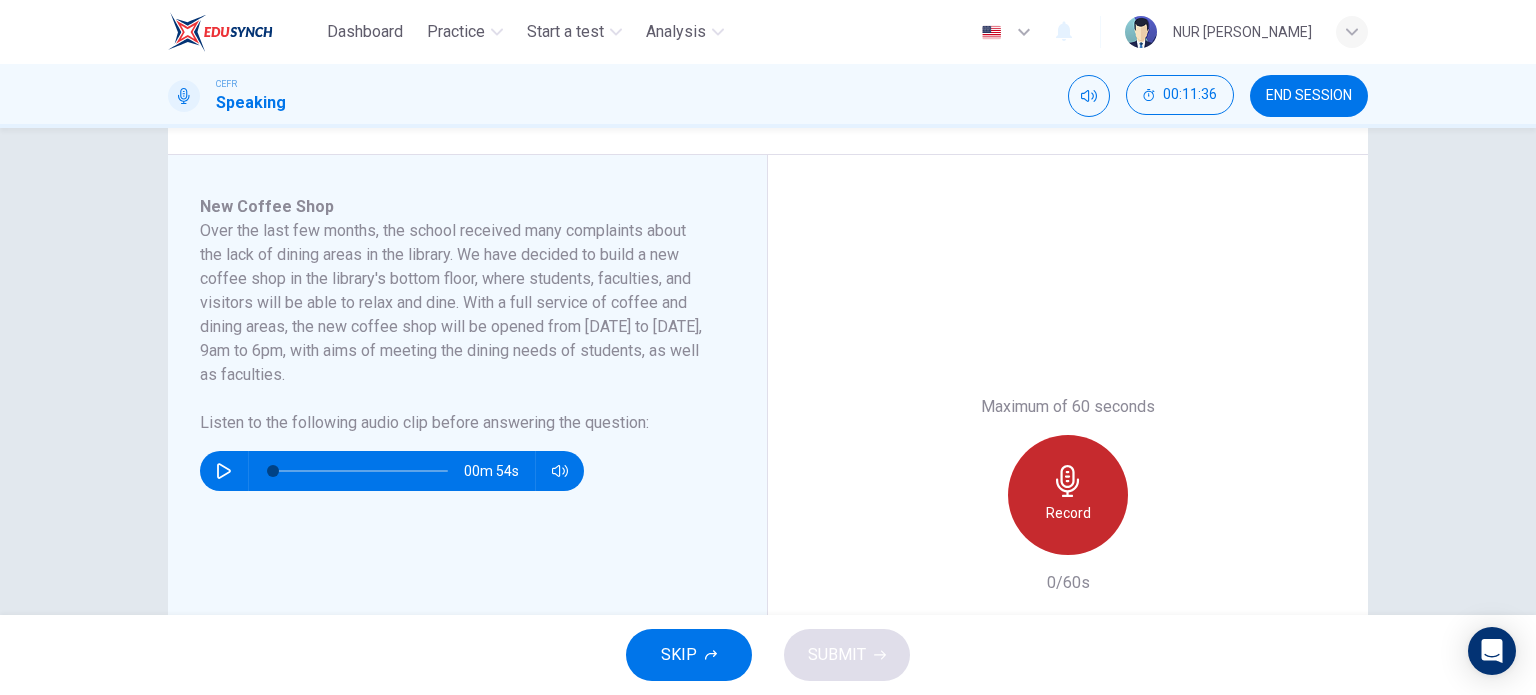 click on "Record" at bounding box center (1068, 495) 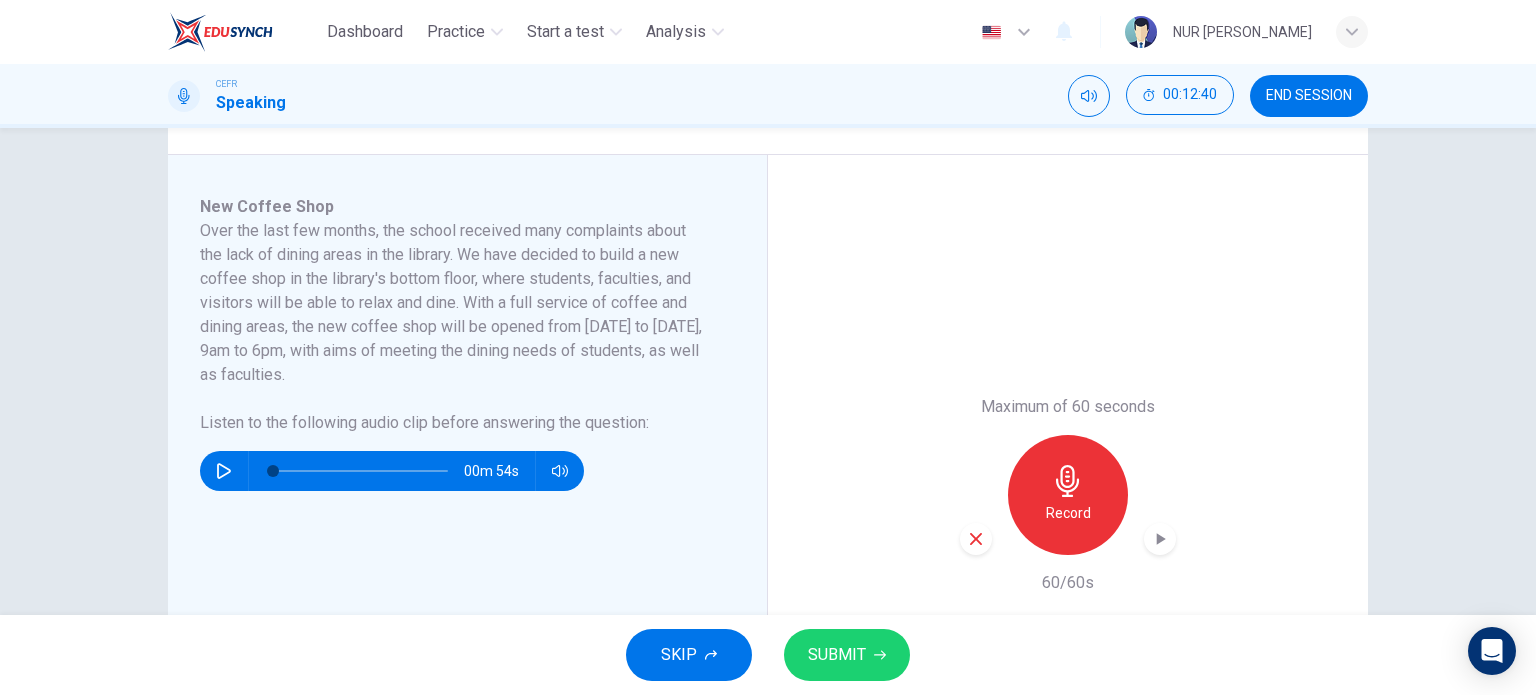 click on "SKIP SUBMIT" at bounding box center (768, 655) 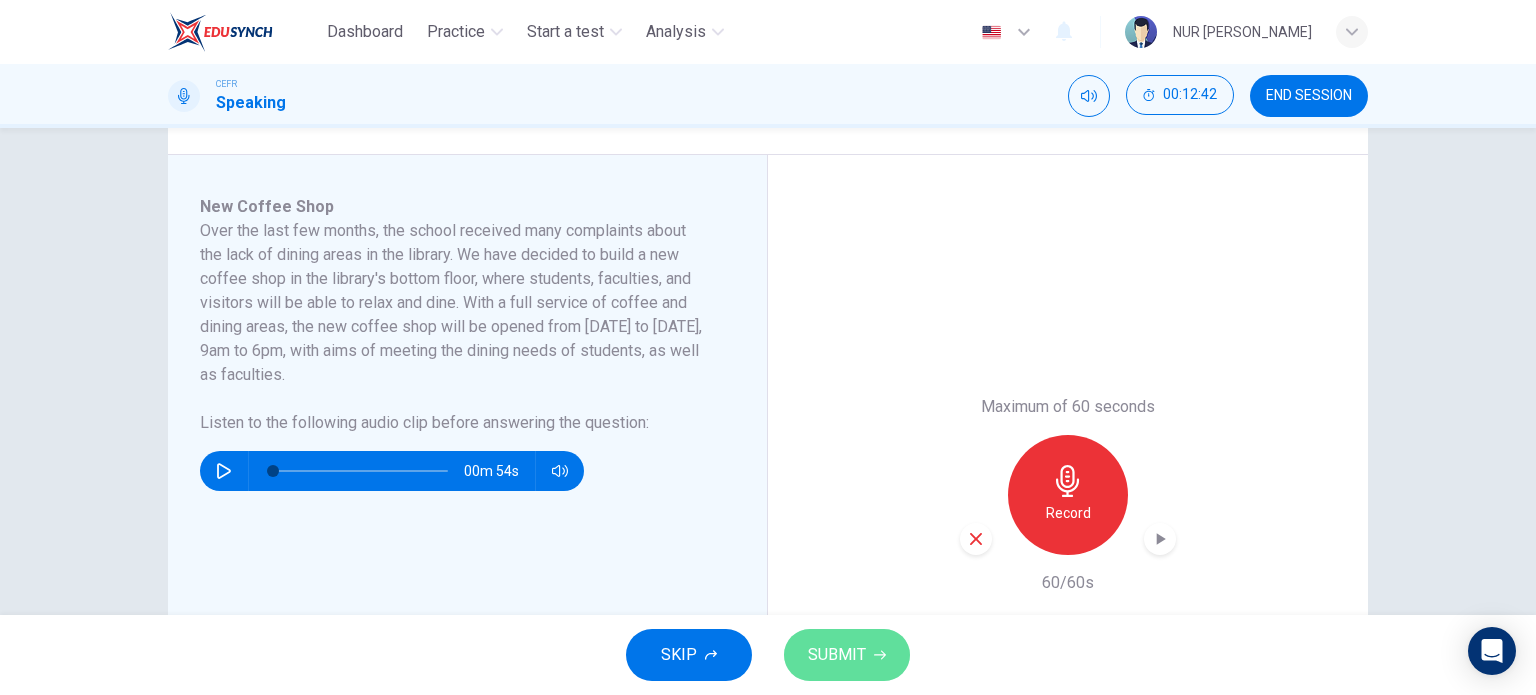click on "SUBMIT" at bounding box center [837, 655] 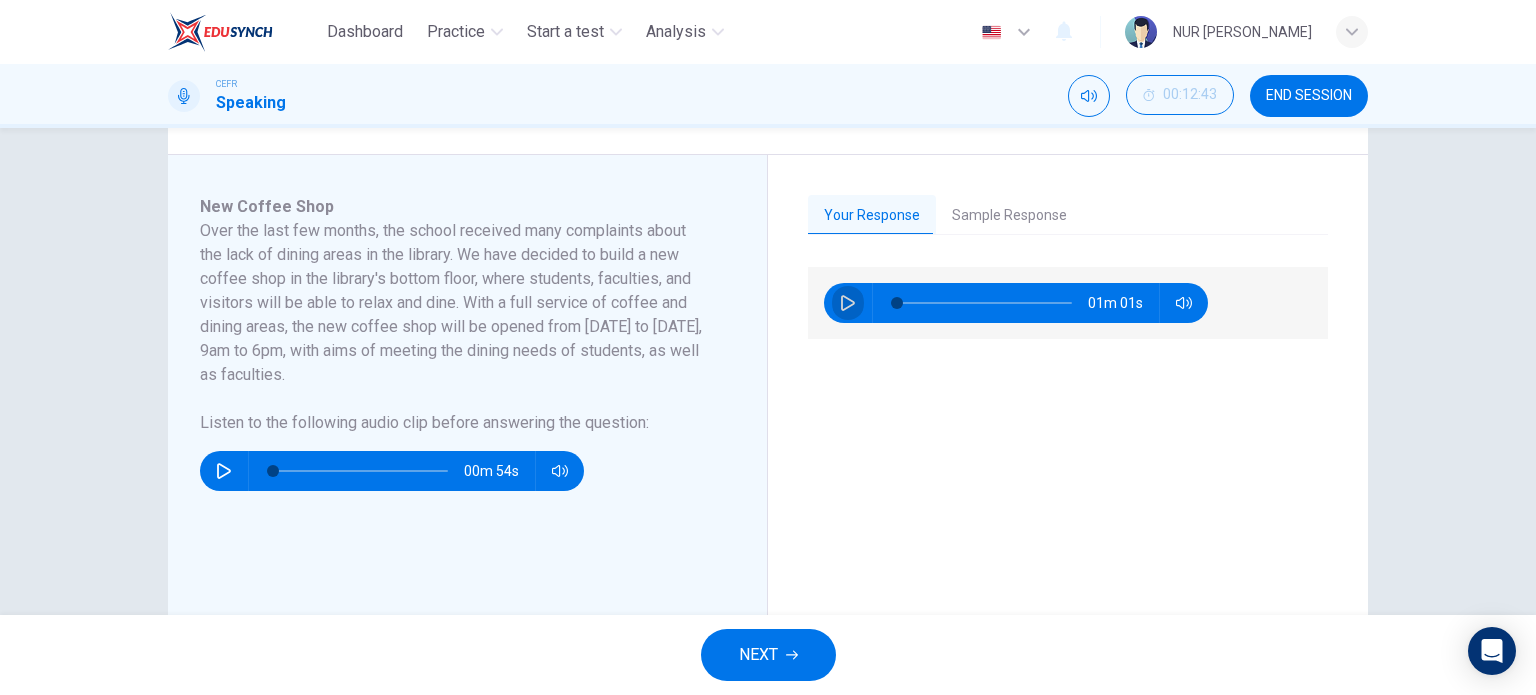 click 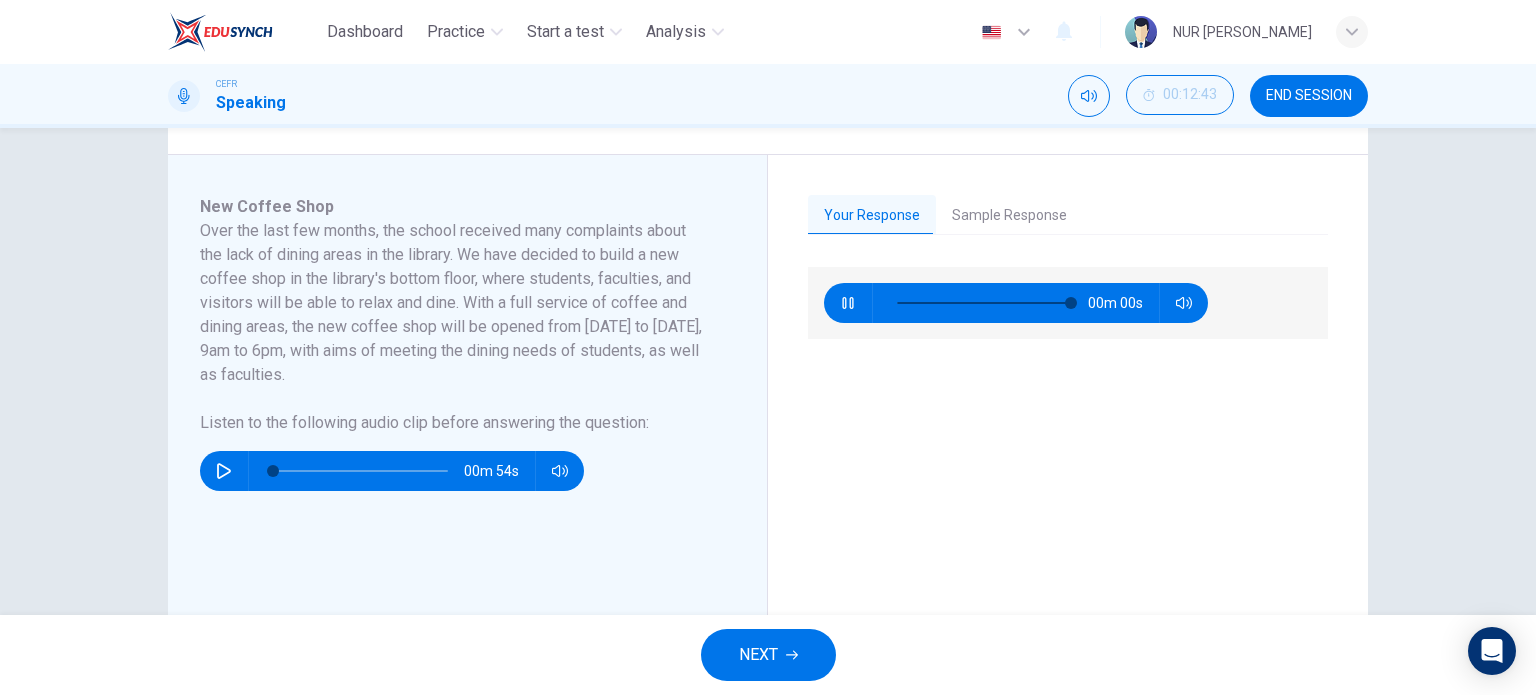 type on "0" 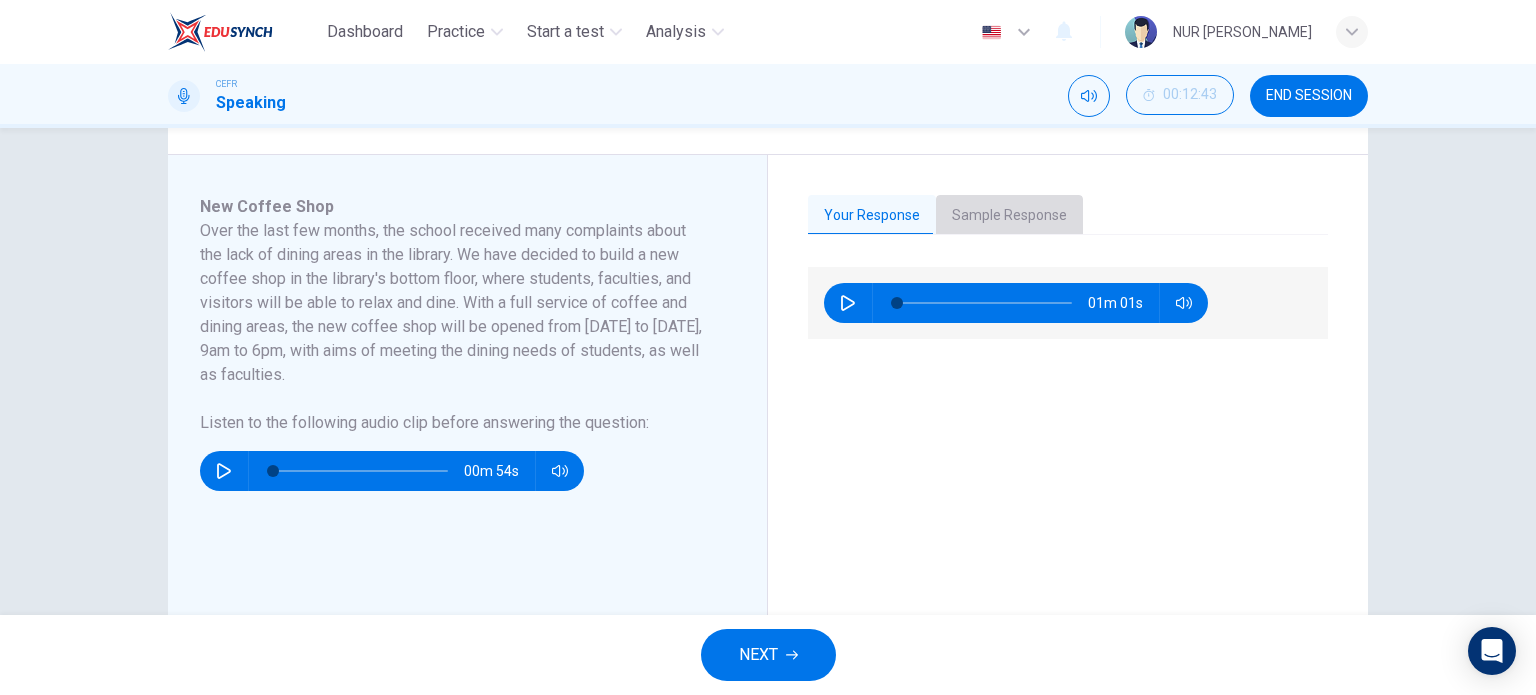 click on "Sample Response" at bounding box center (1009, 216) 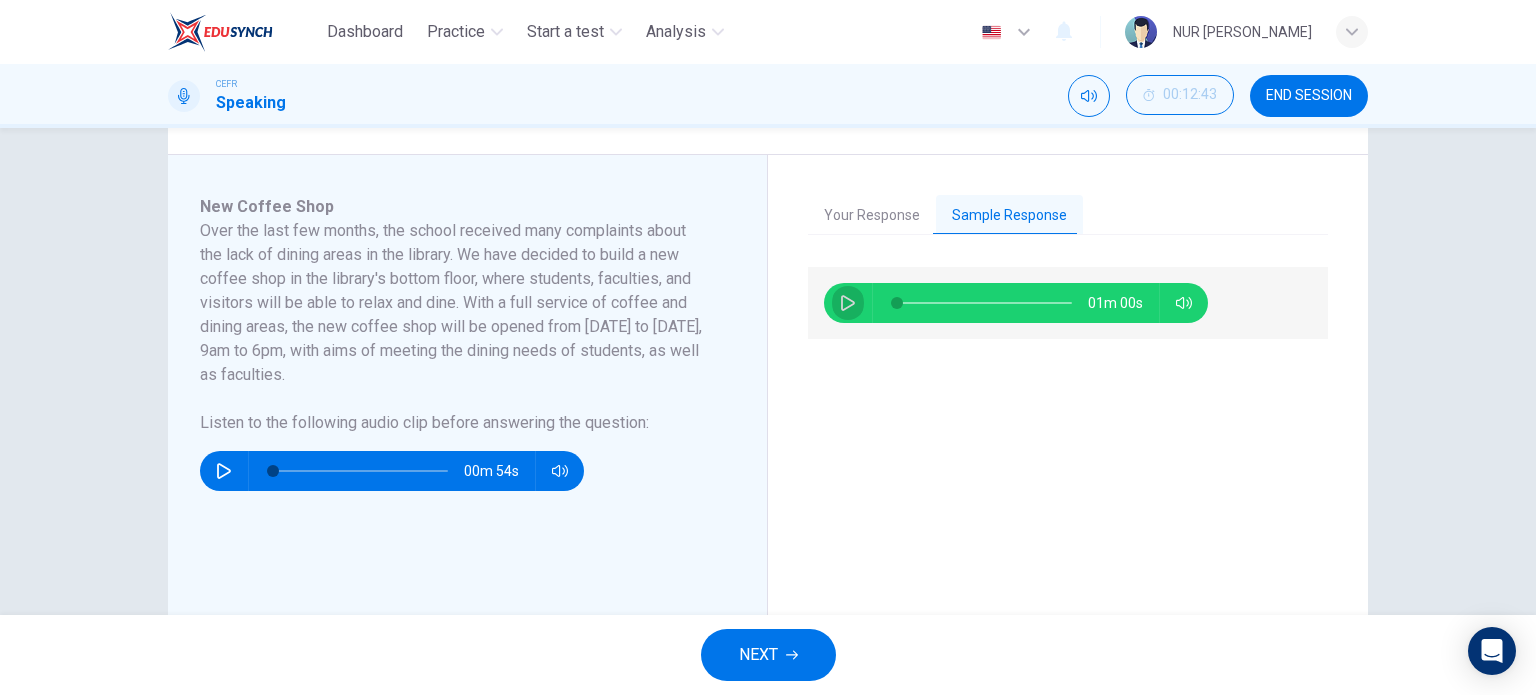 click 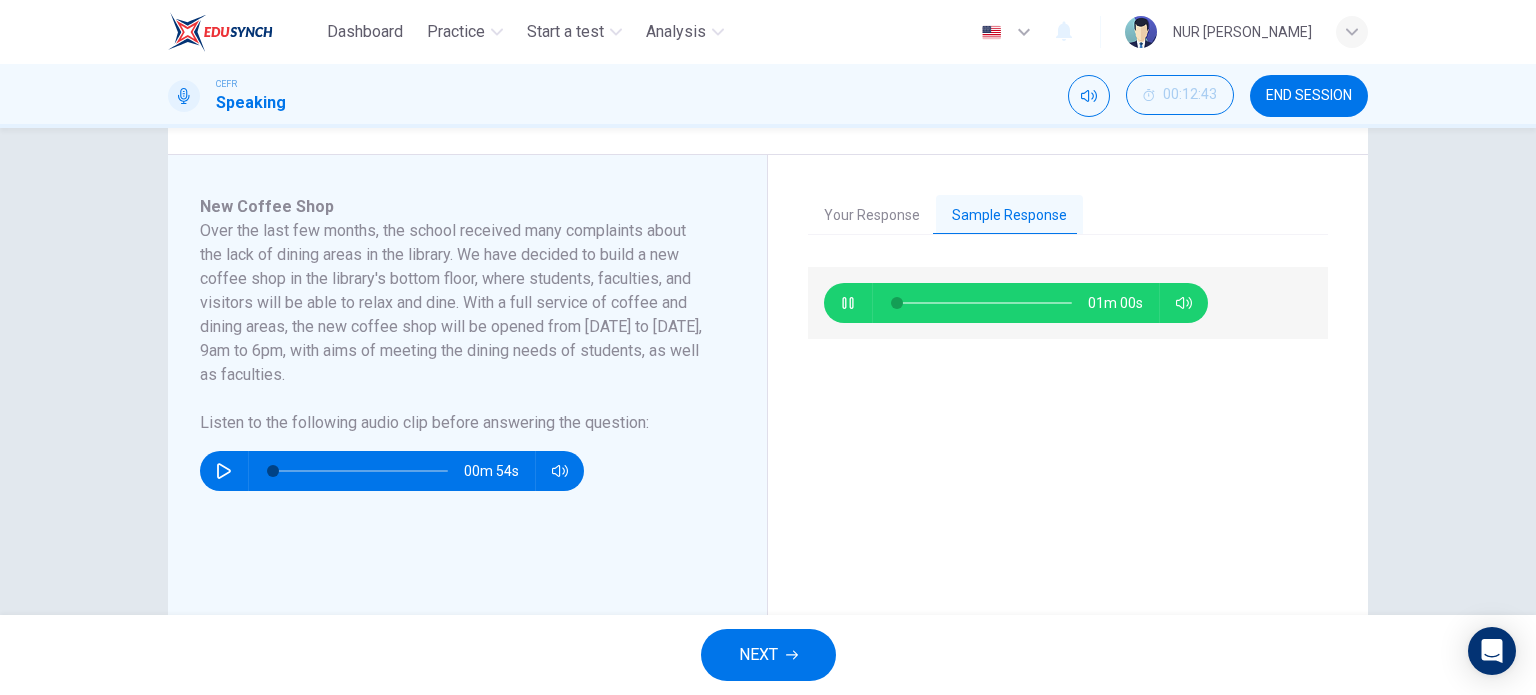 type 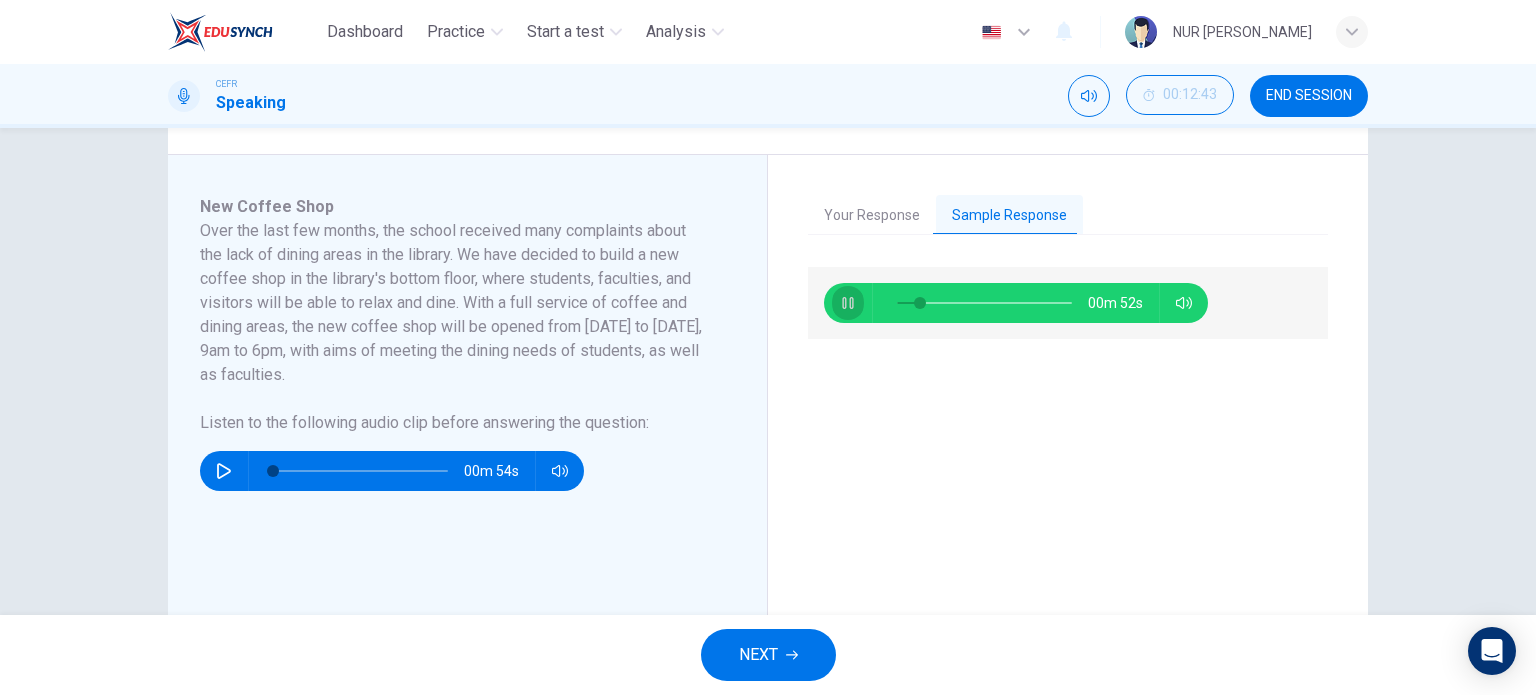 click 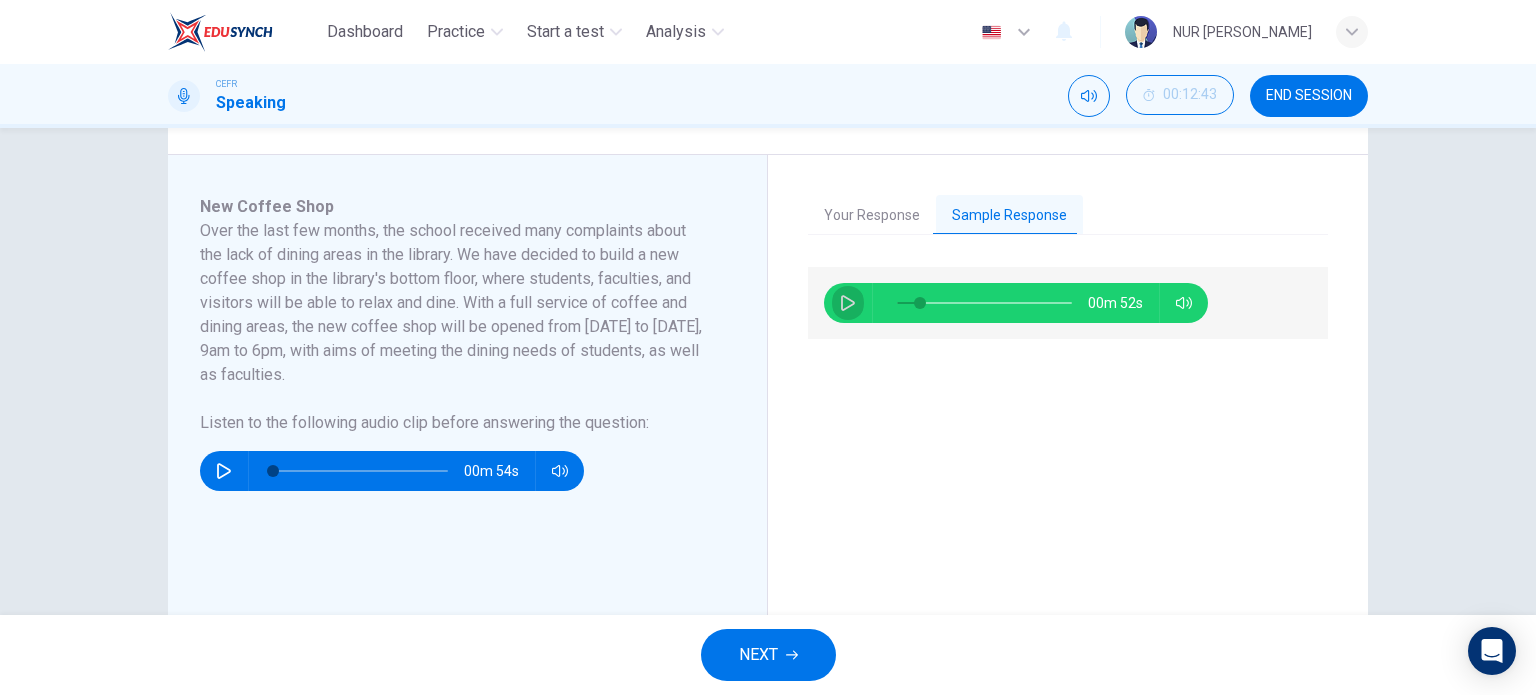 click 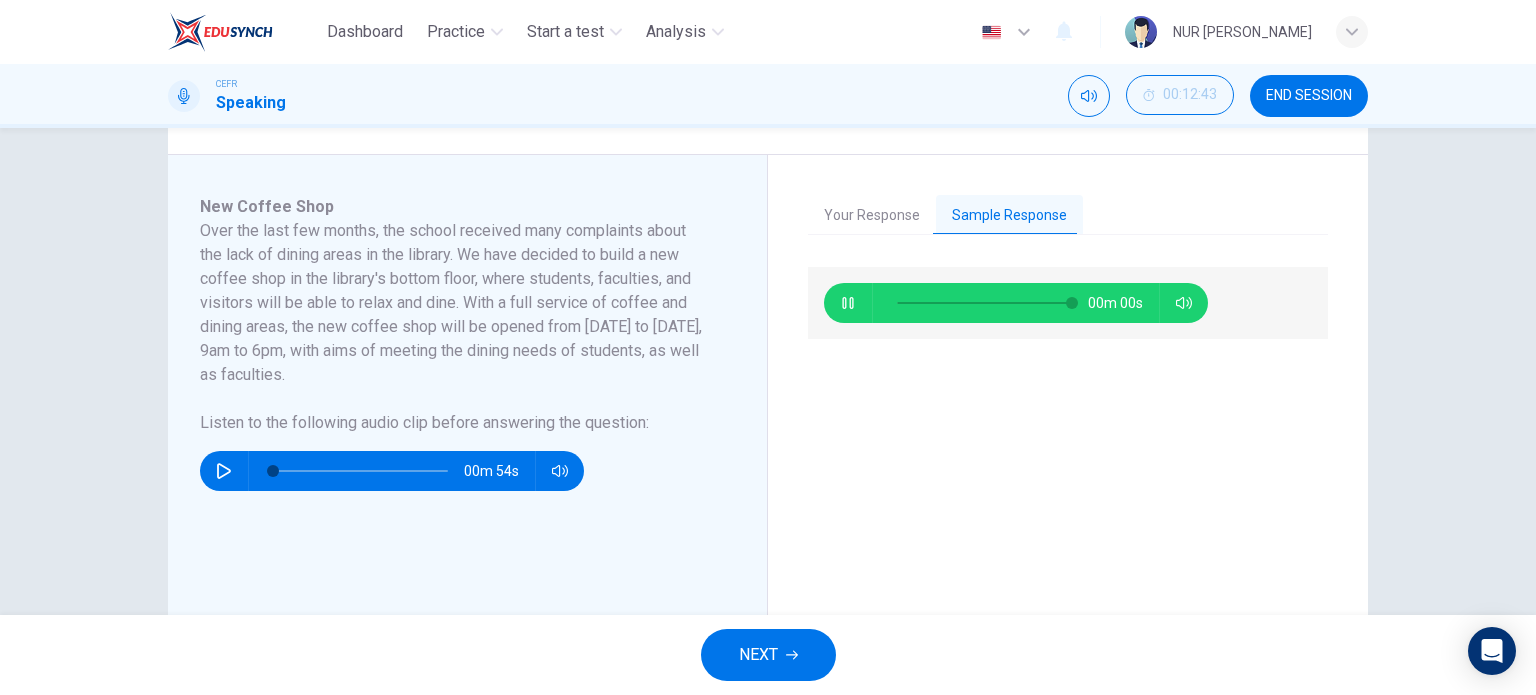 type on "0" 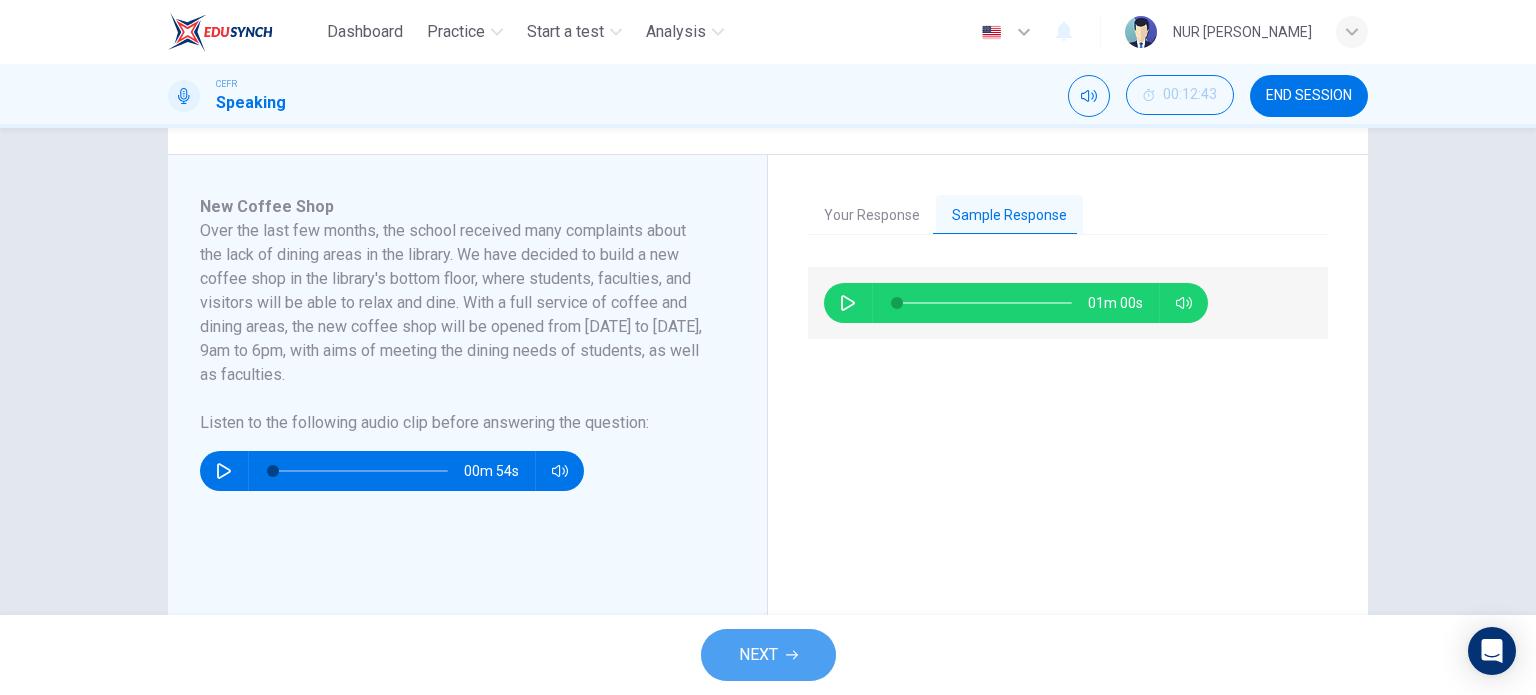 click on "NEXT" at bounding box center [768, 655] 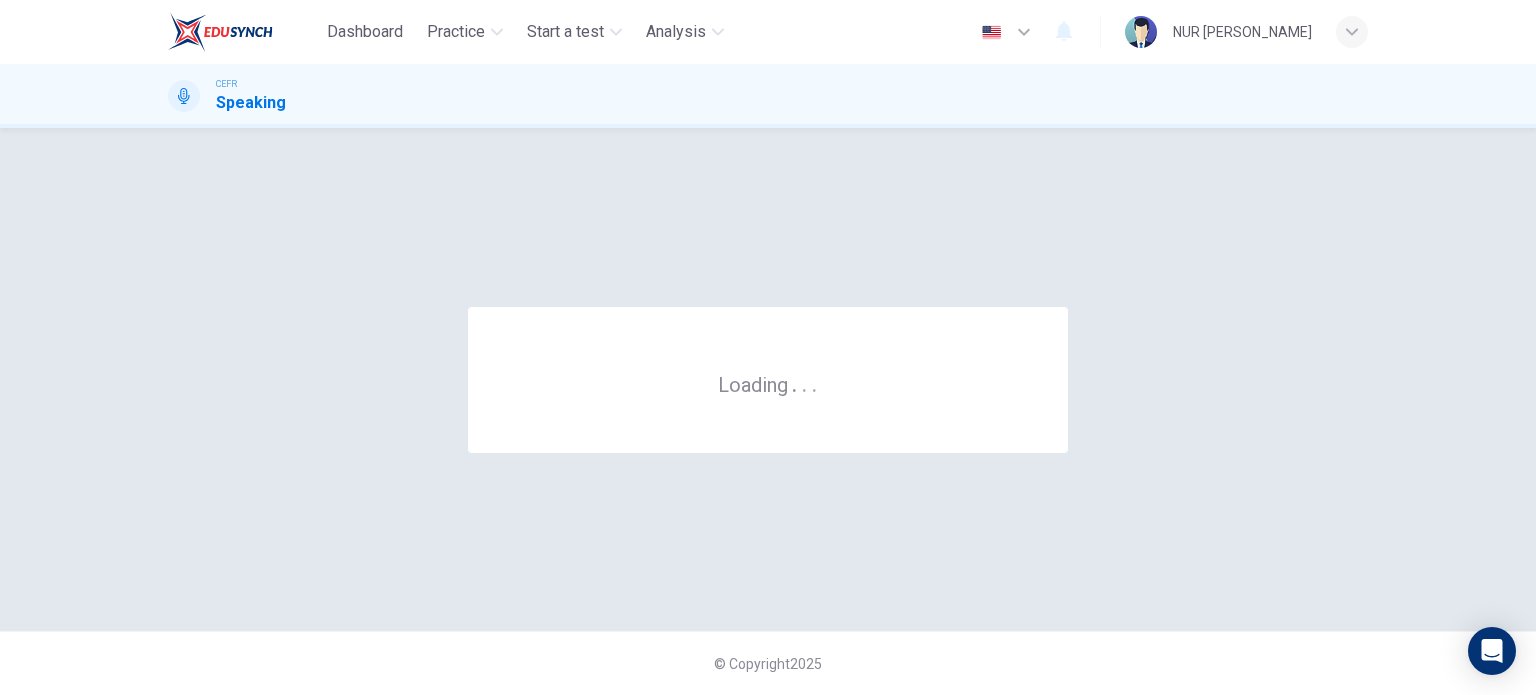 scroll, scrollTop: 0, scrollLeft: 0, axis: both 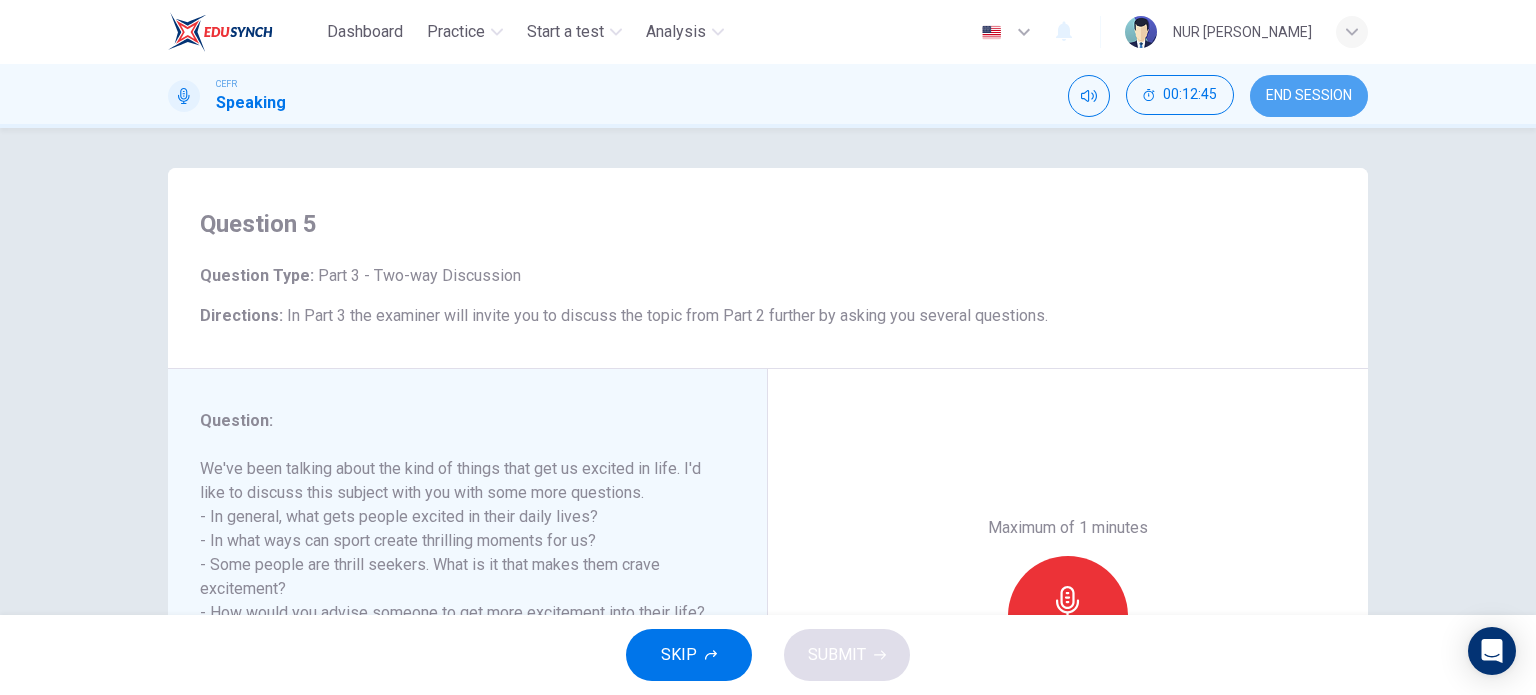 click on "END SESSION" at bounding box center (1309, 96) 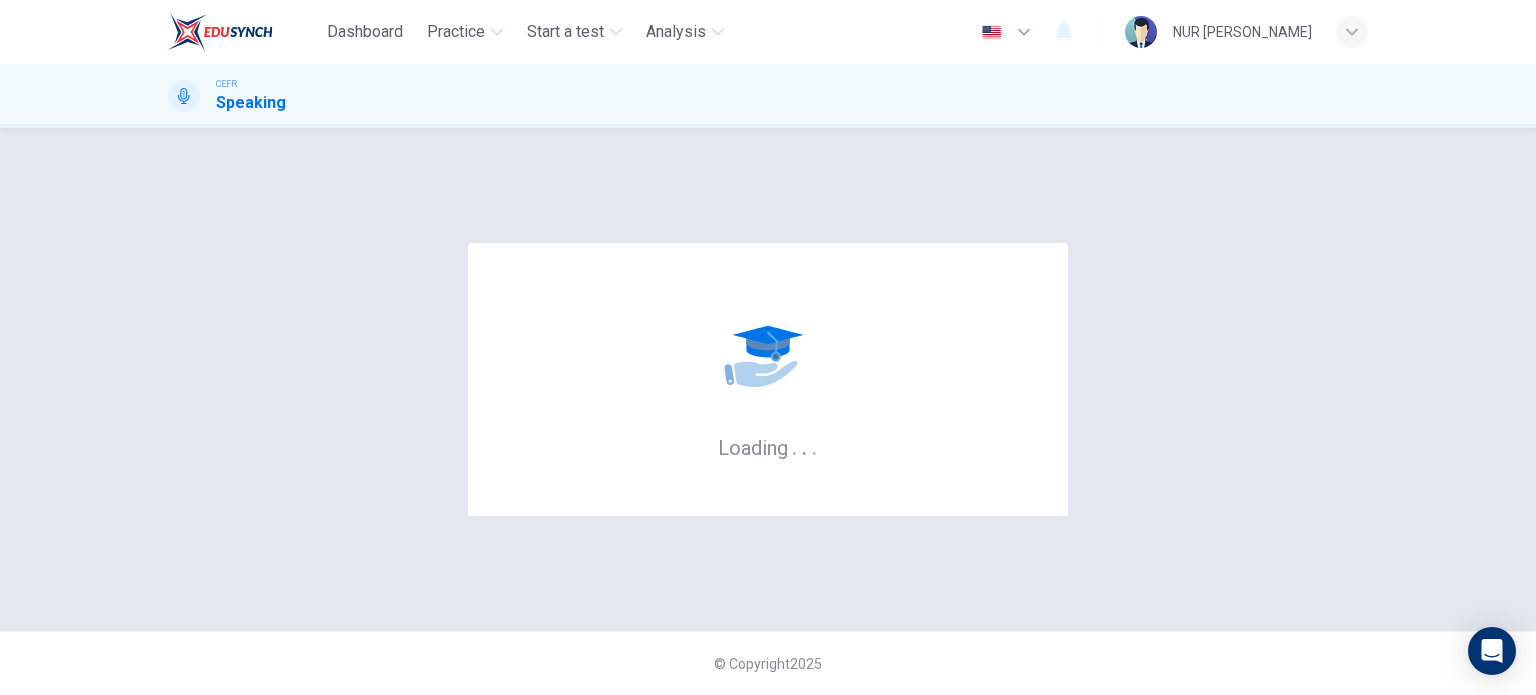 scroll, scrollTop: 0, scrollLeft: 0, axis: both 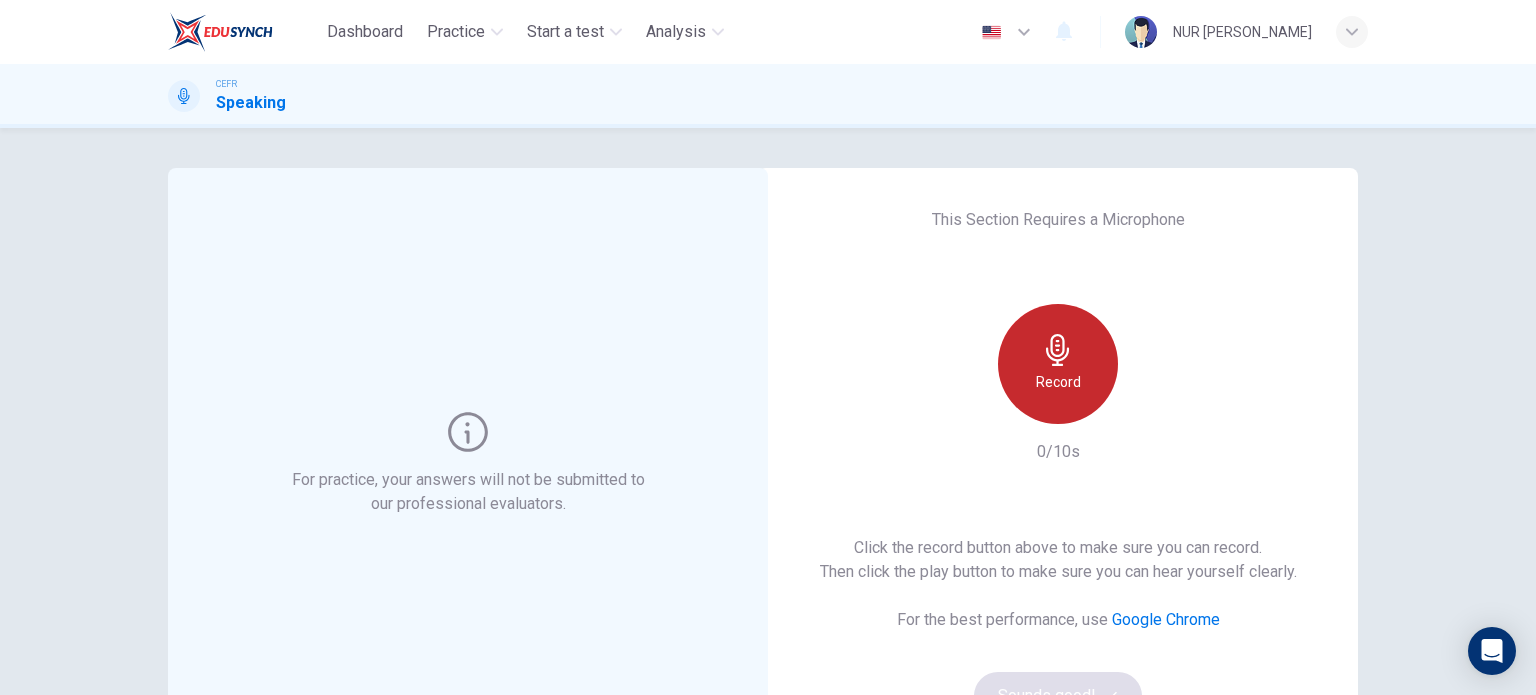 click on "Record" at bounding box center [1058, 364] 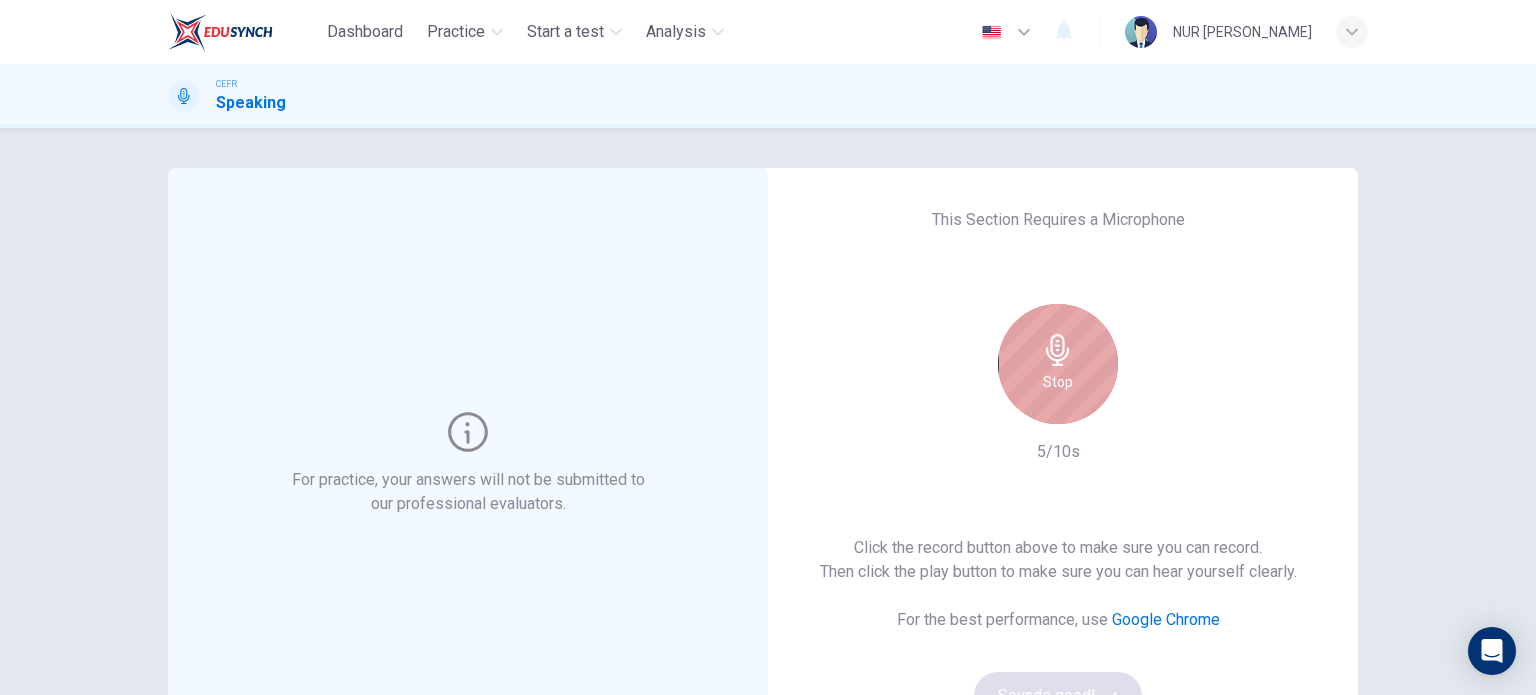 click on "Stop" at bounding box center (1058, 364) 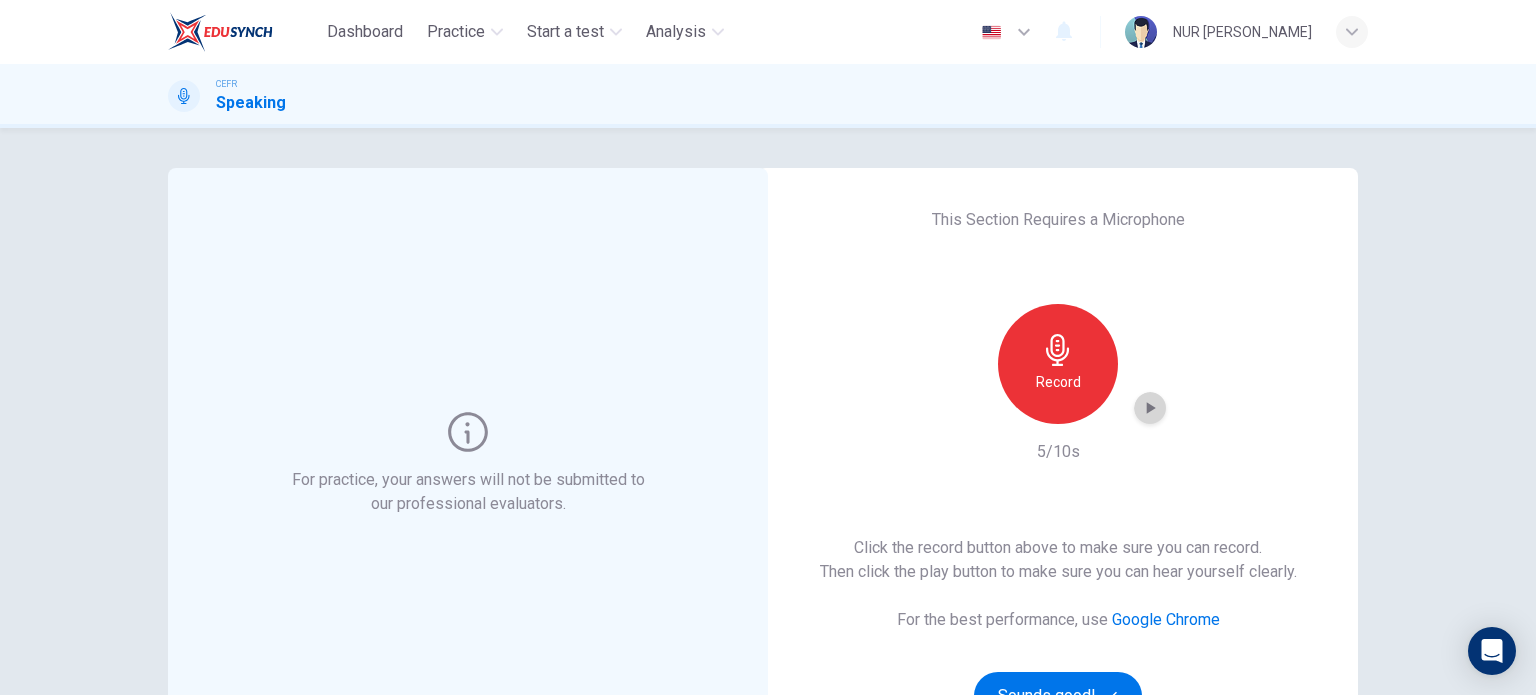 click 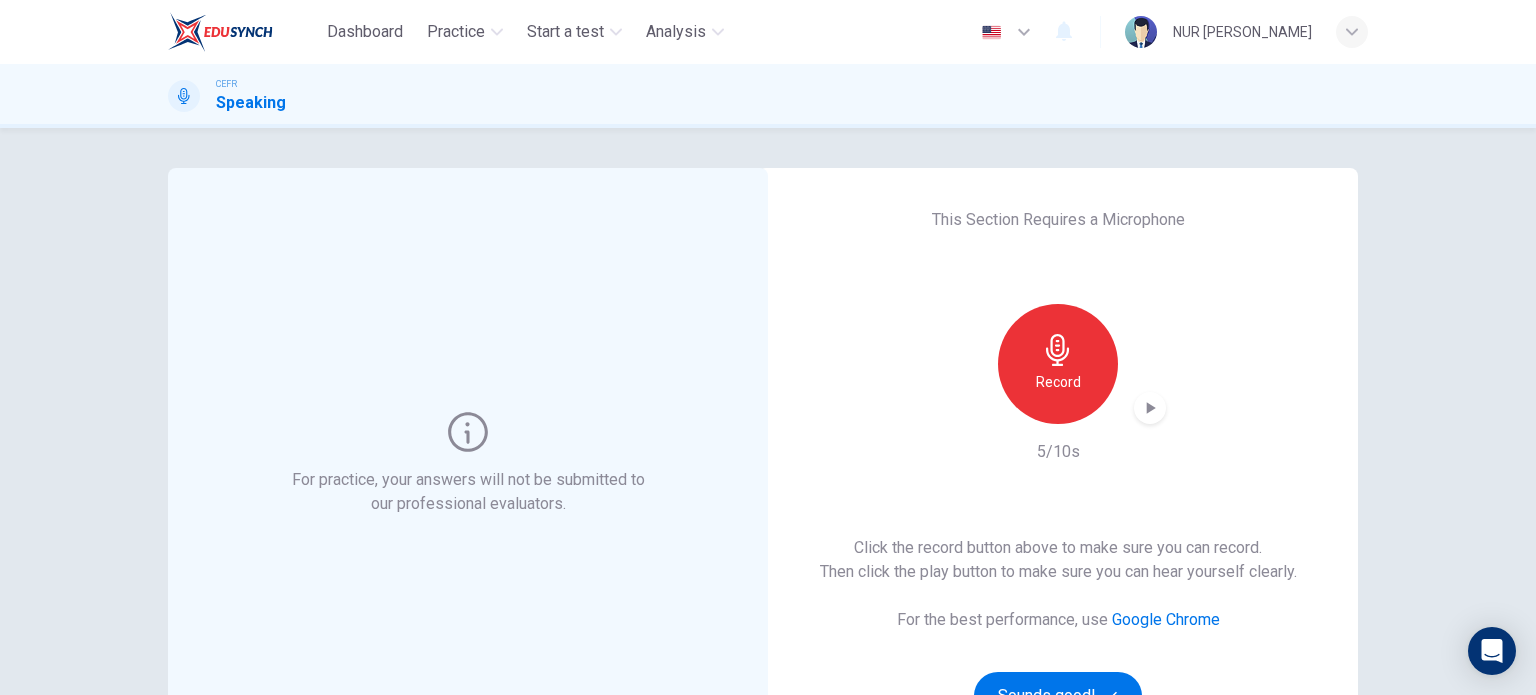click on "This Section Requires a Microphone Record 5/10s Click the record button above to make sure you can record.     Then click the play button to make sure you can hear yourself clearly. For the best performance, use   Google Chrome Sounds good!" at bounding box center (1058, 464) 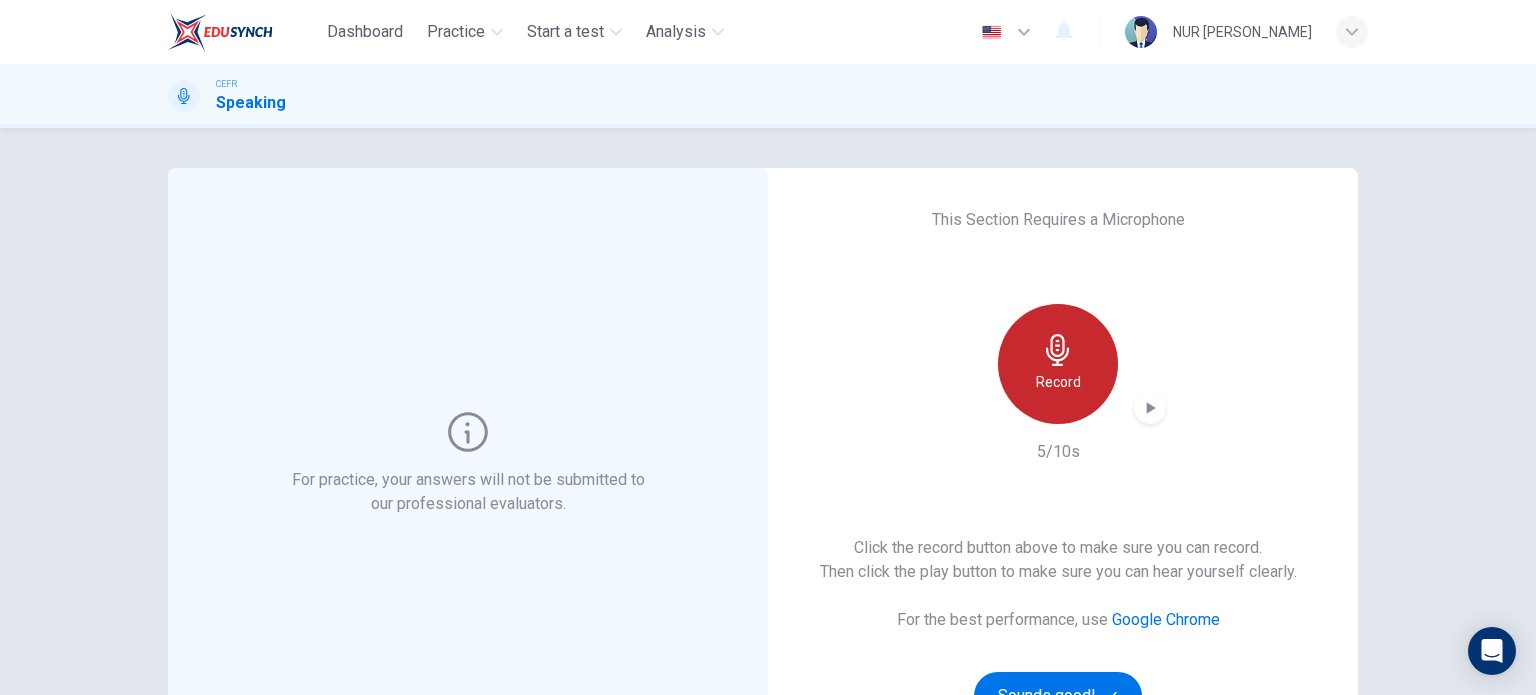 click on "Record" at bounding box center [1058, 364] 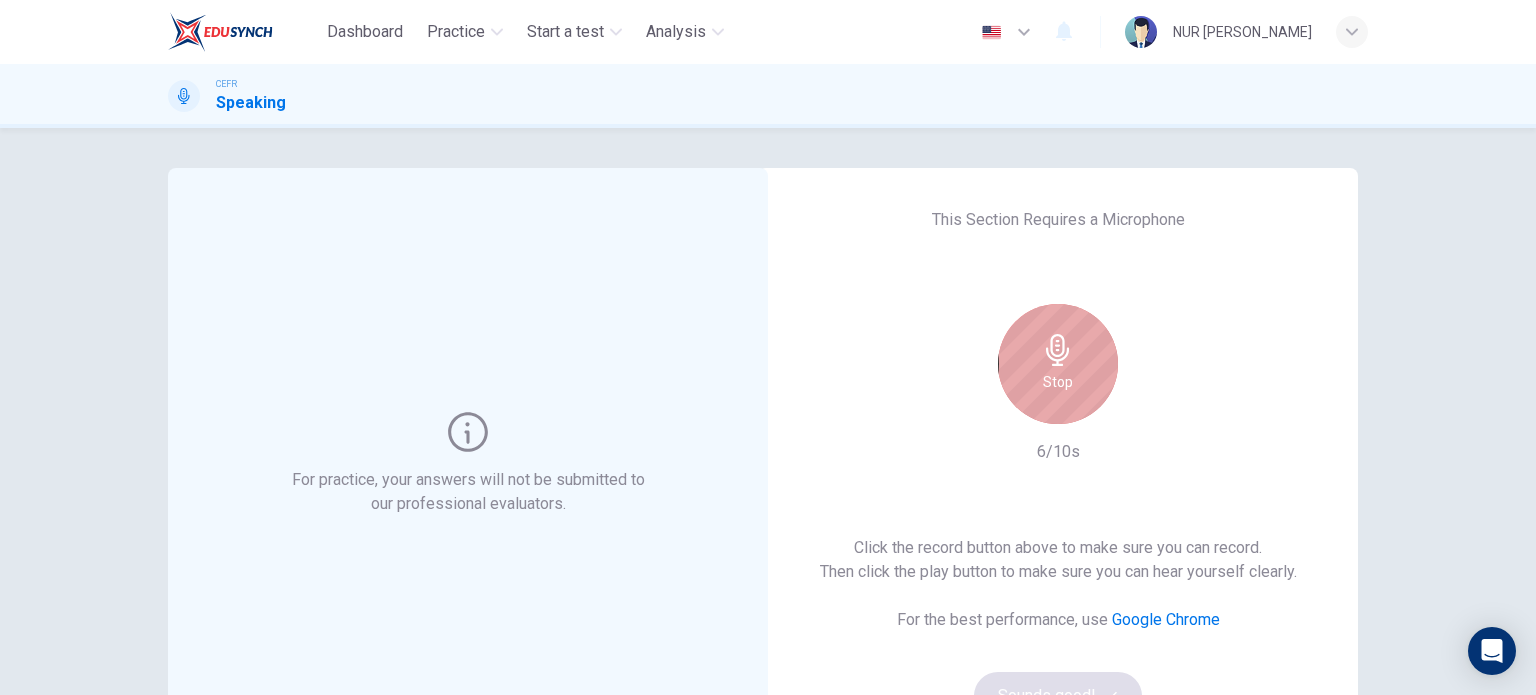 click on "Stop" at bounding box center [1058, 382] 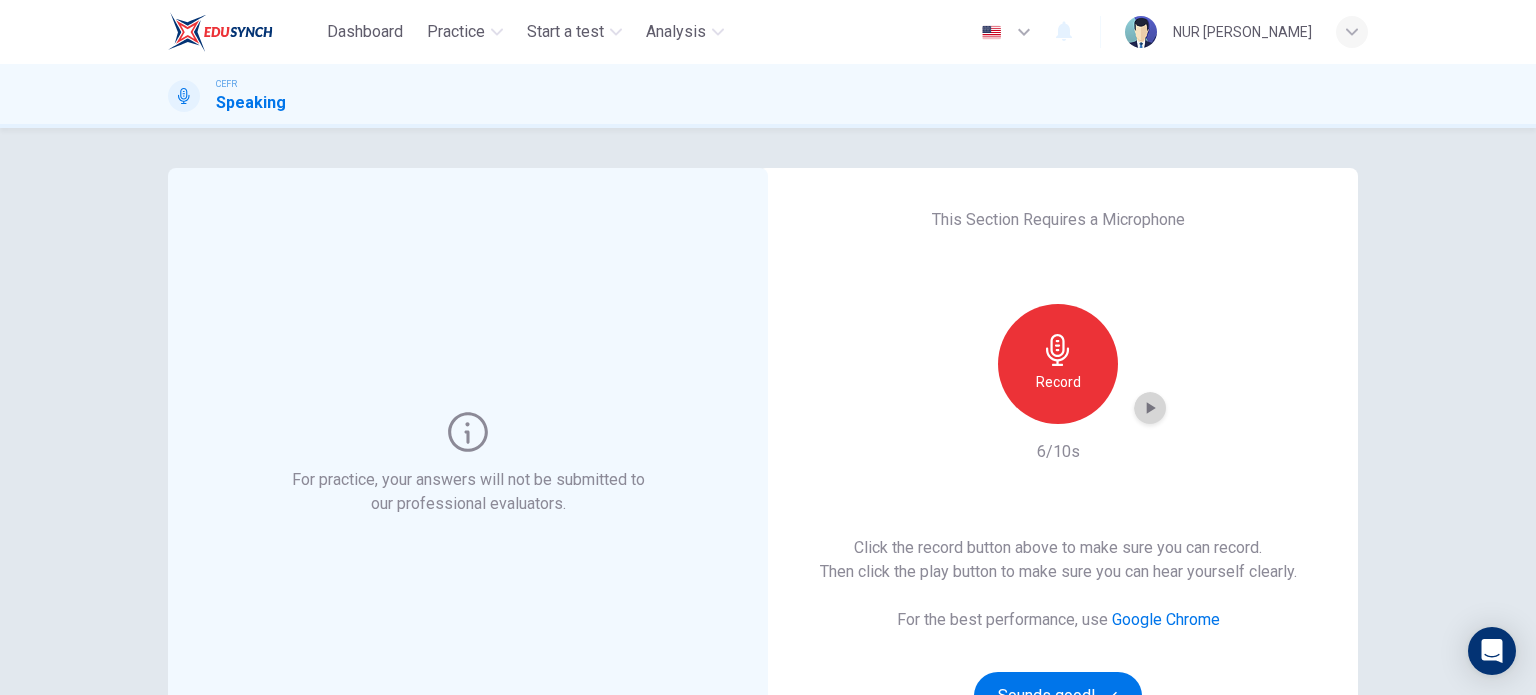 click 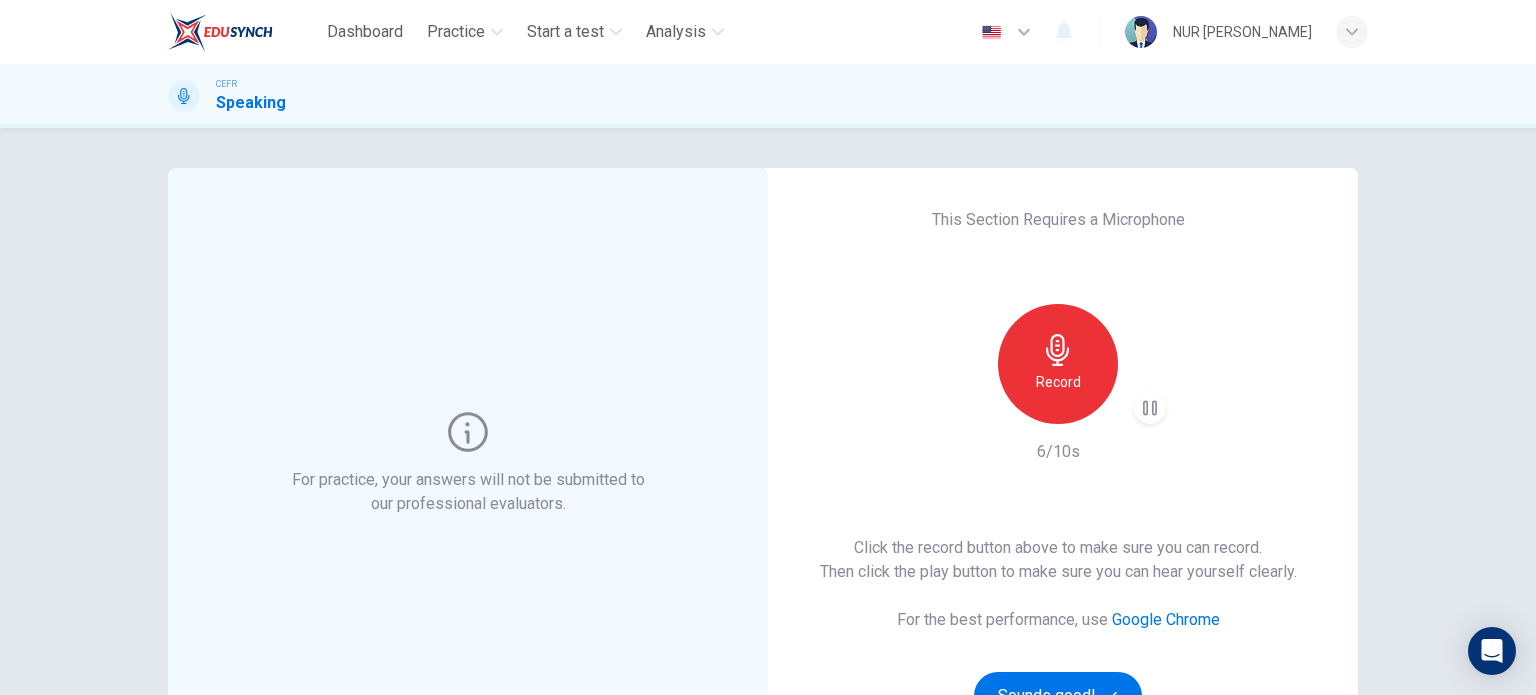 type 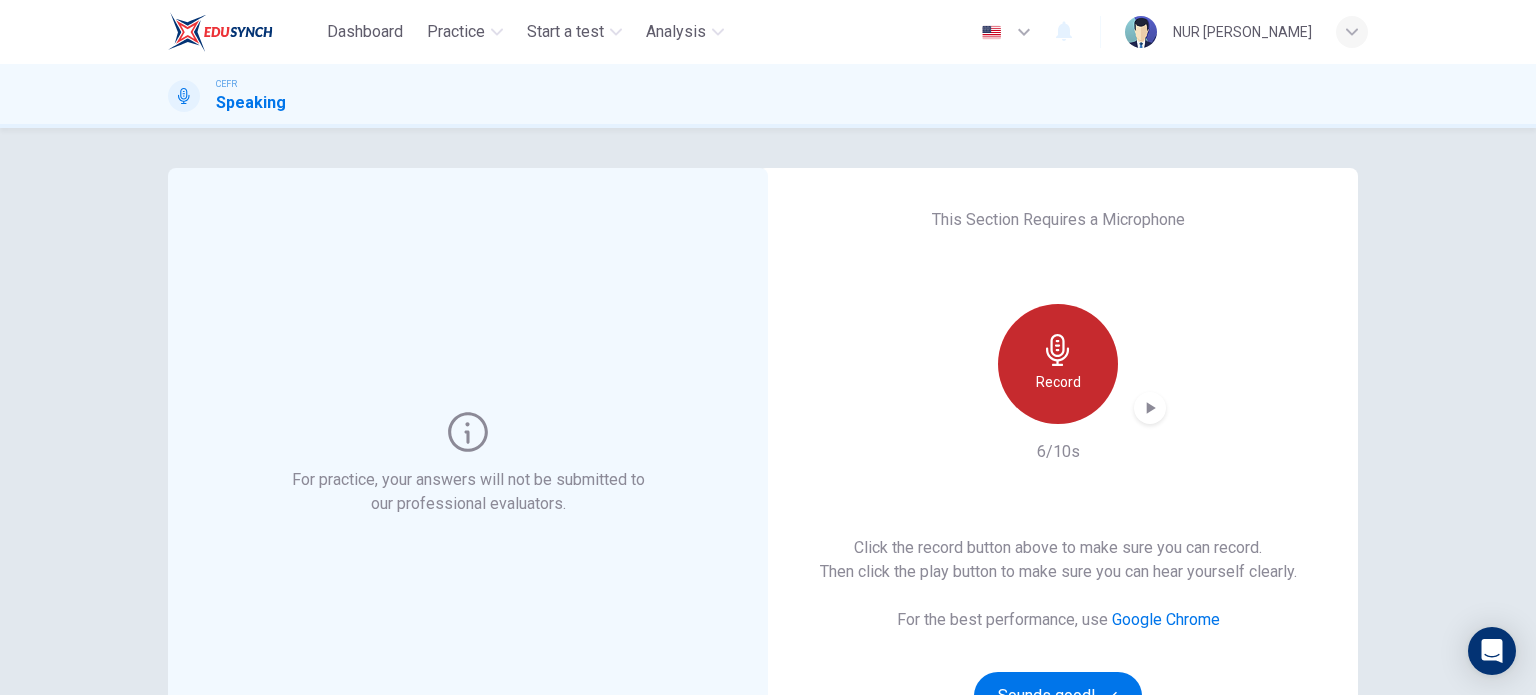 click on "Record" at bounding box center [1058, 364] 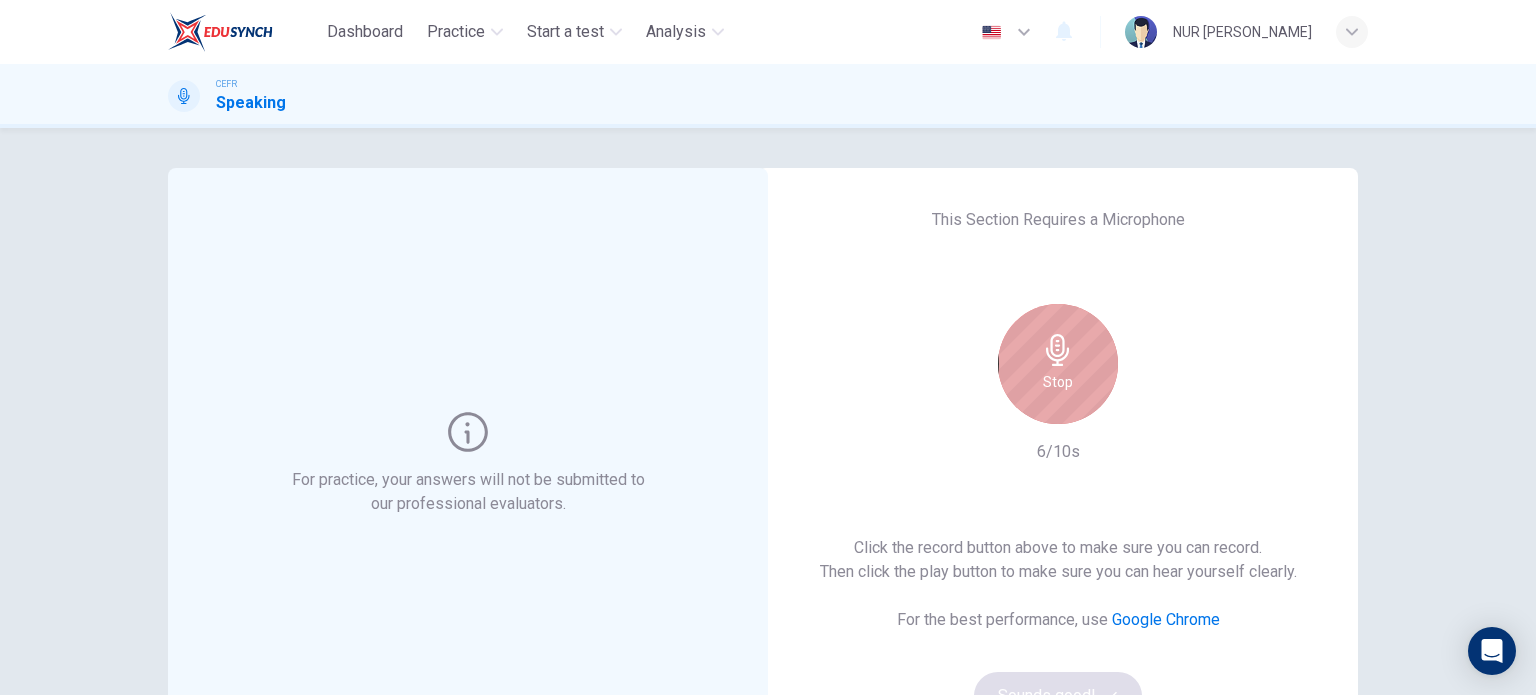 click on "Stop" at bounding box center (1058, 364) 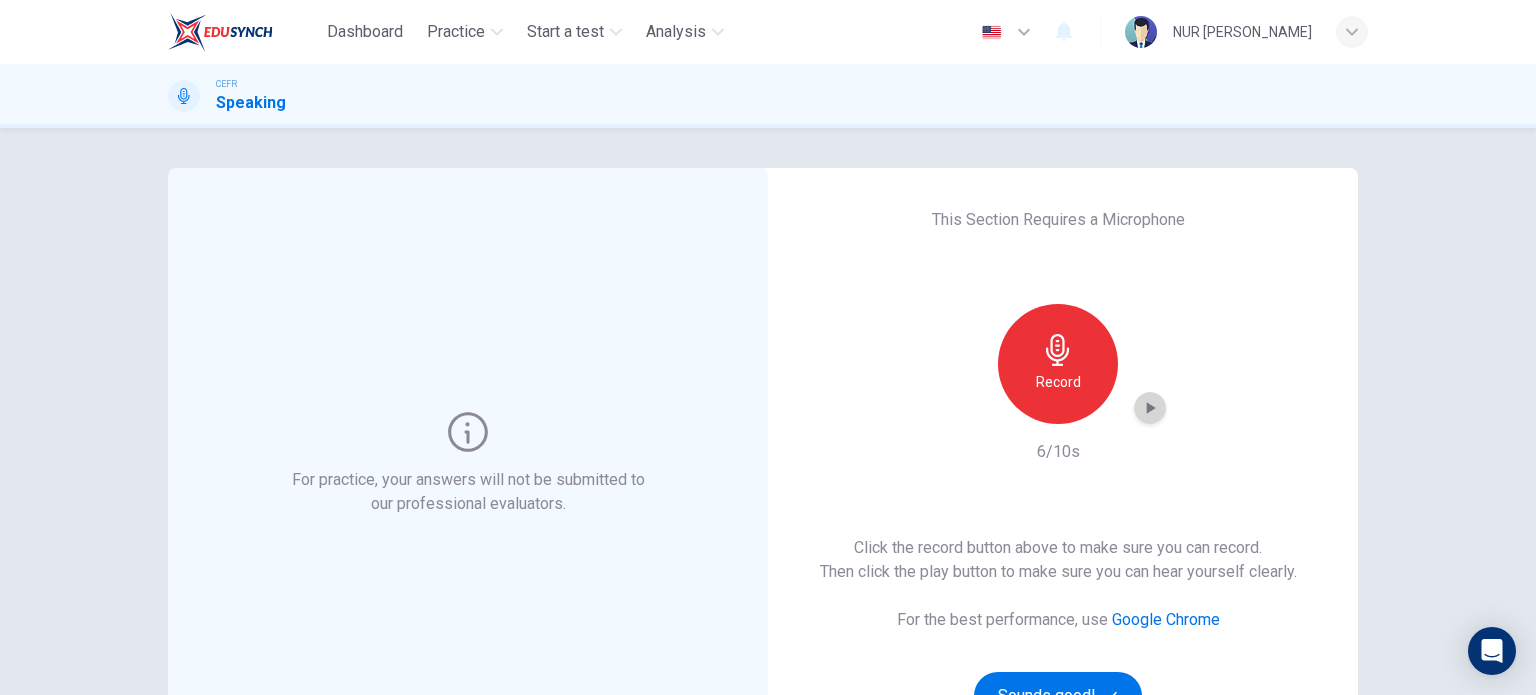 click at bounding box center (1150, 408) 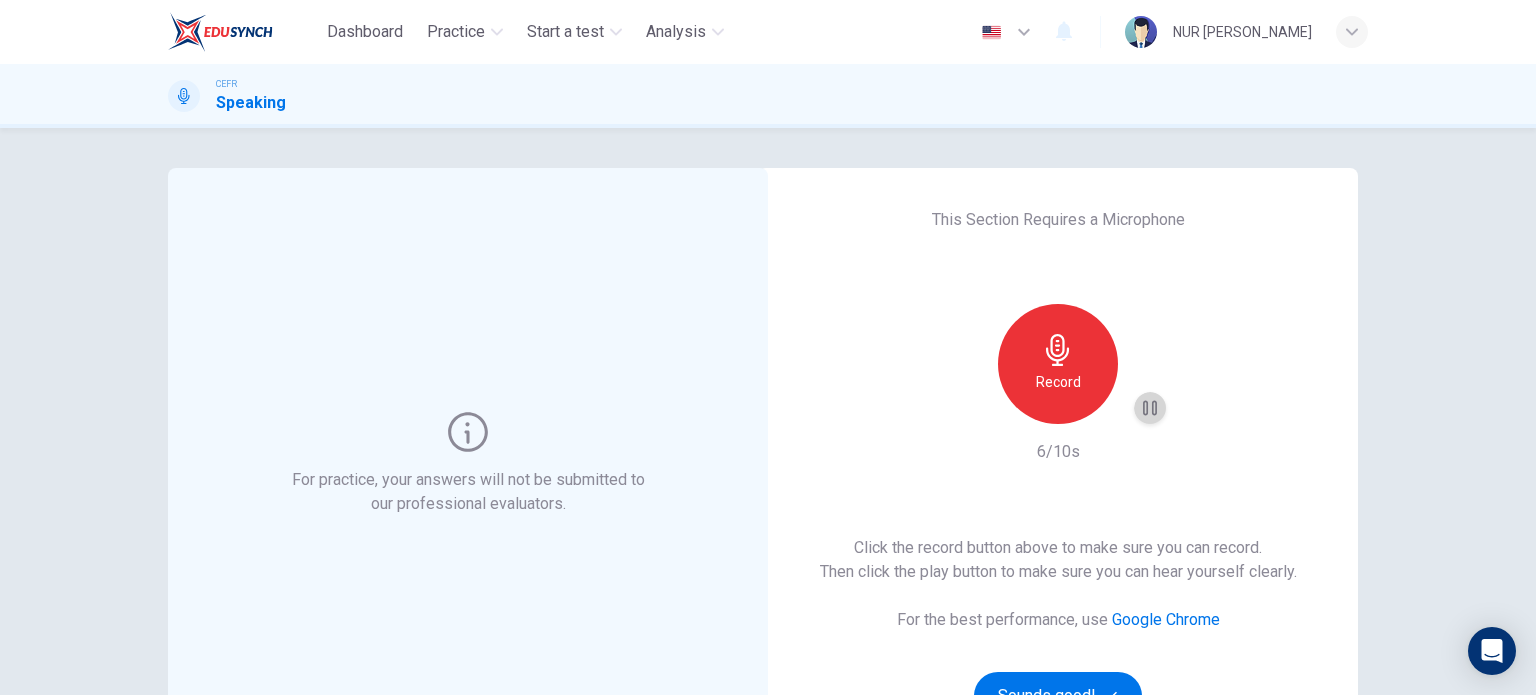 click 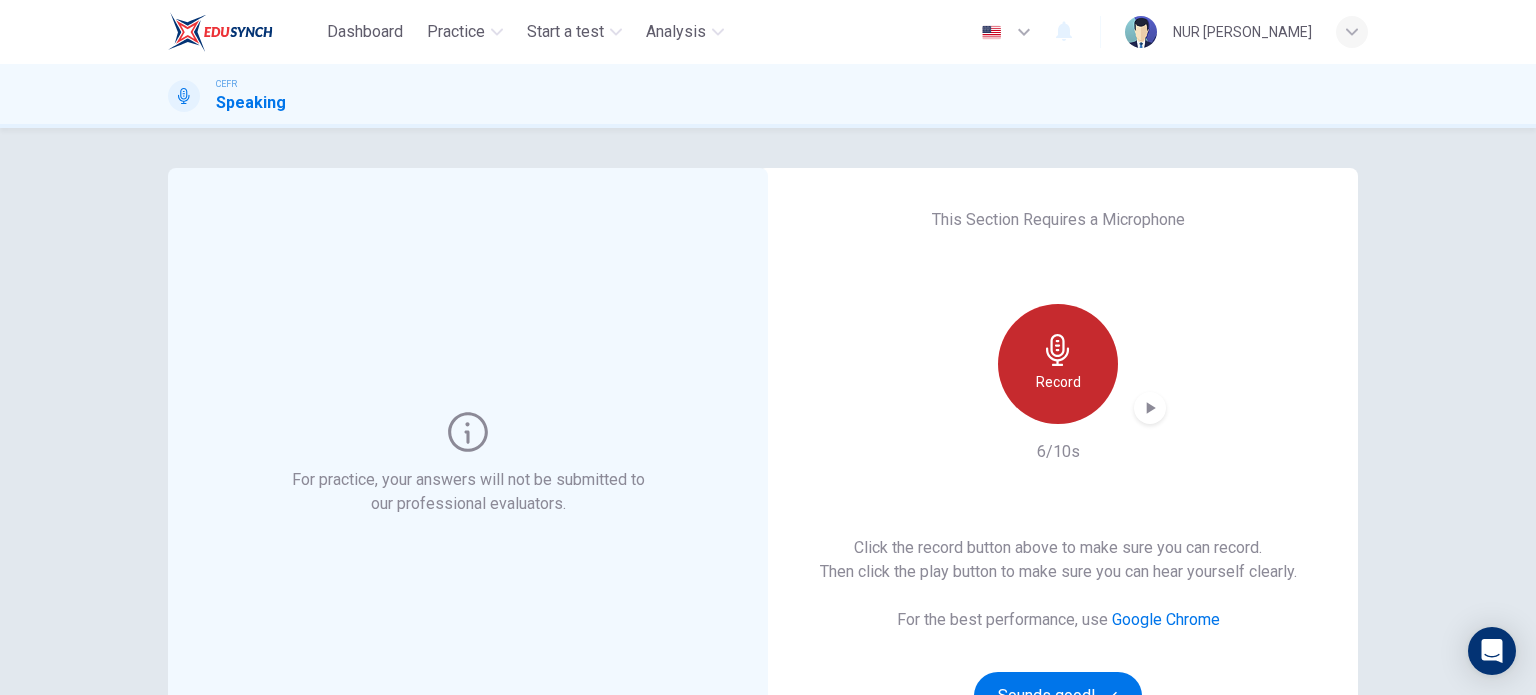click on "Record" at bounding box center [1058, 364] 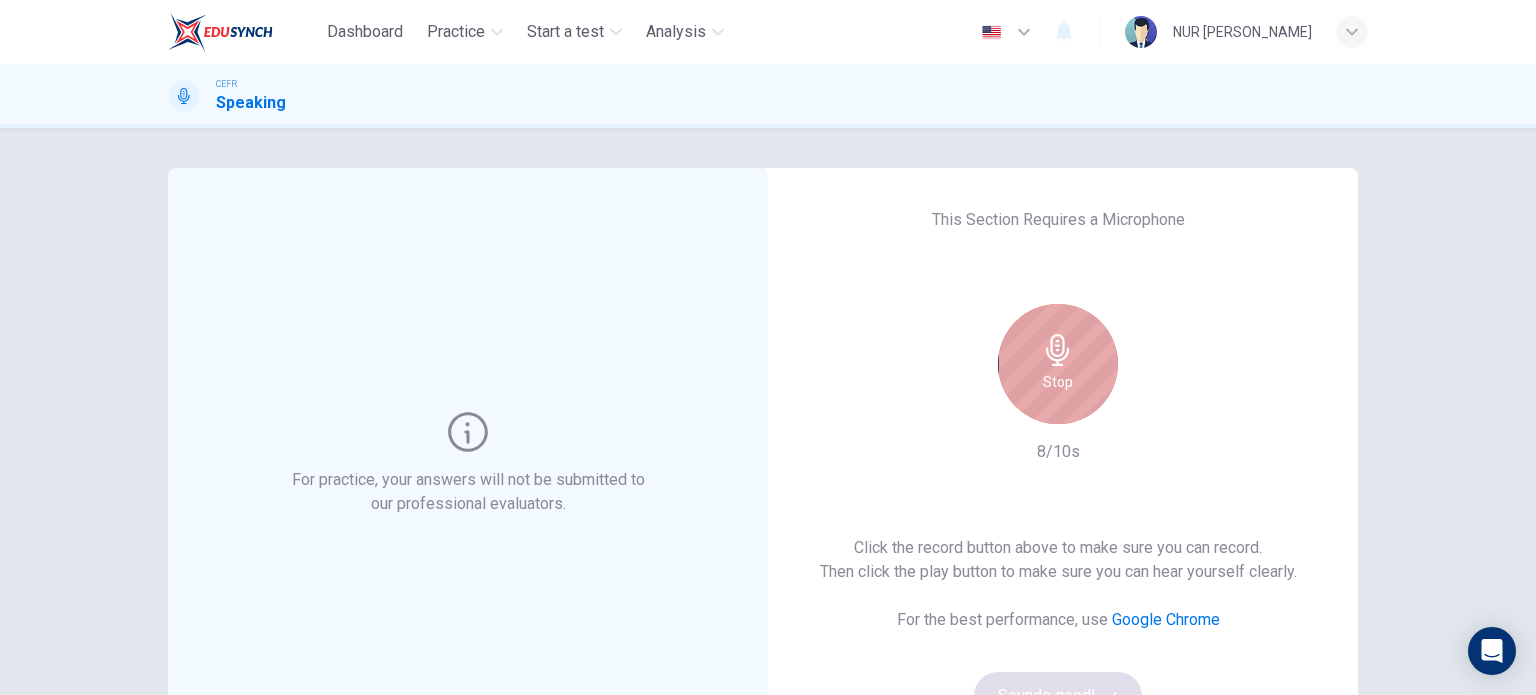 click on "Stop" at bounding box center [1058, 364] 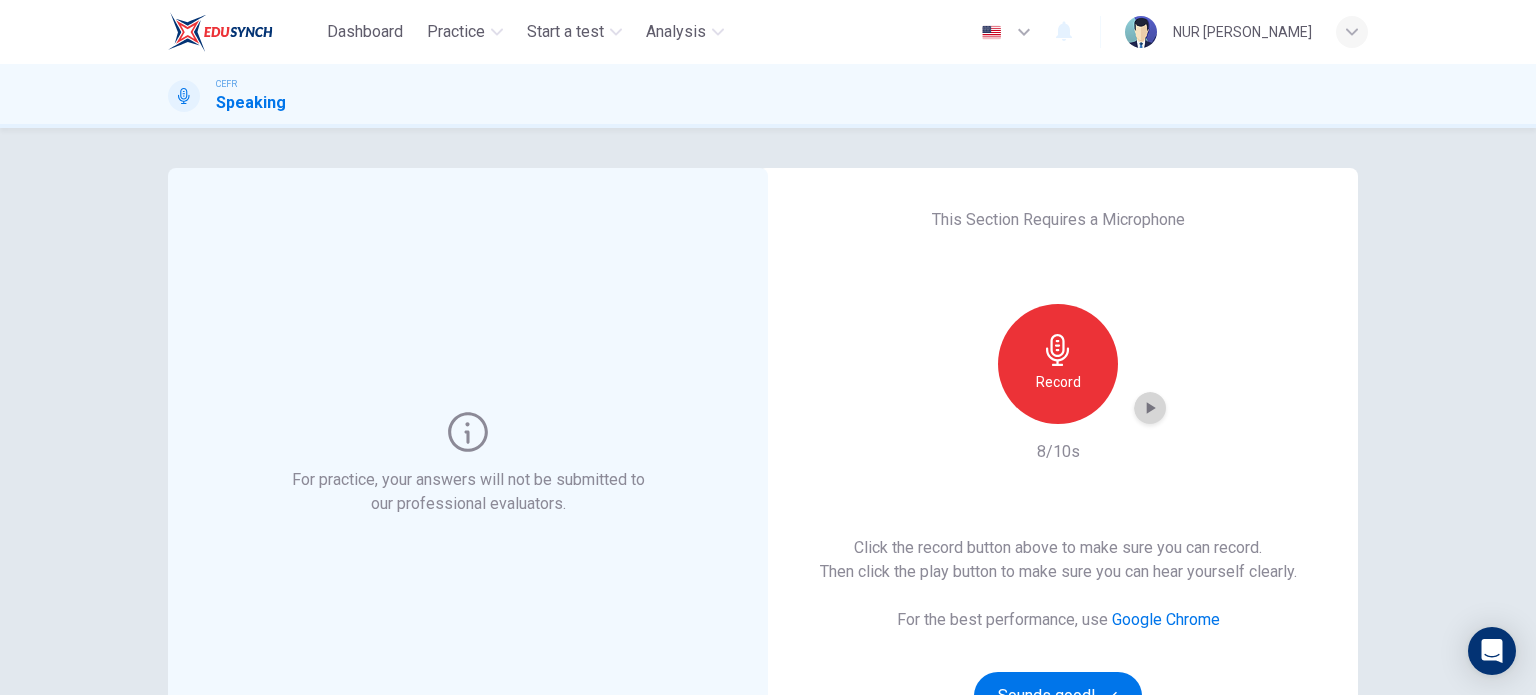 click 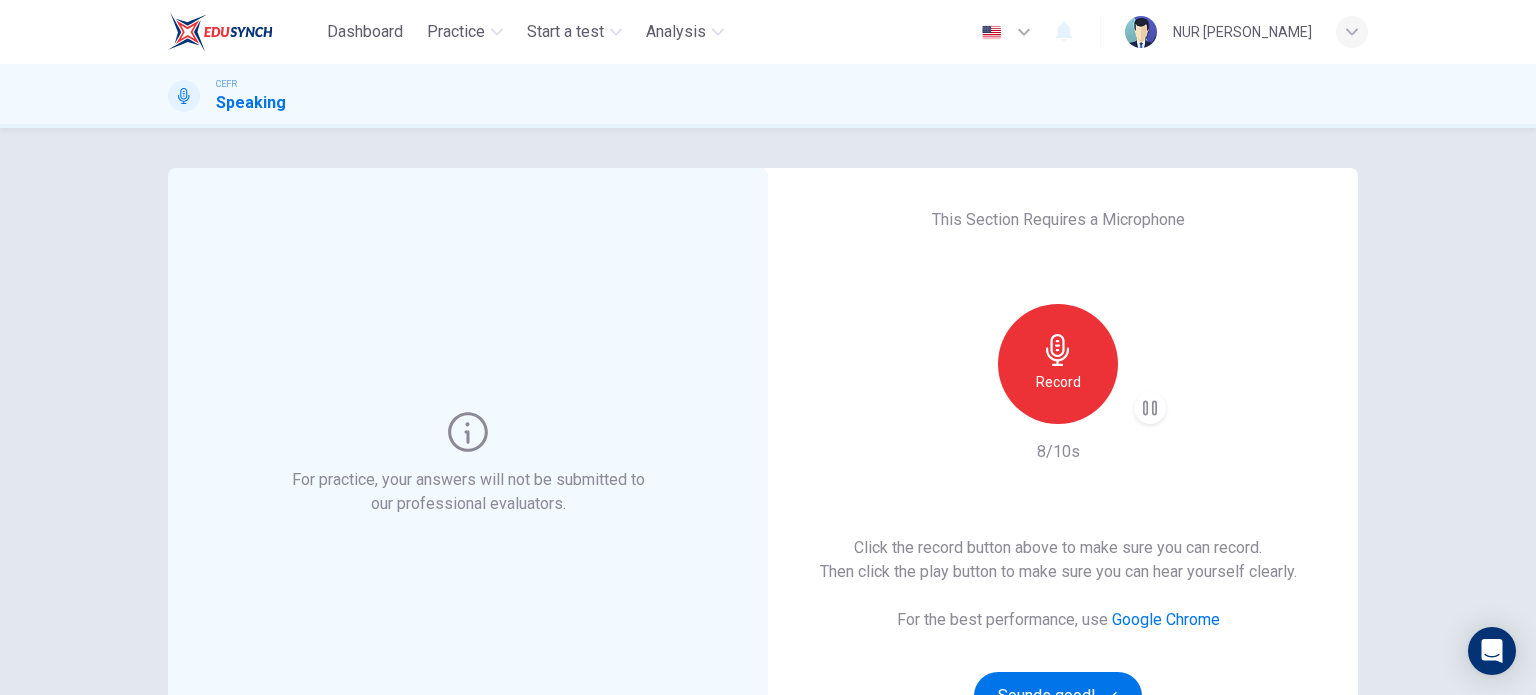 type 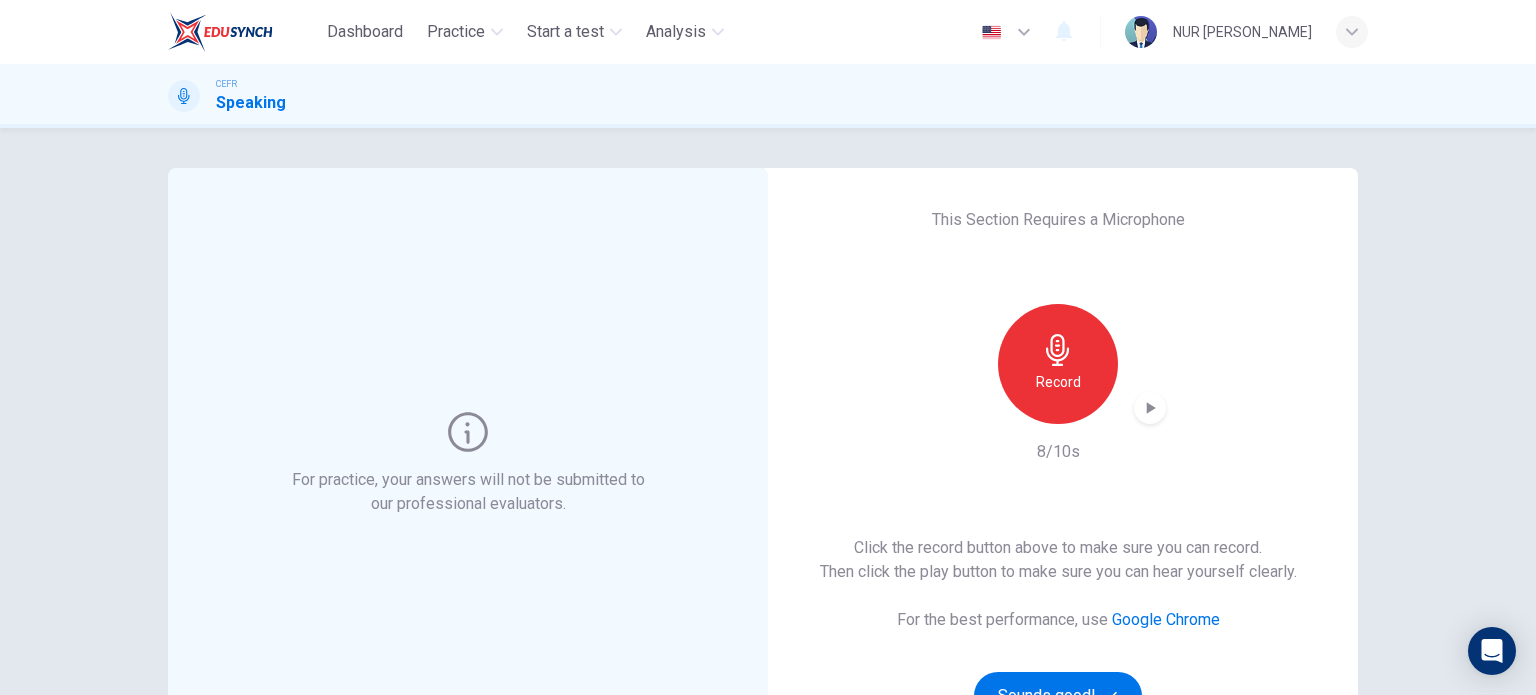 click on "Record" at bounding box center (1058, 382) 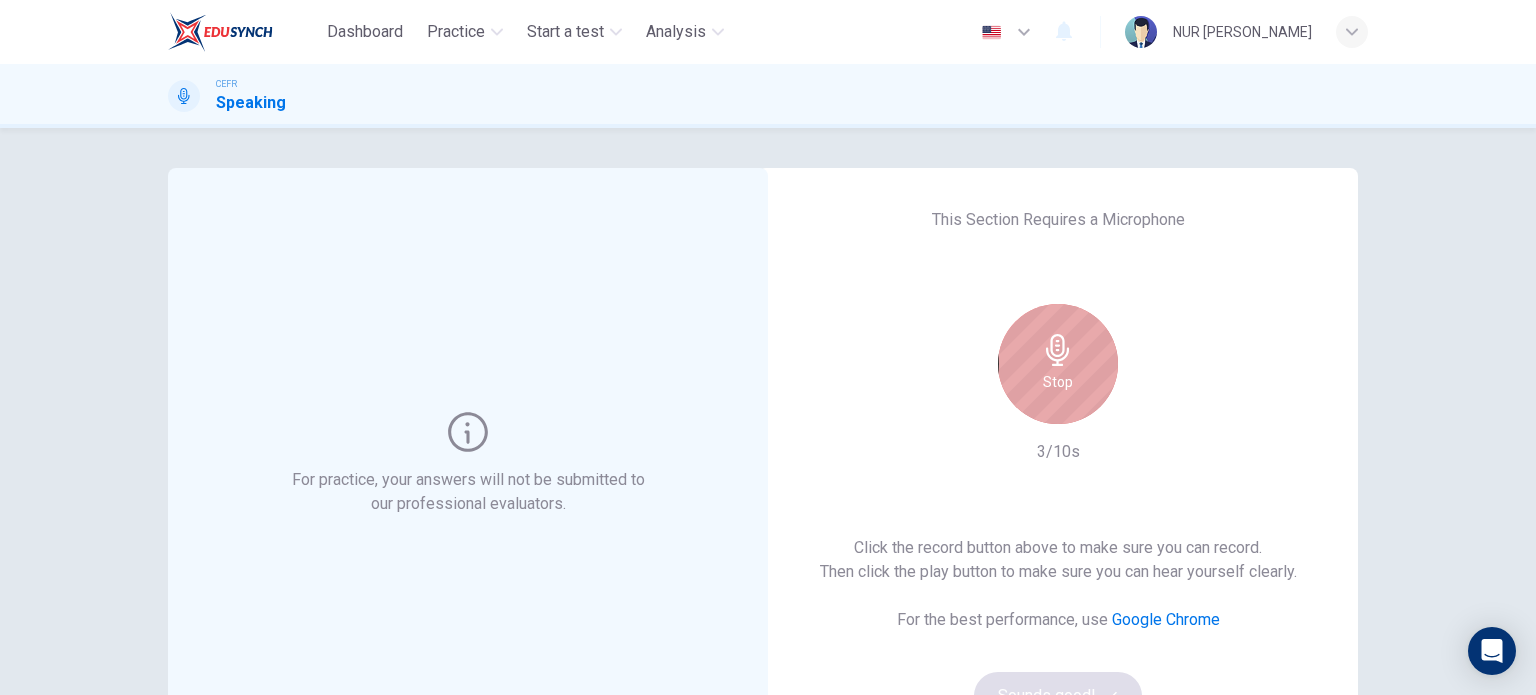 click on "Stop" at bounding box center (1058, 364) 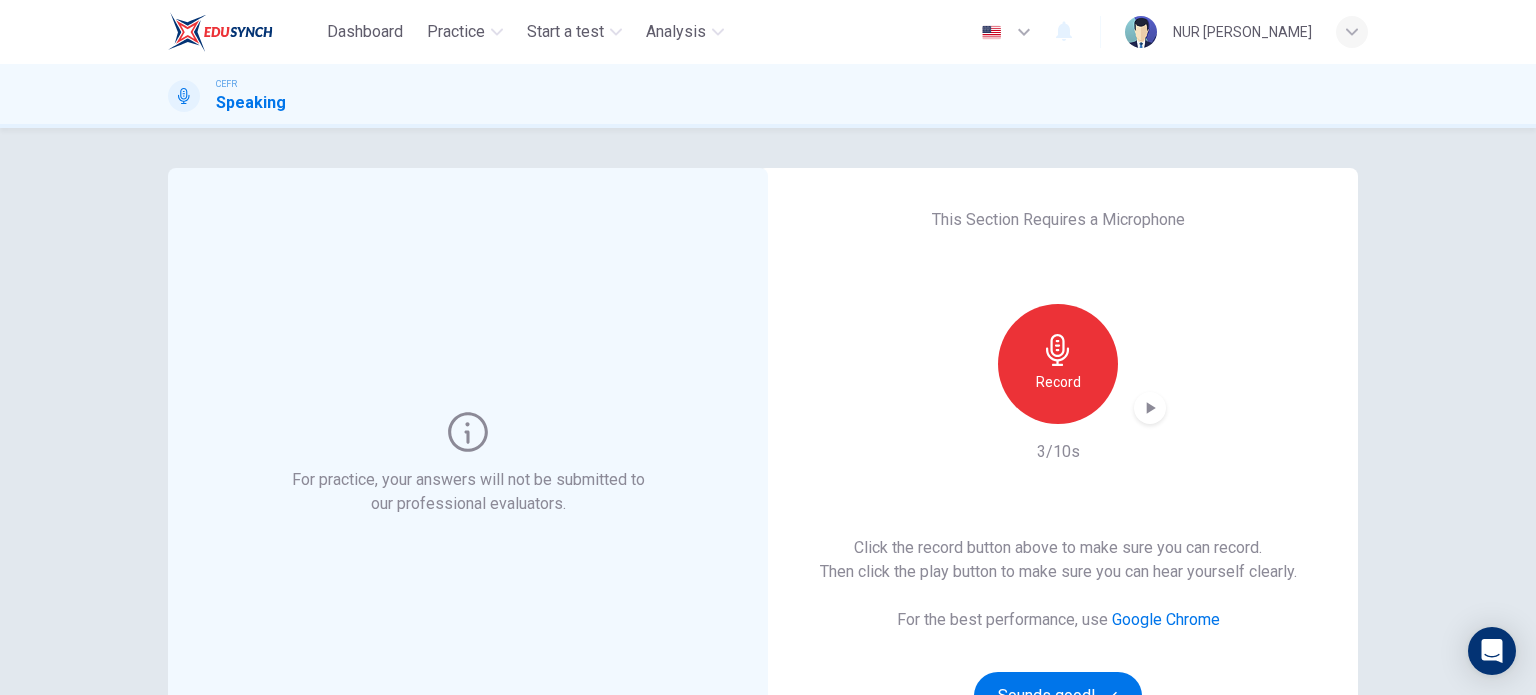 click 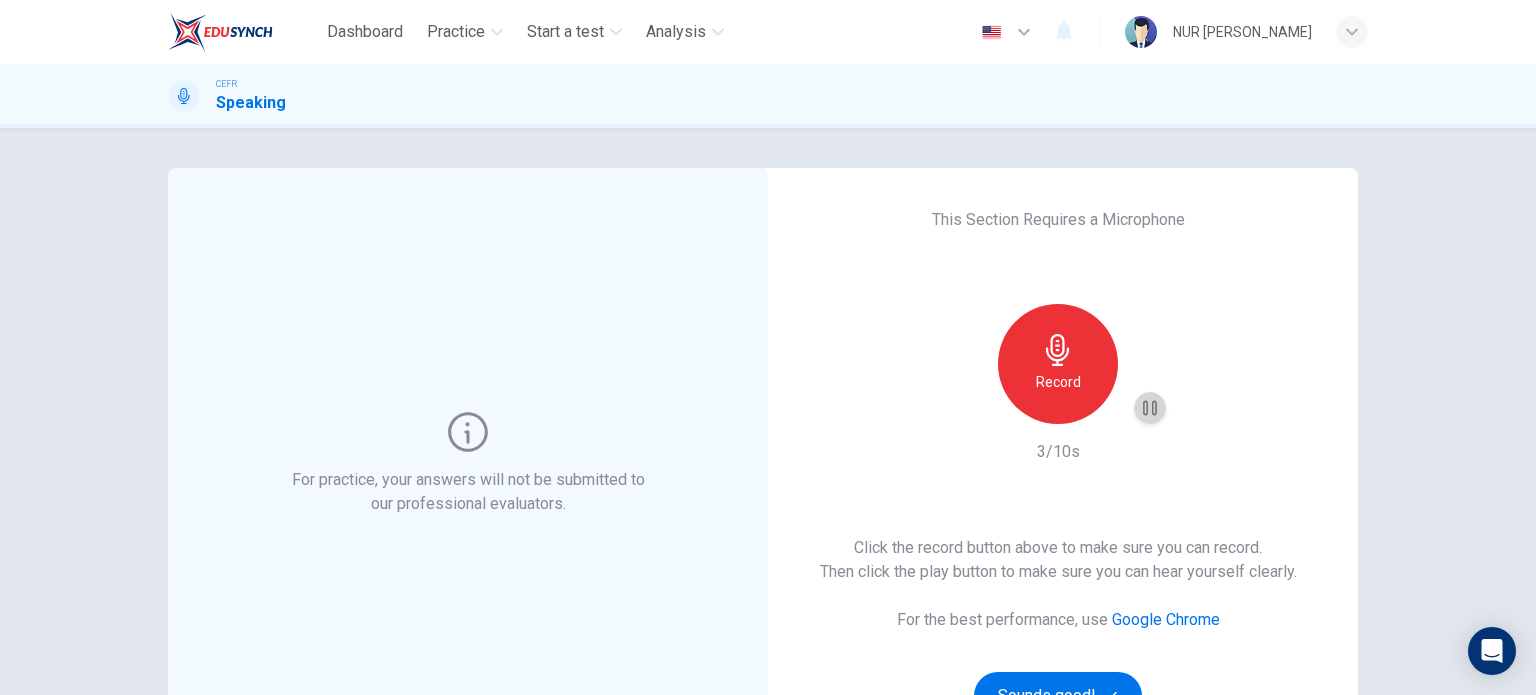 click 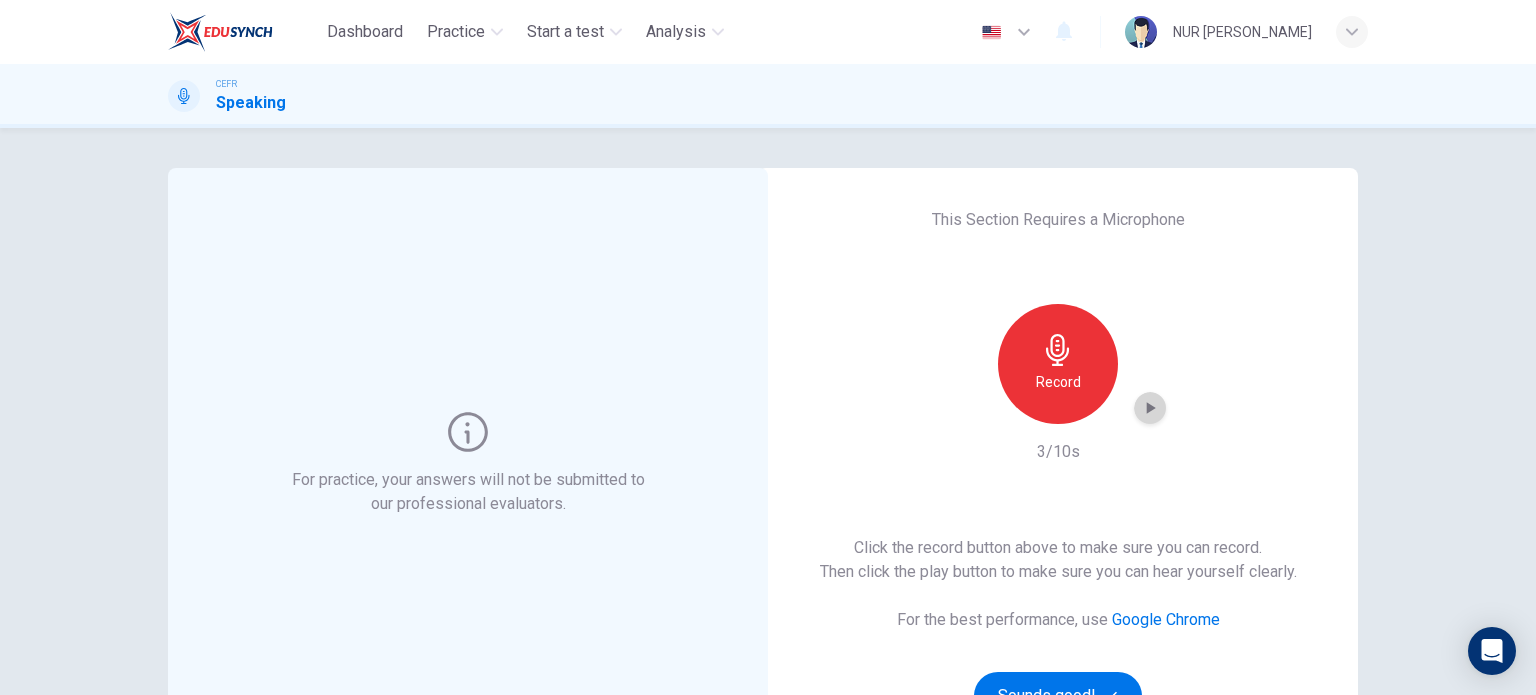 click 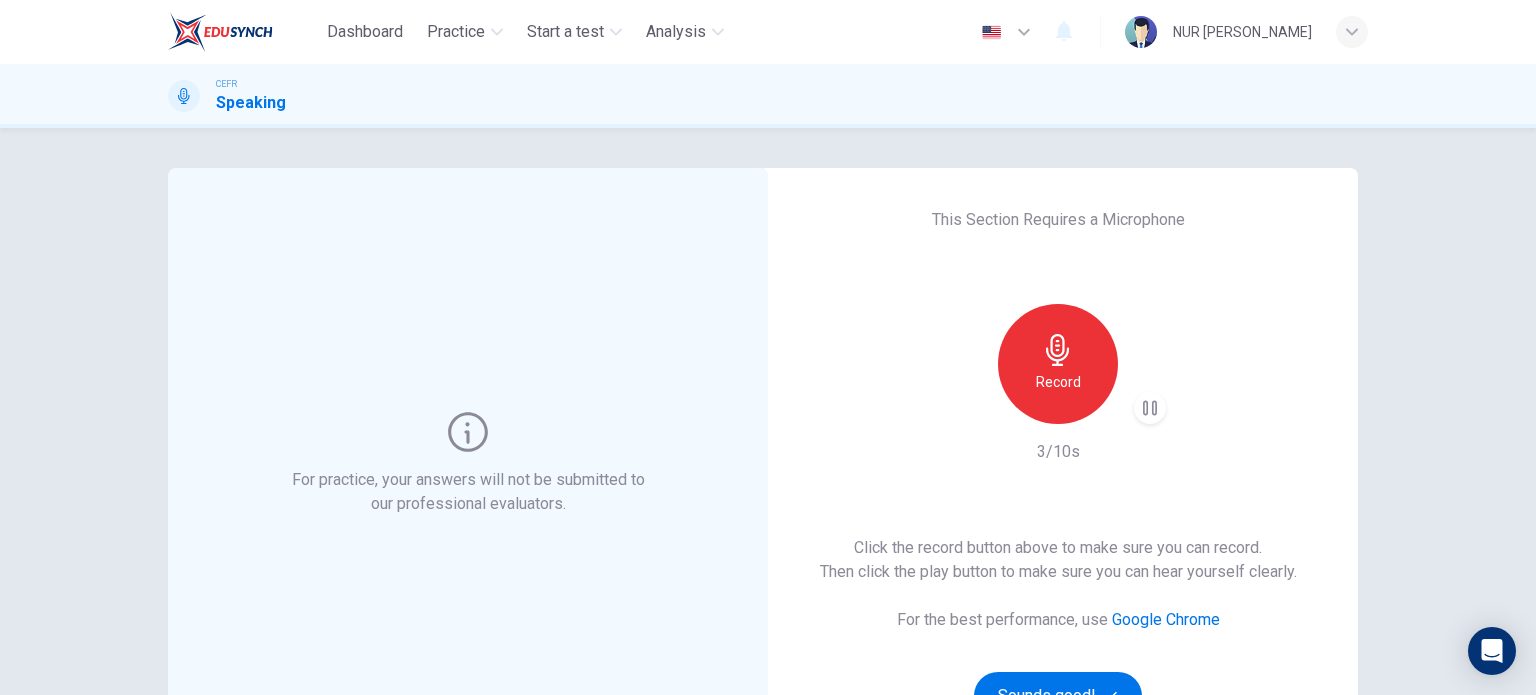 type 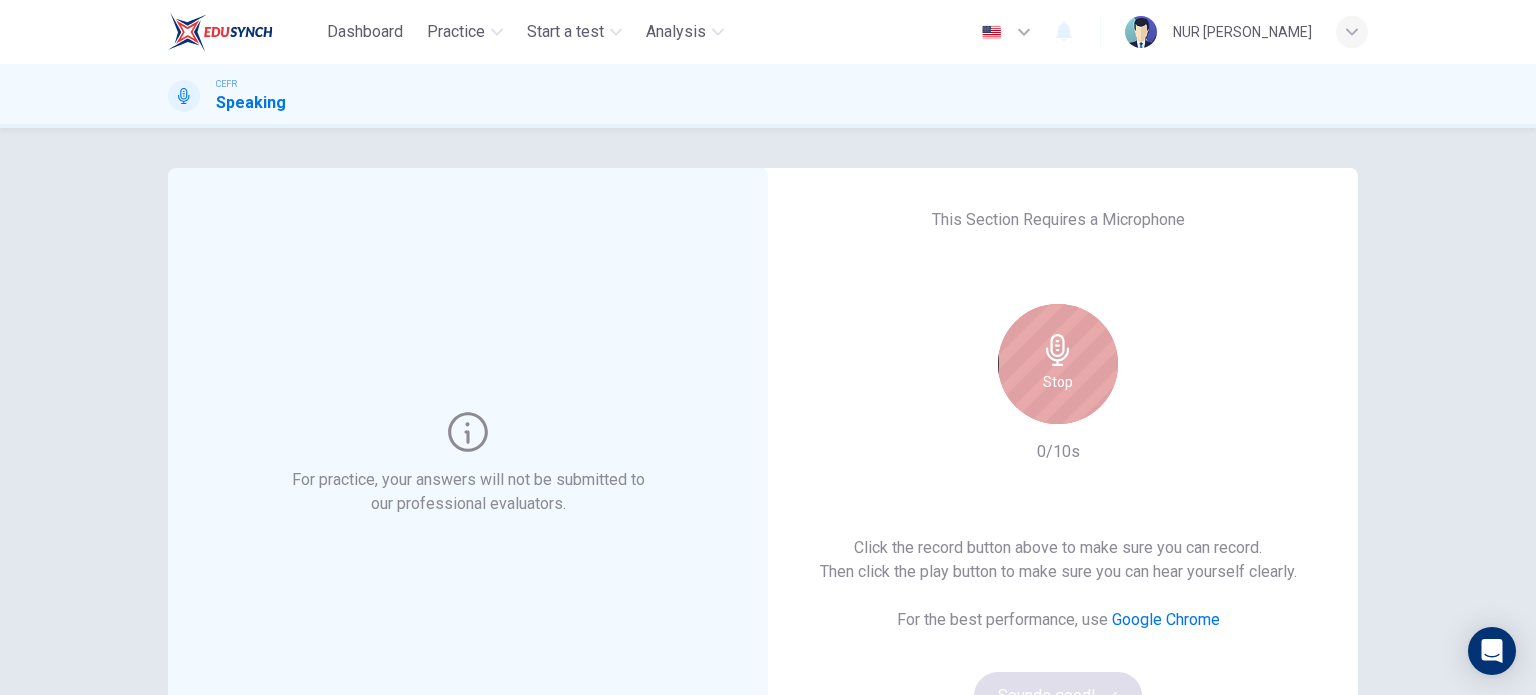 click on "Stop" at bounding box center [1058, 364] 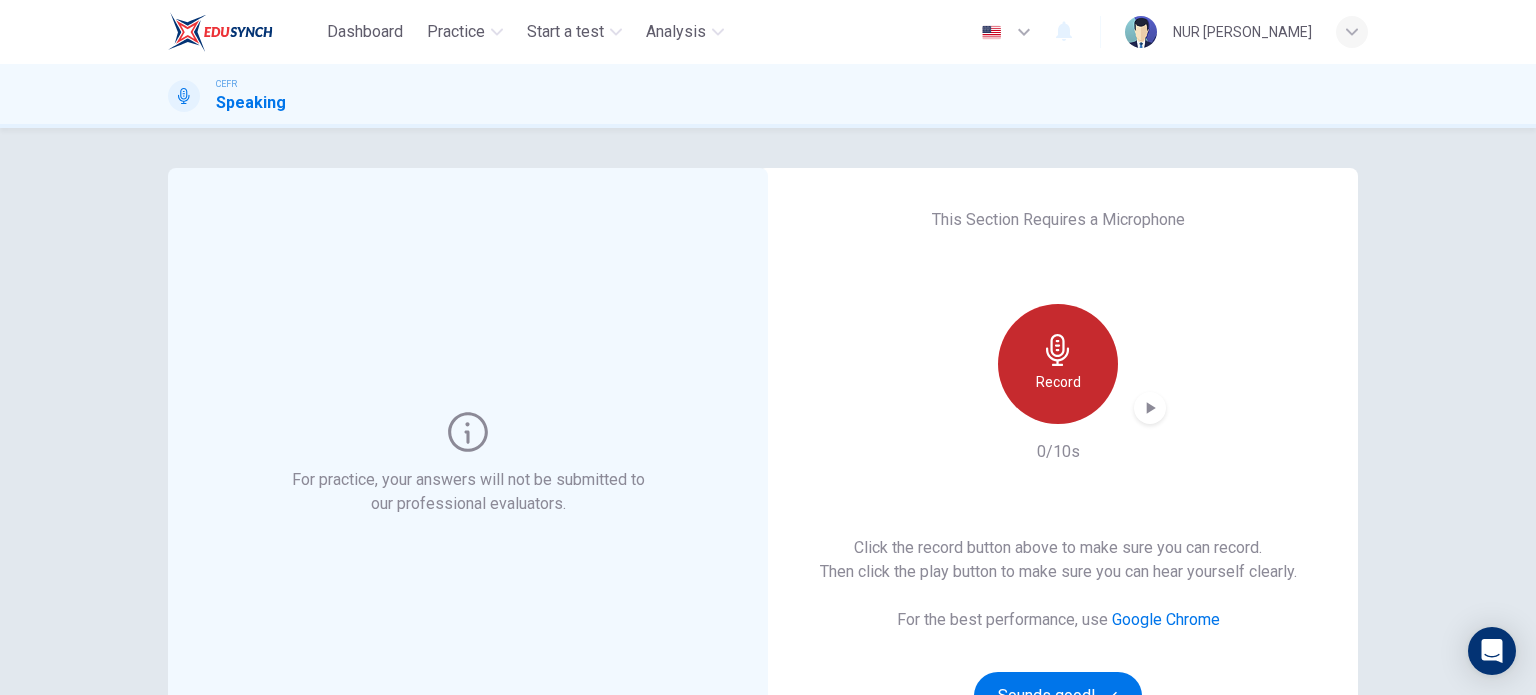 click on "Record" at bounding box center [1058, 364] 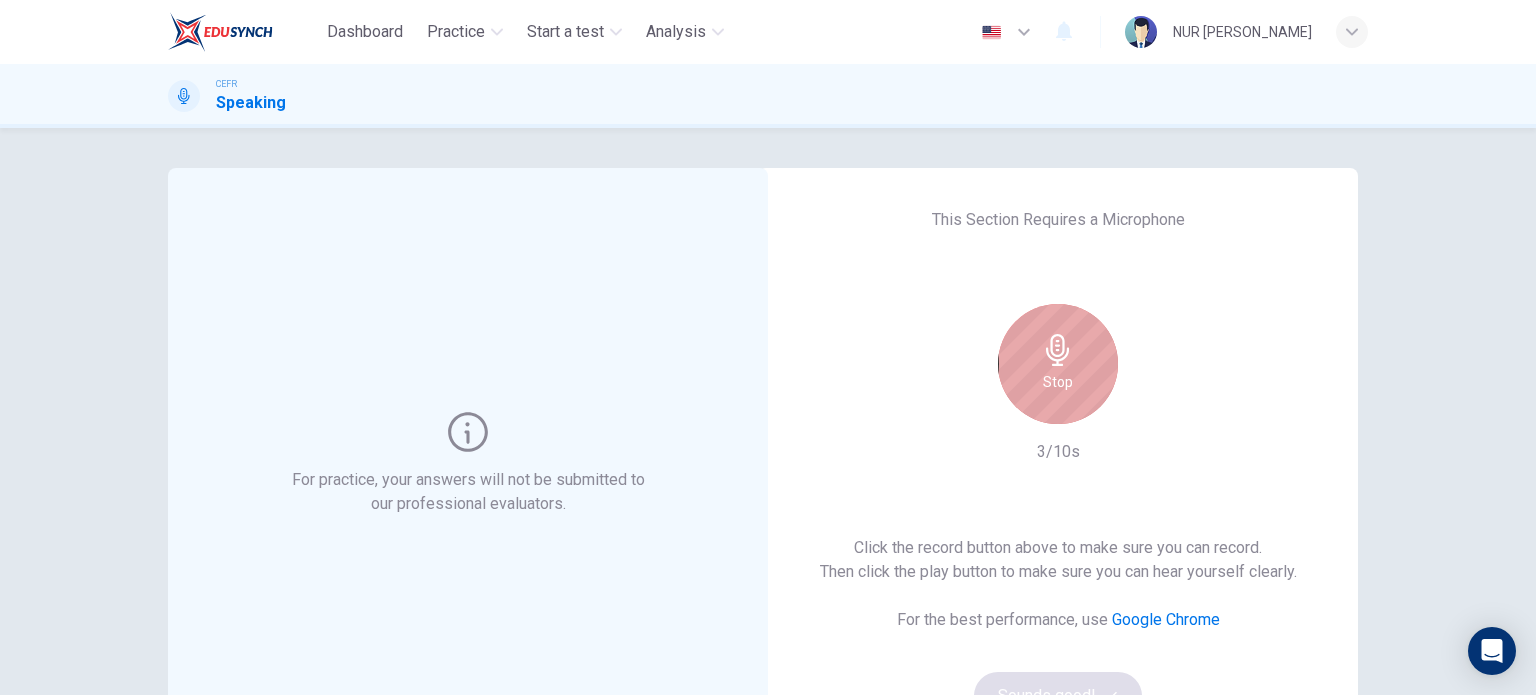 click on "Stop" at bounding box center [1058, 364] 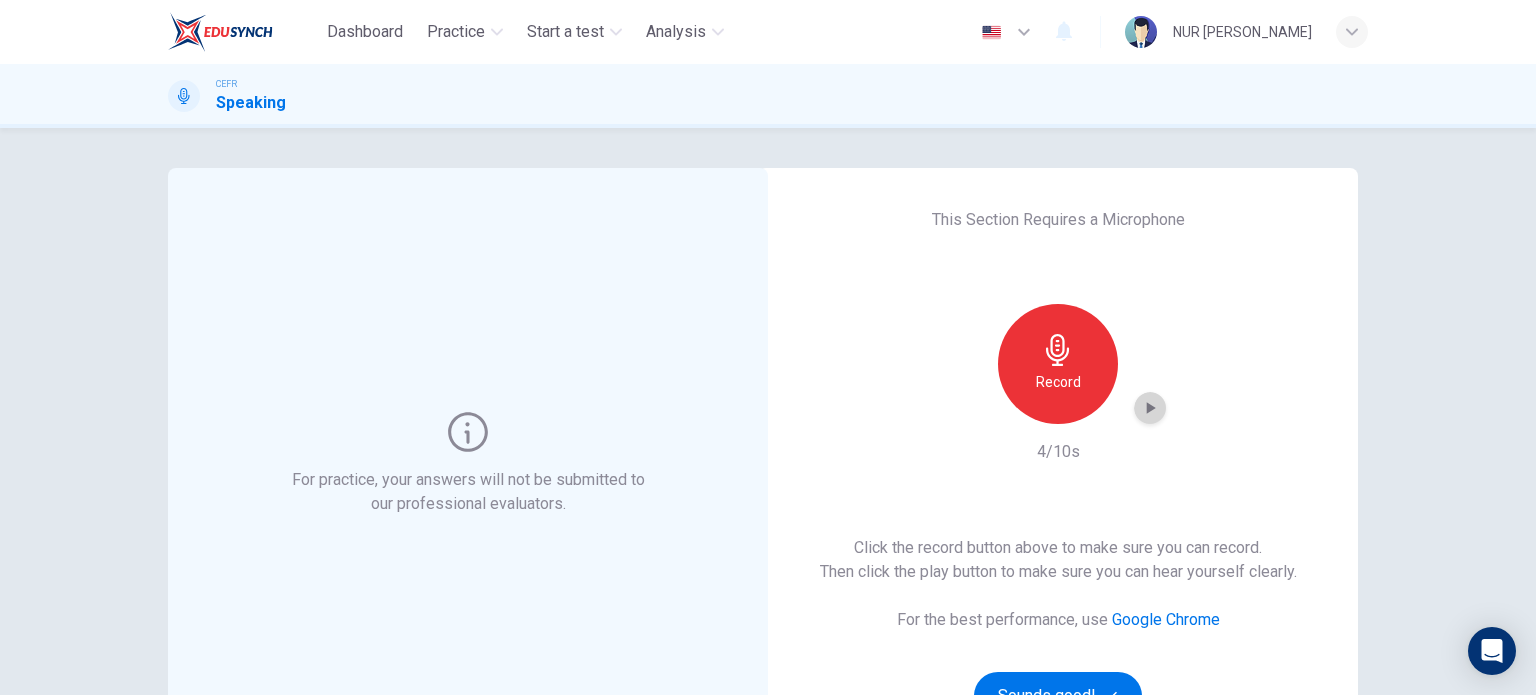 click at bounding box center [1150, 408] 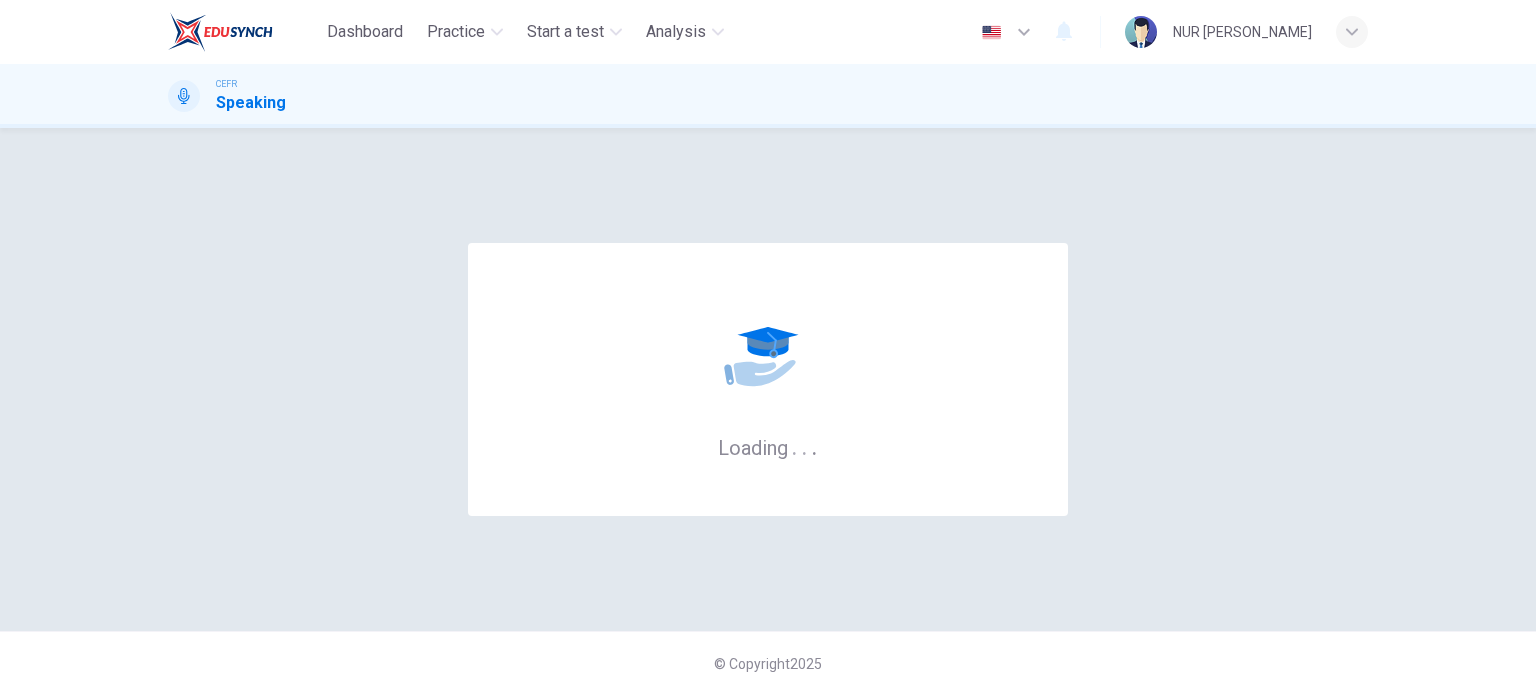 scroll, scrollTop: 0, scrollLeft: 0, axis: both 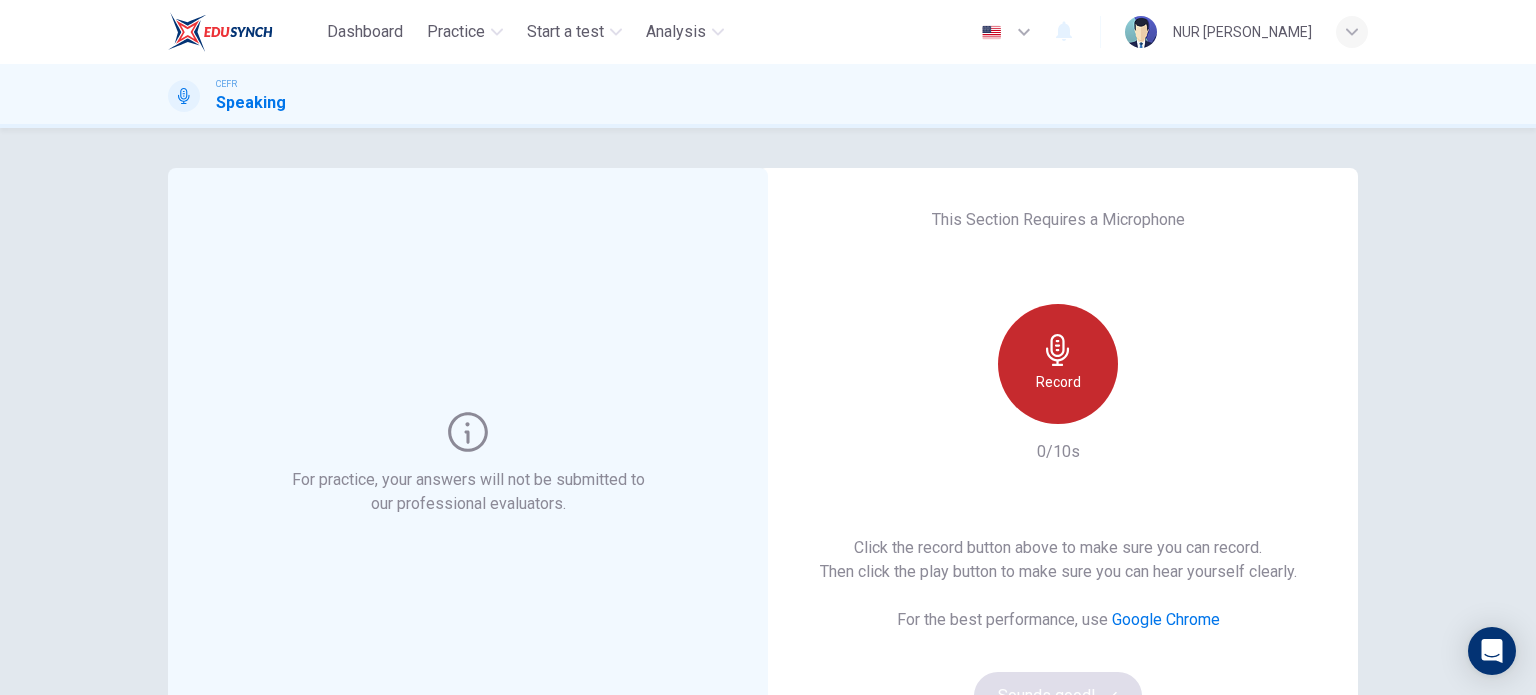 click on "Record" at bounding box center (1058, 364) 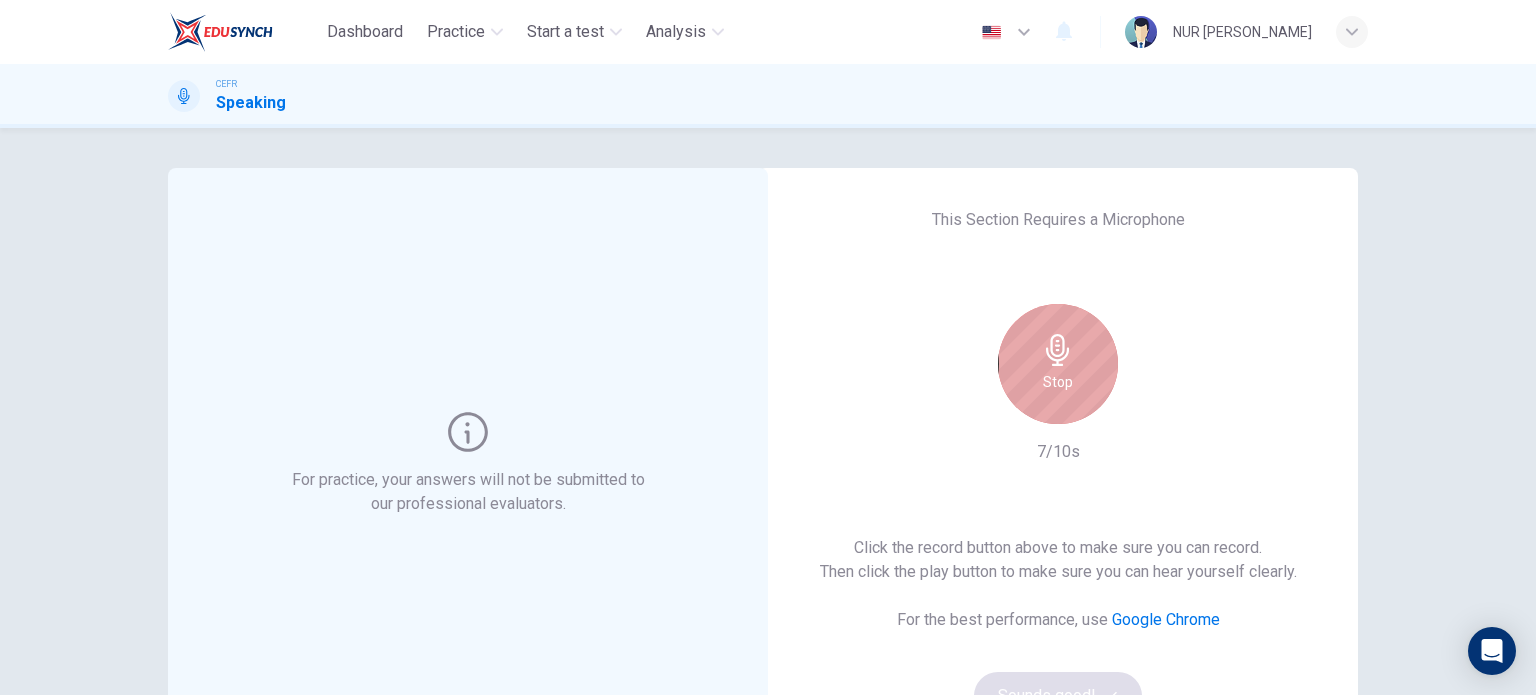 click 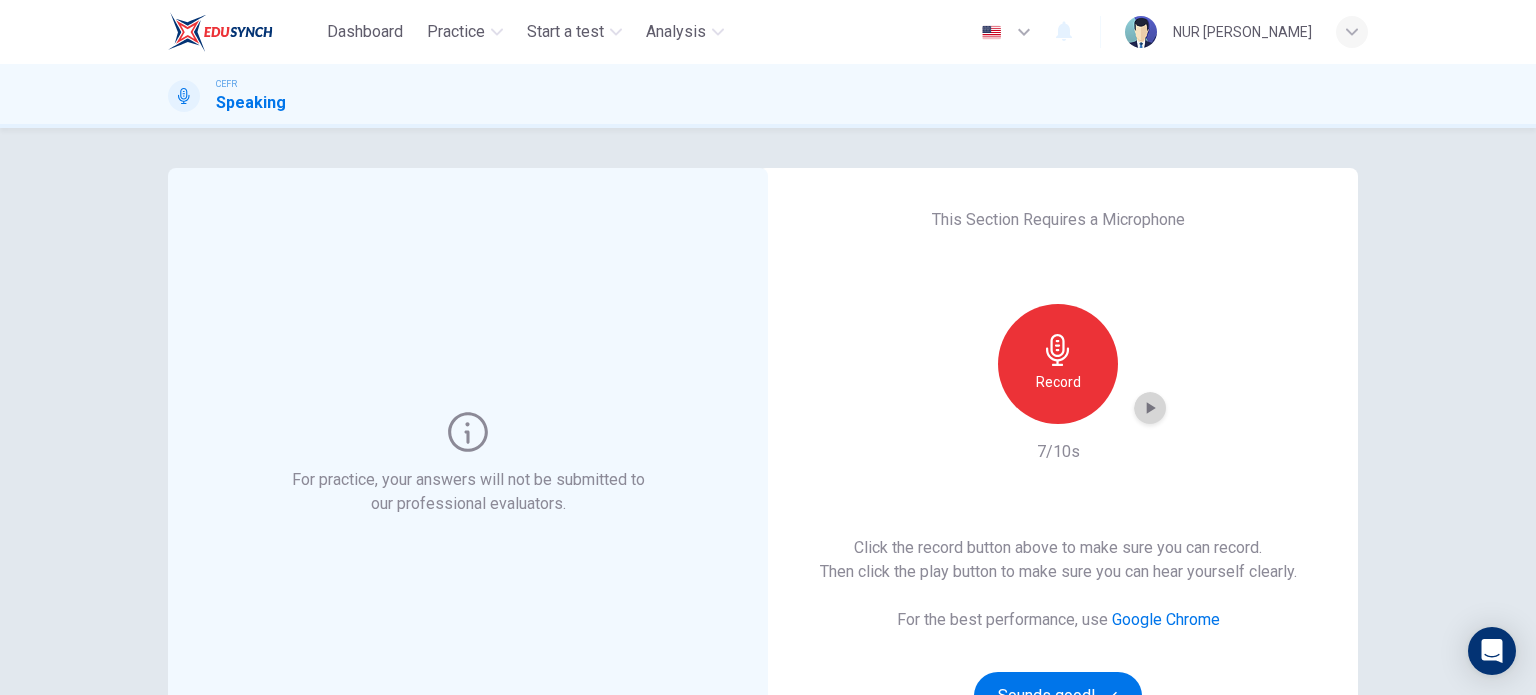 click 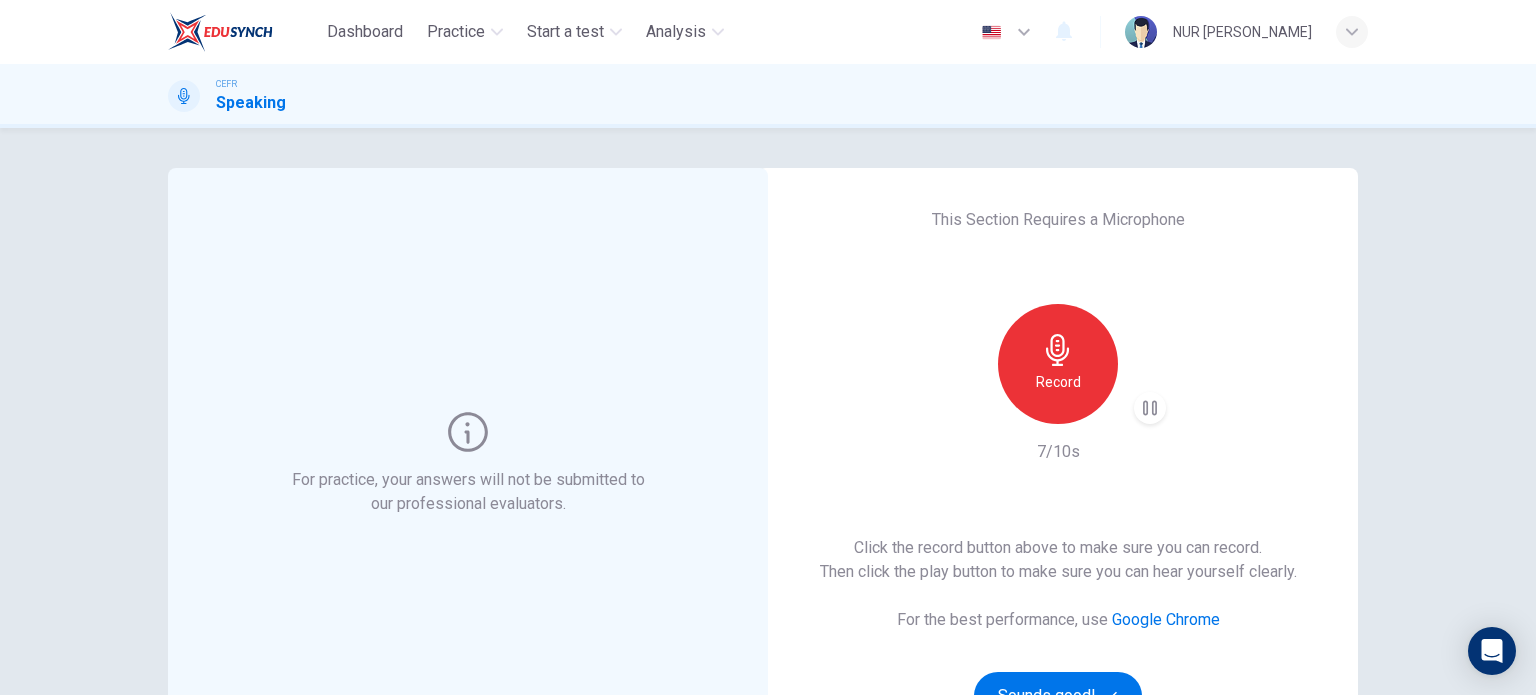 type 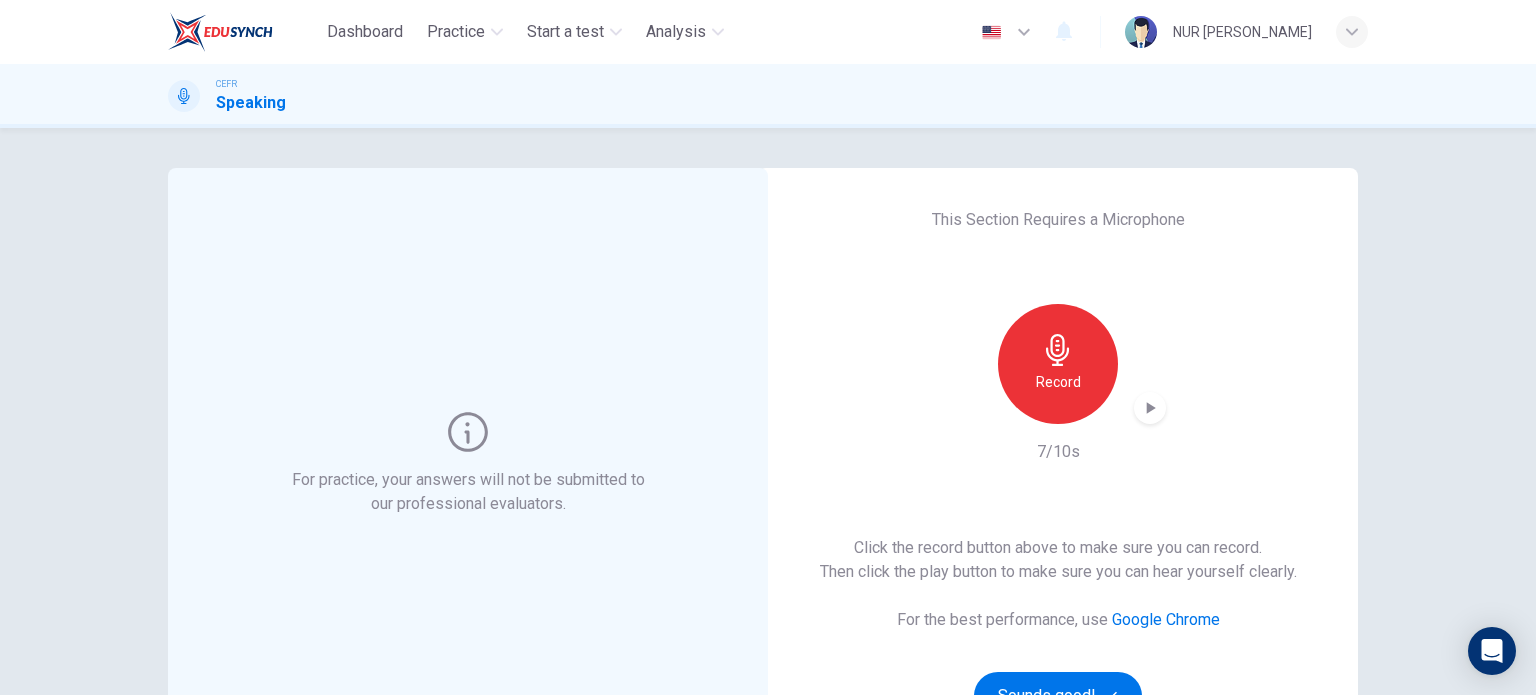 click on "Record" at bounding box center [1058, 382] 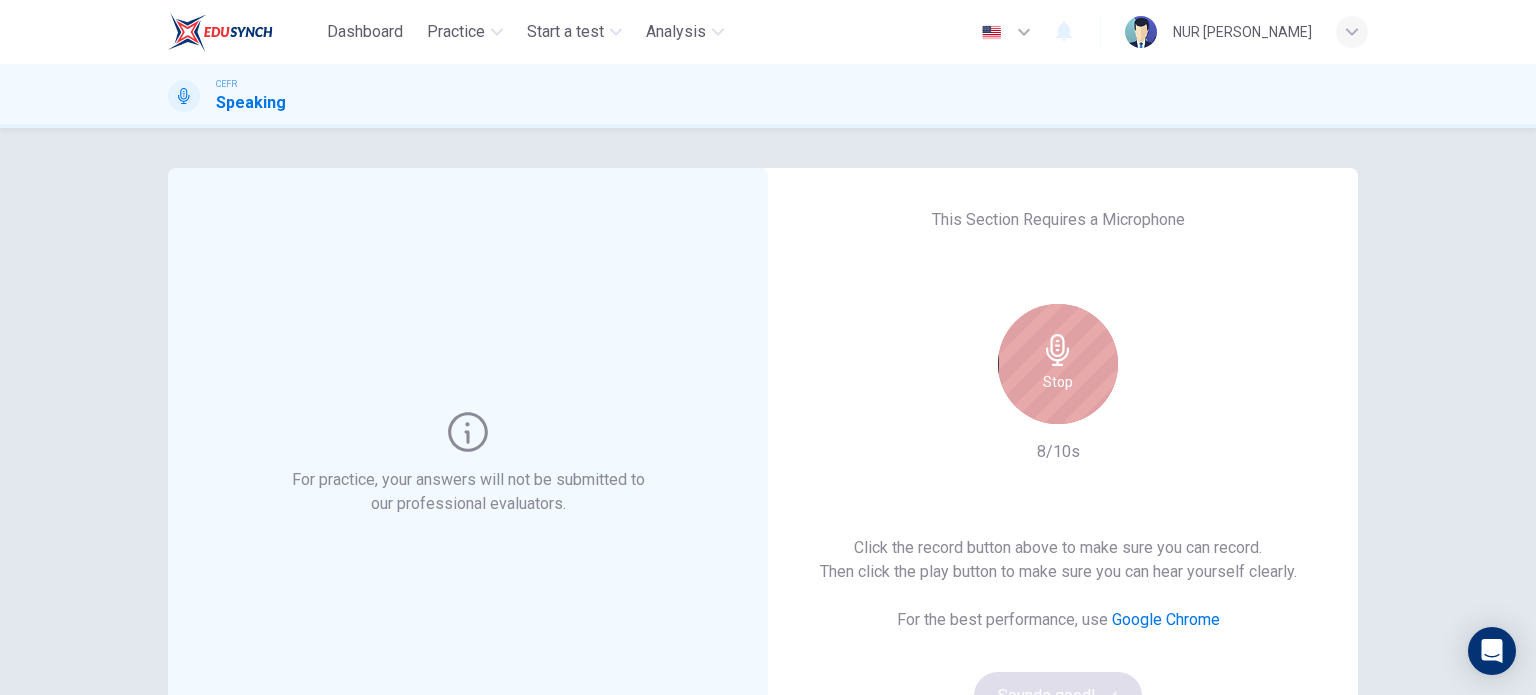 click on "Stop" at bounding box center (1058, 382) 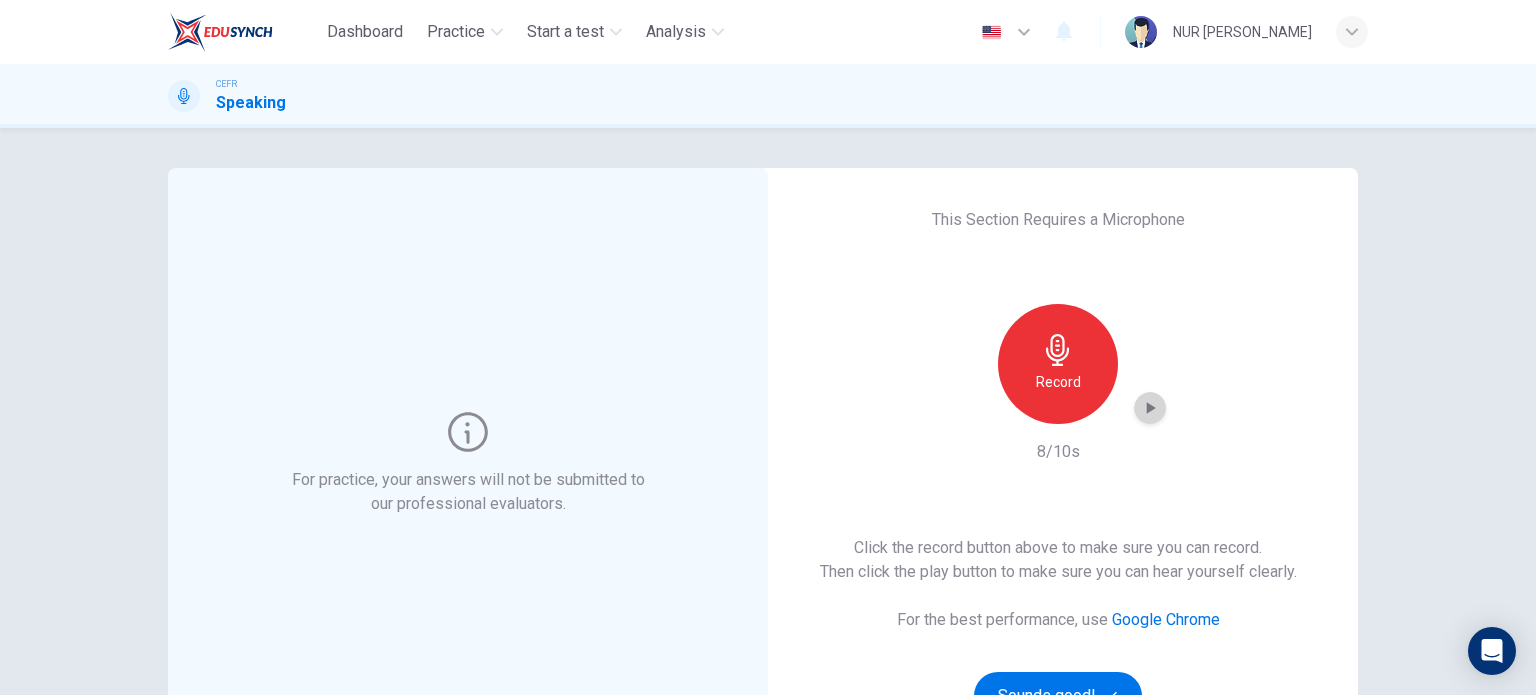 click 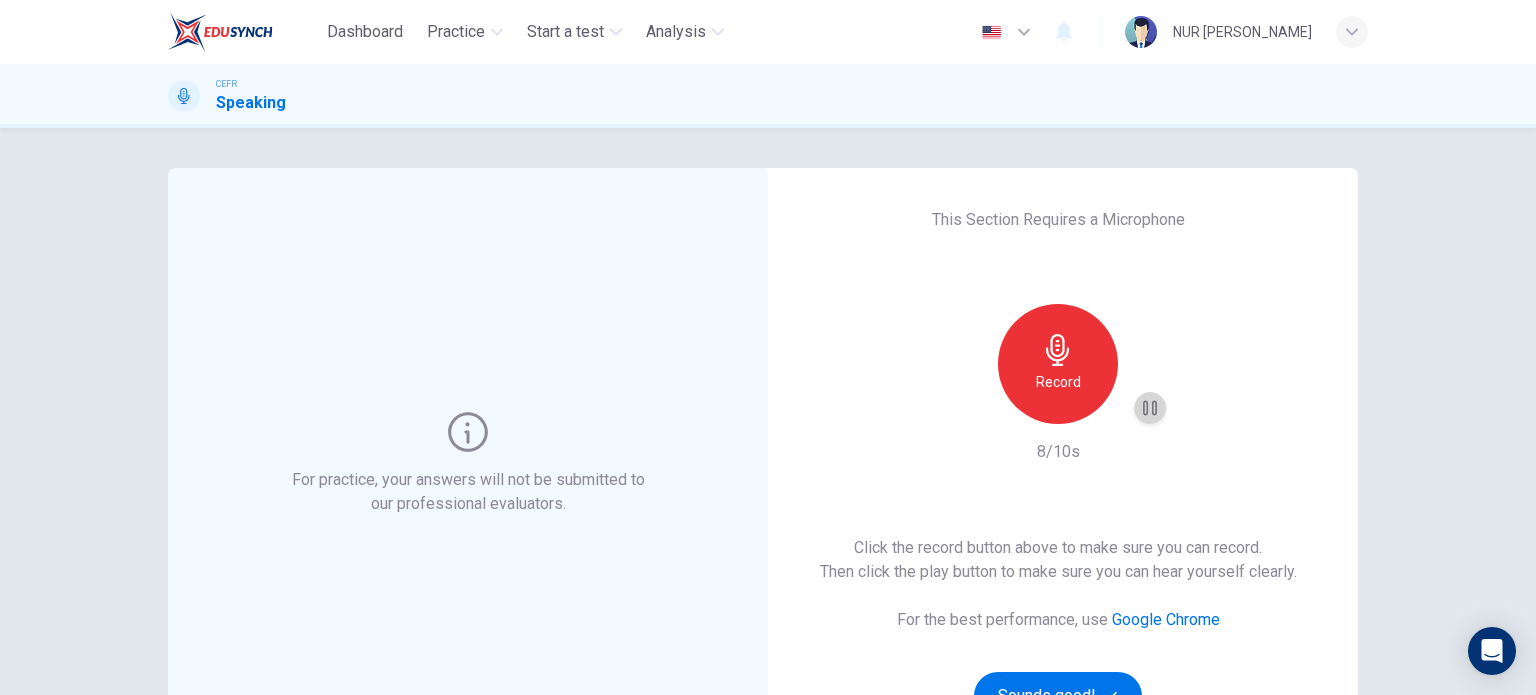 click 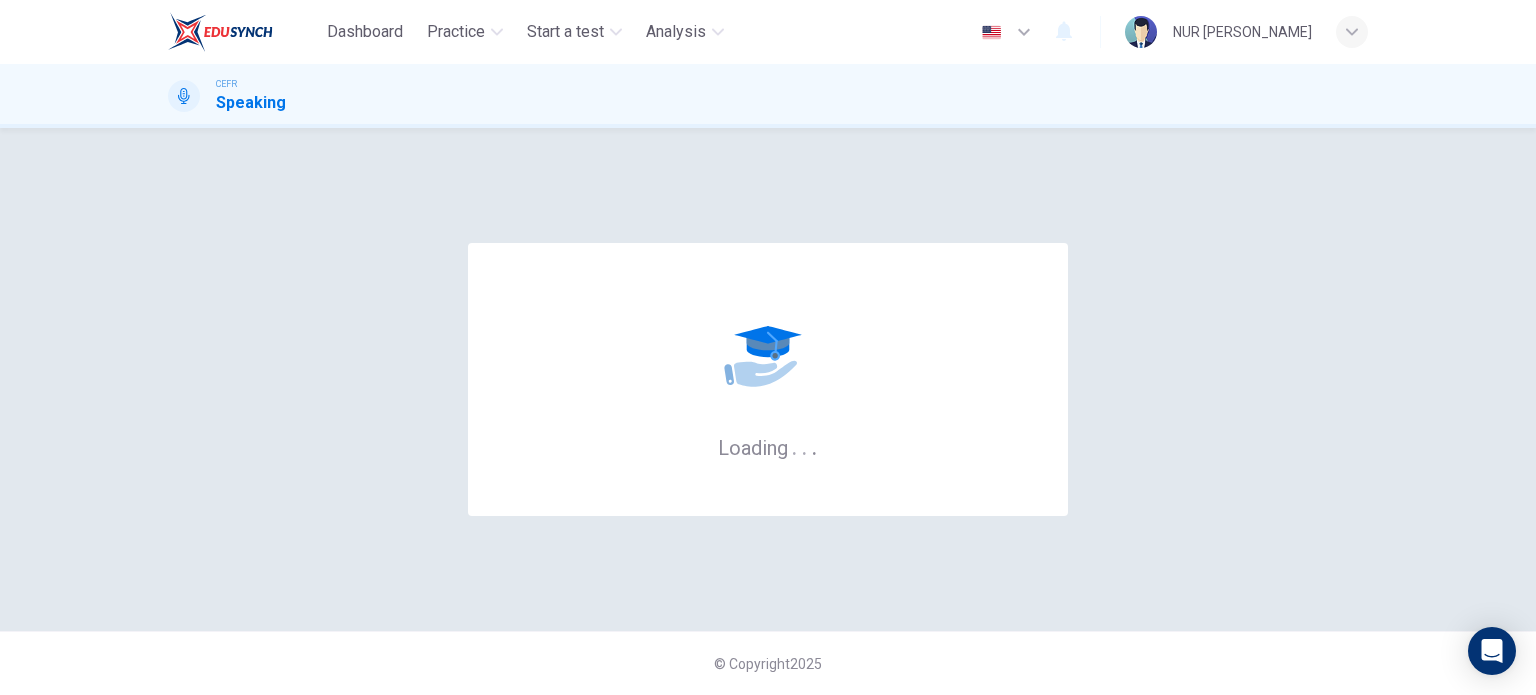 scroll, scrollTop: 0, scrollLeft: 0, axis: both 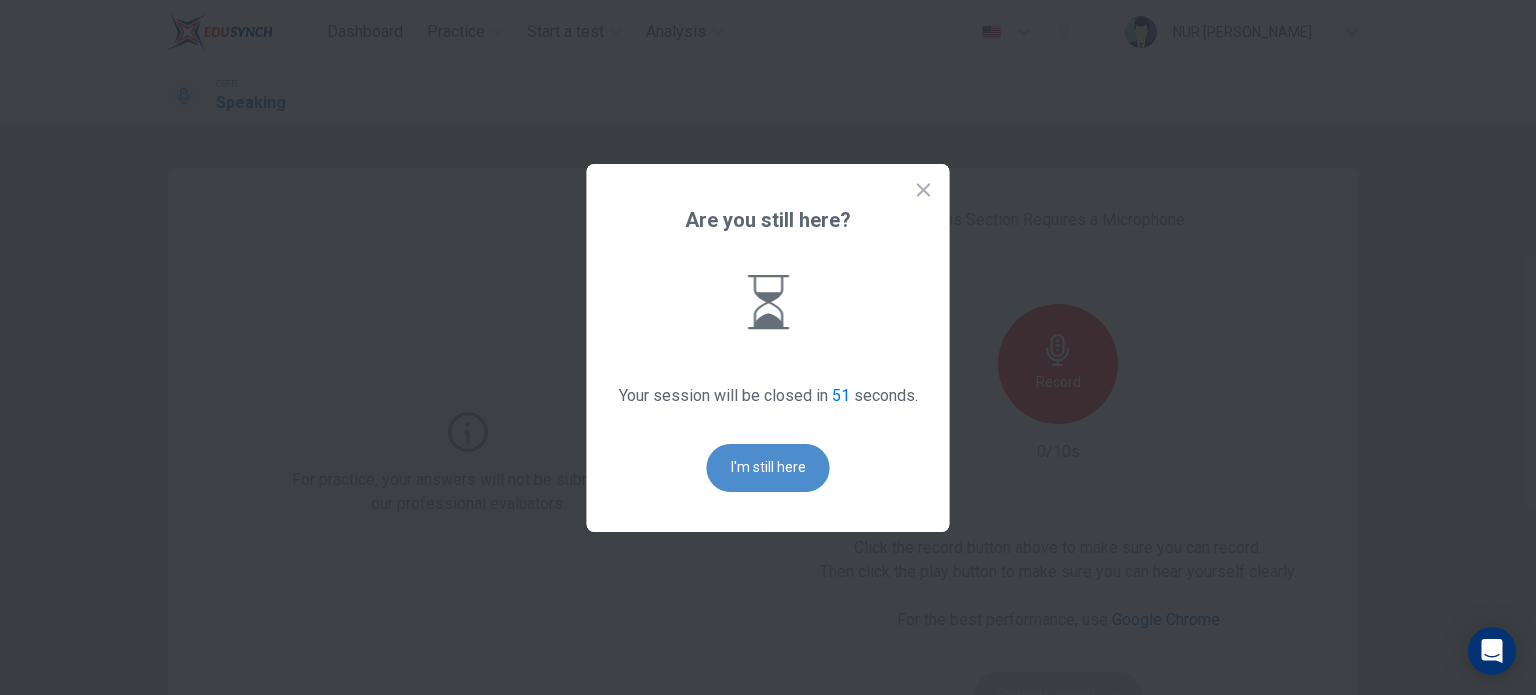 click on "I'm still here" at bounding box center [768, 468] 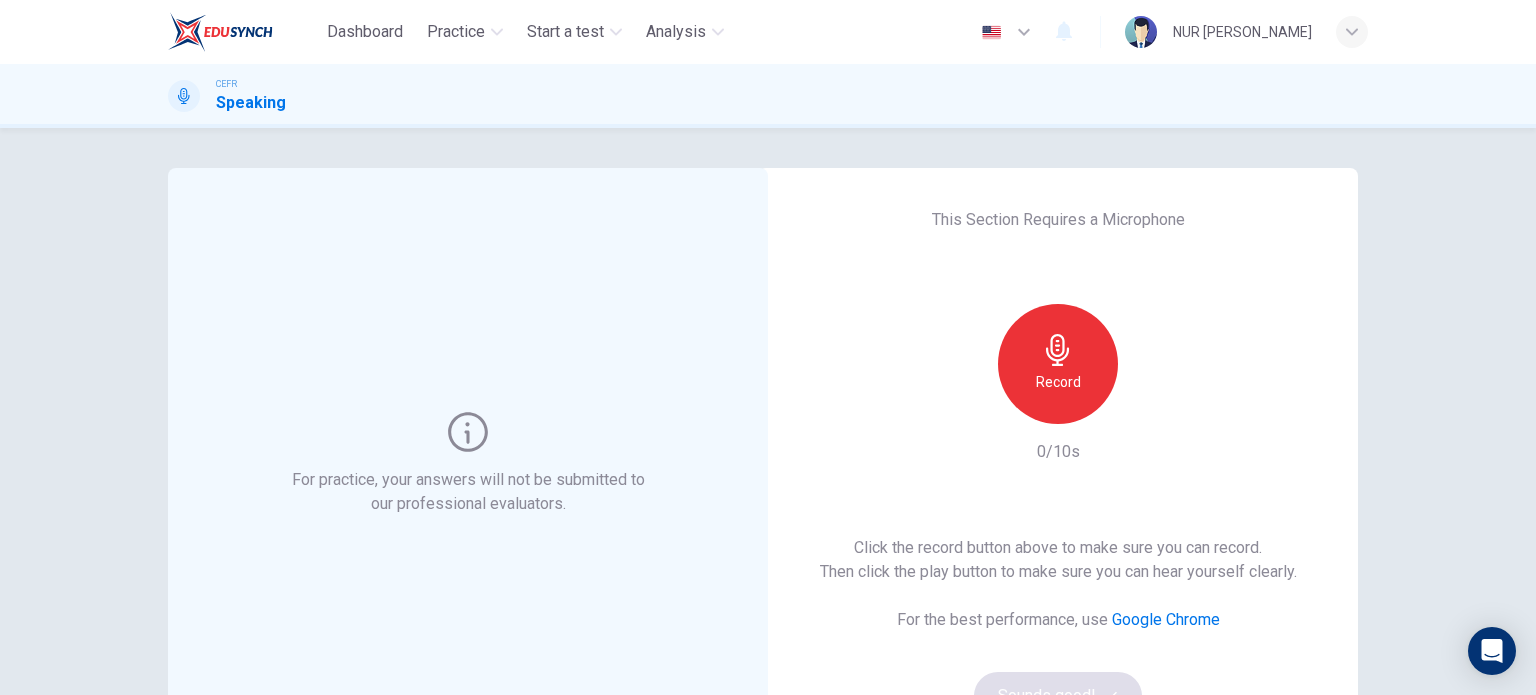click on "Record" at bounding box center (1058, 382) 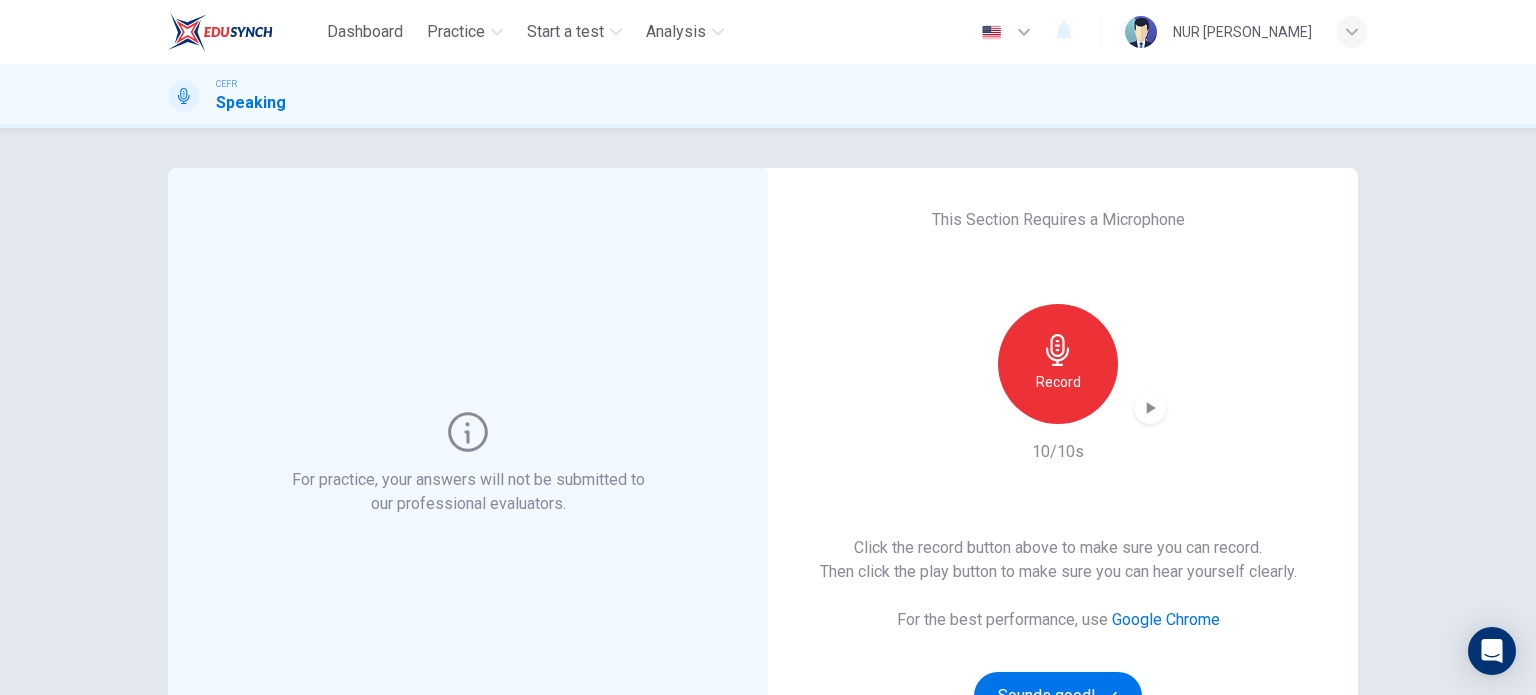 click at bounding box center [1150, 408] 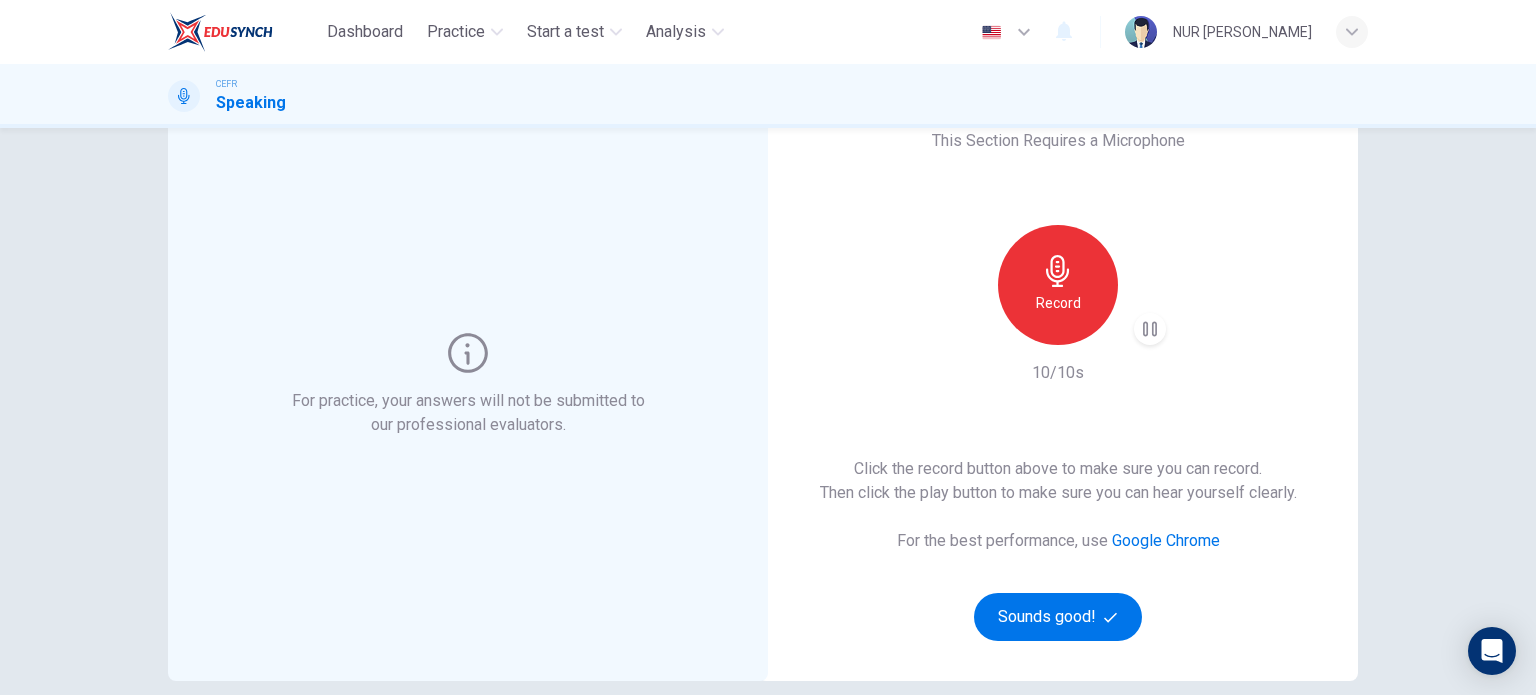 scroll, scrollTop: 80, scrollLeft: 0, axis: vertical 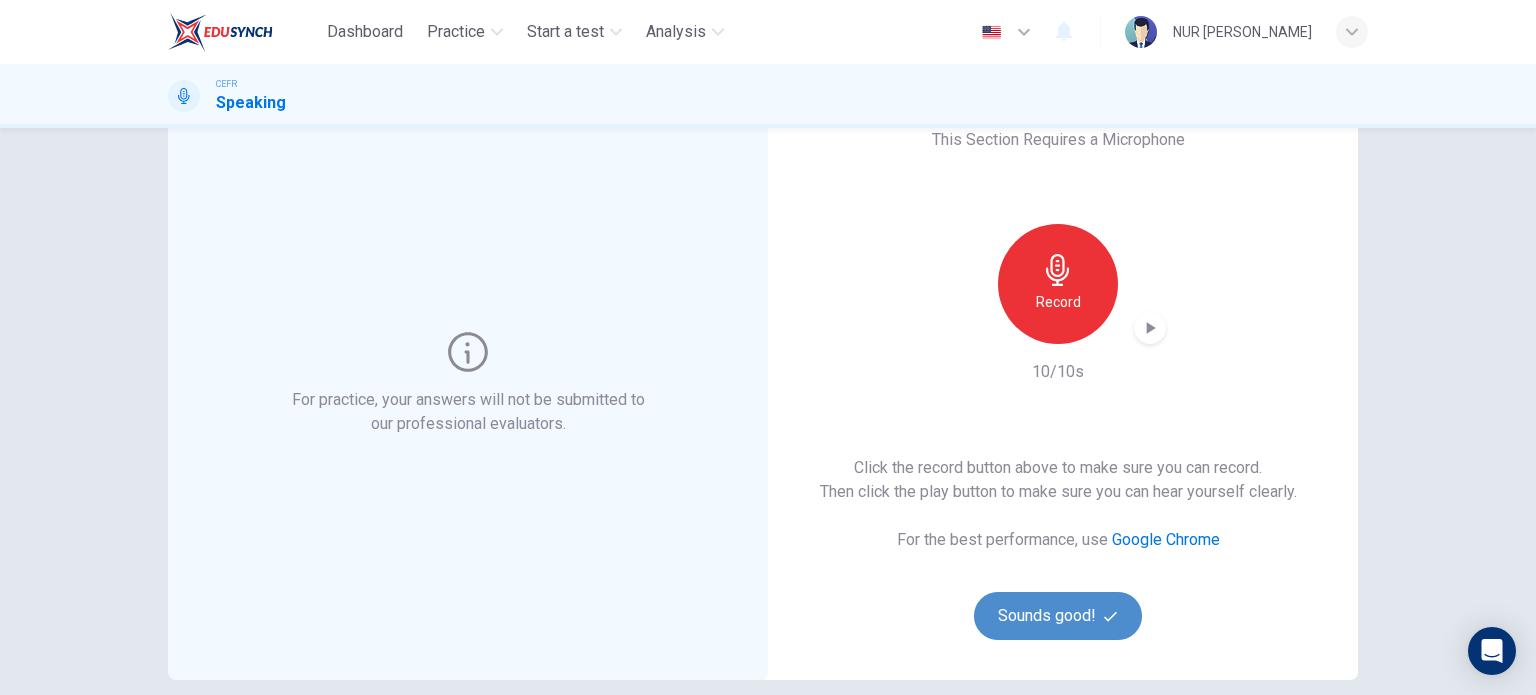 click on "Sounds good!" at bounding box center (1058, 616) 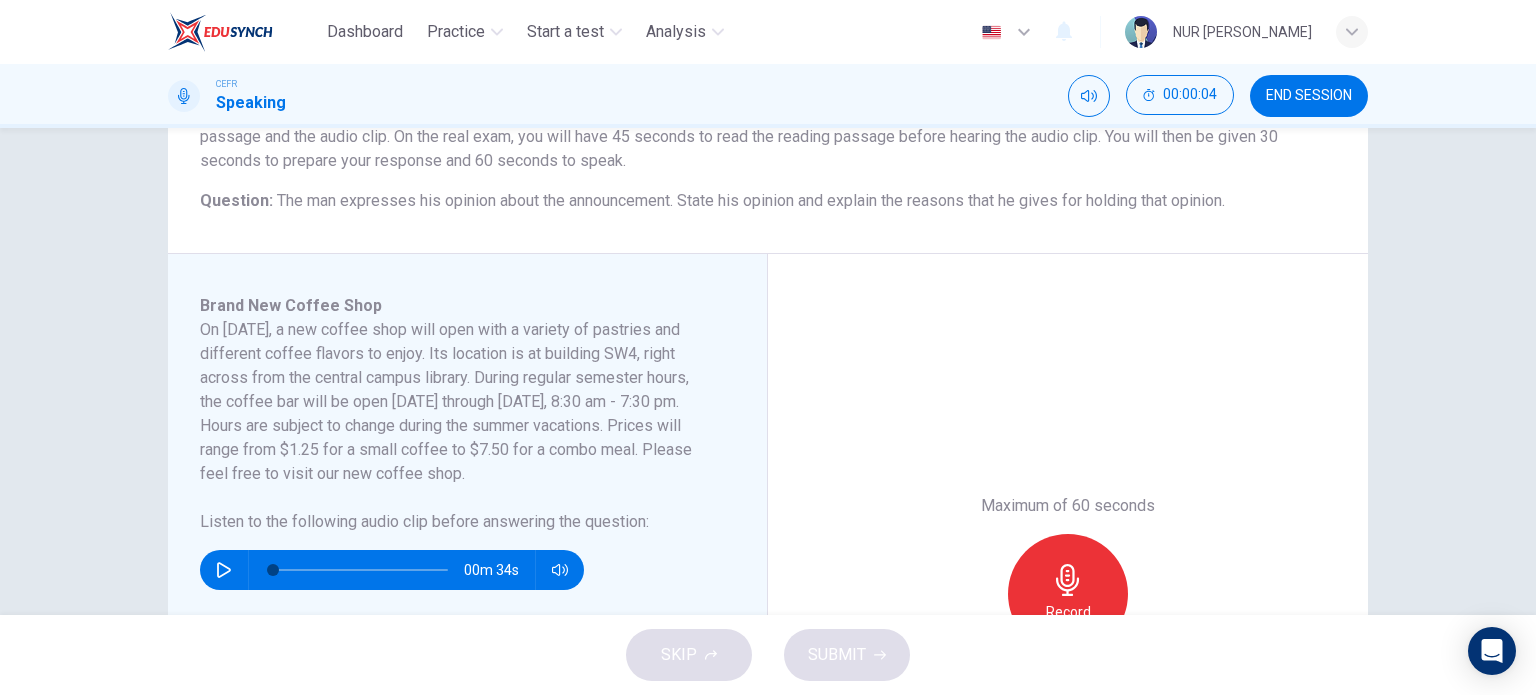 scroll, scrollTop: 214, scrollLeft: 0, axis: vertical 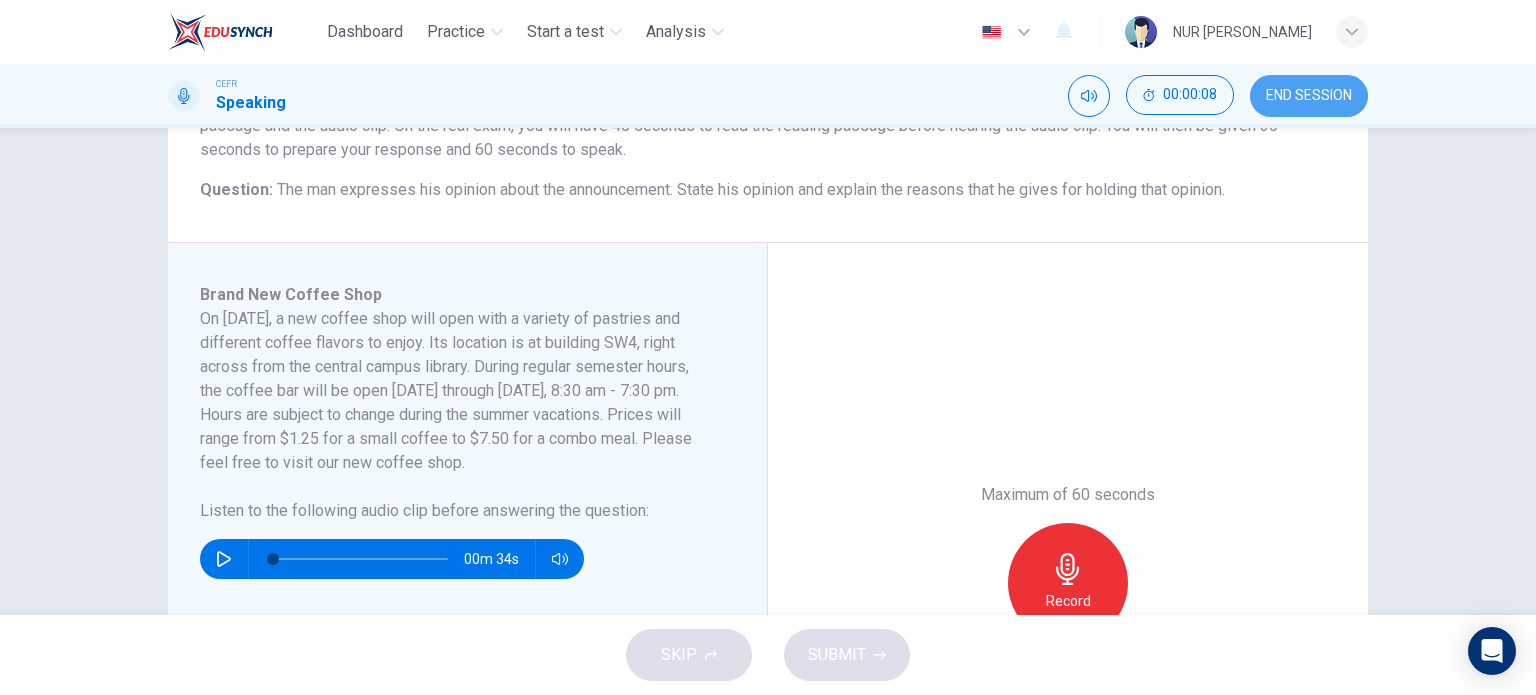 click on "END SESSION" at bounding box center [1309, 96] 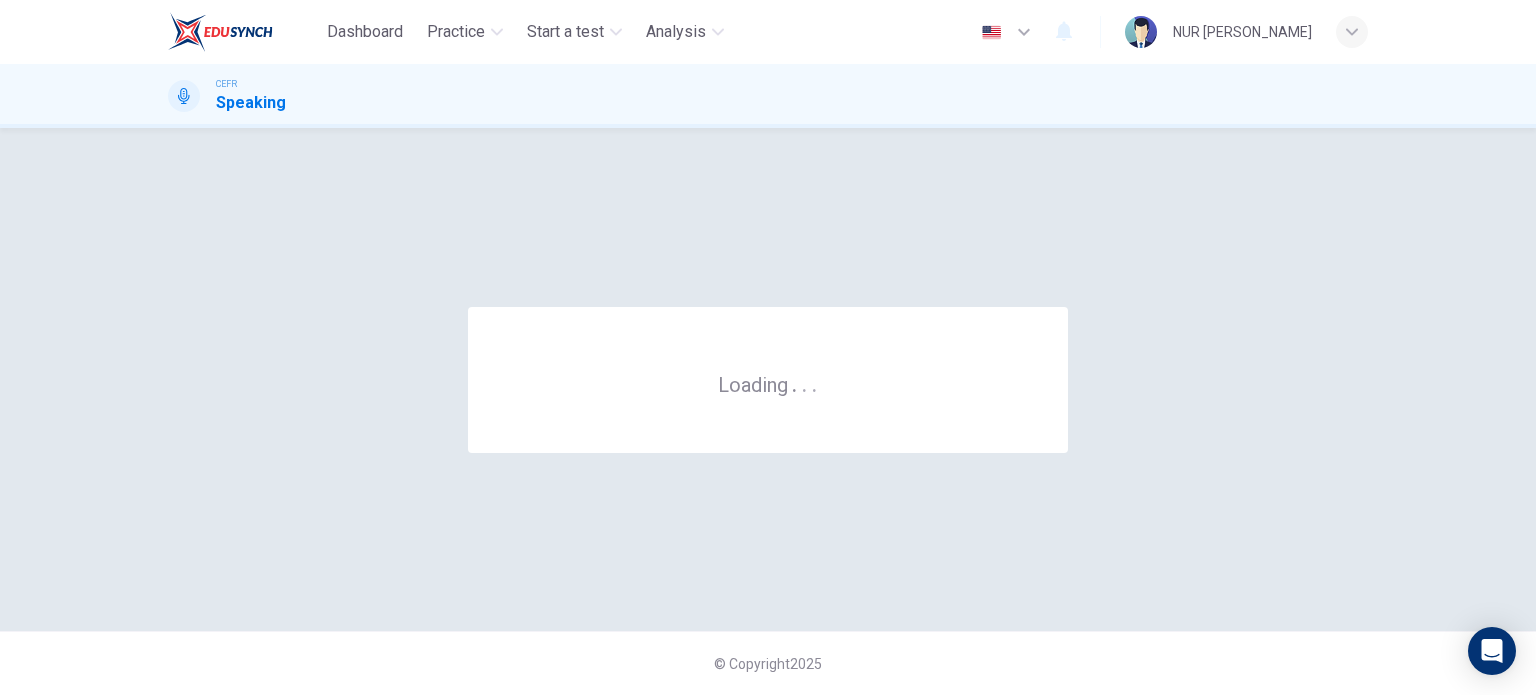 scroll, scrollTop: 0, scrollLeft: 0, axis: both 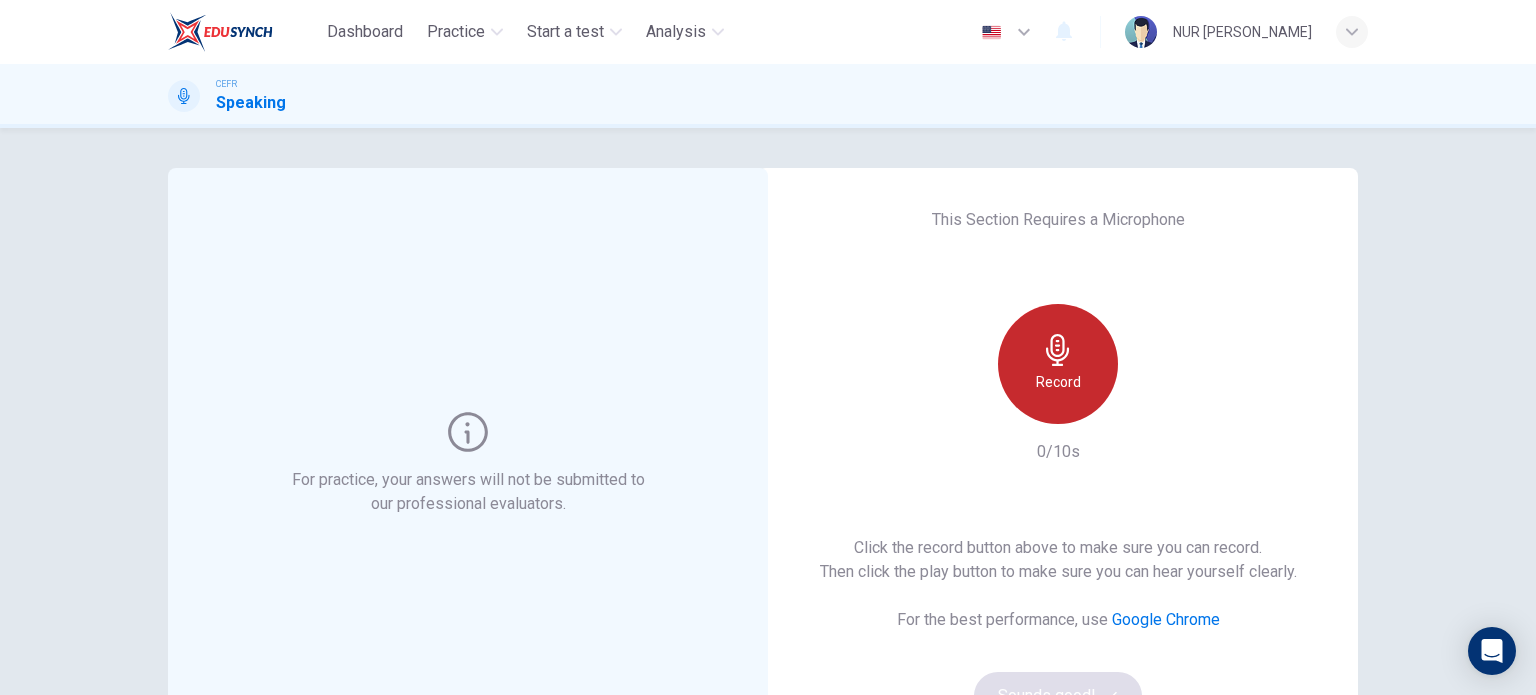 click on "Record" at bounding box center (1058, 364) 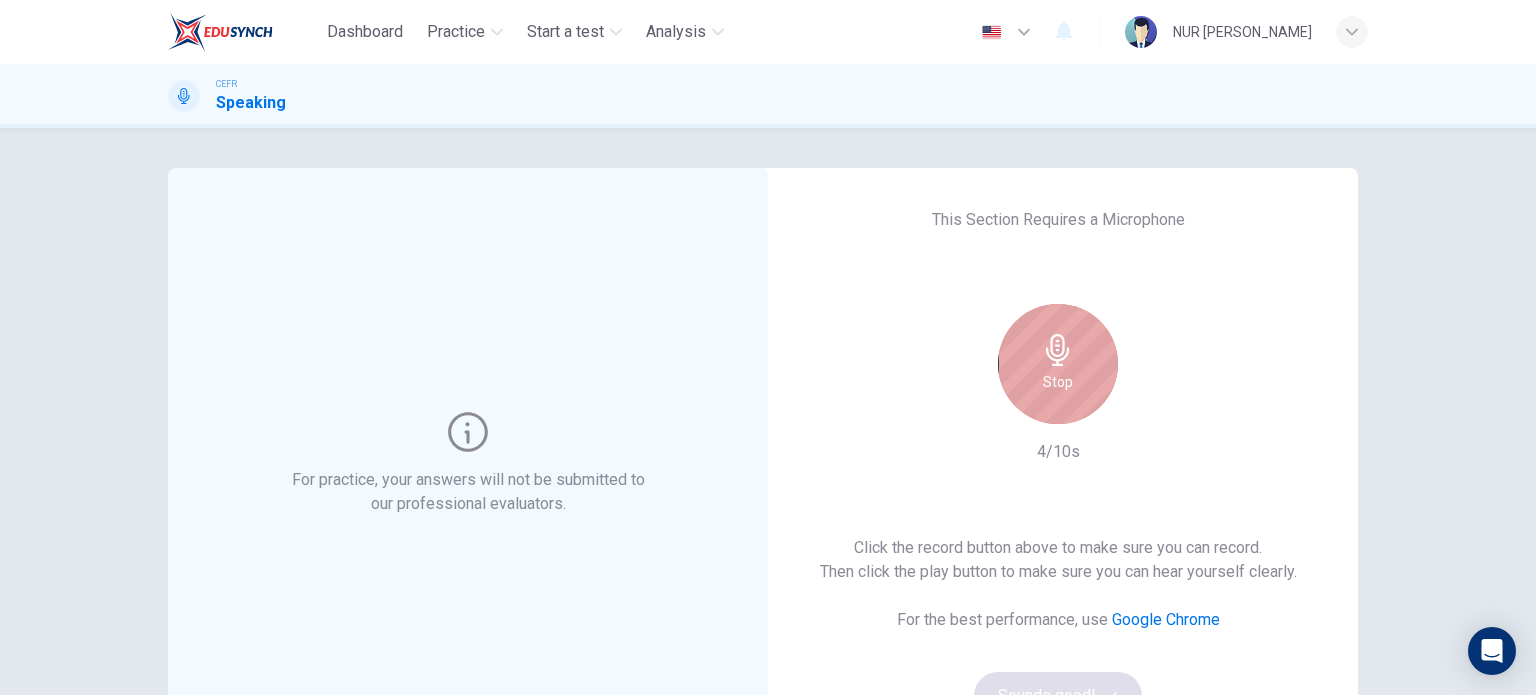 click on "Stop" at bounding box center (1058, 364) 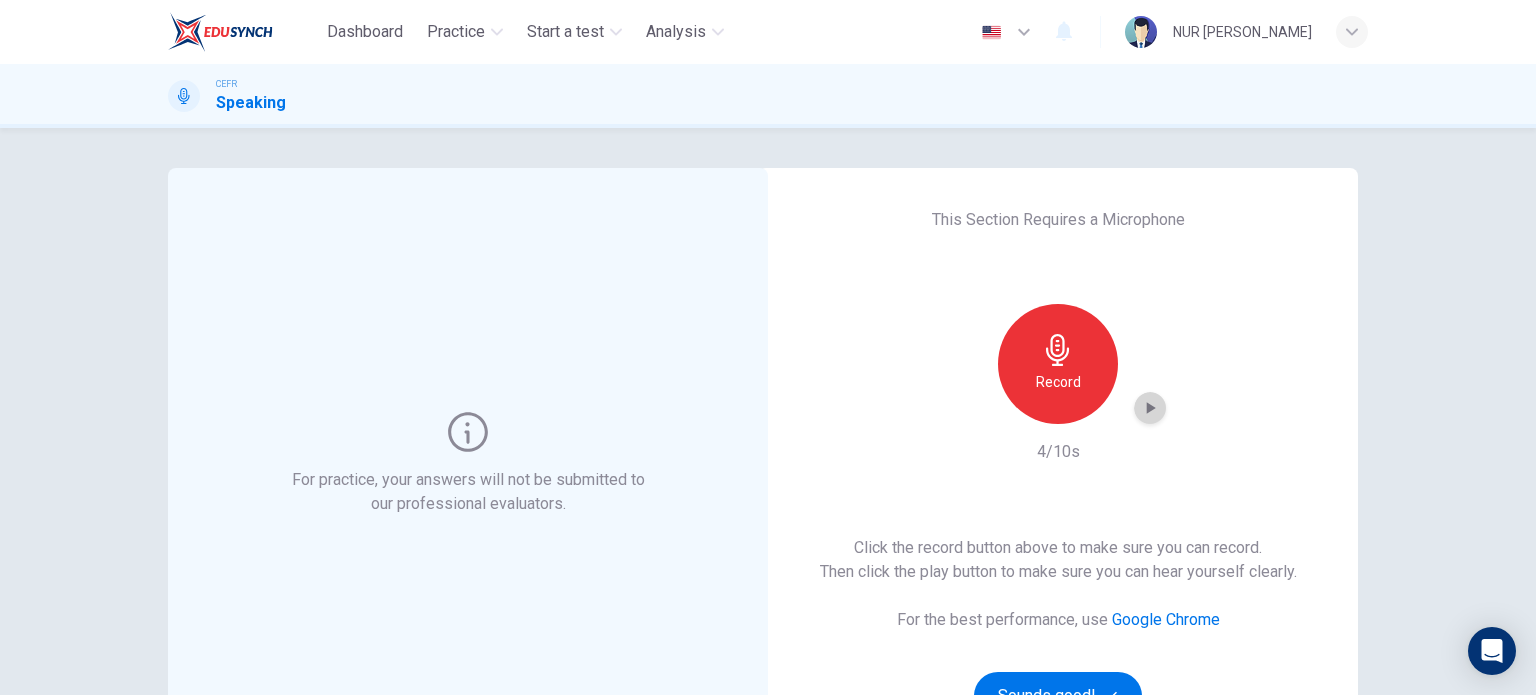 click at bounding box center [1150, 408] 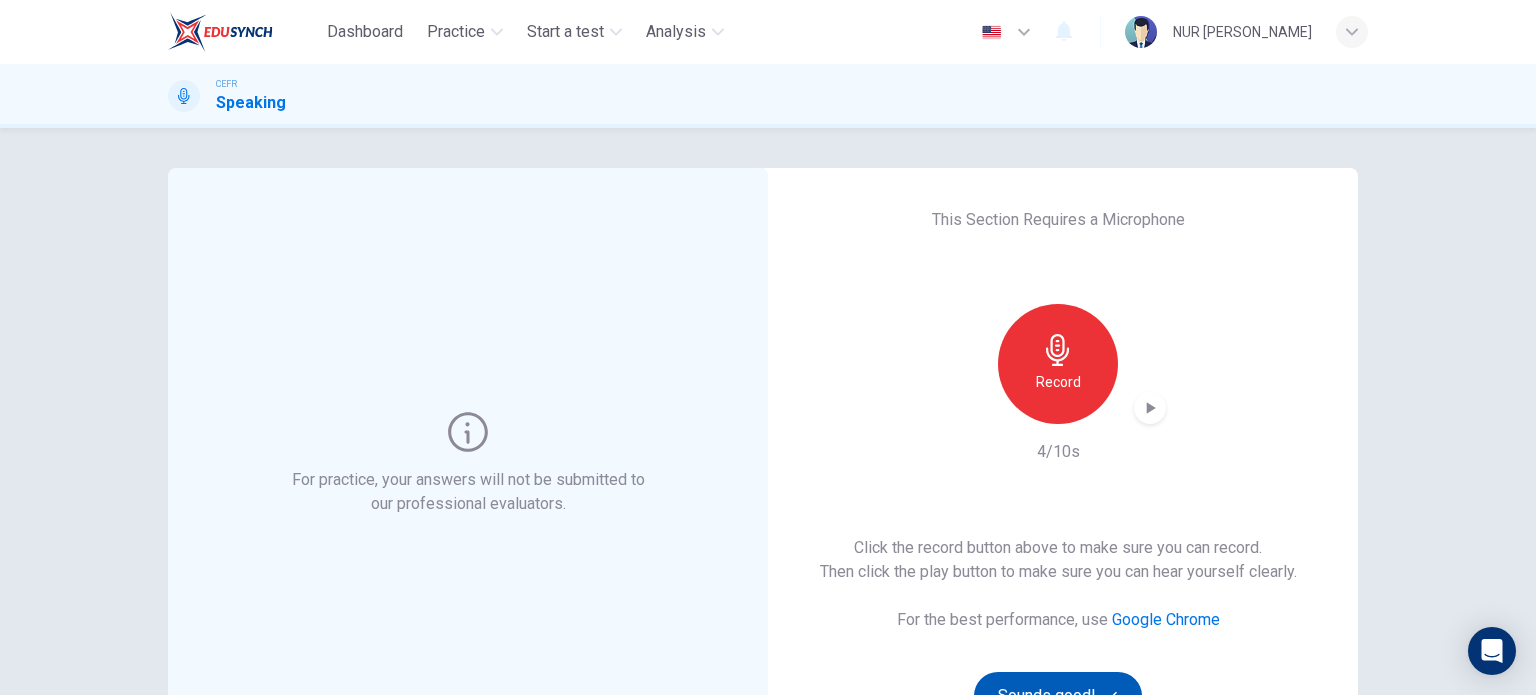click on "Sounds good!" at bounding box center (1058, 696) 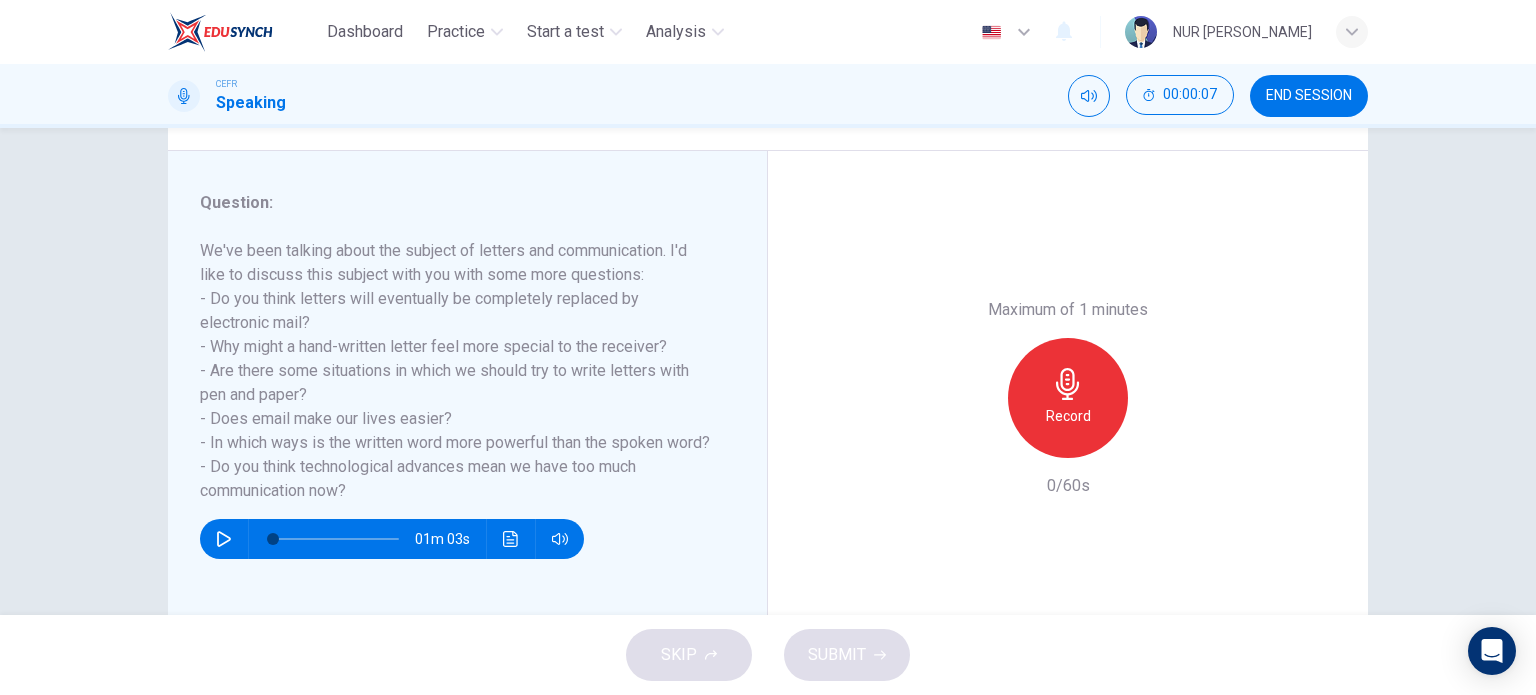 scroll, scrollTop: 219, scrollLeft: 0, axis: vertical 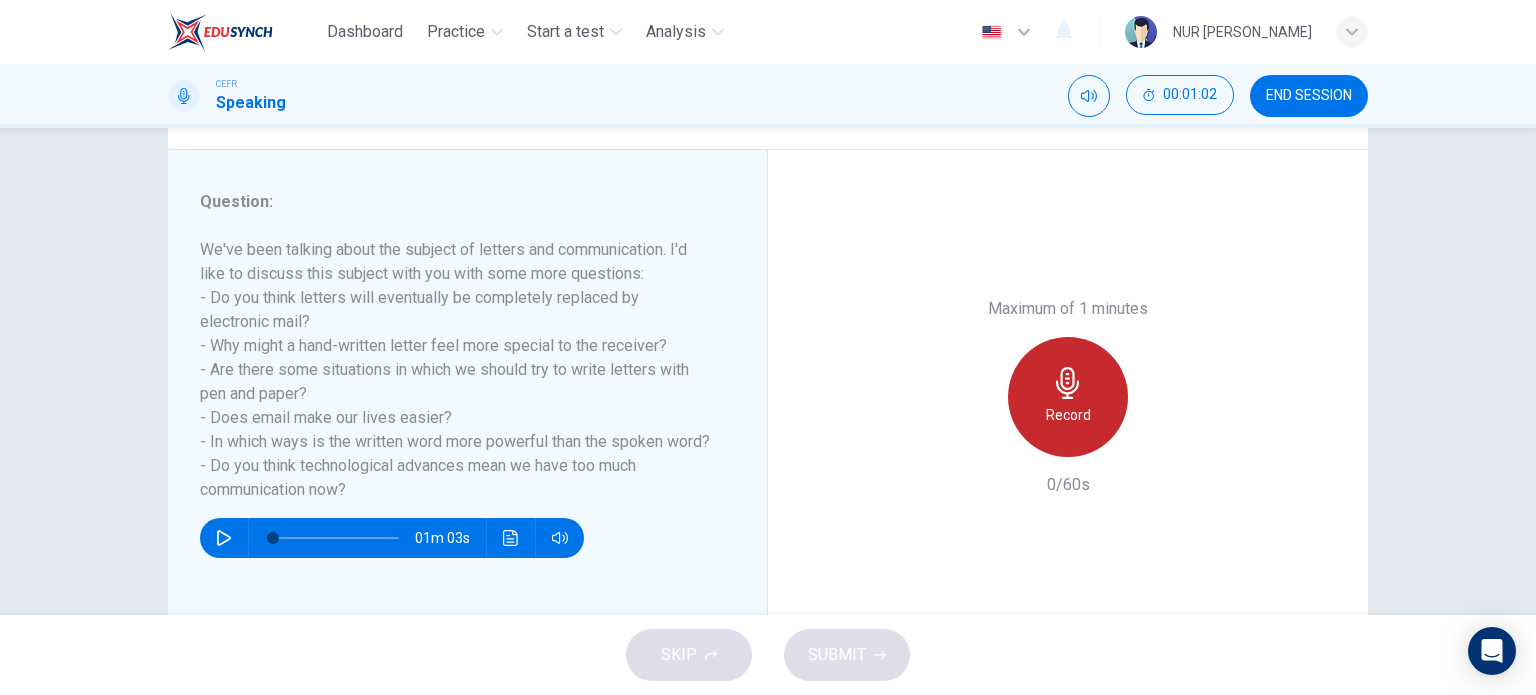 click on "Record" at bounding box center (1068, 415) 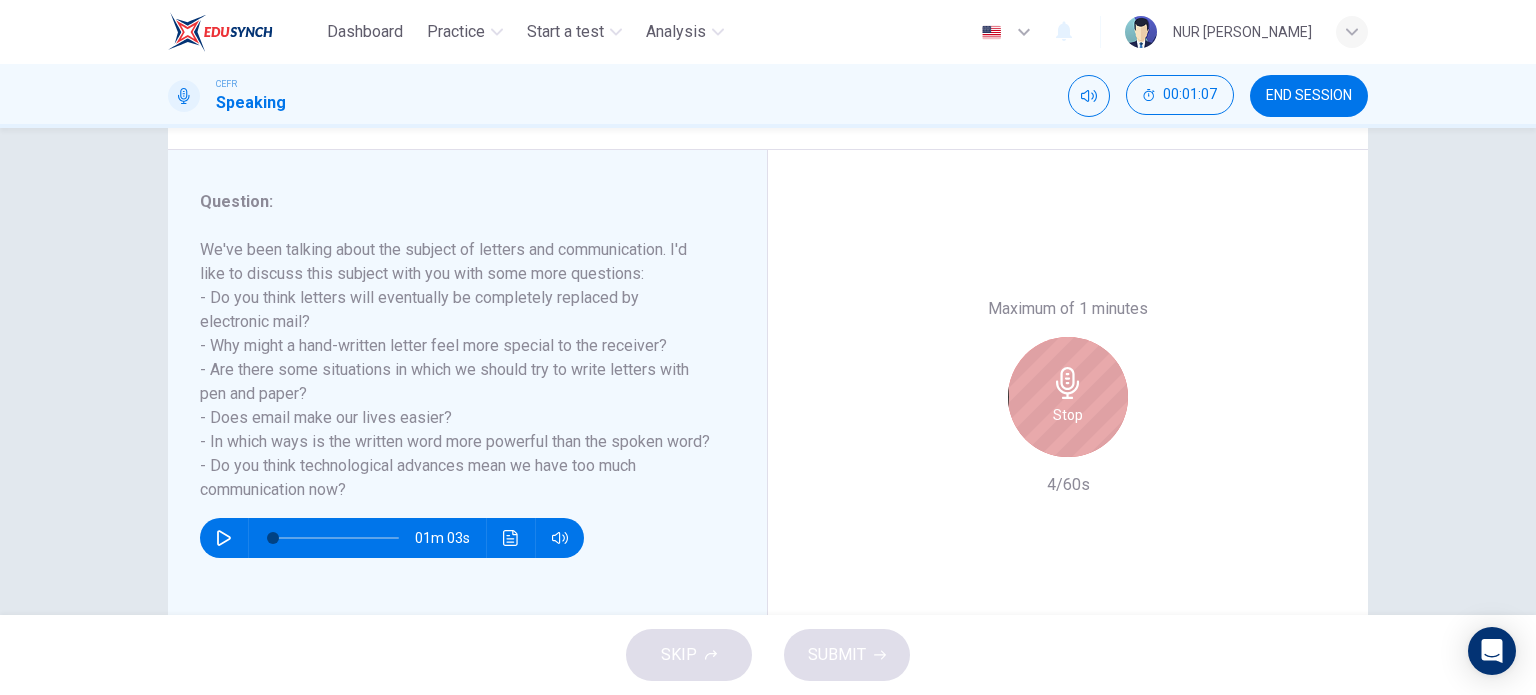 click on "Stop" at bounding box center [1068, 415] 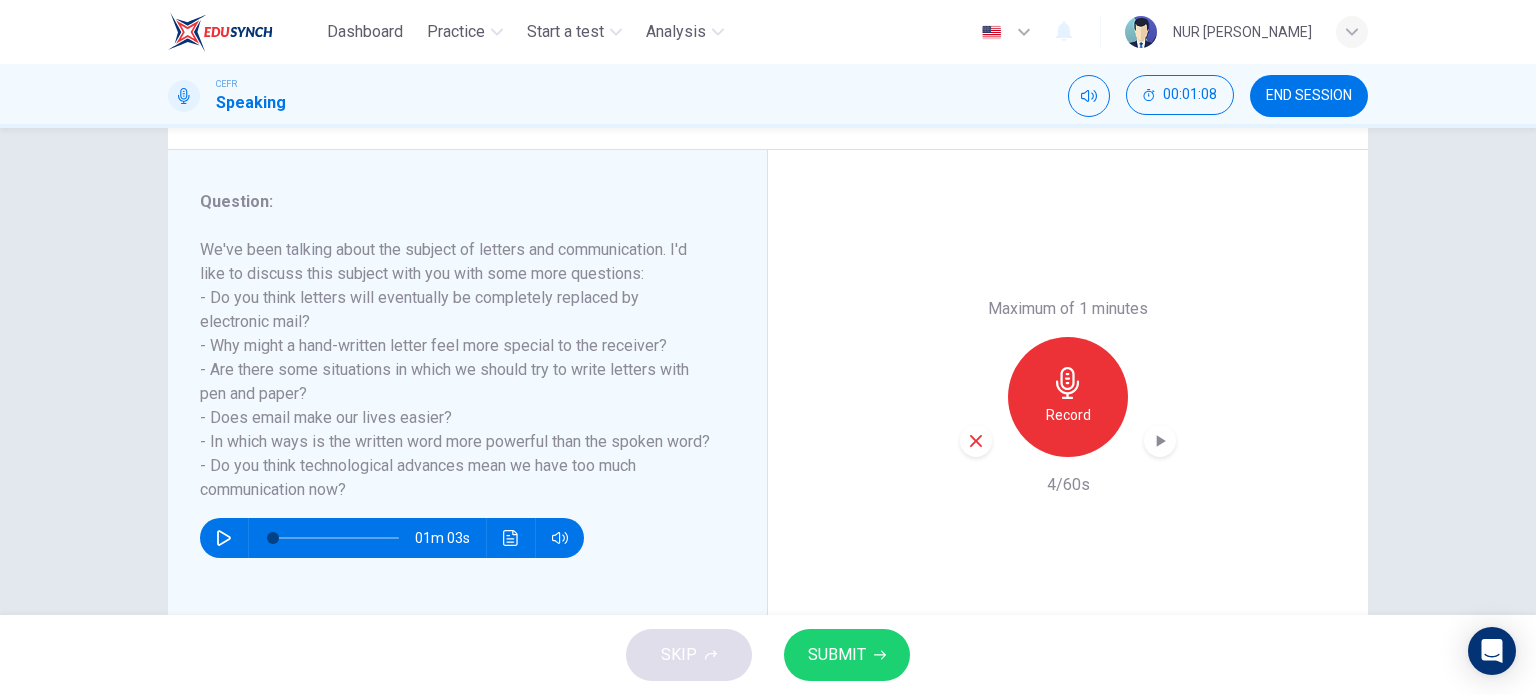 click at bounding box center (976, 441) 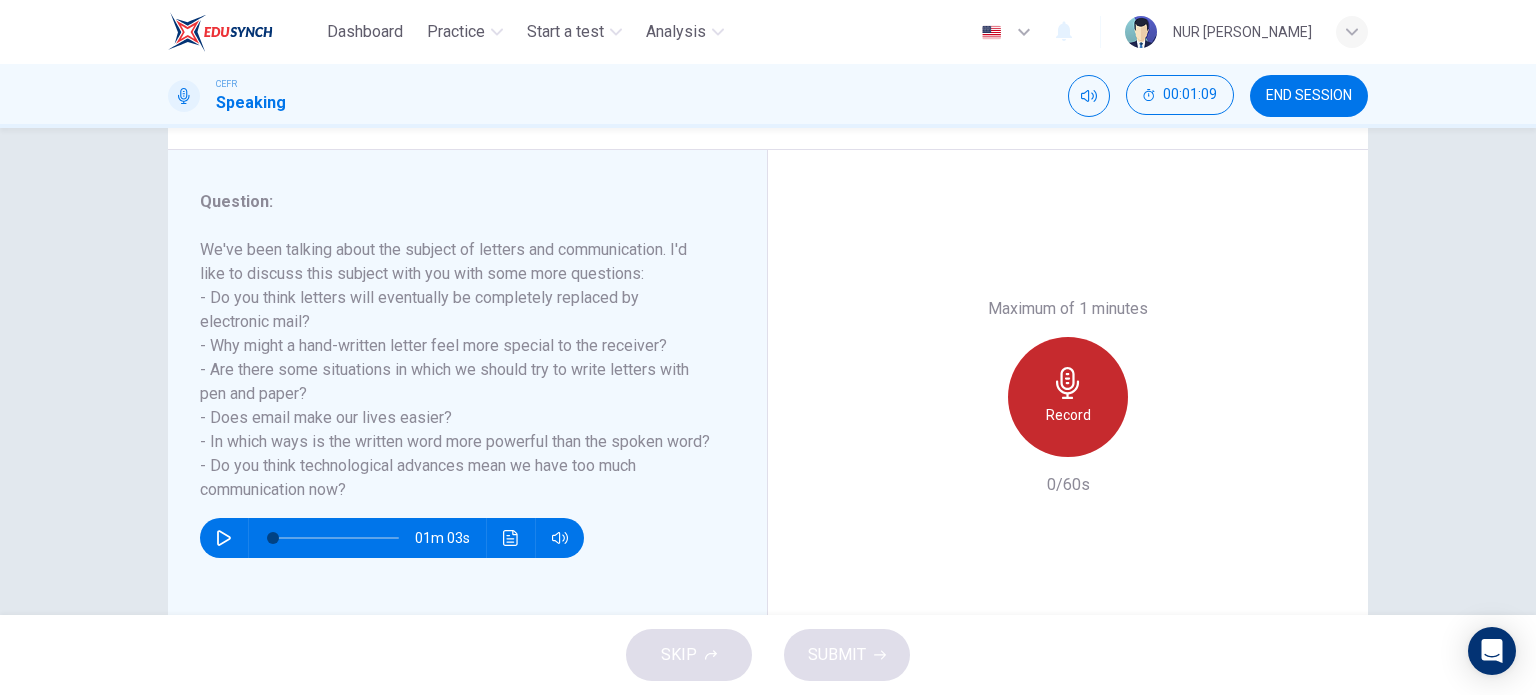 click on "Record" at bounding box center [1068, 397] 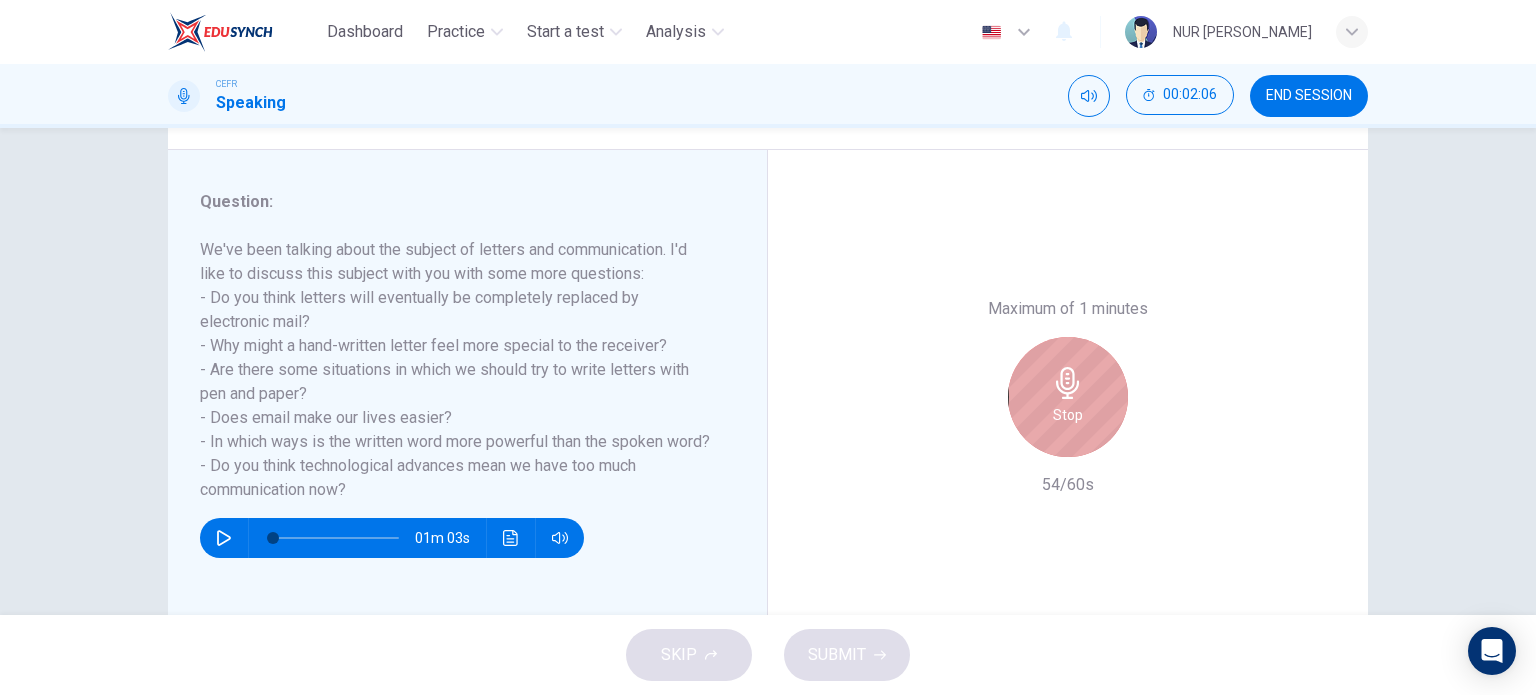 click on "Stop" at bounding box center (1068, 415) 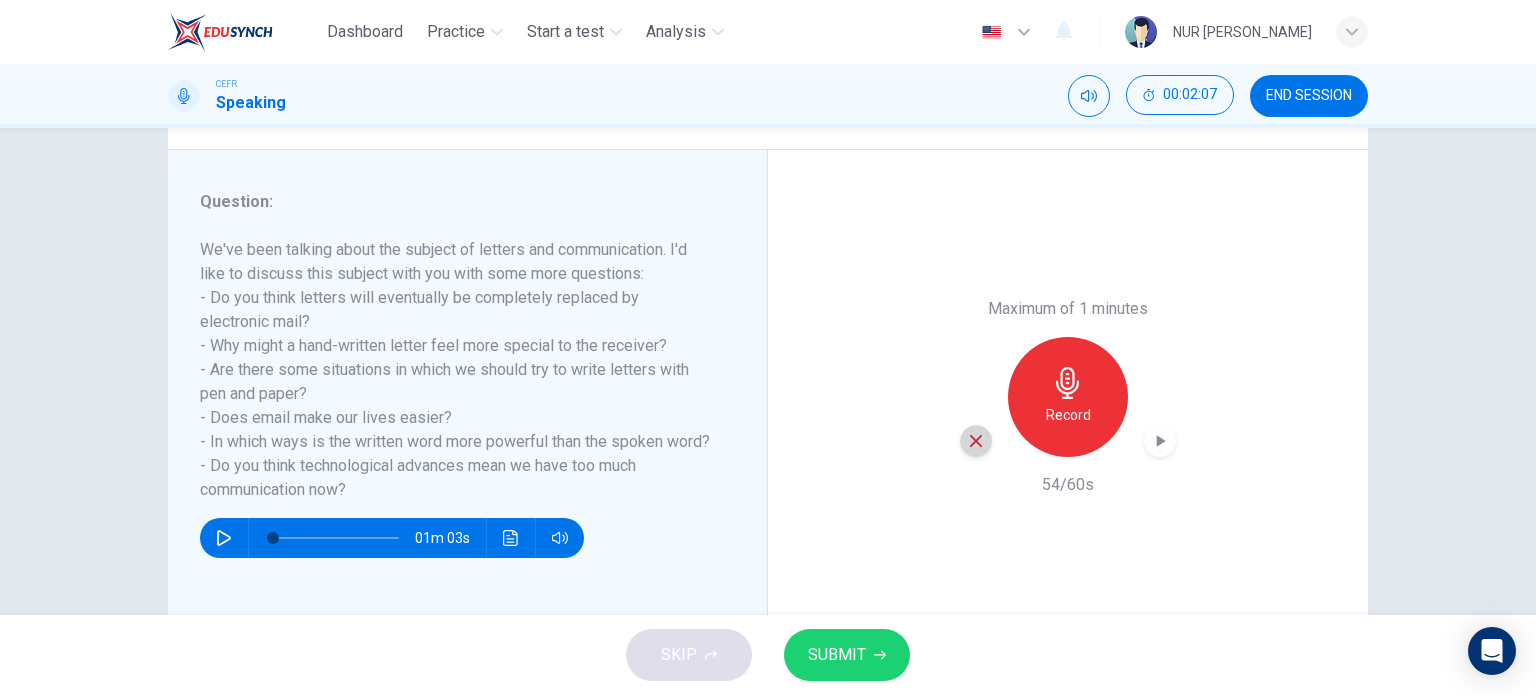 click at bounding box center (976, 441) 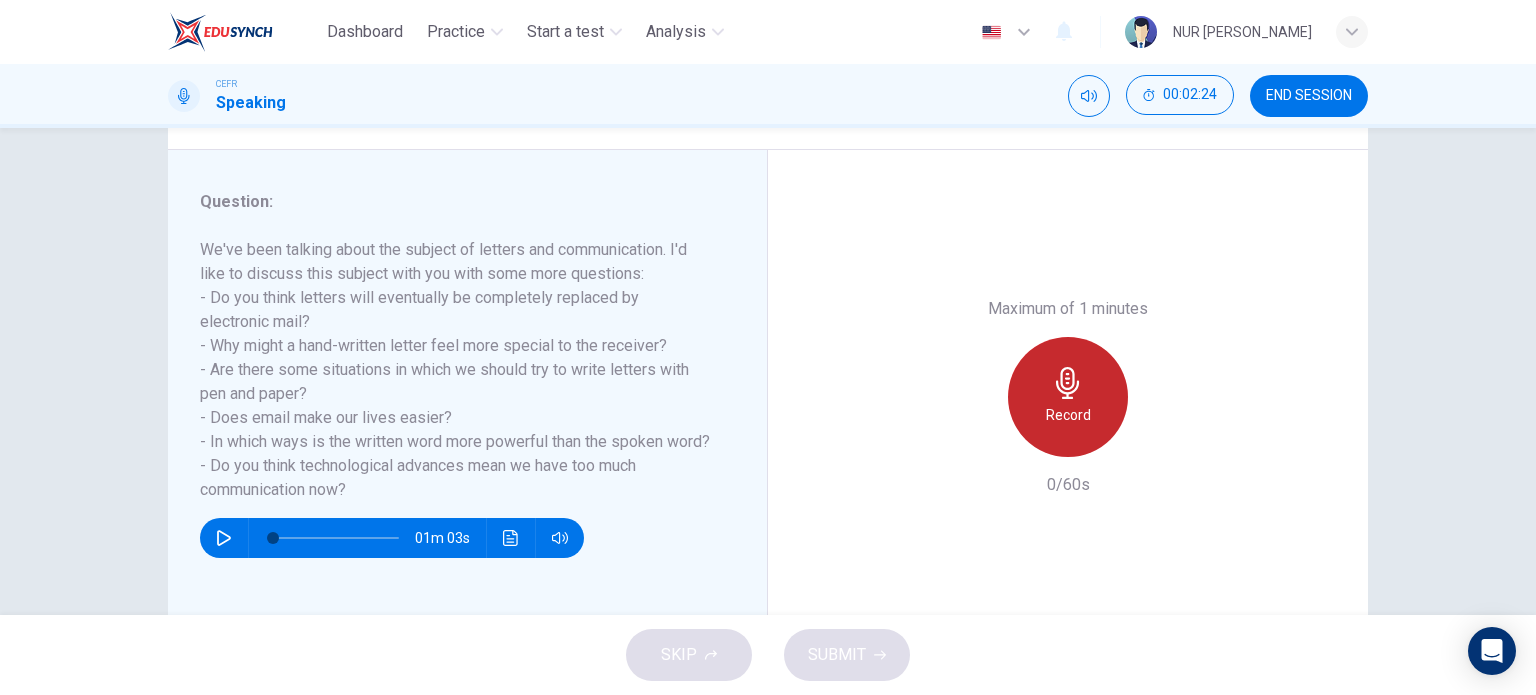 click on "Record" at bounding box center [1068, 415] 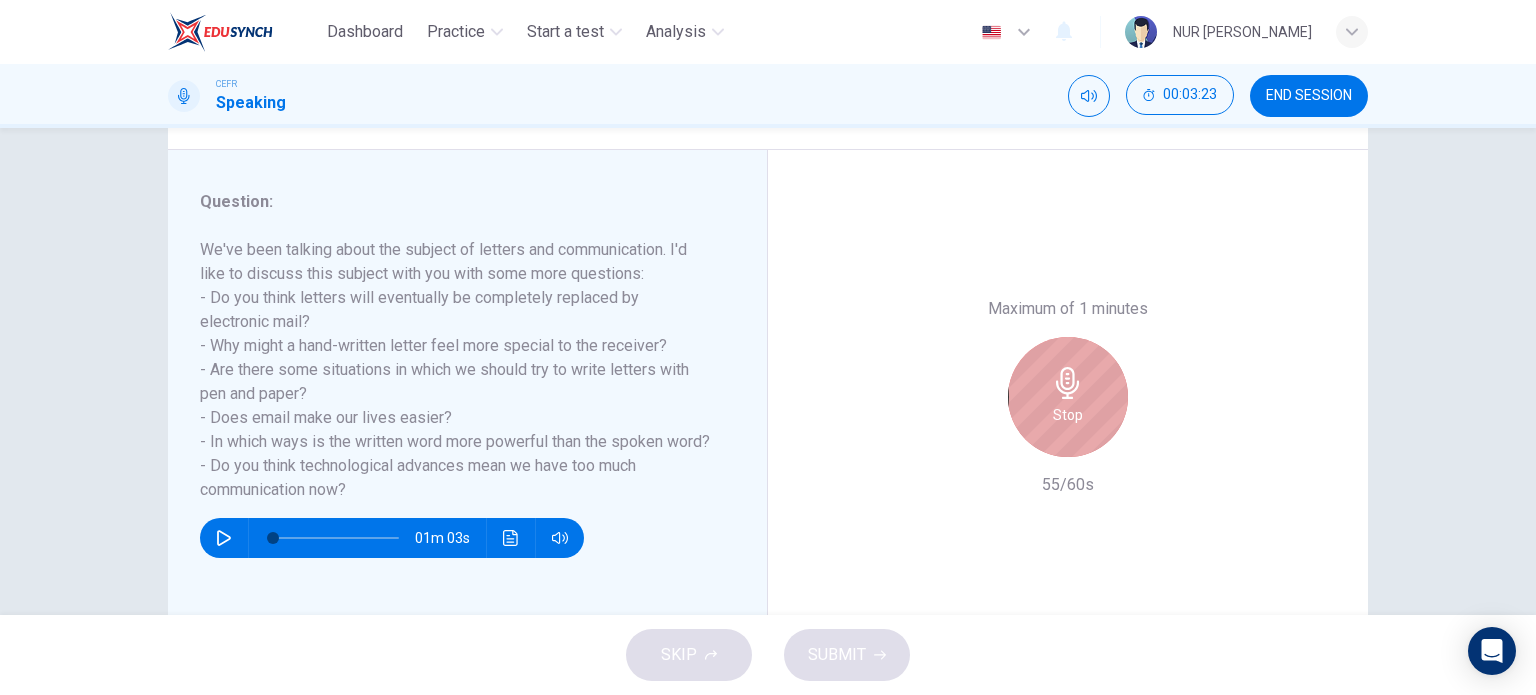 click 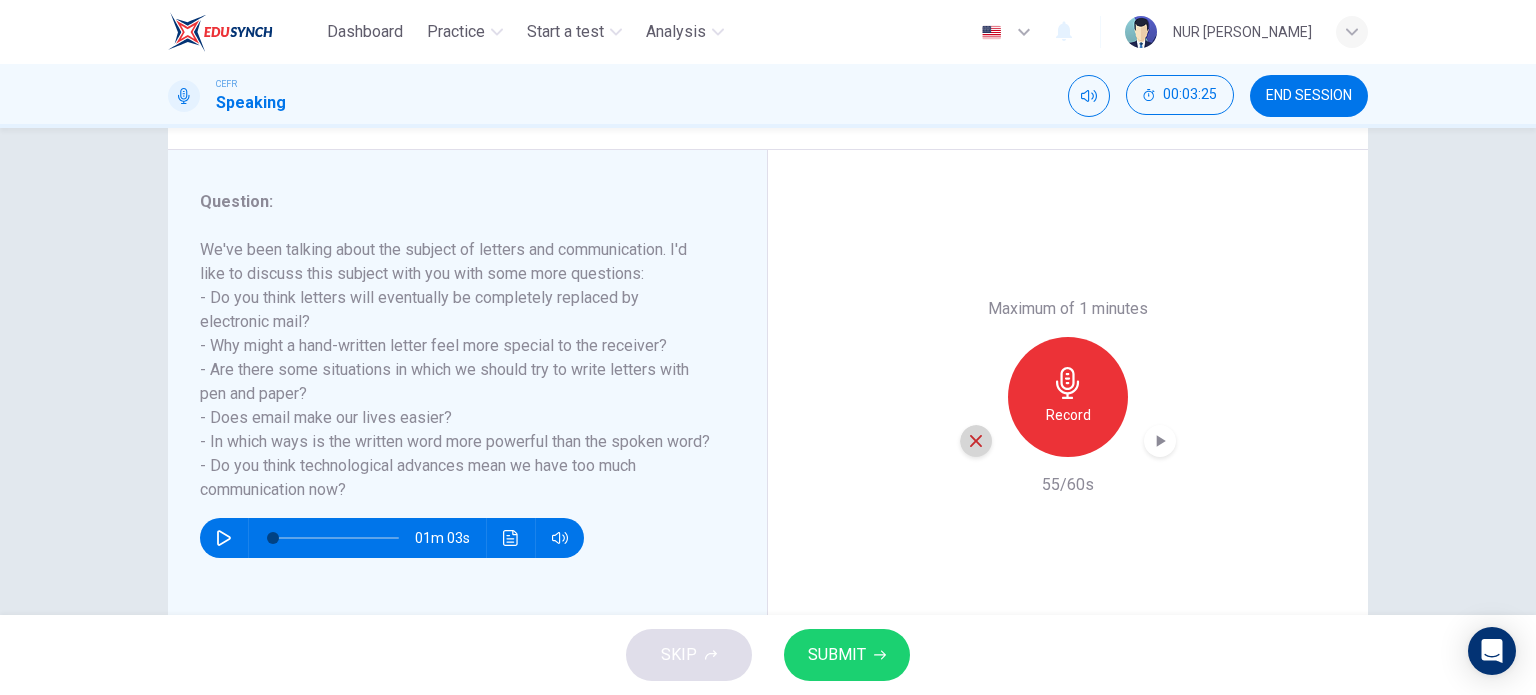 click at bounding box center [976, 441] 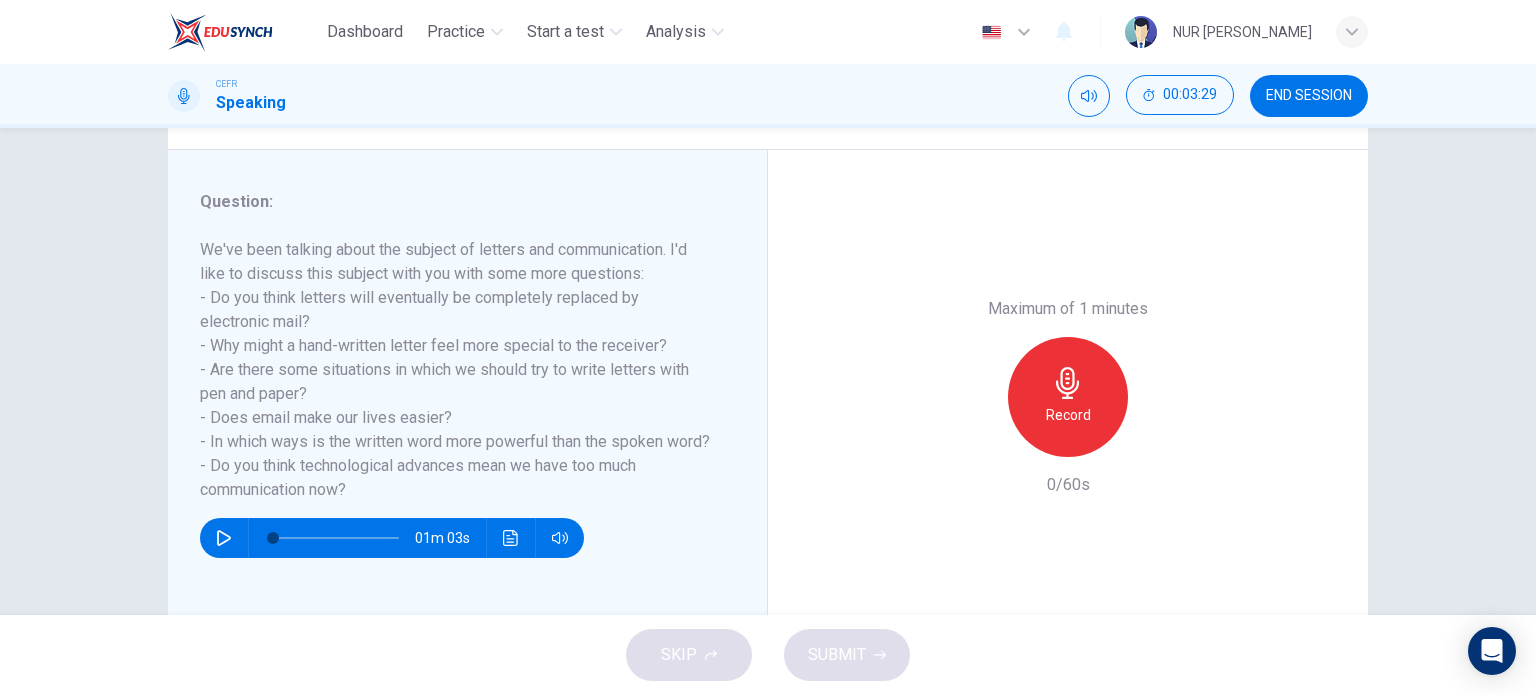 drag, startPoint x: 169, startPoint y: 270, endPoint x: 351, endPoint y: 511, distance: 302.00165 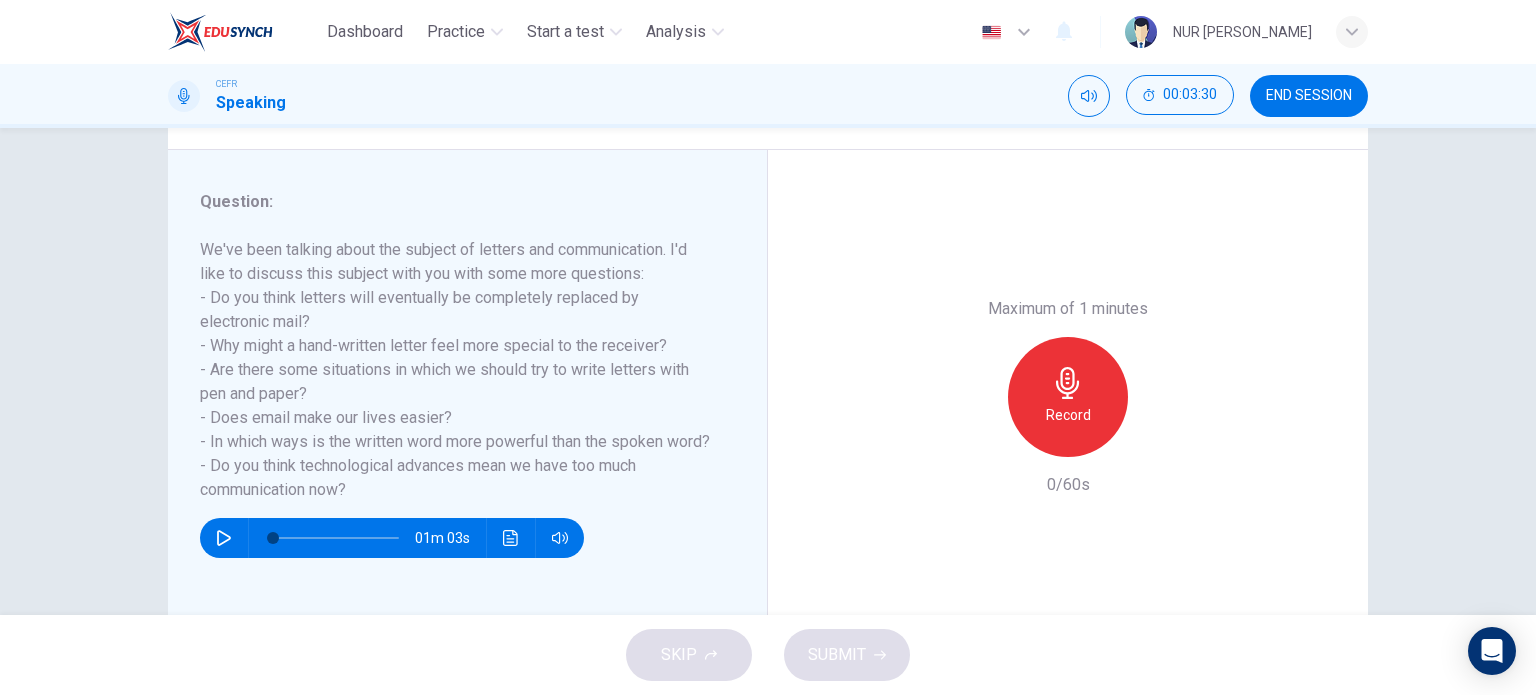 drag, startPoint x: 351, startPoint y: 511, endPoint x: 224, endPoint y: 300, distance: 246.2722 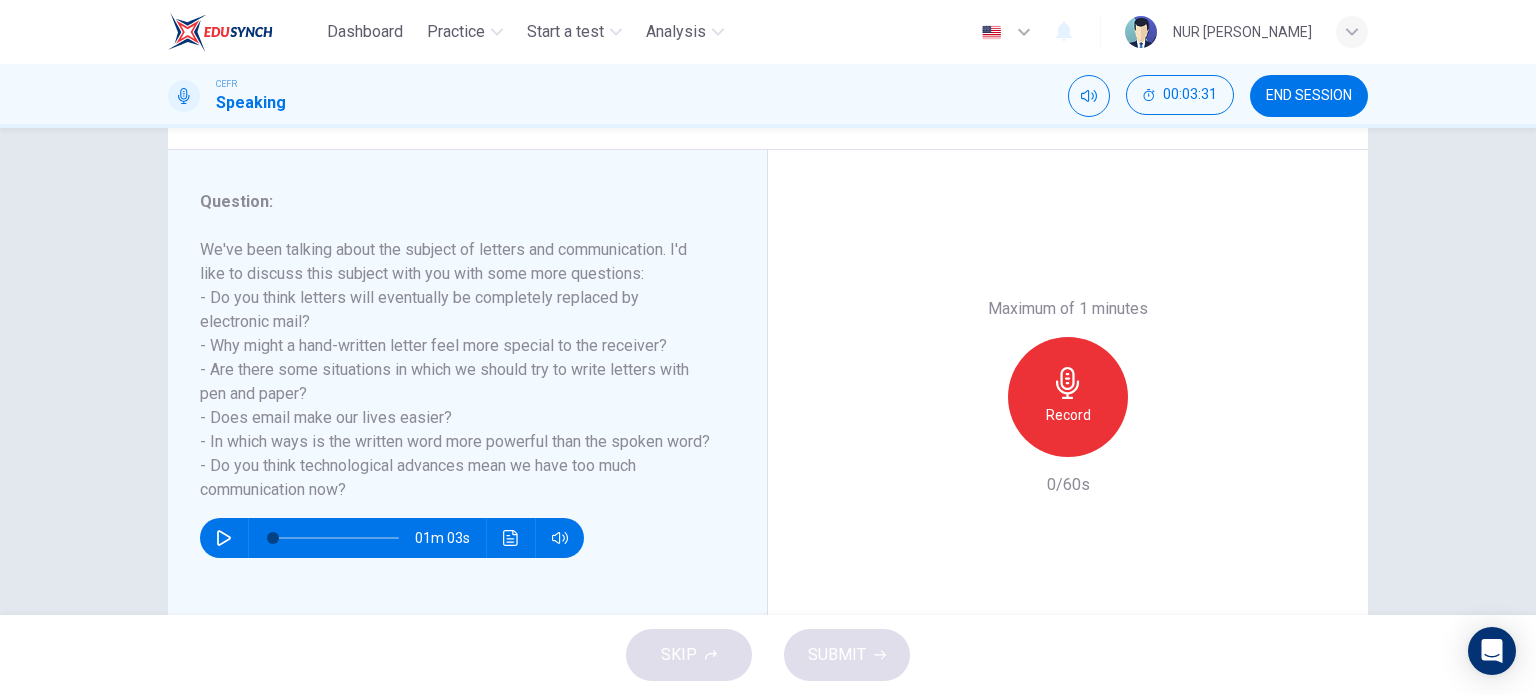 drag, startPoint x: 192, startPoint y: 295, endPoint x: 447, endPoint y: 406, distance: 278.11148 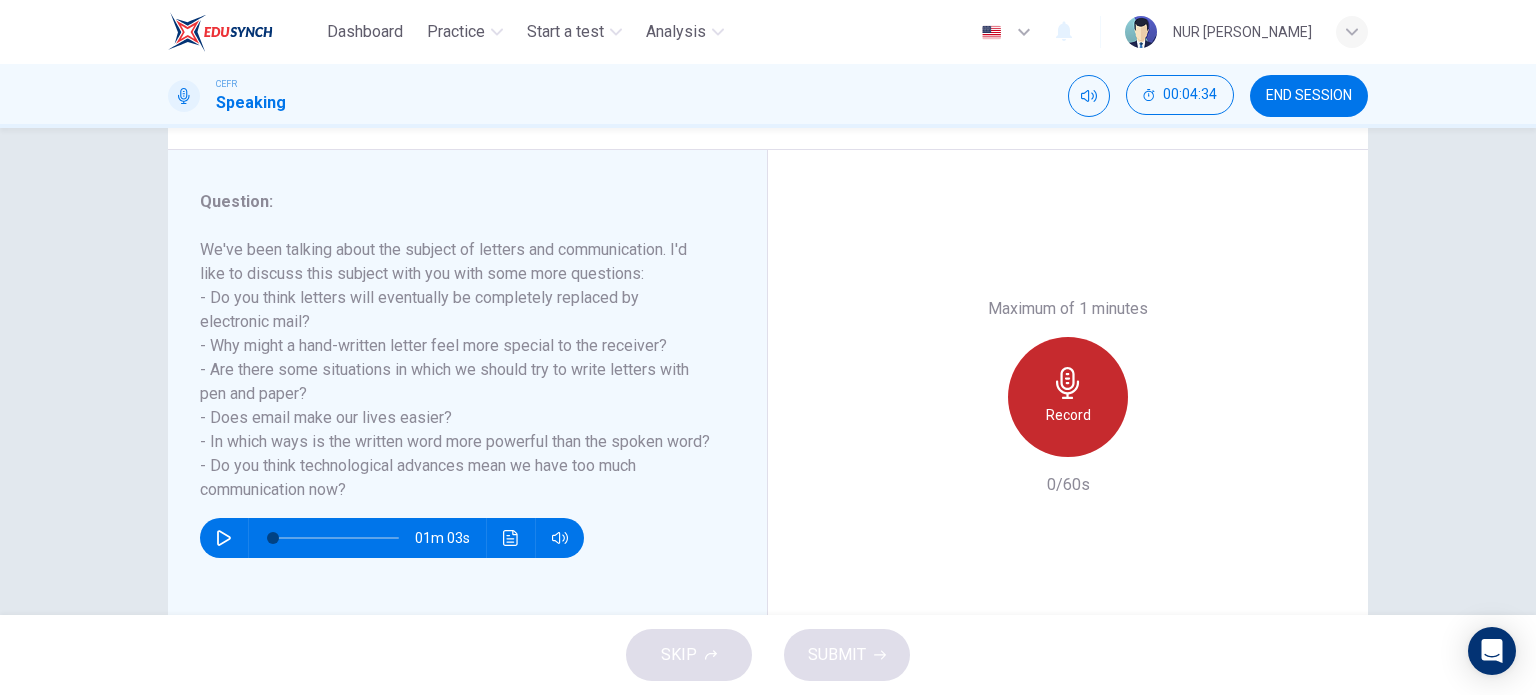 click on "Record" at bounding box center (1068, 415) 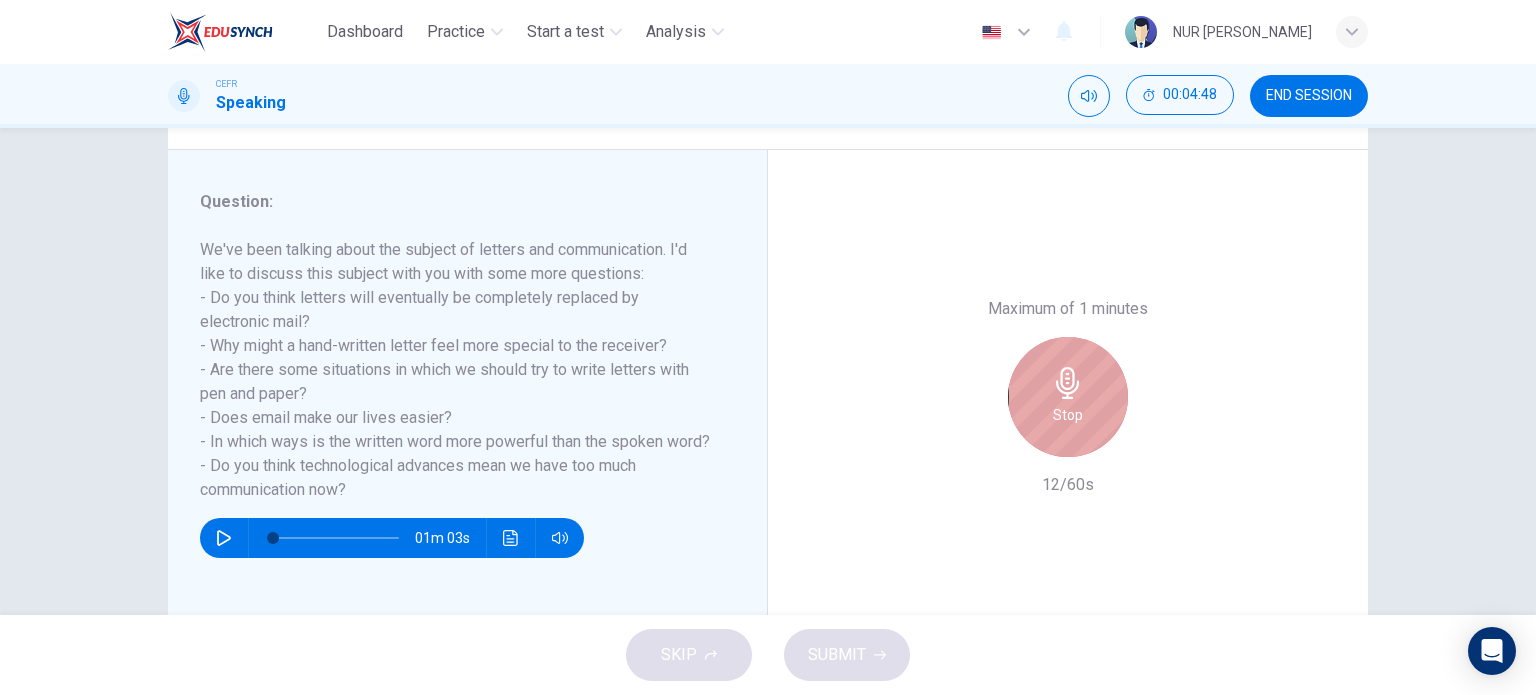 click 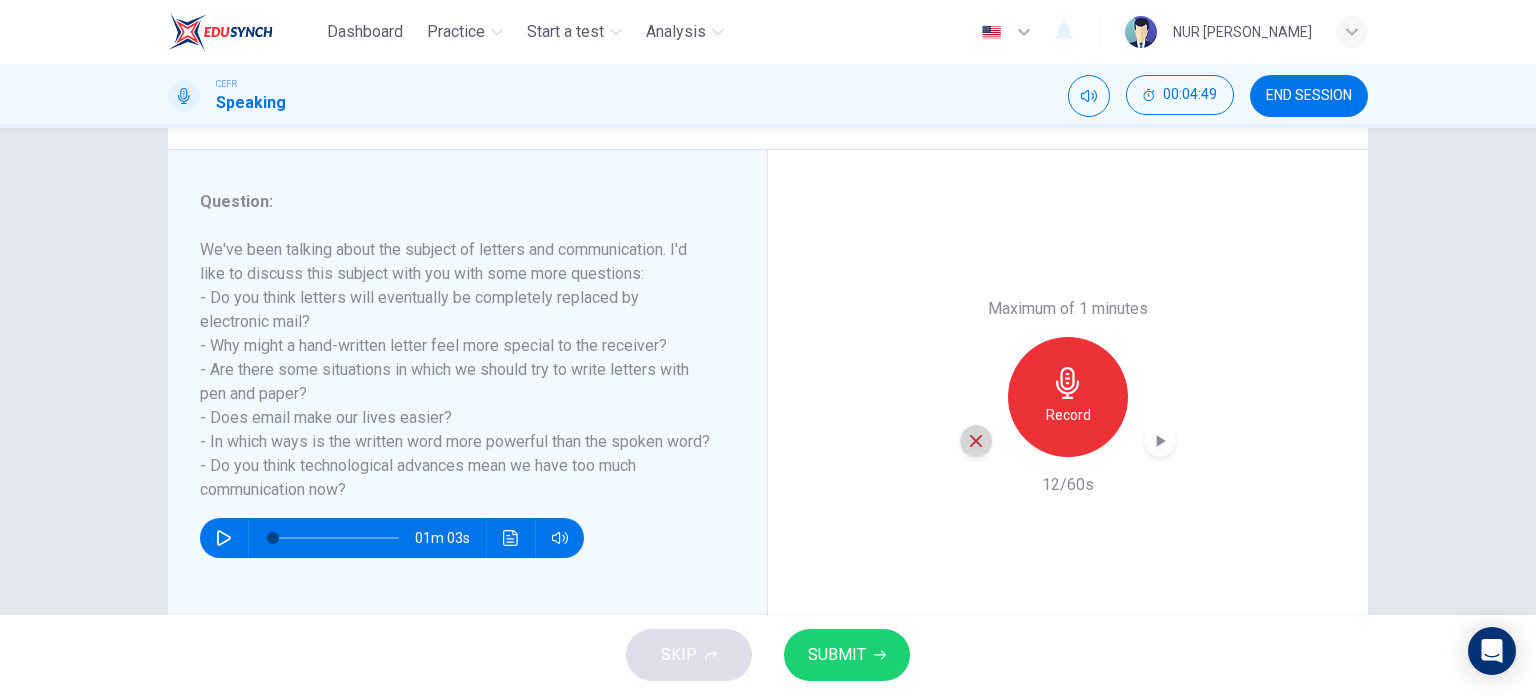 click 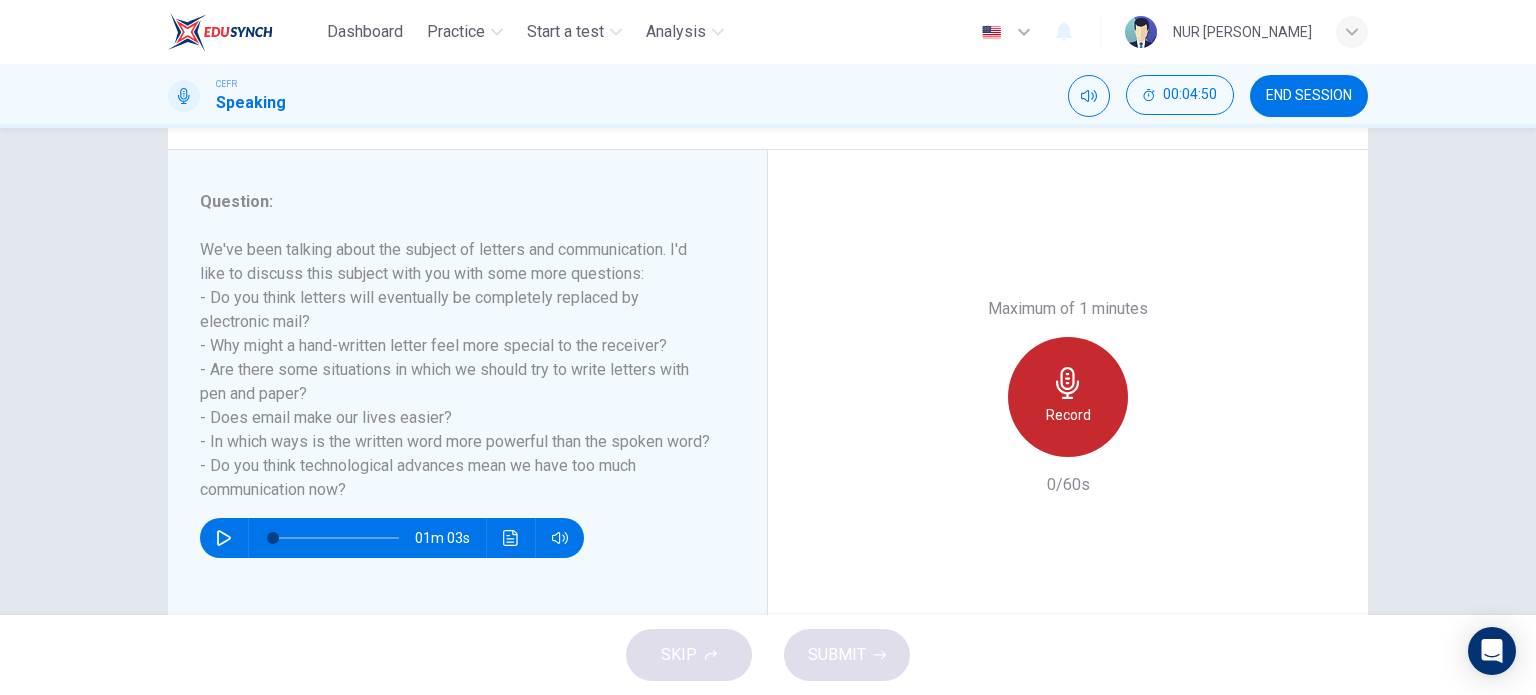 click on "Record" at bounding box center [1068, 415] 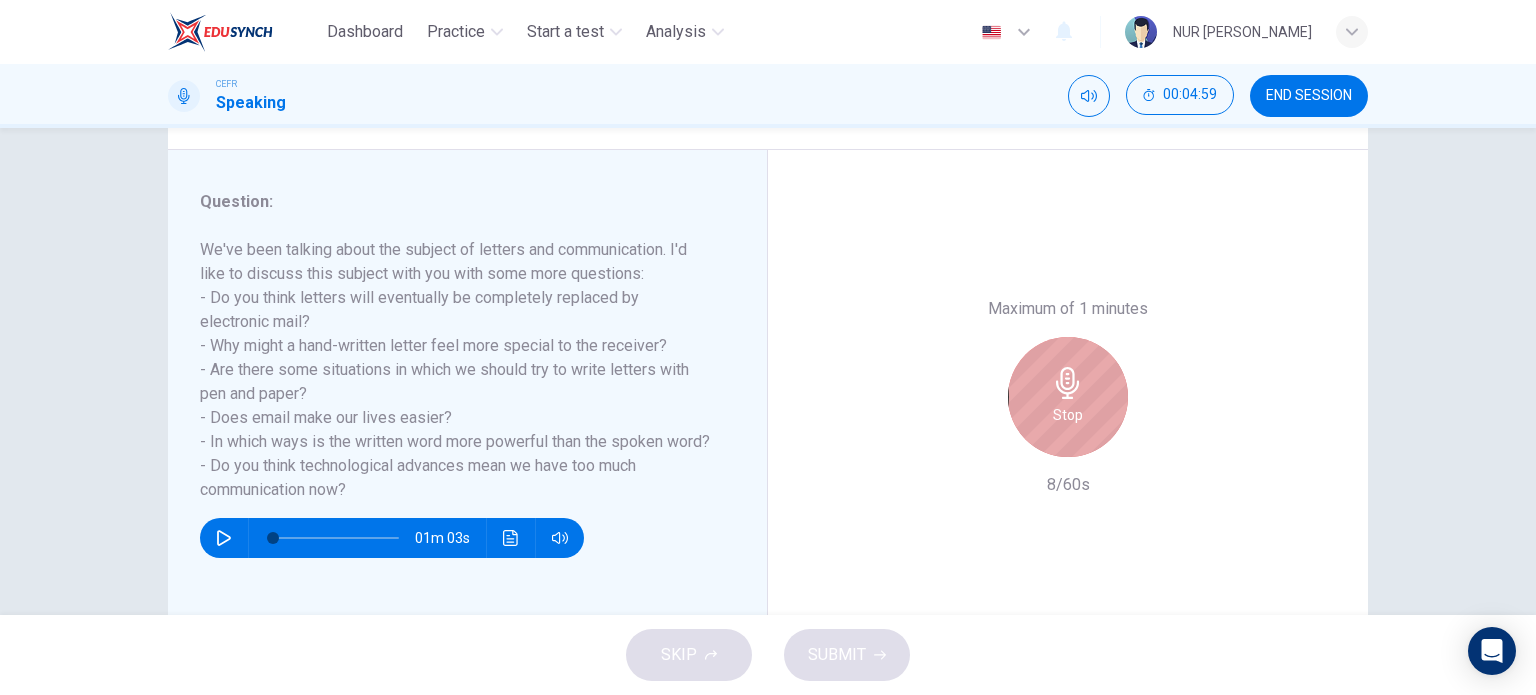 click on "Stop" at bounding box center (1068, 397) 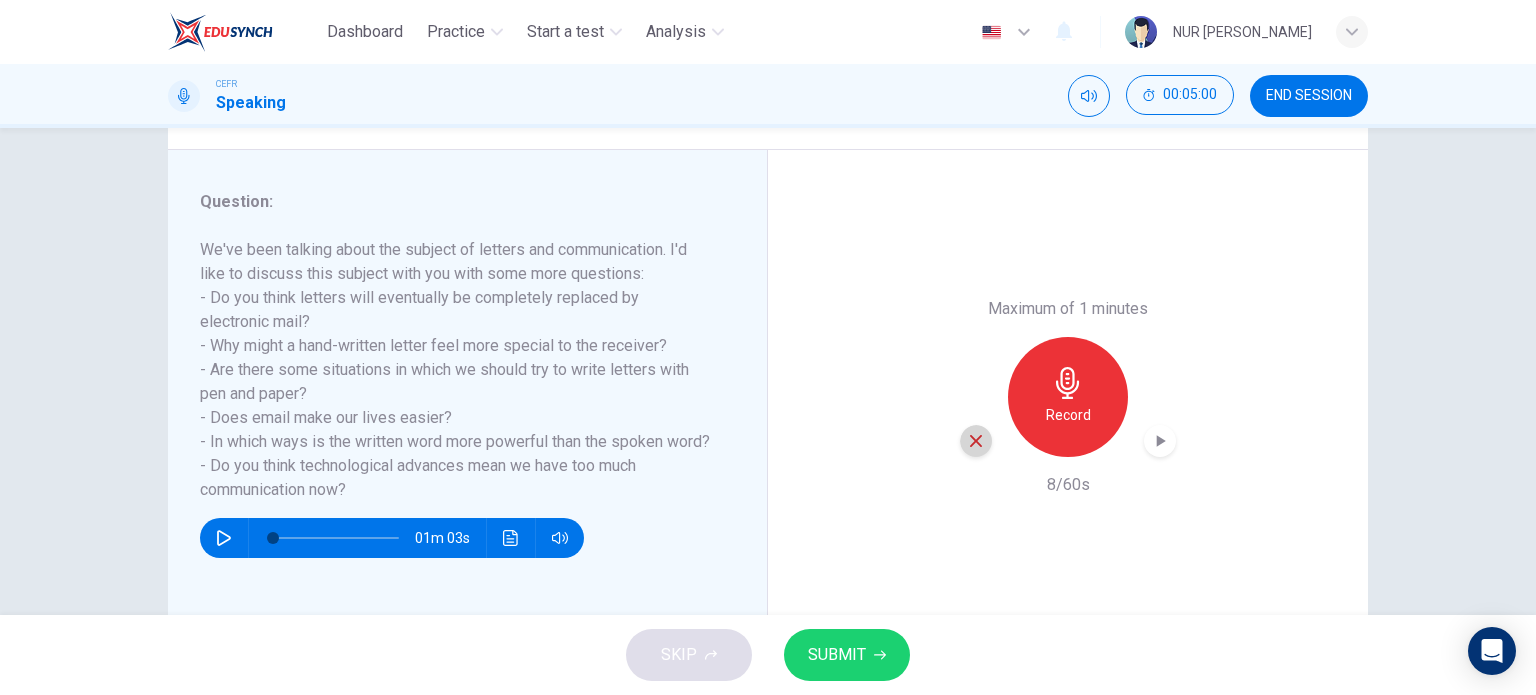 click 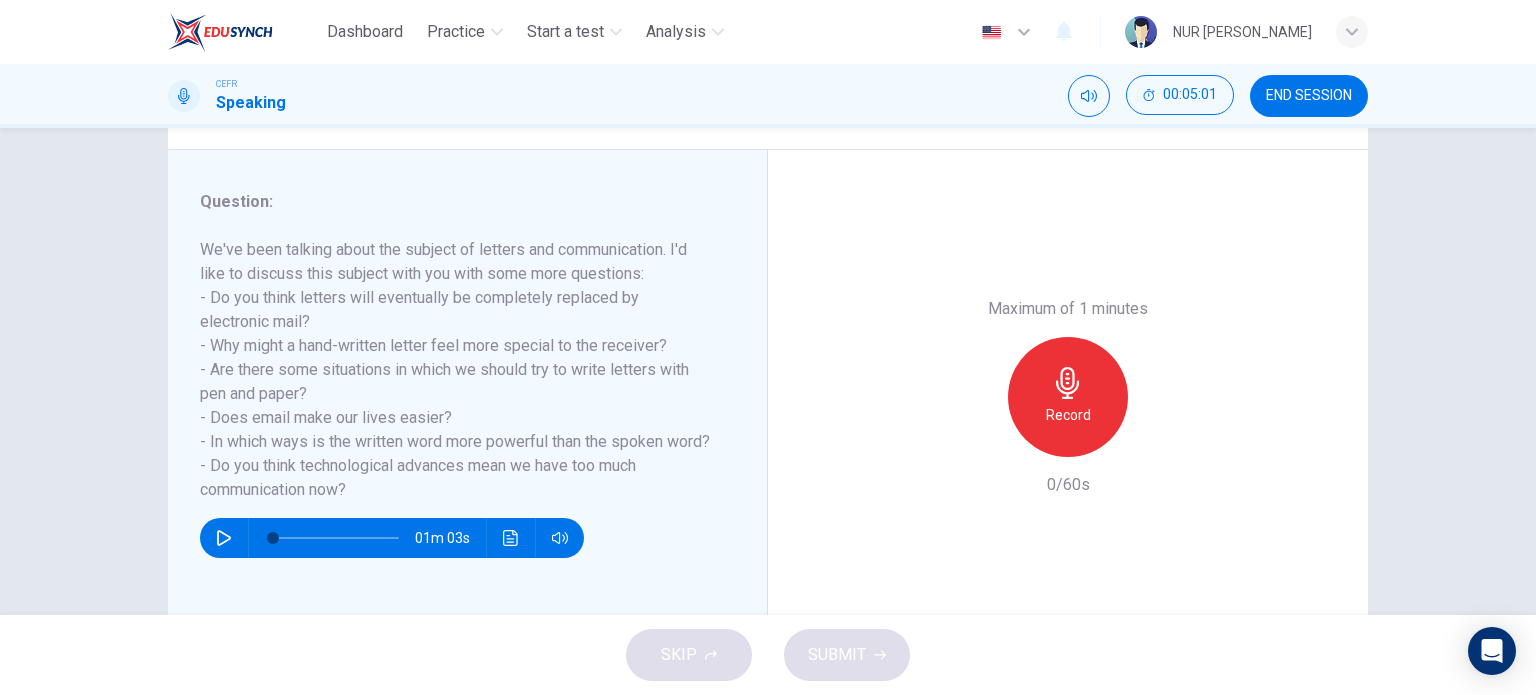 click on "Record" at bounding box center (1068, 397) 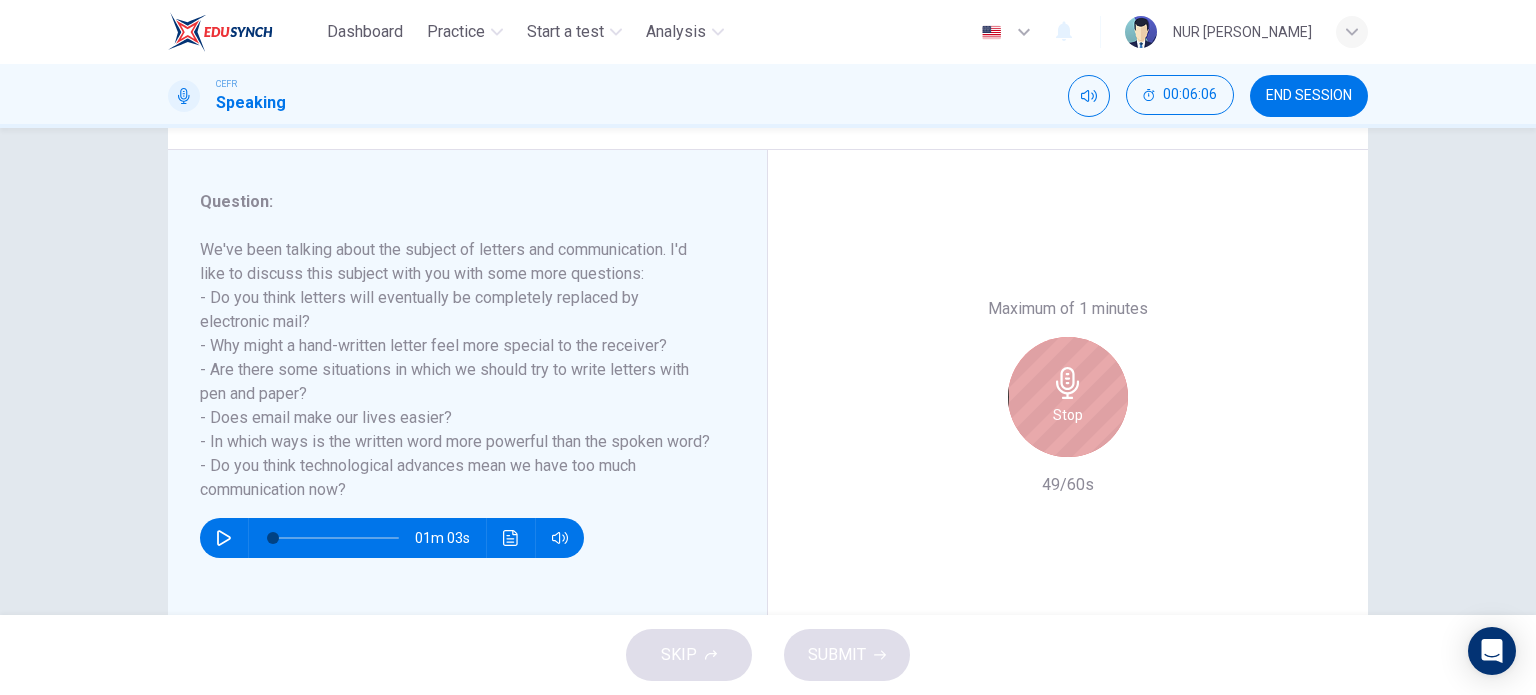 click 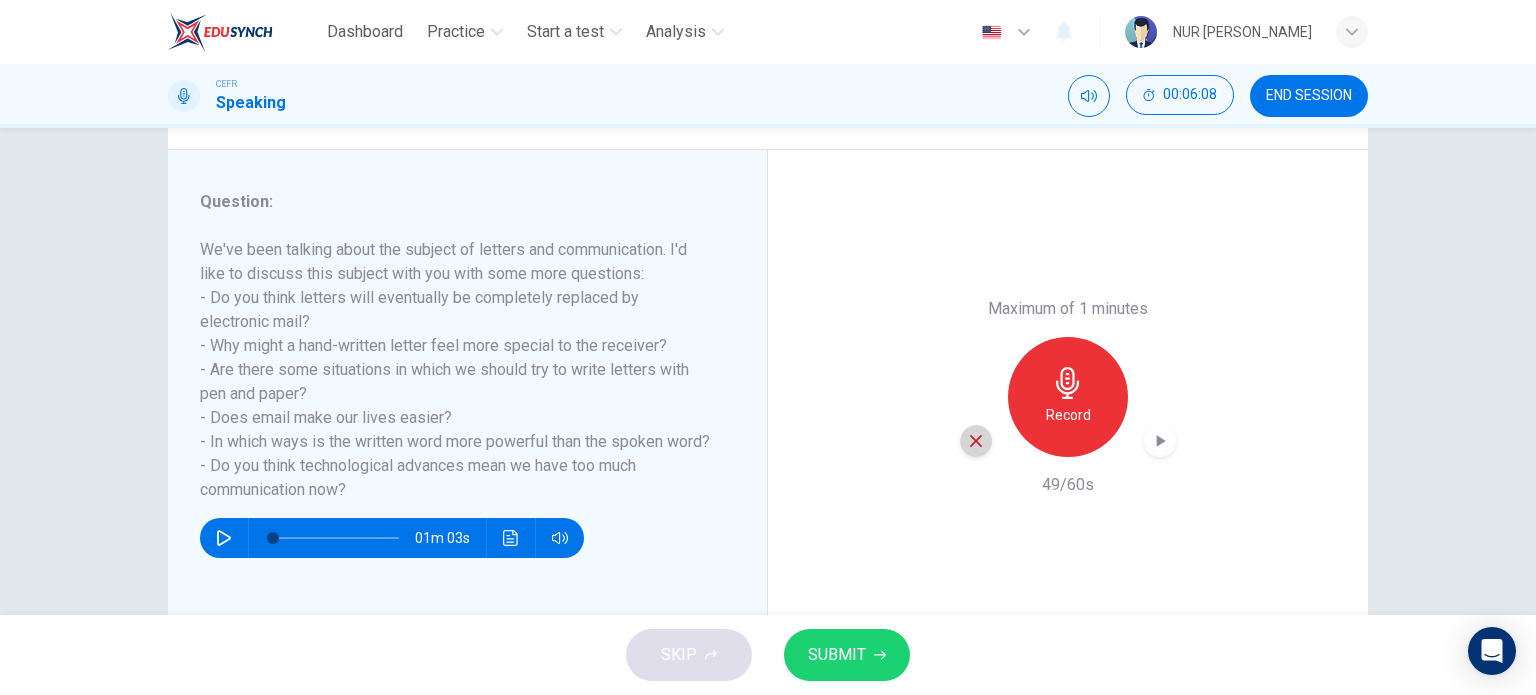 click 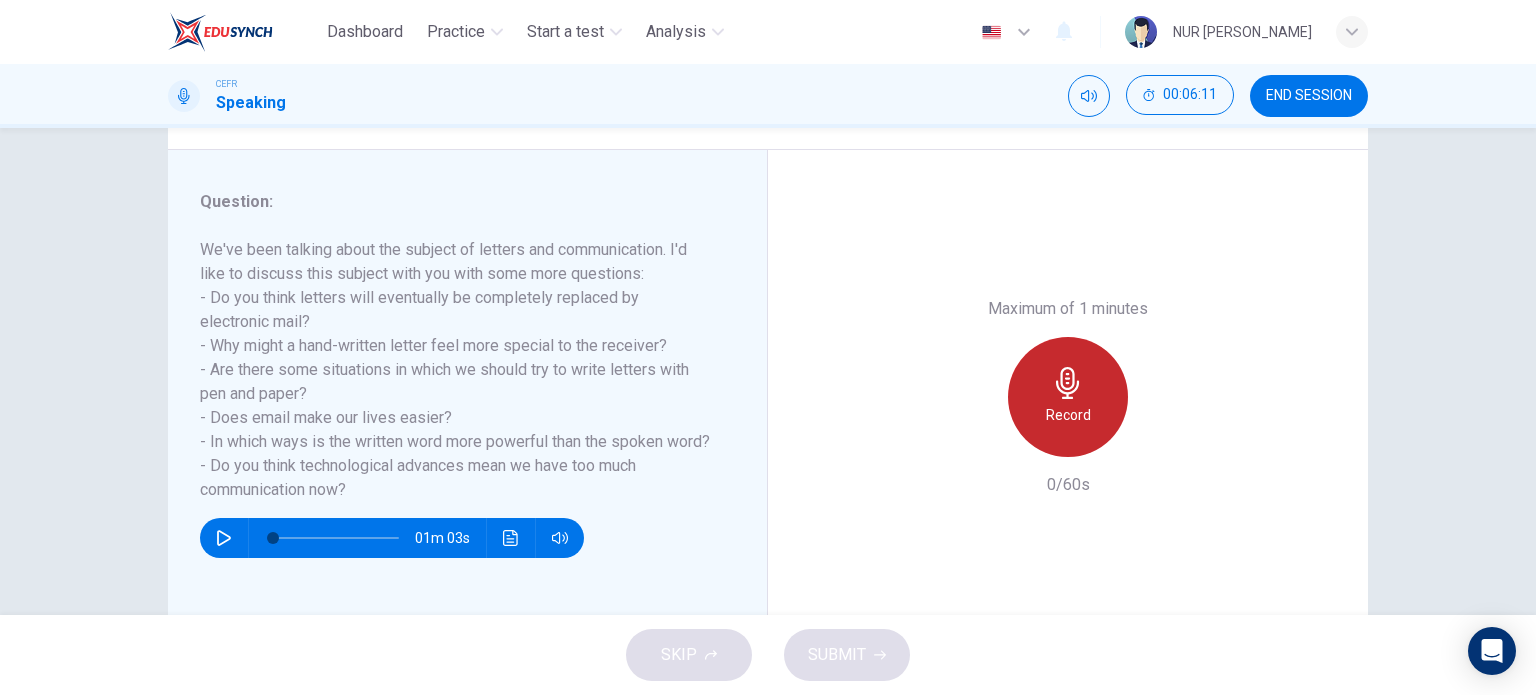 click on "Record" at bounding box center (1068, 415) 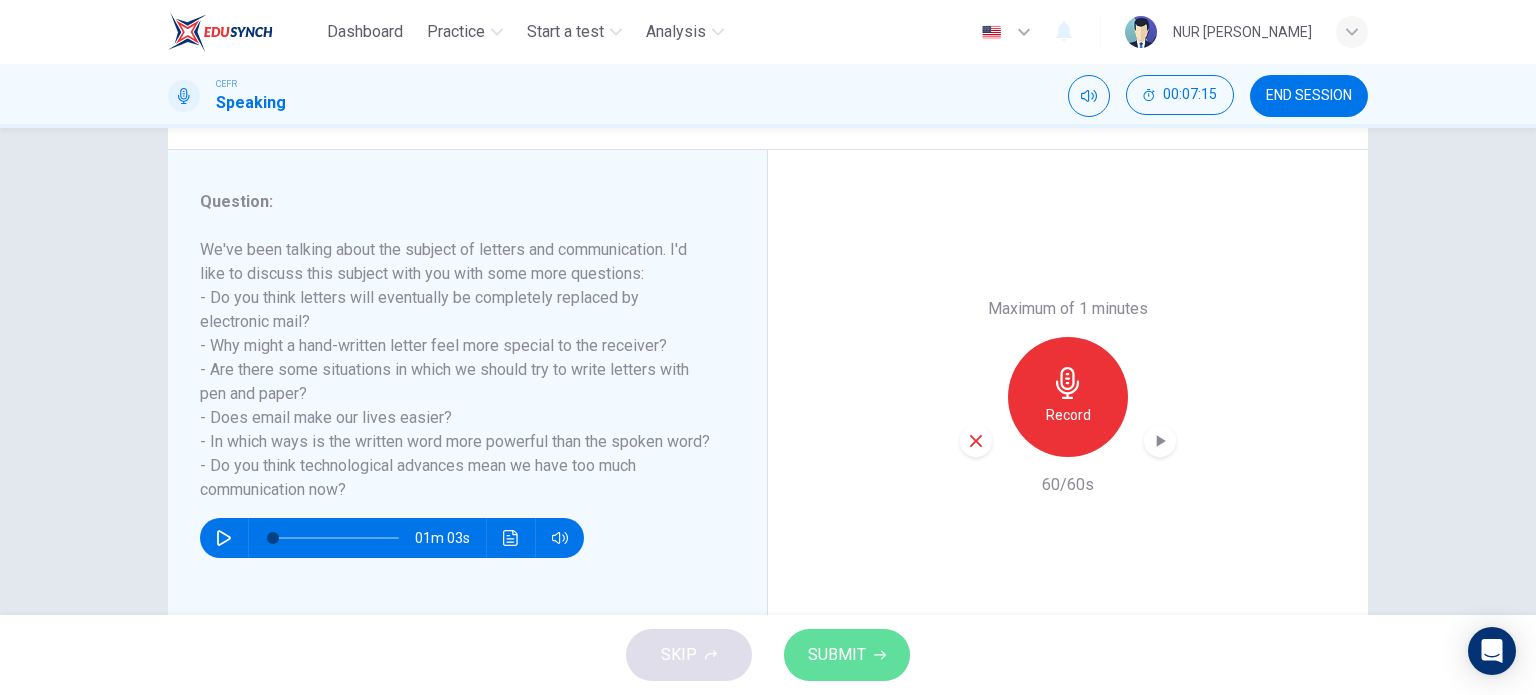 click on "SUBMIT" at bounding box center (837, 655) 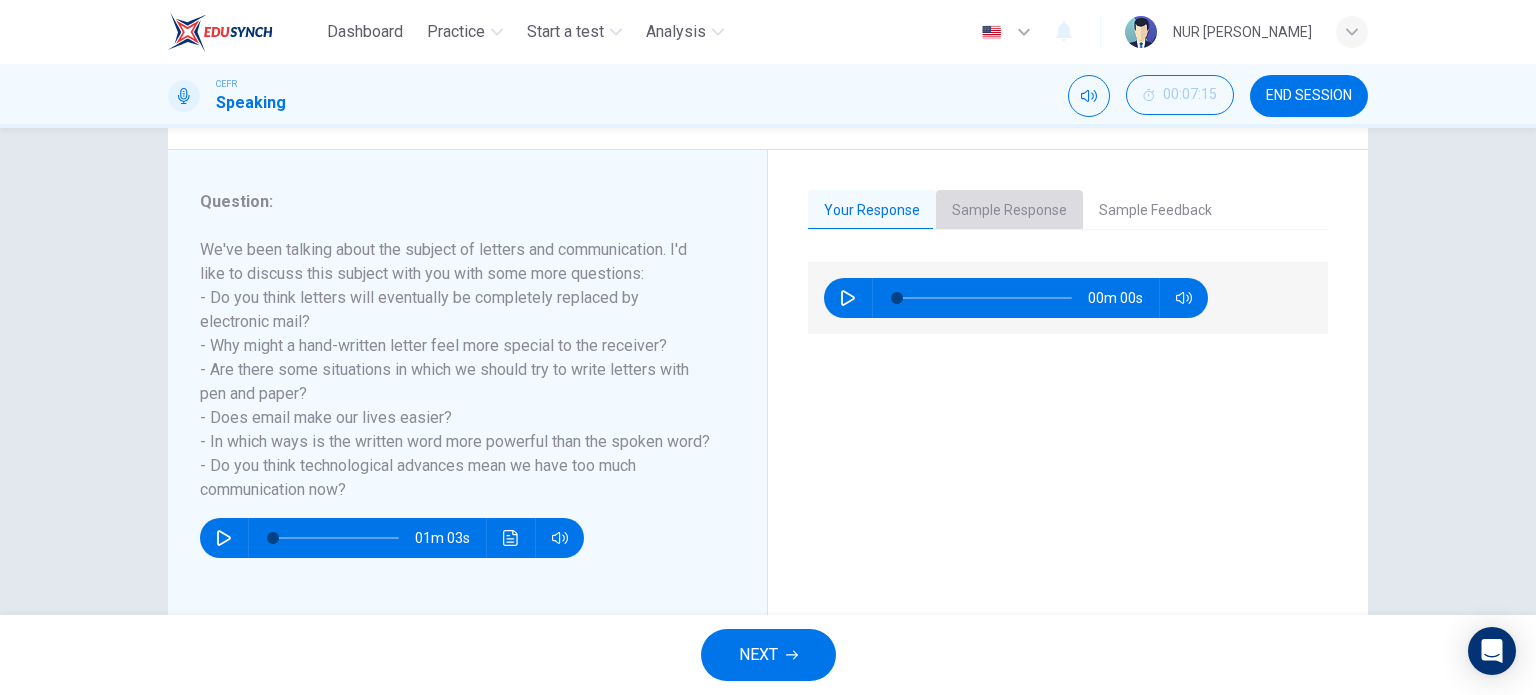 click on "Sample Response" at bounding box center [1009, 211] 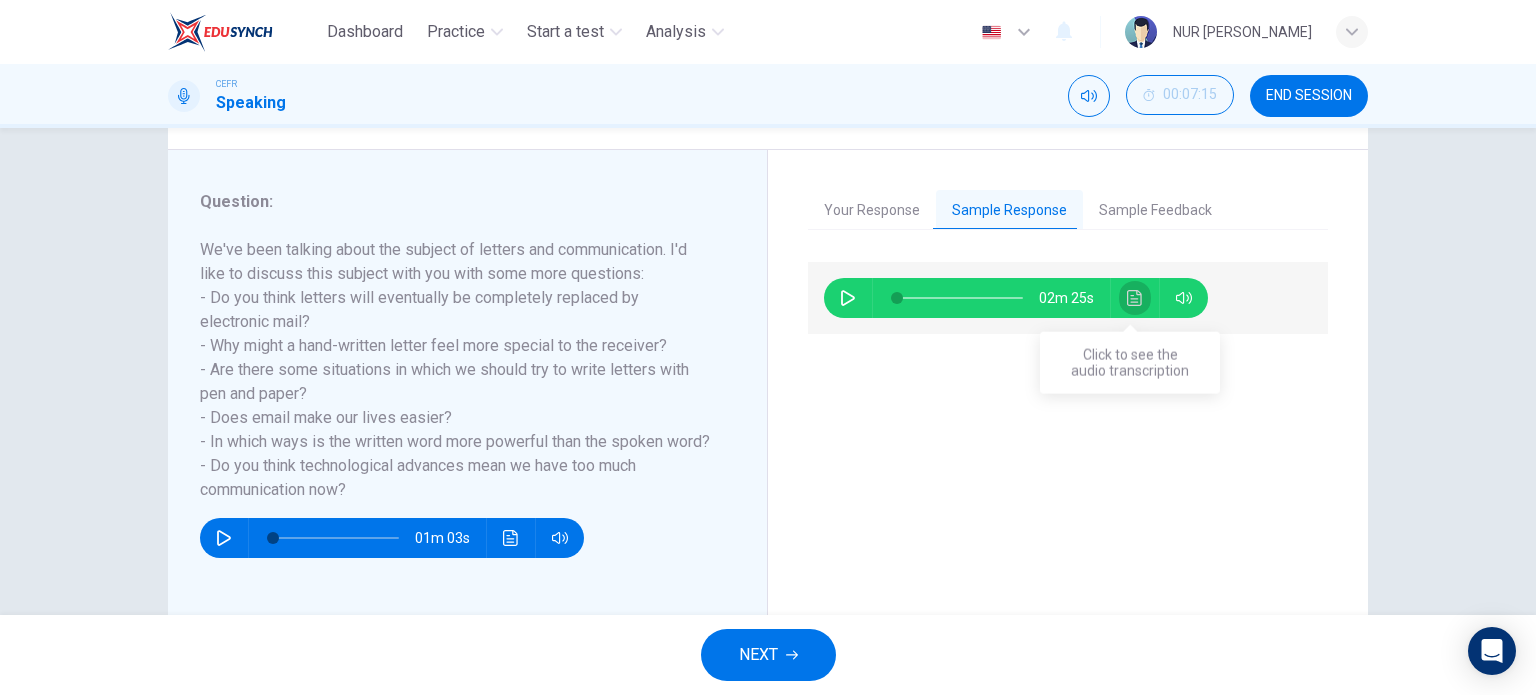 click 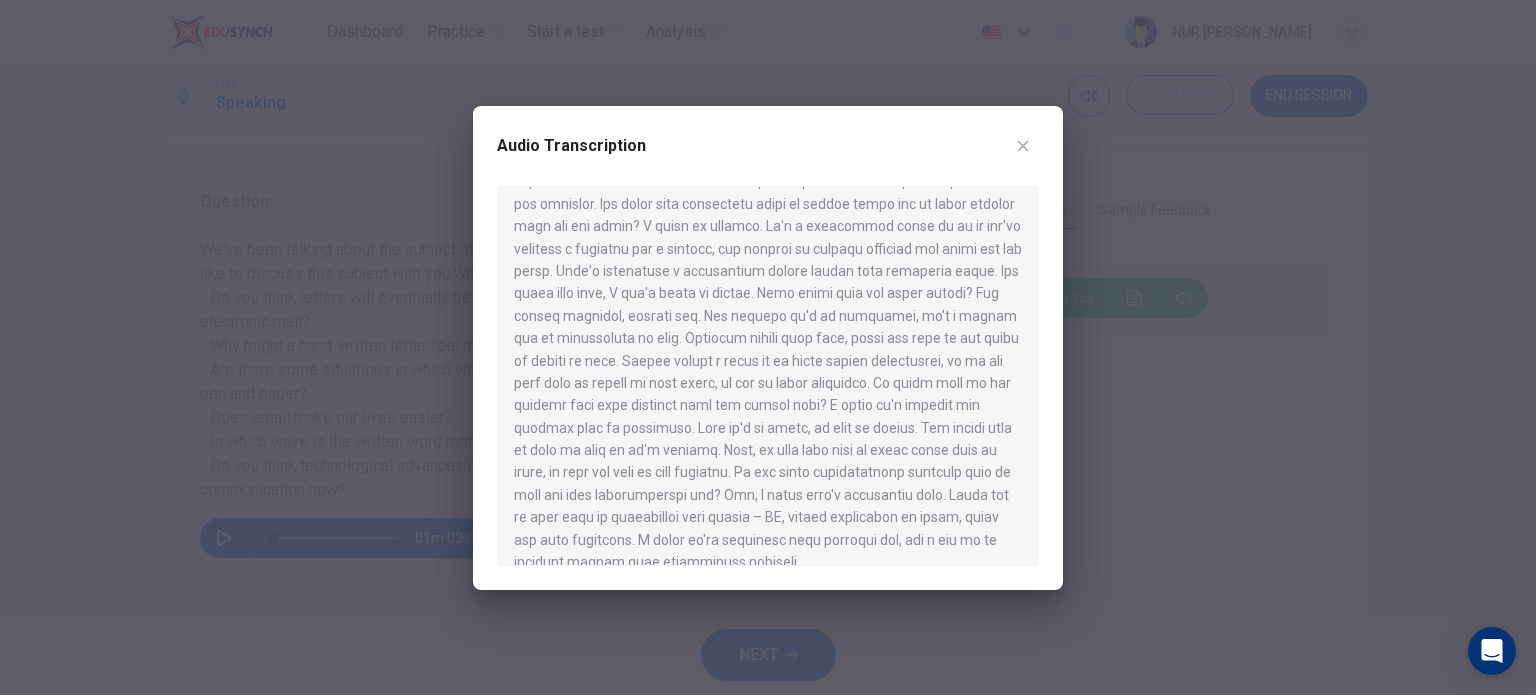 scroll, scrollTop: 280, scrollLeft: 0, axis: vertical 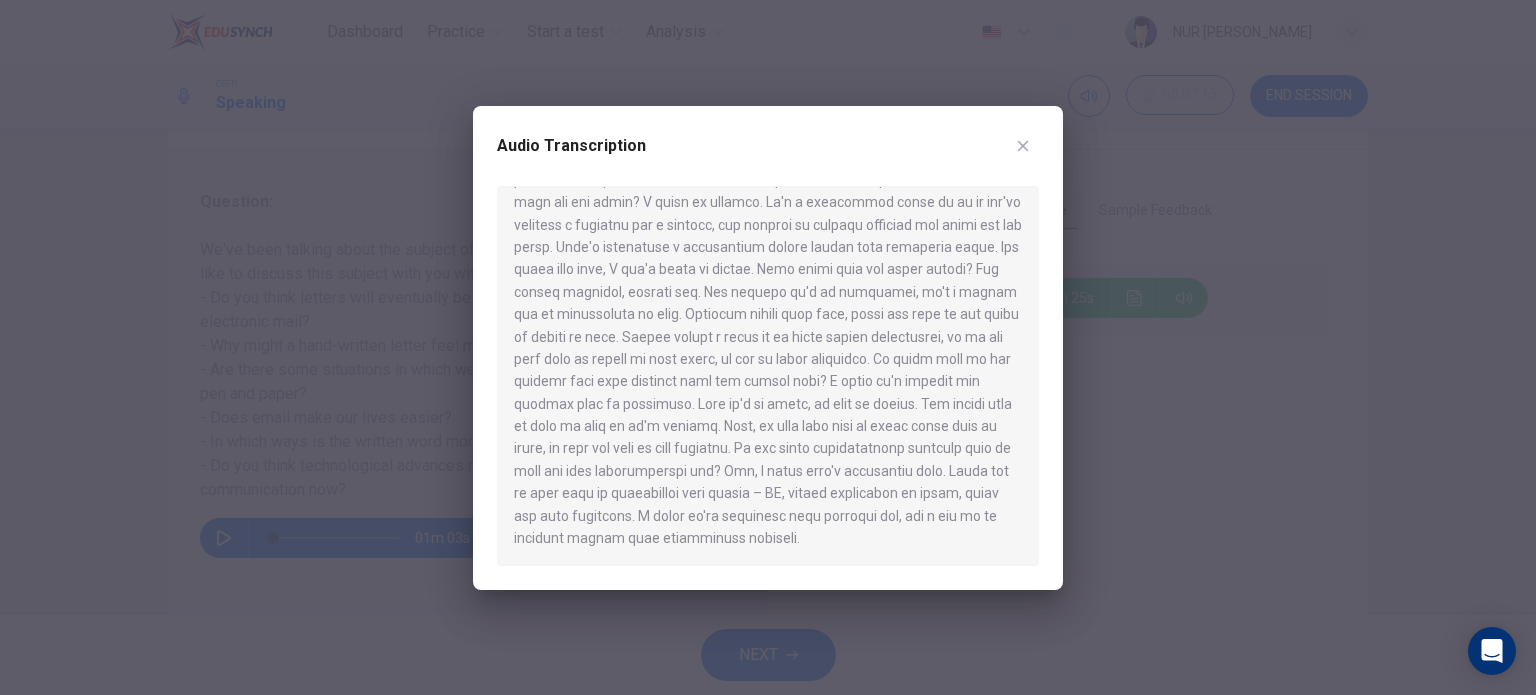 click 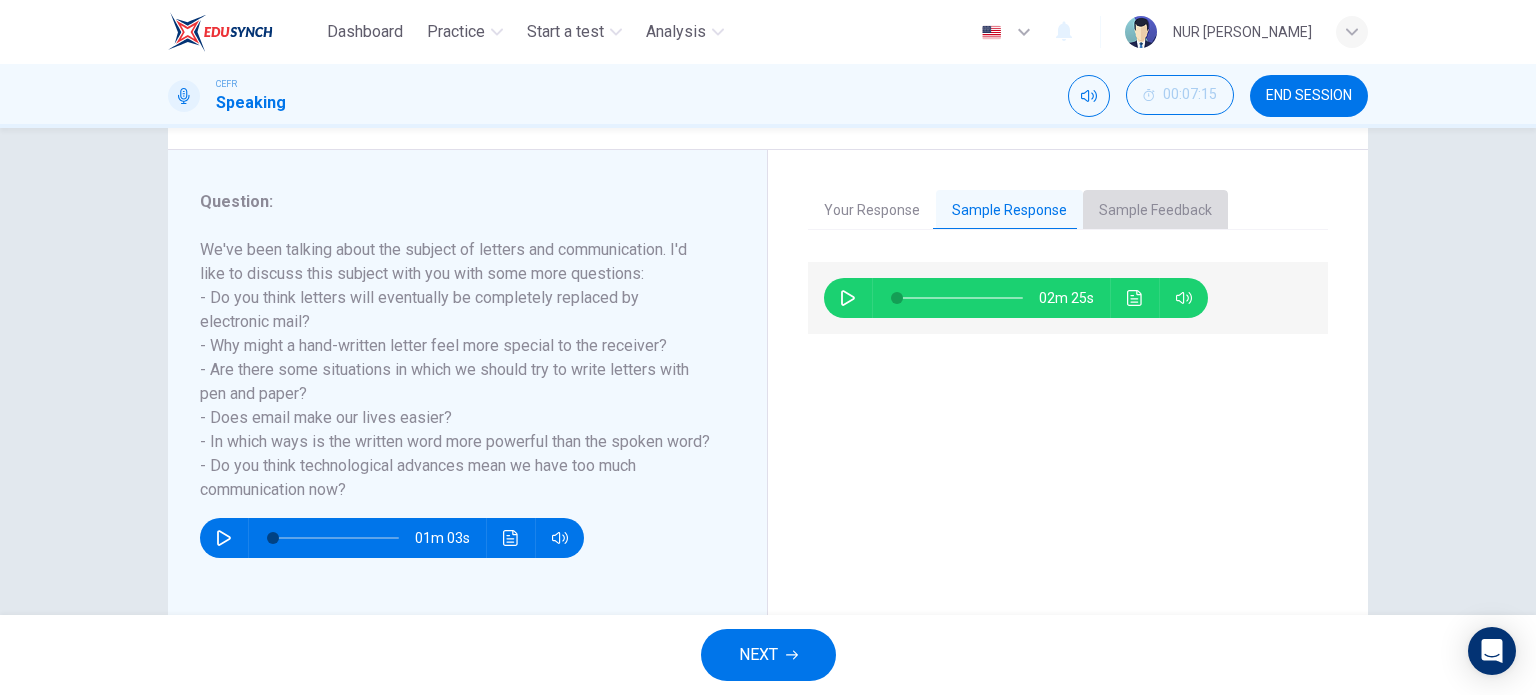 click on "Sample Feedback" at bounding box center (1155, 211) 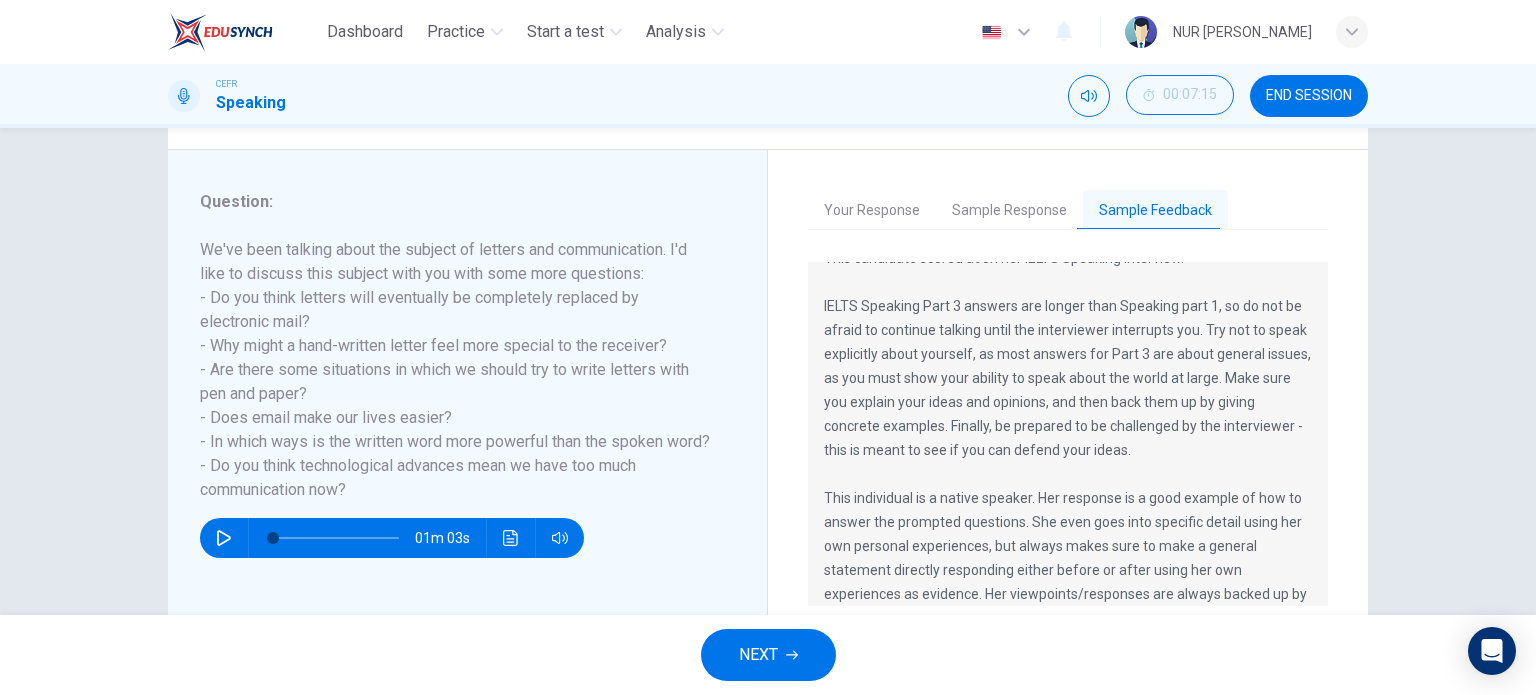 scroll, scrollTop: 72, scrollLeft: 0, axis: vertical 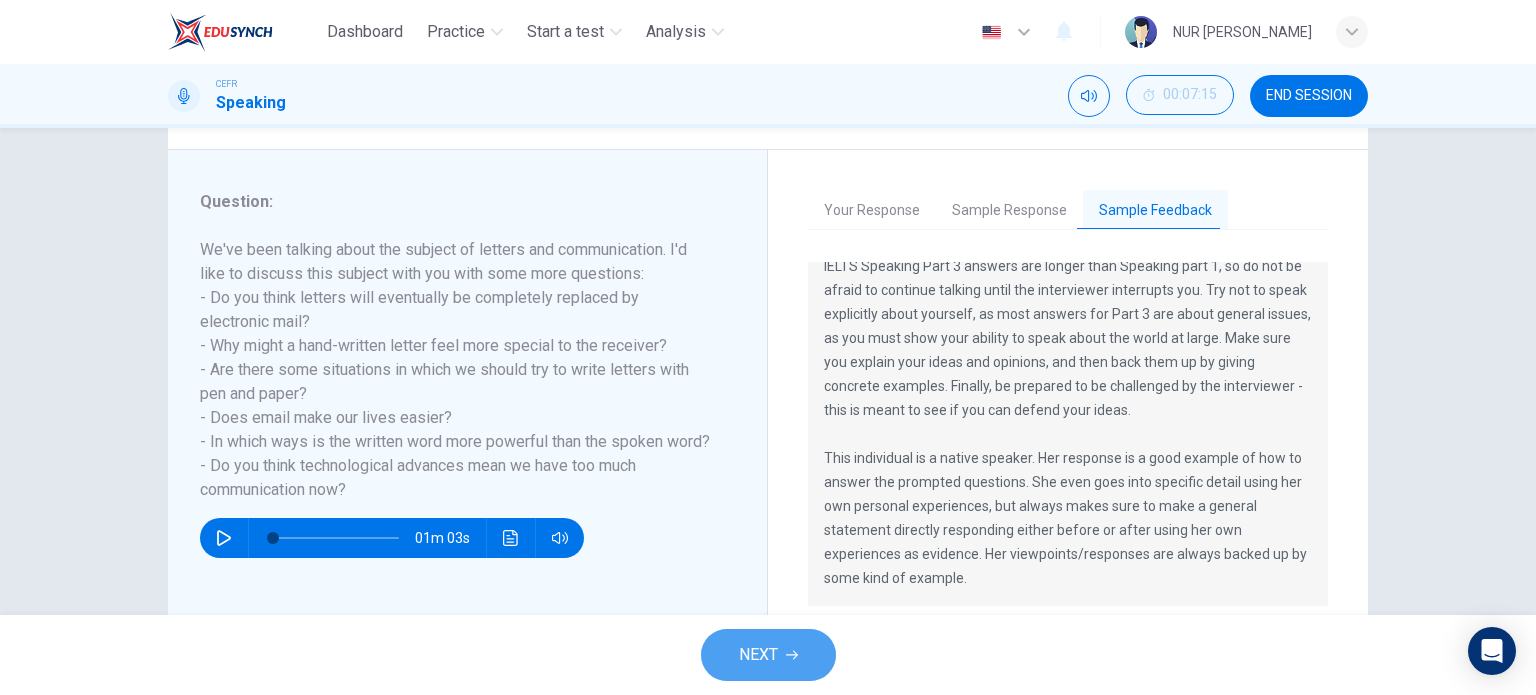 click on "NEXT" at bounding box center (768, 655) 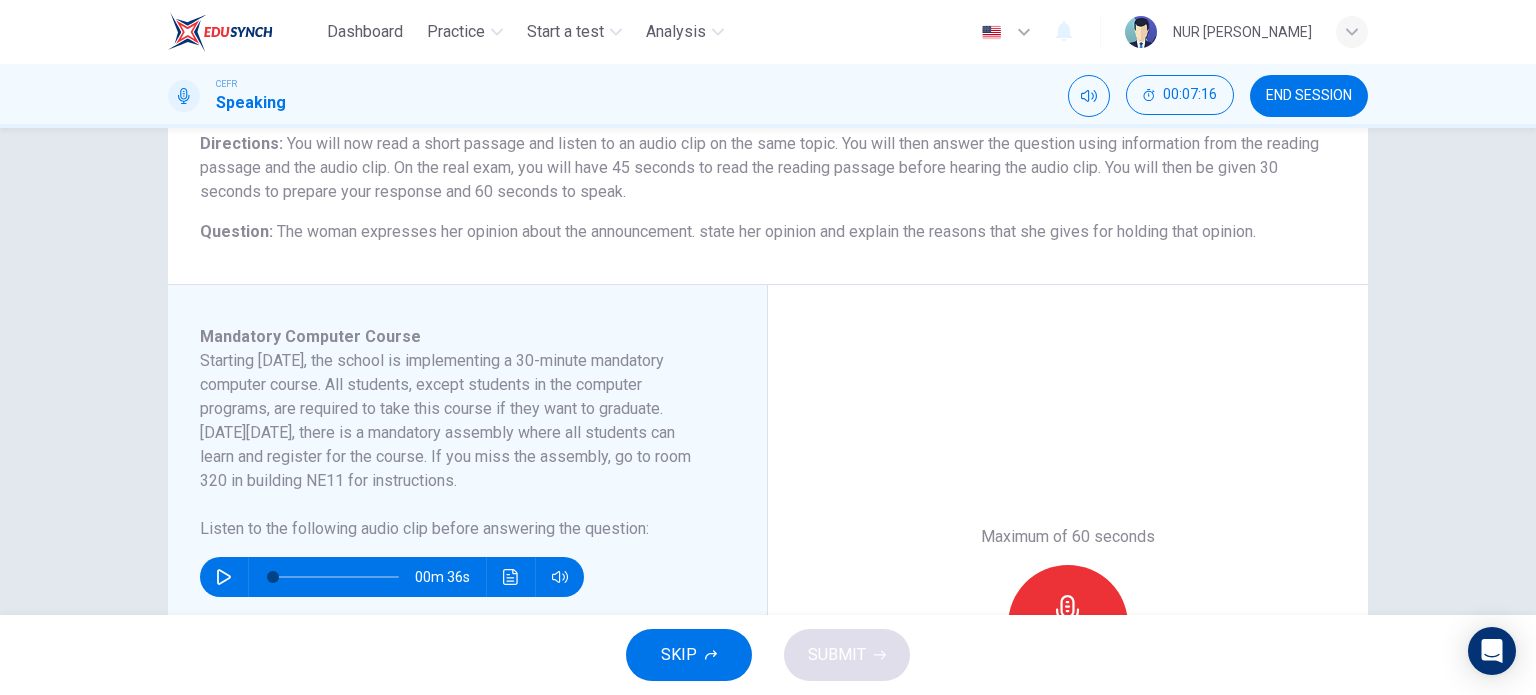 scroll, scrollTop: 176, scrollLeft: 0, axis: vertical 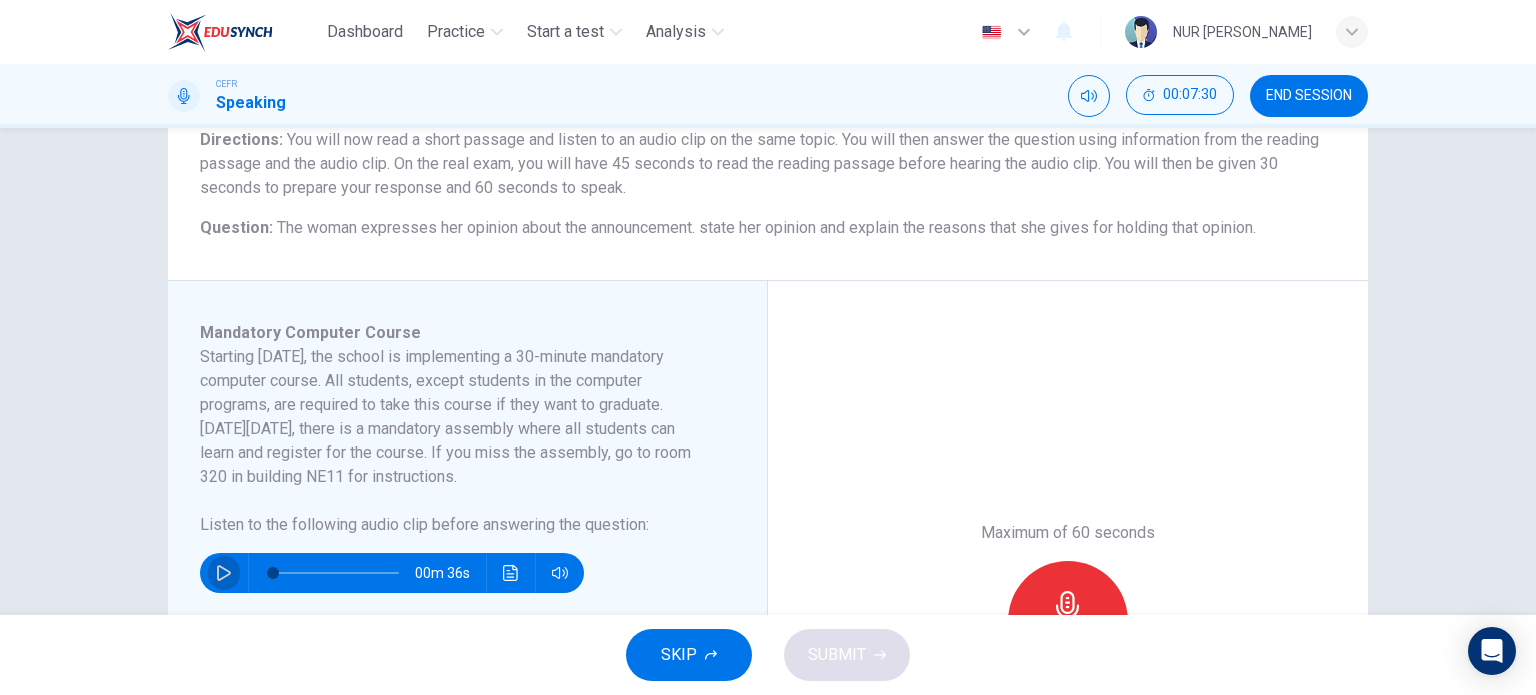 click at bounding box center (224, 573) 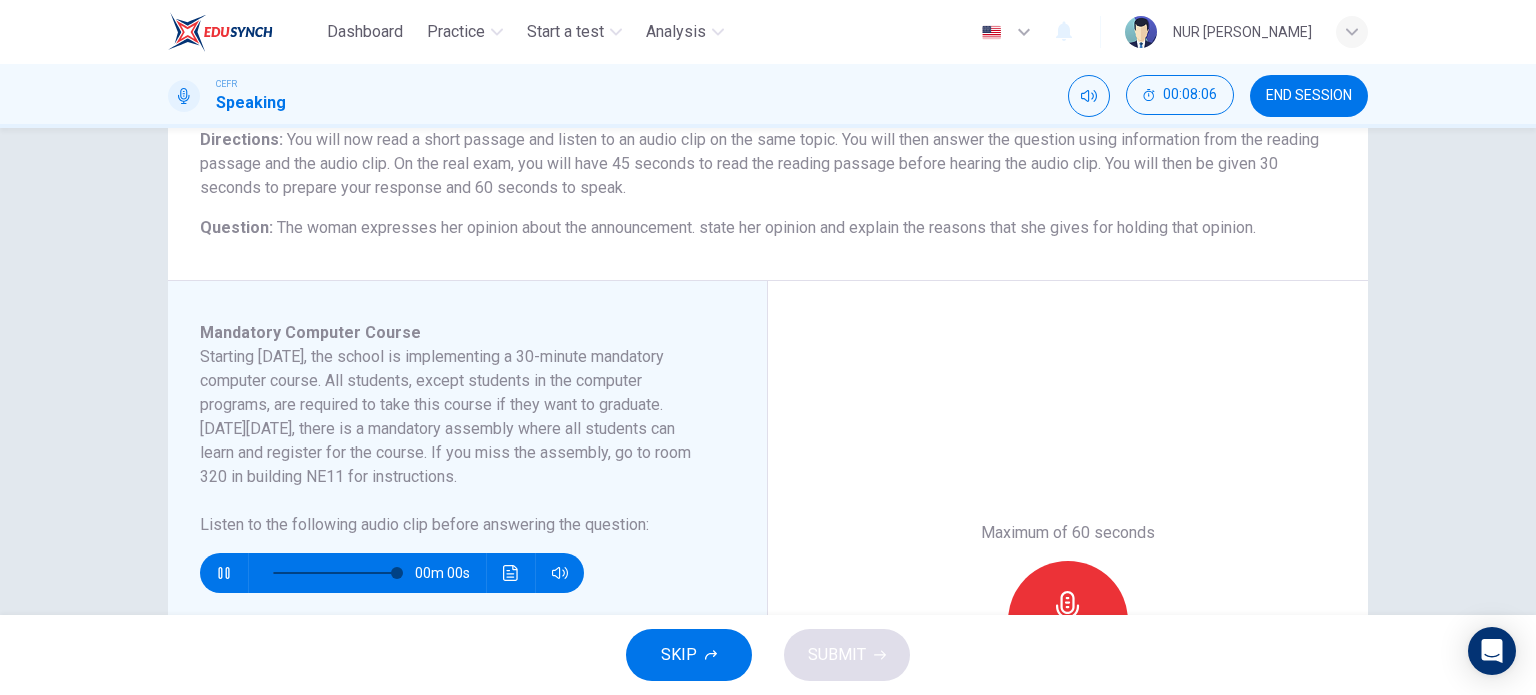 type on "0" 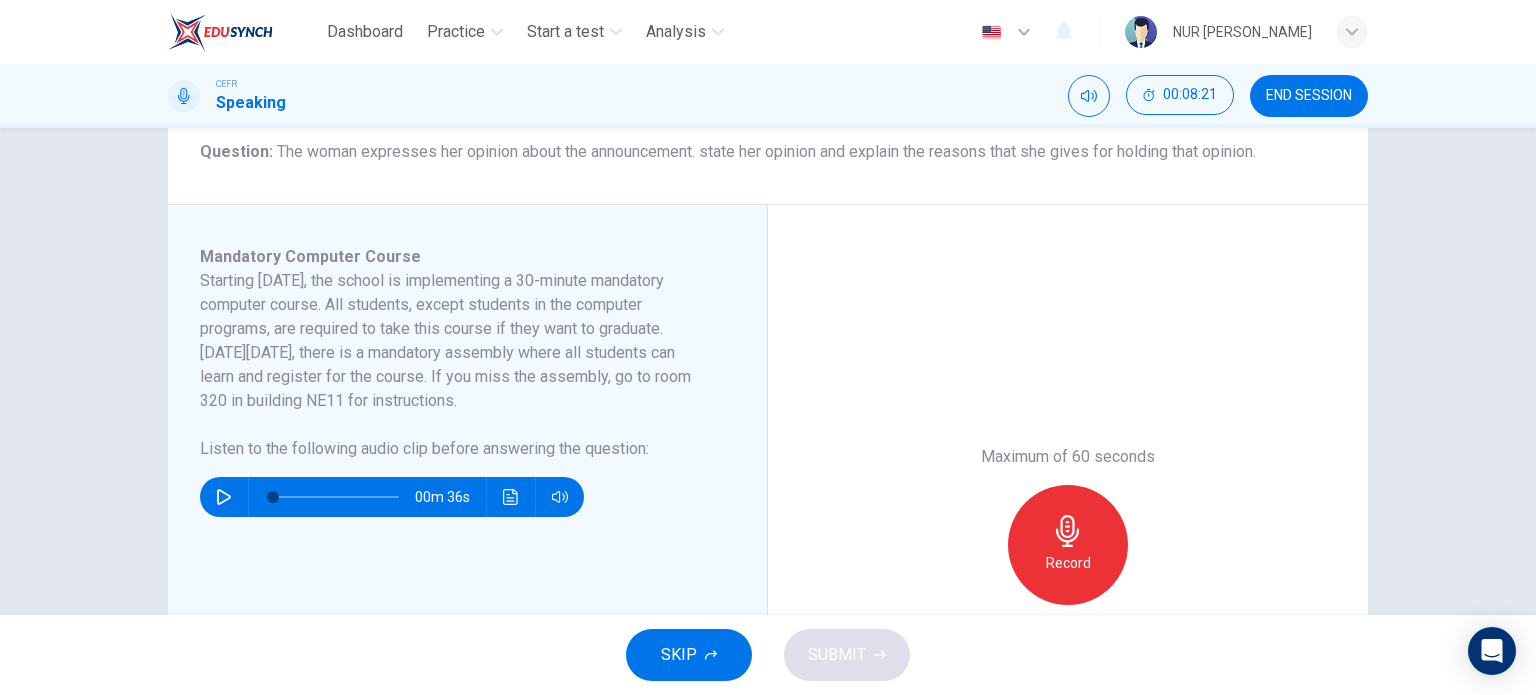 scroll, scrollTop: 252, scrollLeft: 0, axis: vertical 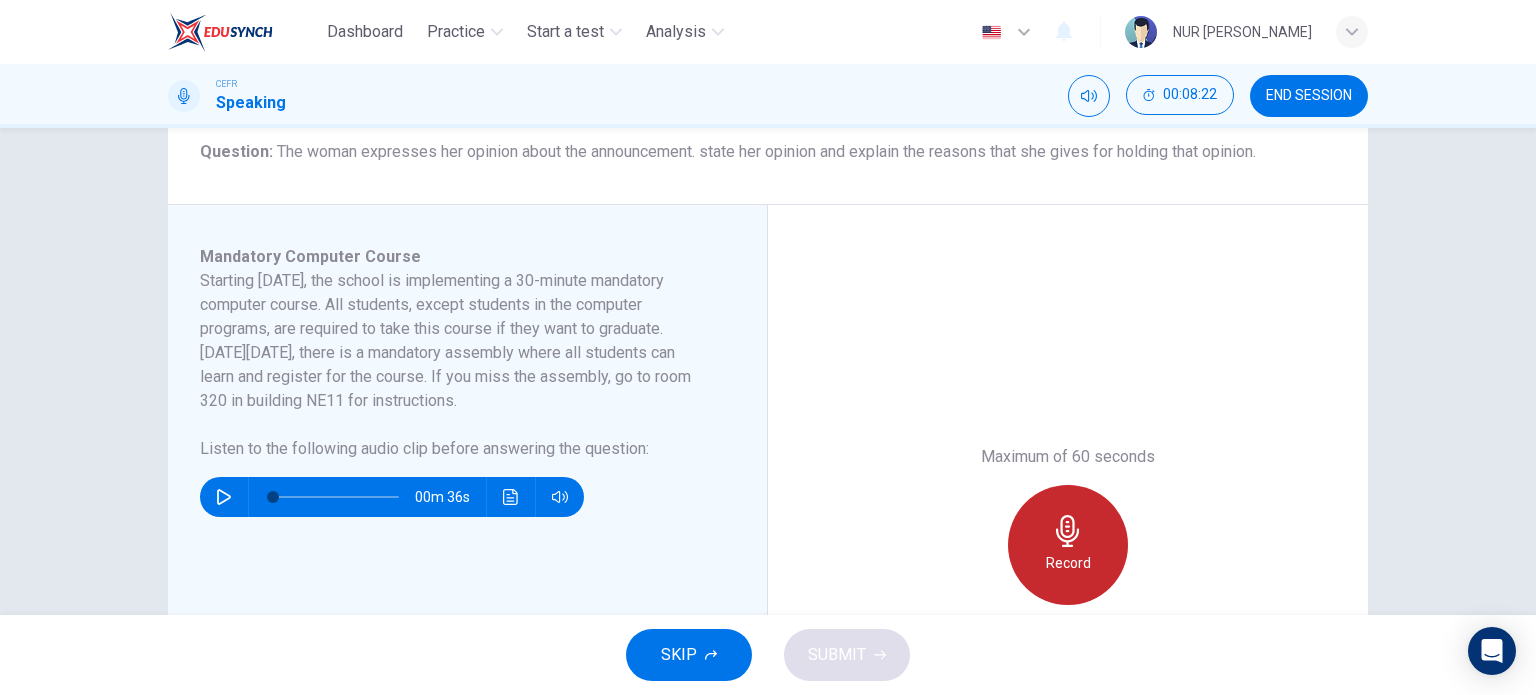click 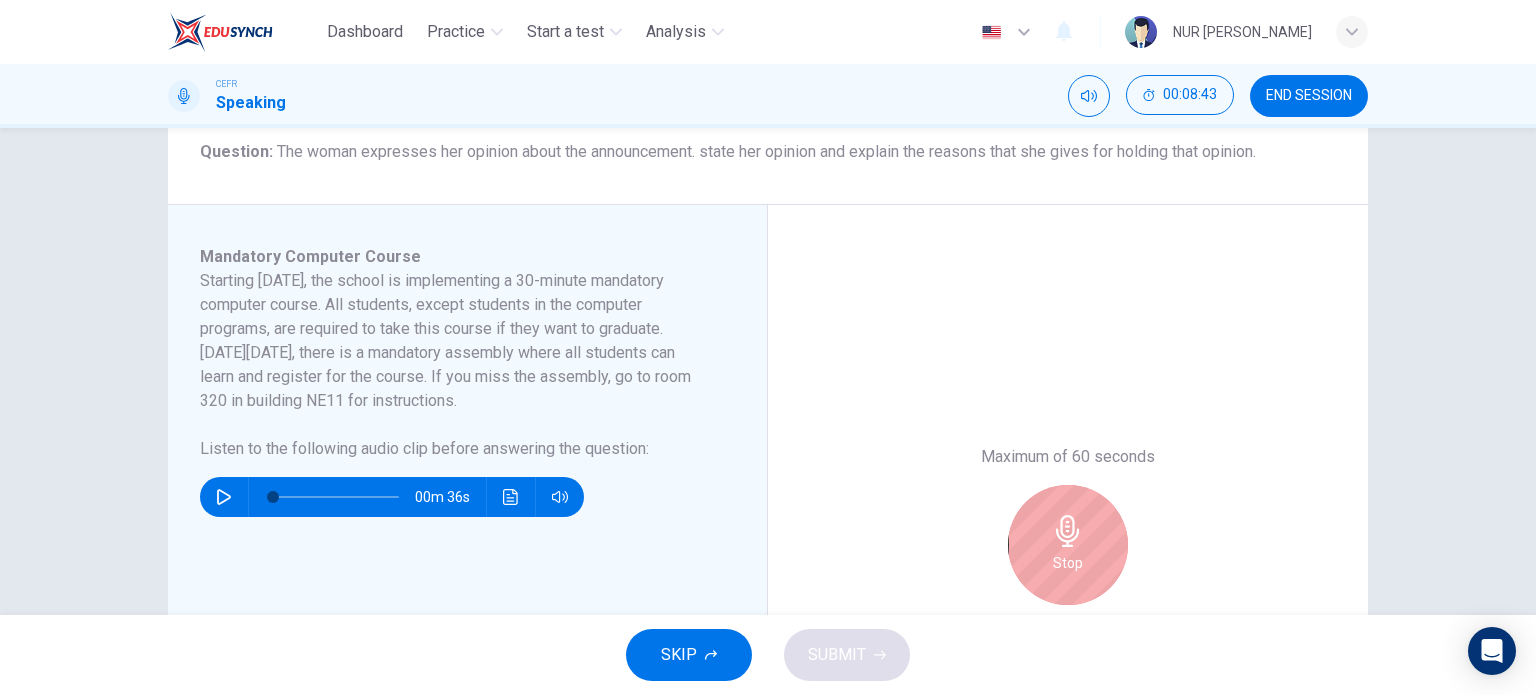 click 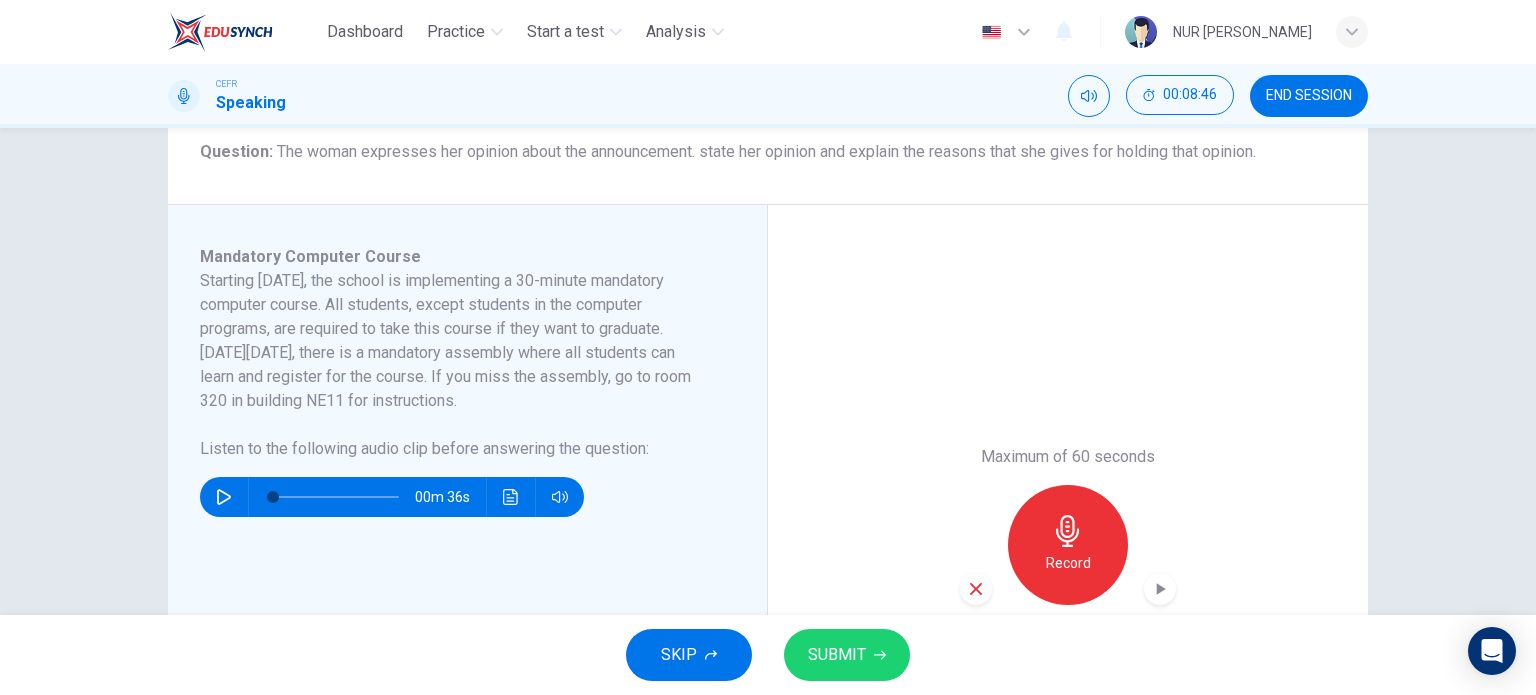 click 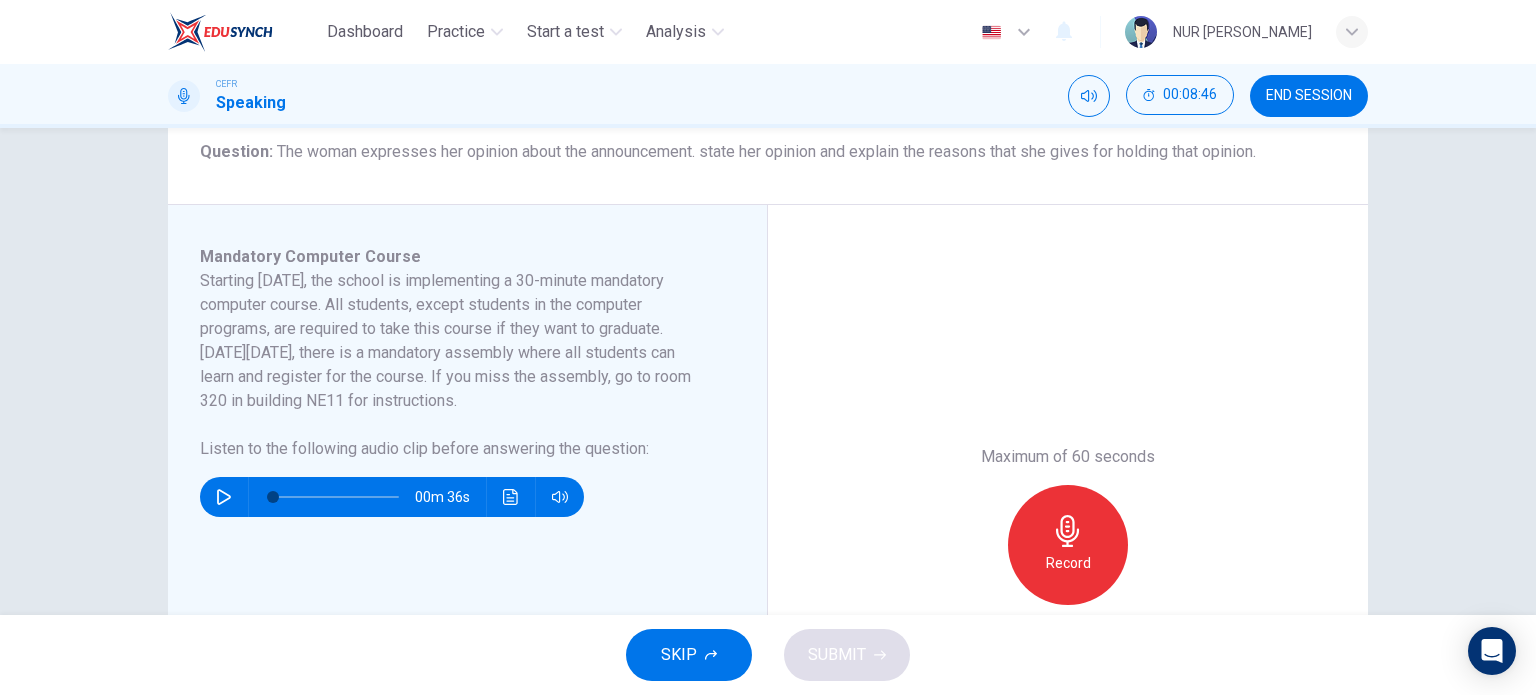 scroll, scrollTop: 360, scrollLeft: 0, axis: vertical 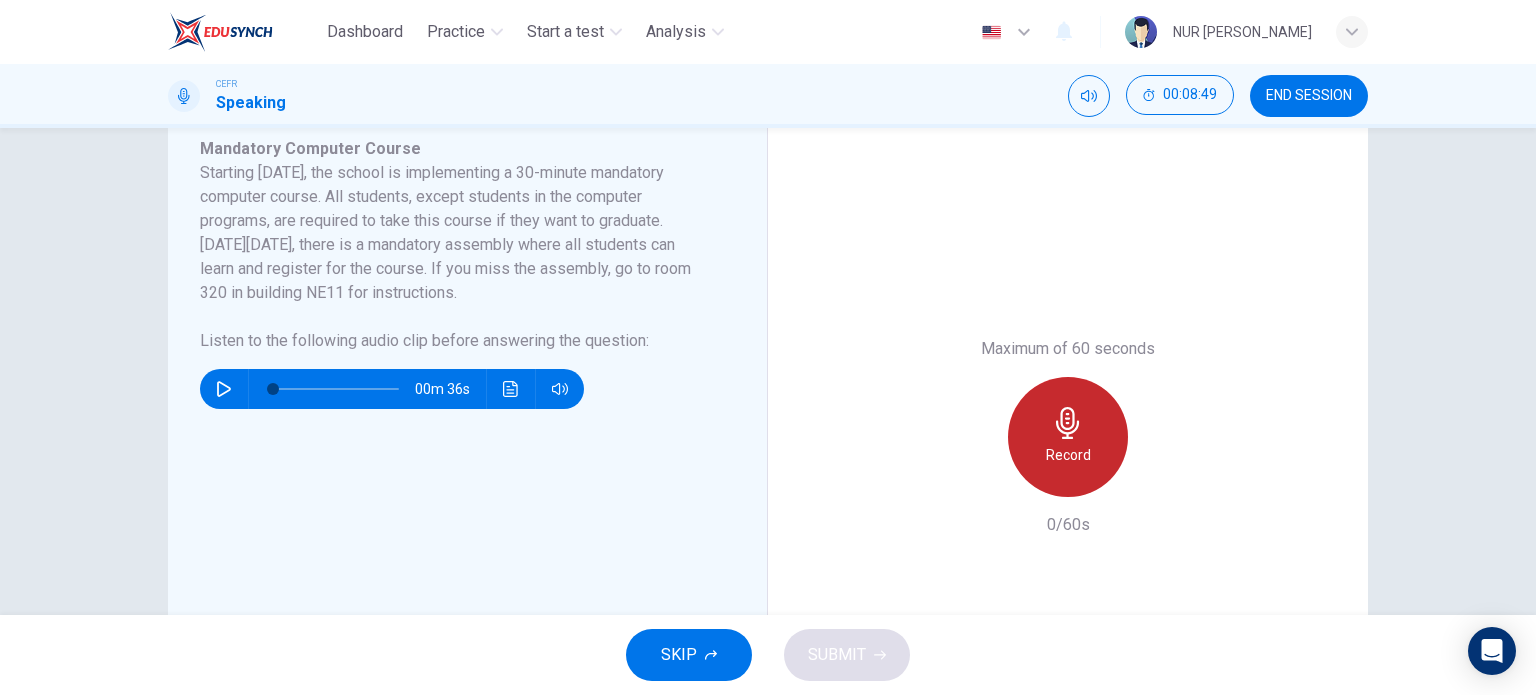 click on "Record" at bounding box center (1068, 455) 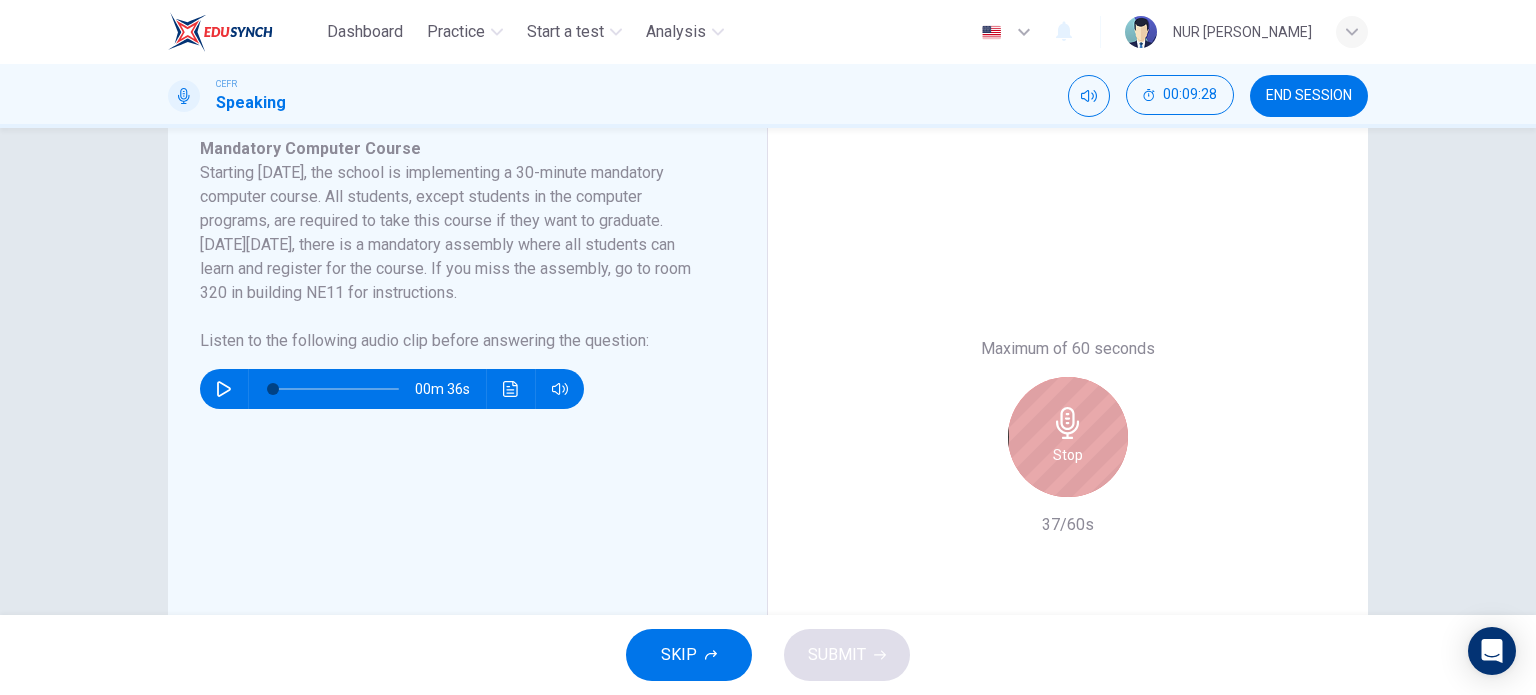 click on "Stop" at bounding box center [1068, 455] 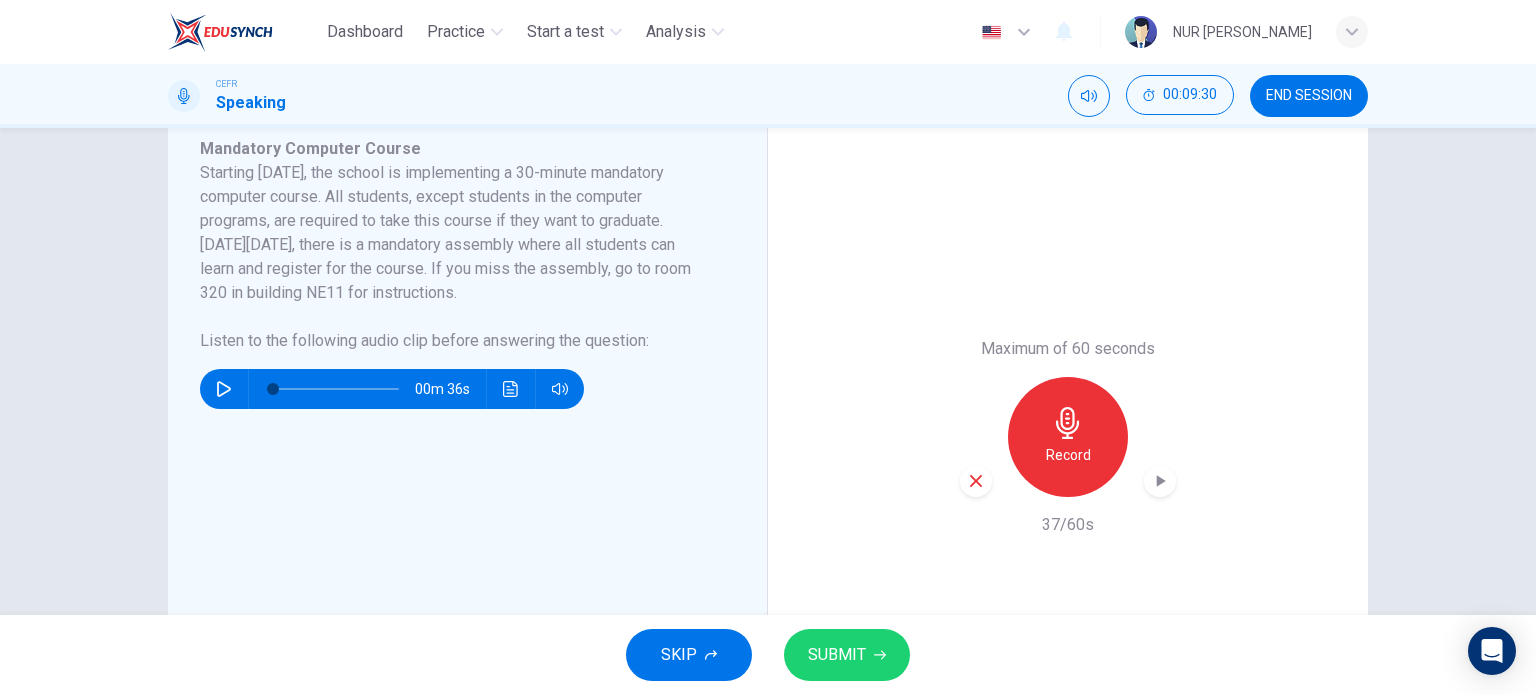 drag, startPoint x: 984, startPoint y: 470, endPoint x: 973, endPoint y: 477, distance: 13.038404 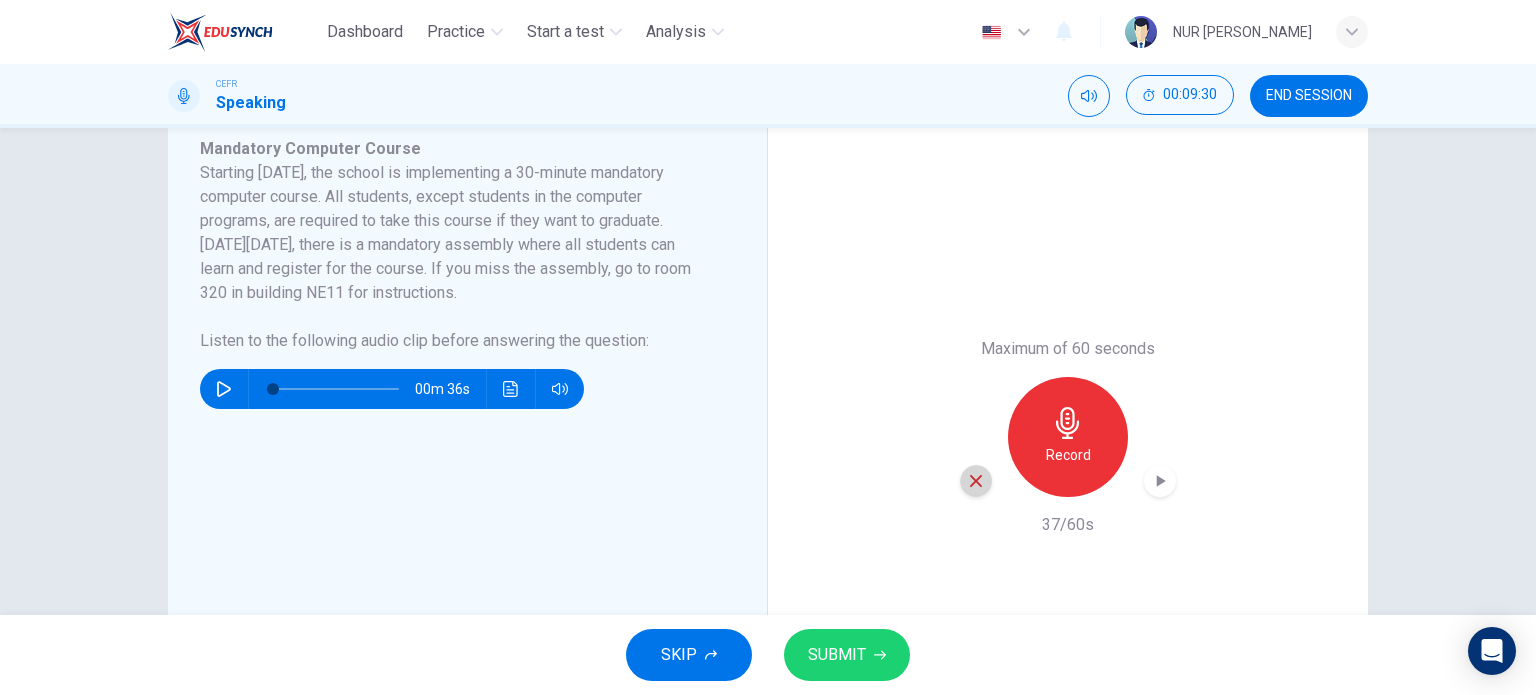 click 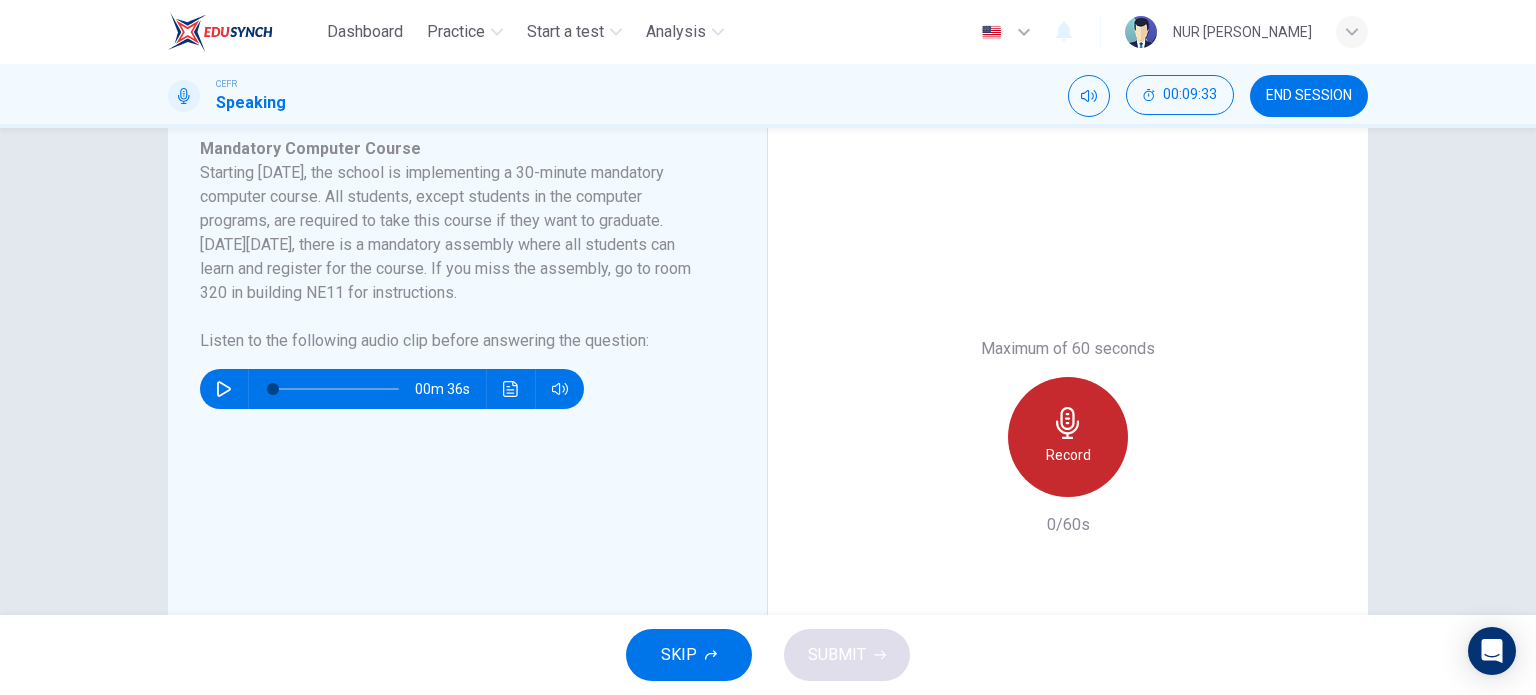 click on "Record" at bounding box center [1068, 455] 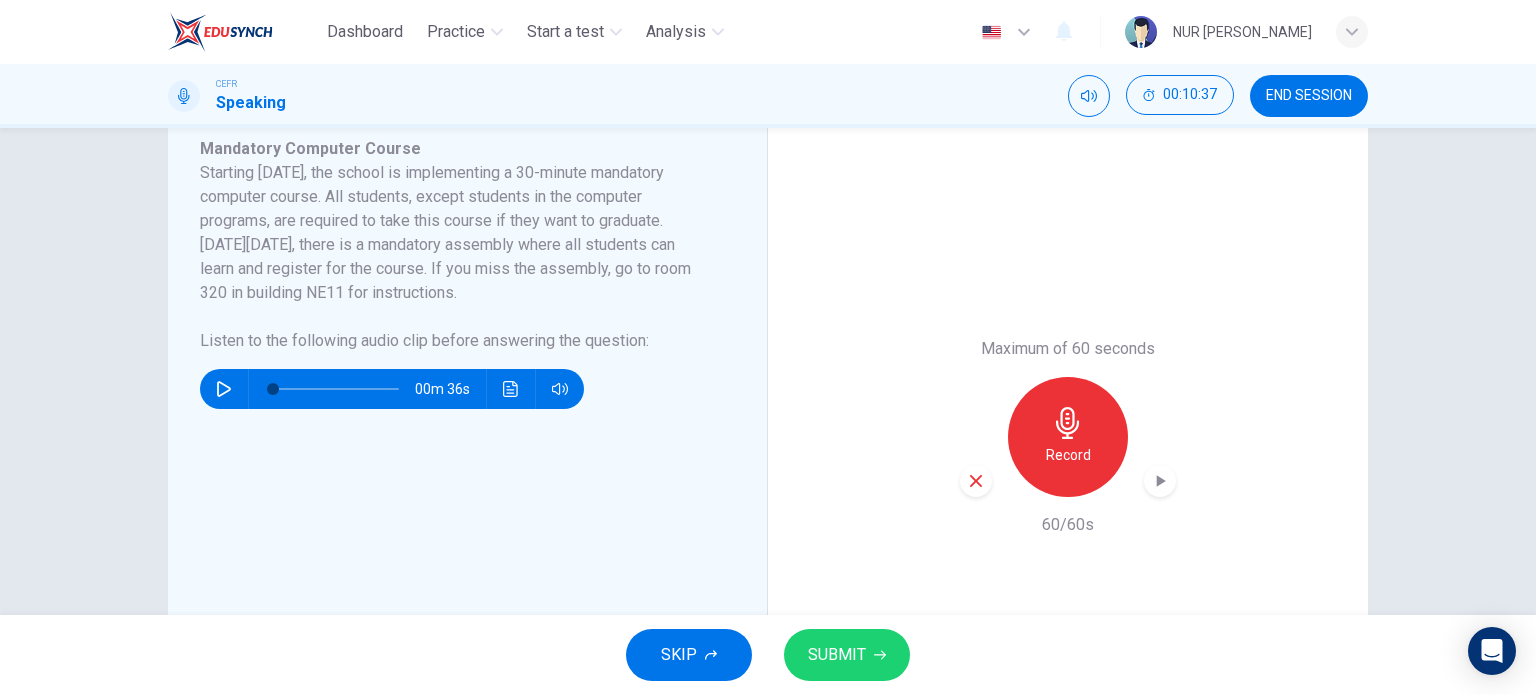 click on "SUBMIT" at bounding box center [847, 655] 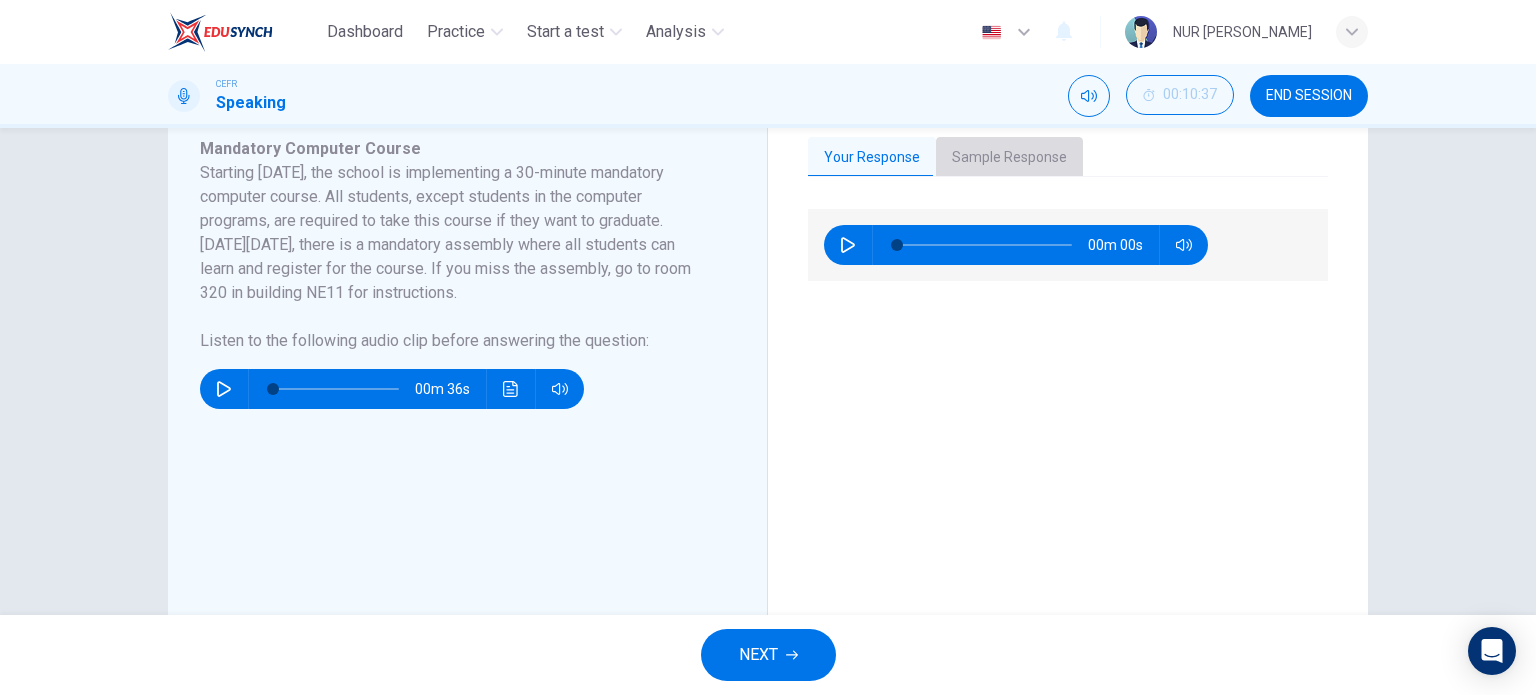 click on "Sample Response" at bounding box center [1009, 158] 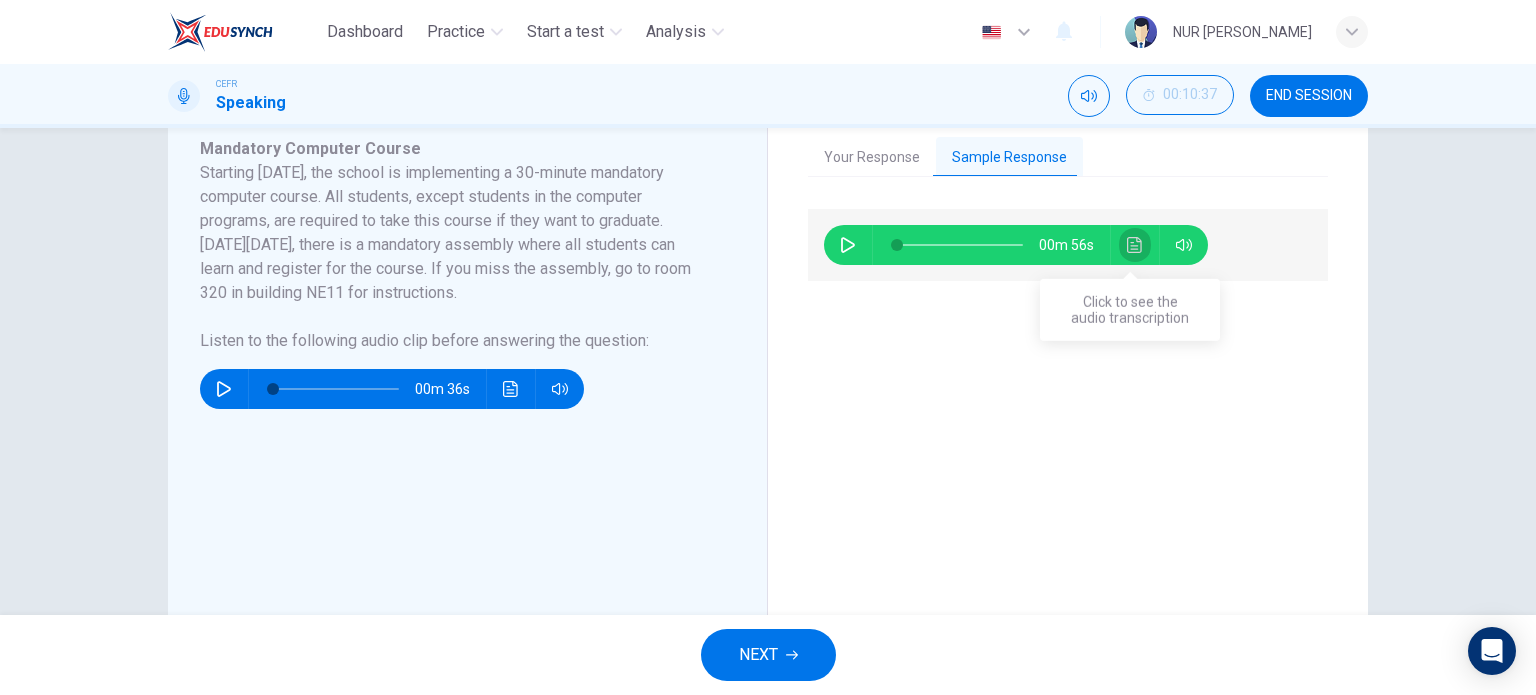 click at bounding box center (1135, 245) 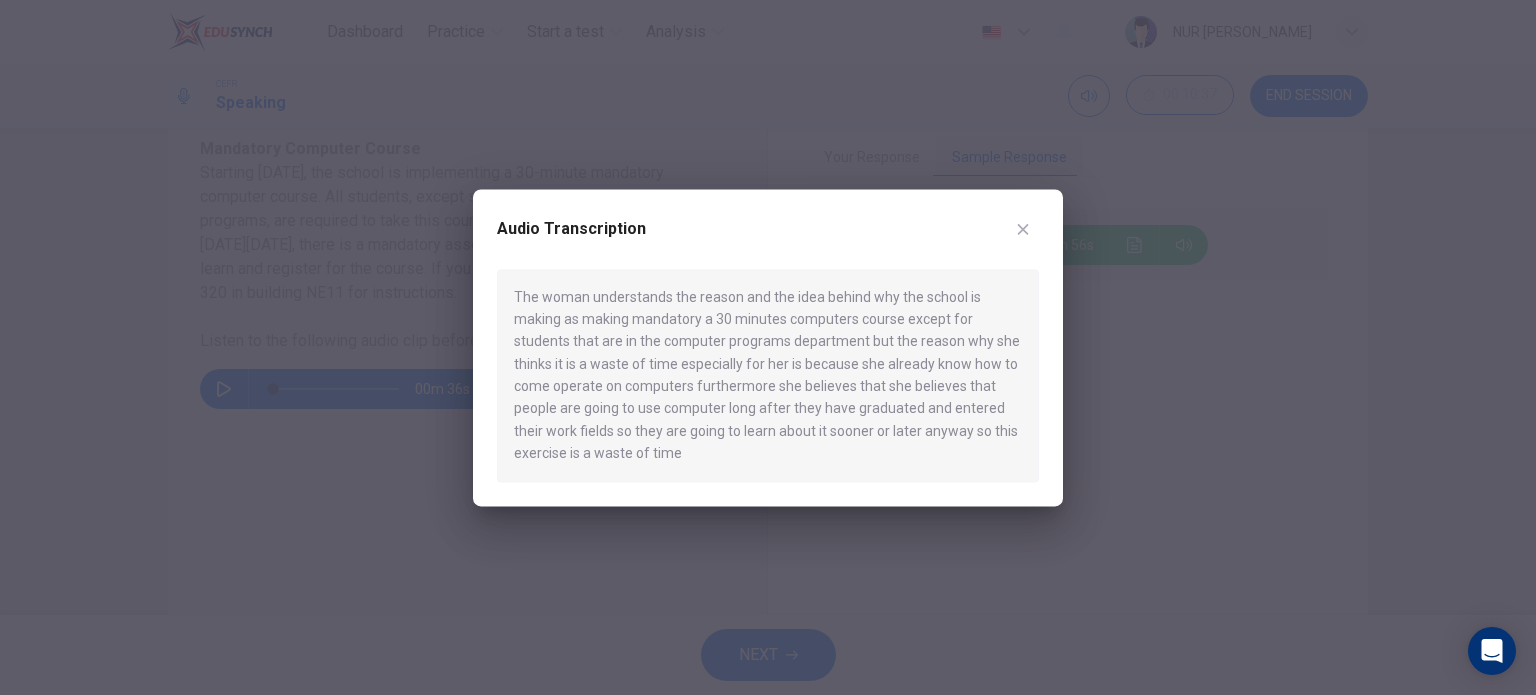 drag, startPoint x: 1033, startPoint y: 217, endPoint x: 1018, endPoint y: 238, distance: 25.806976 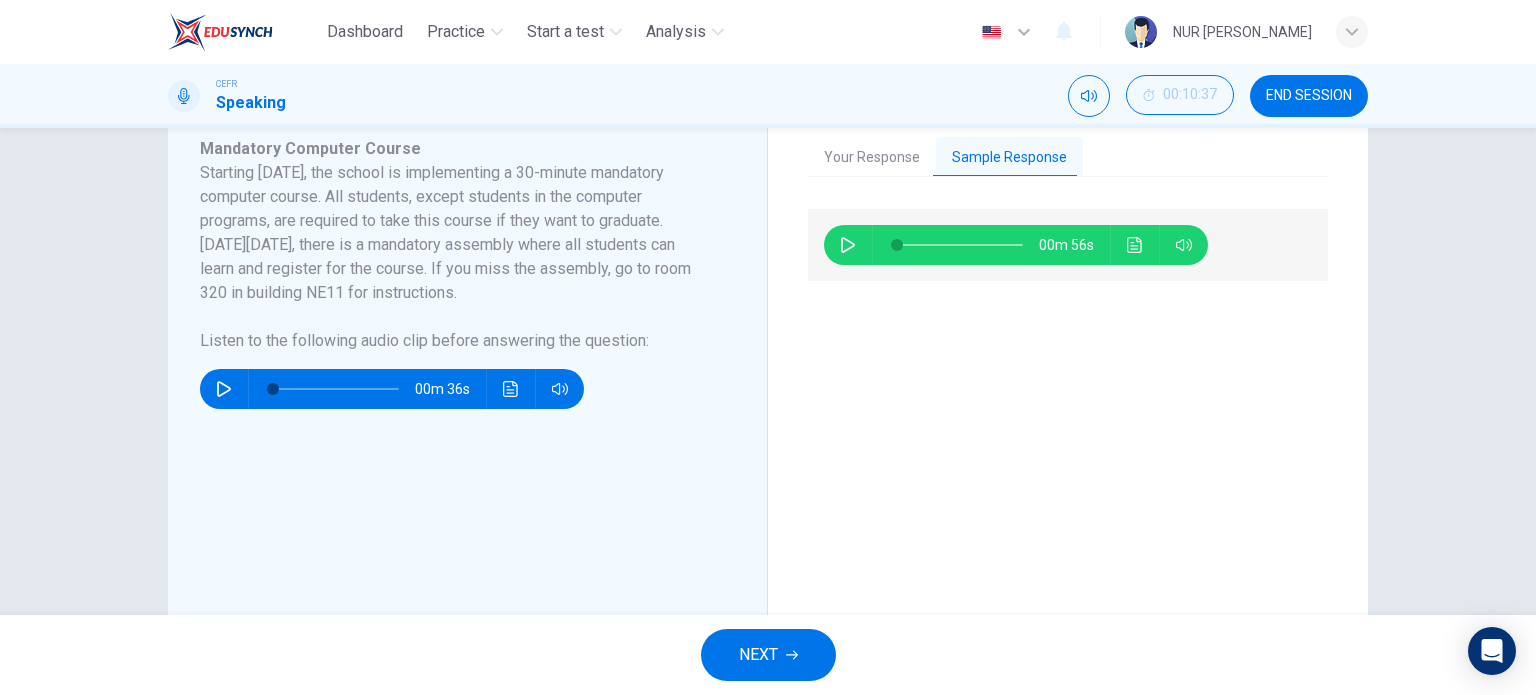 click at bounding box center [956, 245] 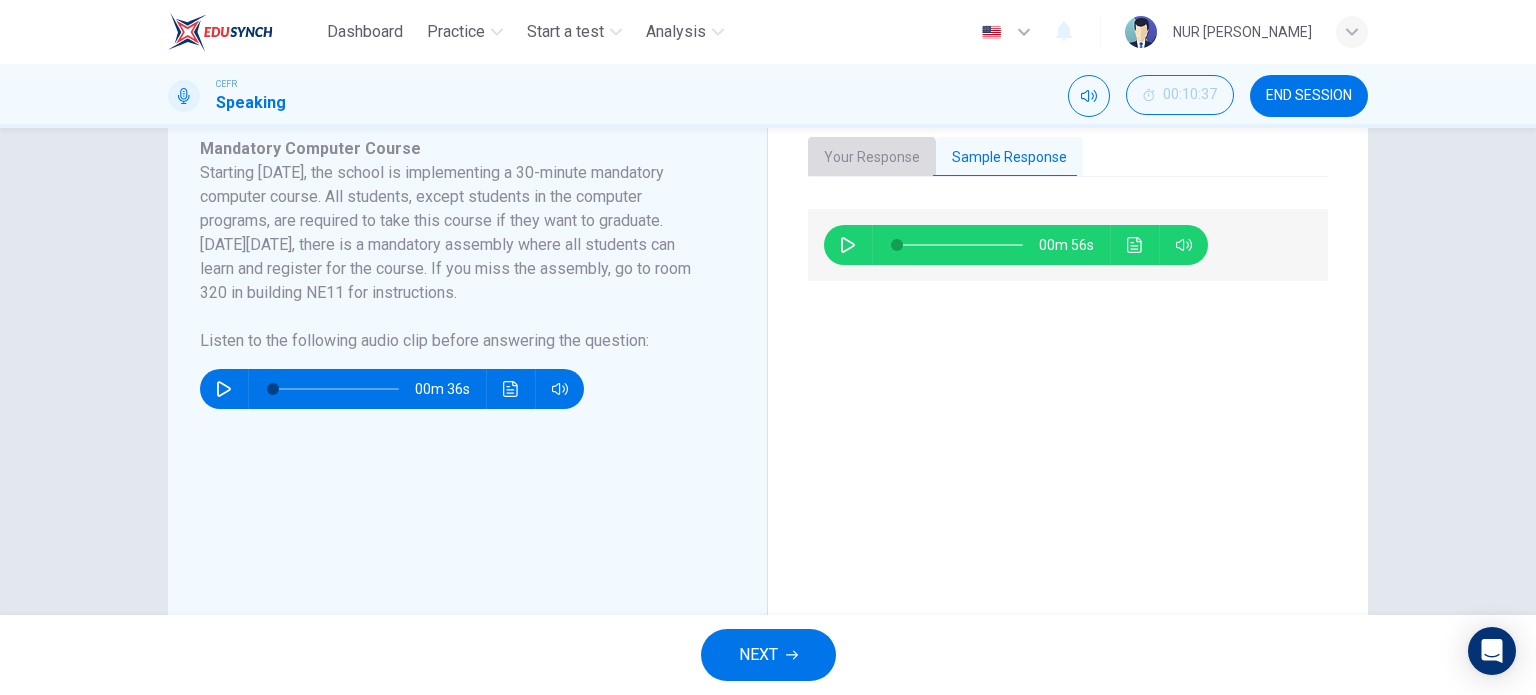 click on "Your Response" at bounding box center (872, 158) 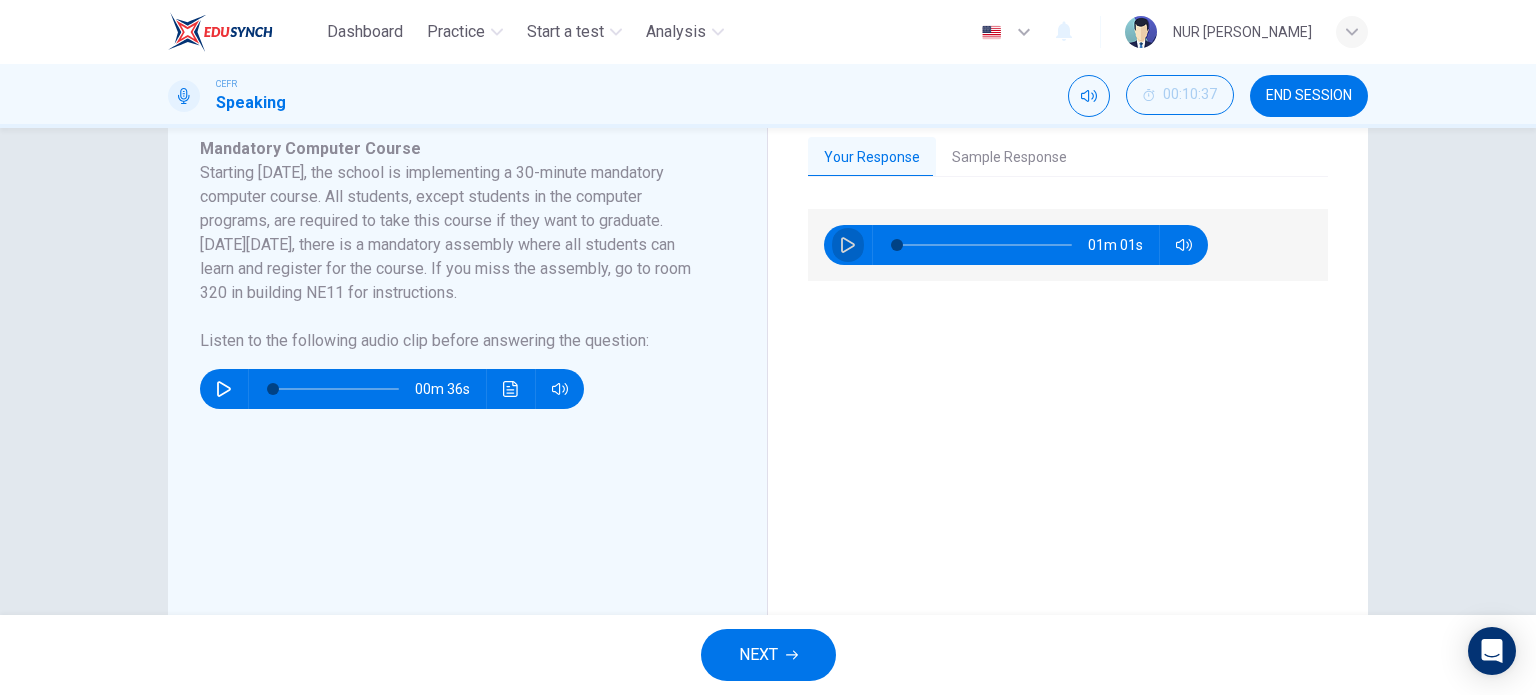 click 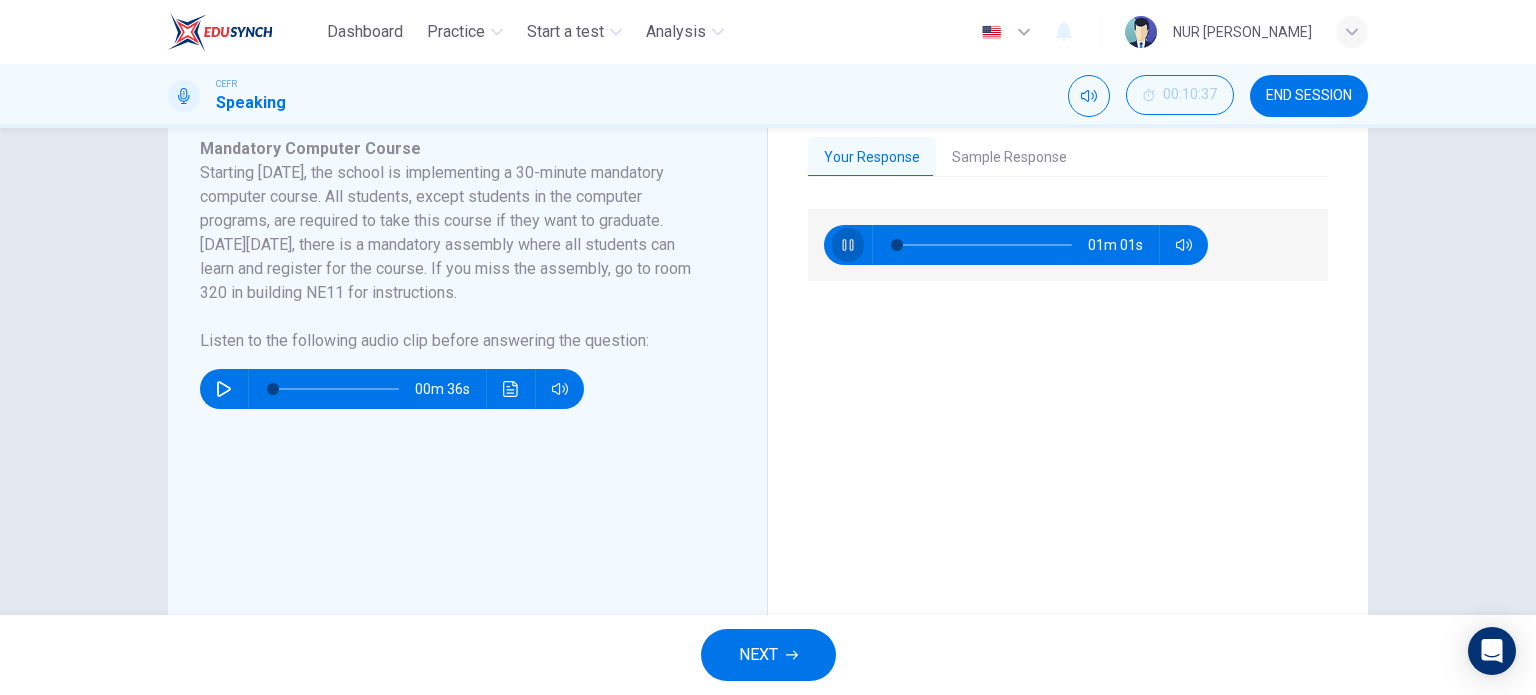 click 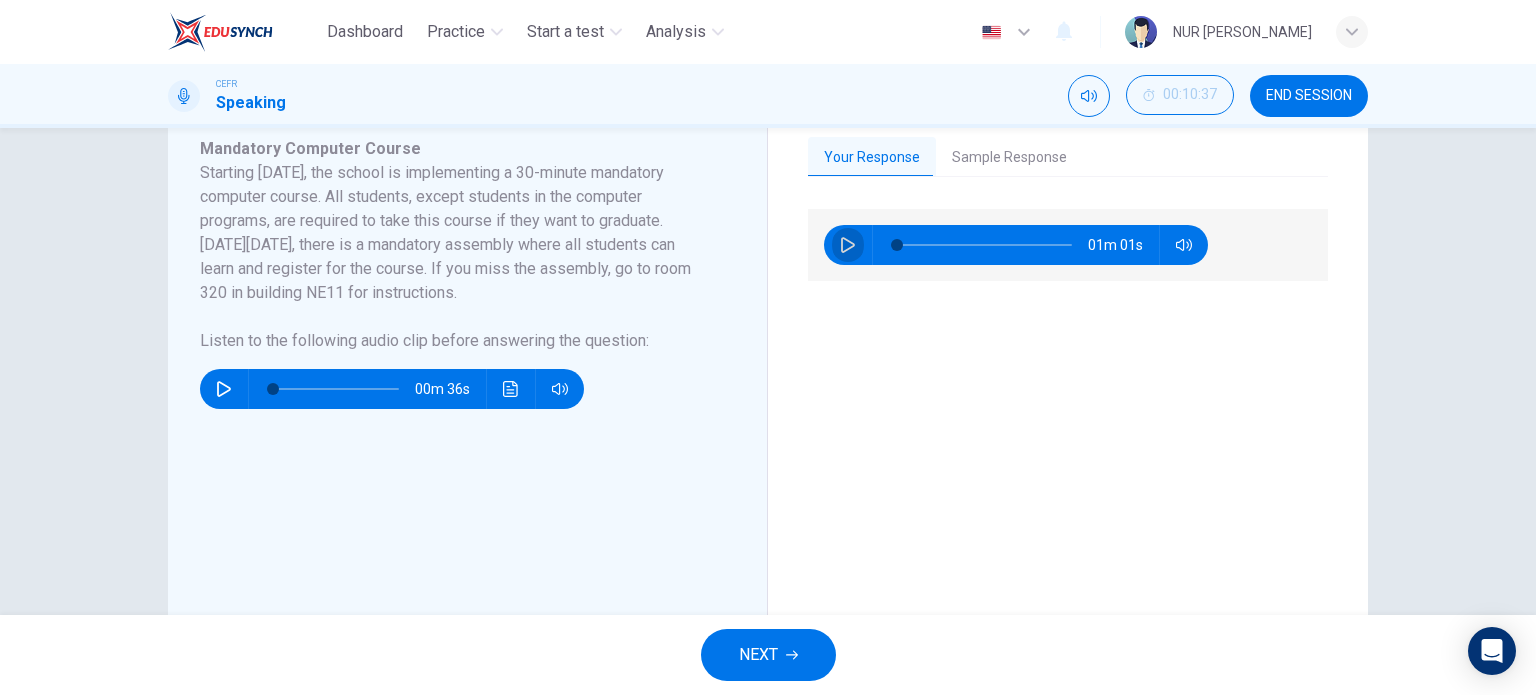 click 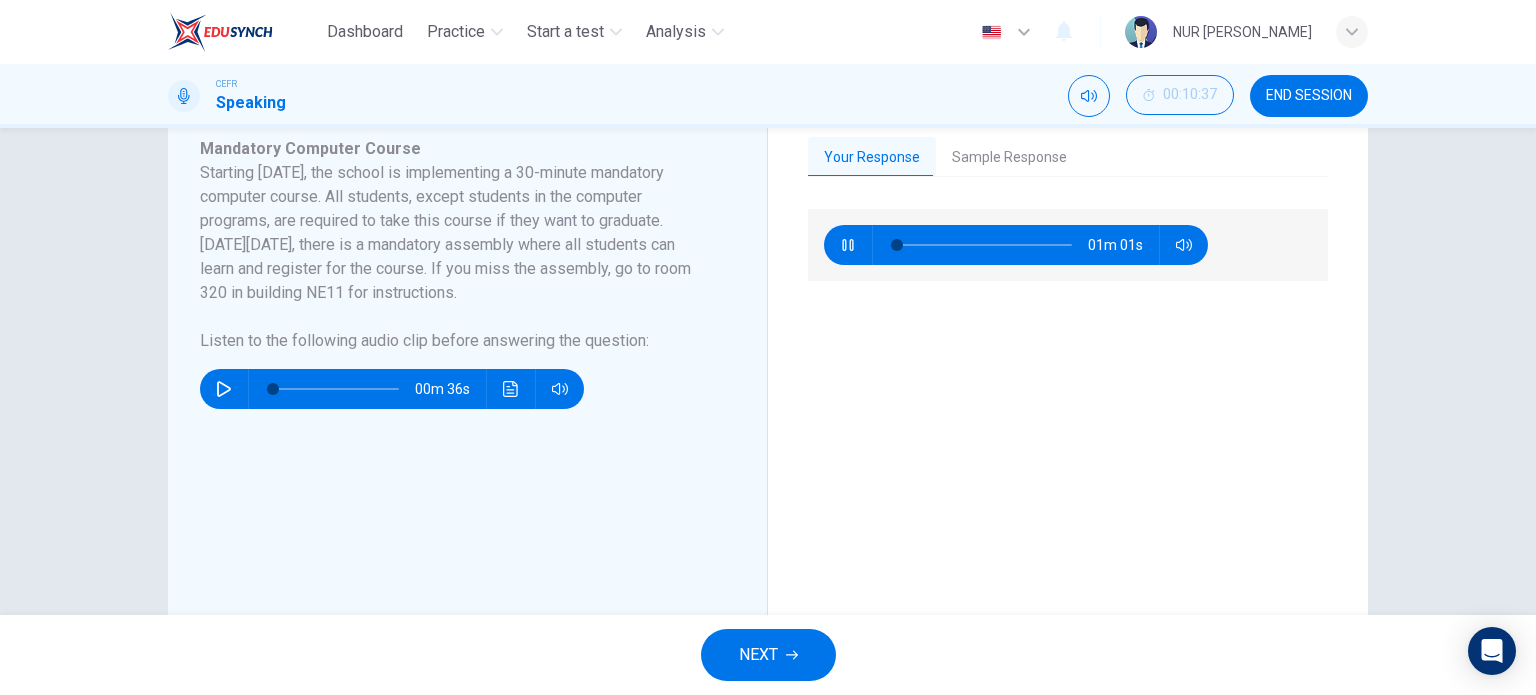 type on "2" 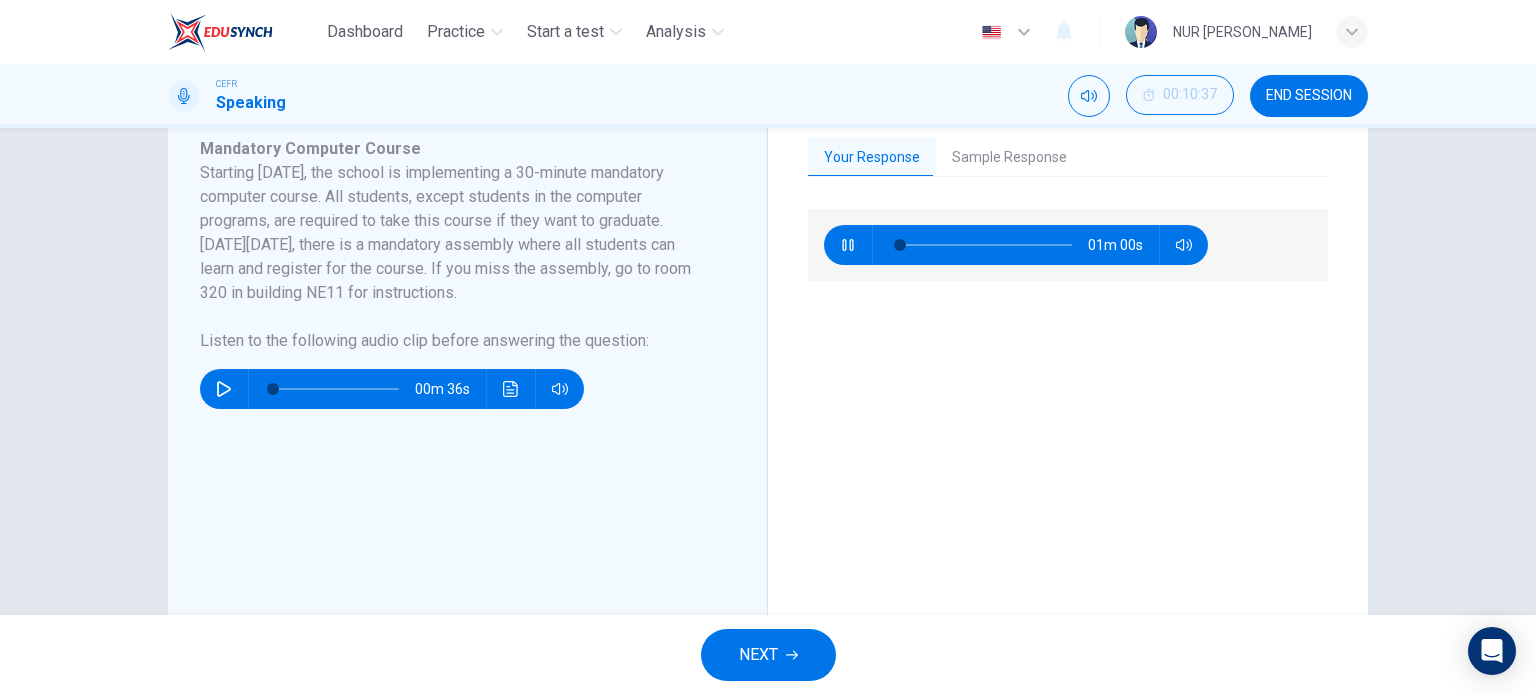 type 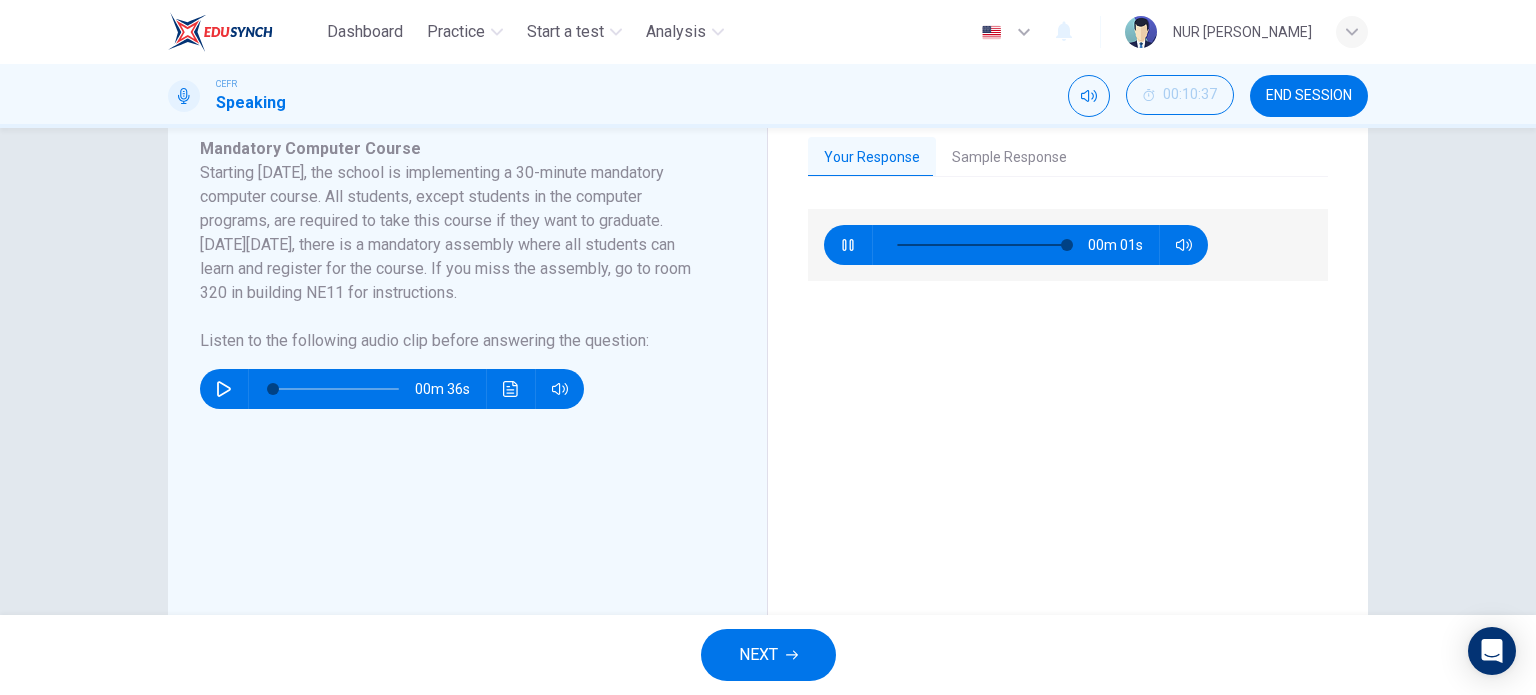 type on "99" 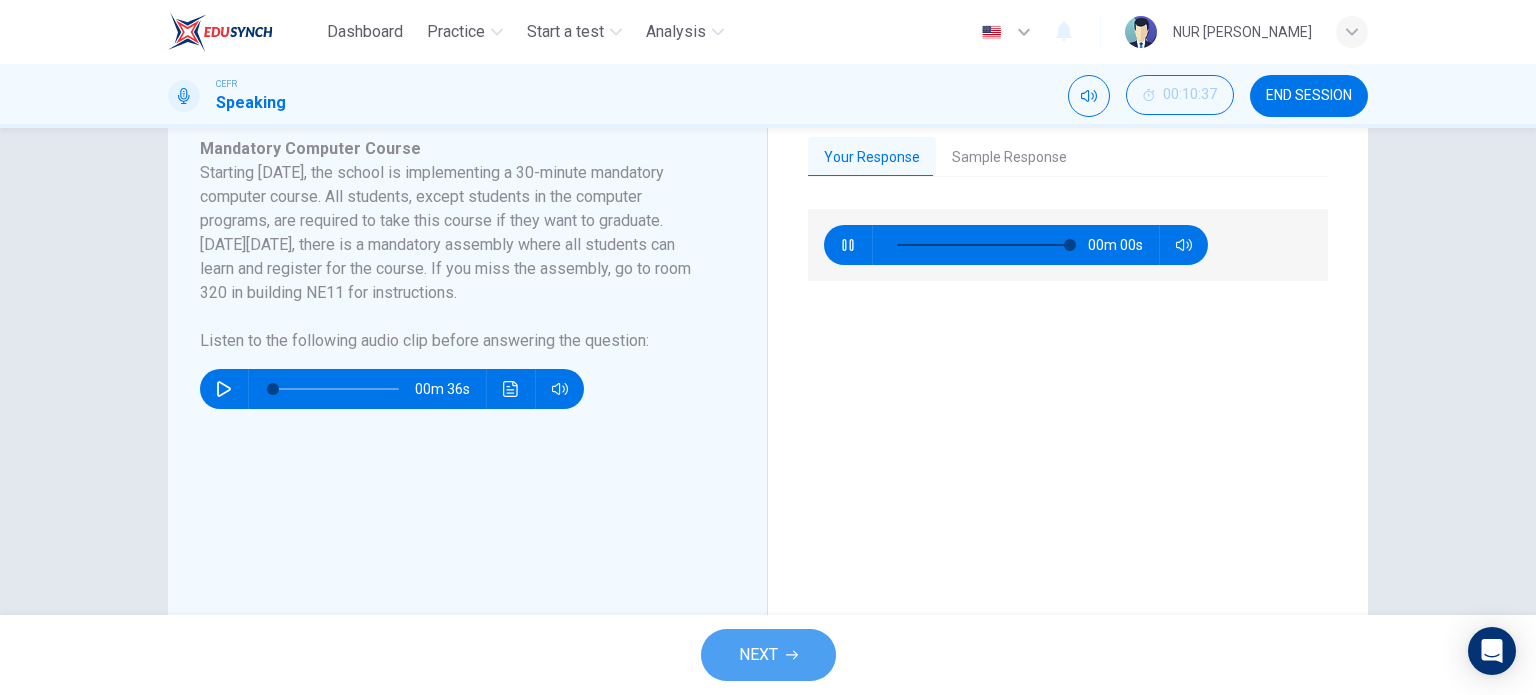 click on "NEXT" at bounding box center [758, 655] 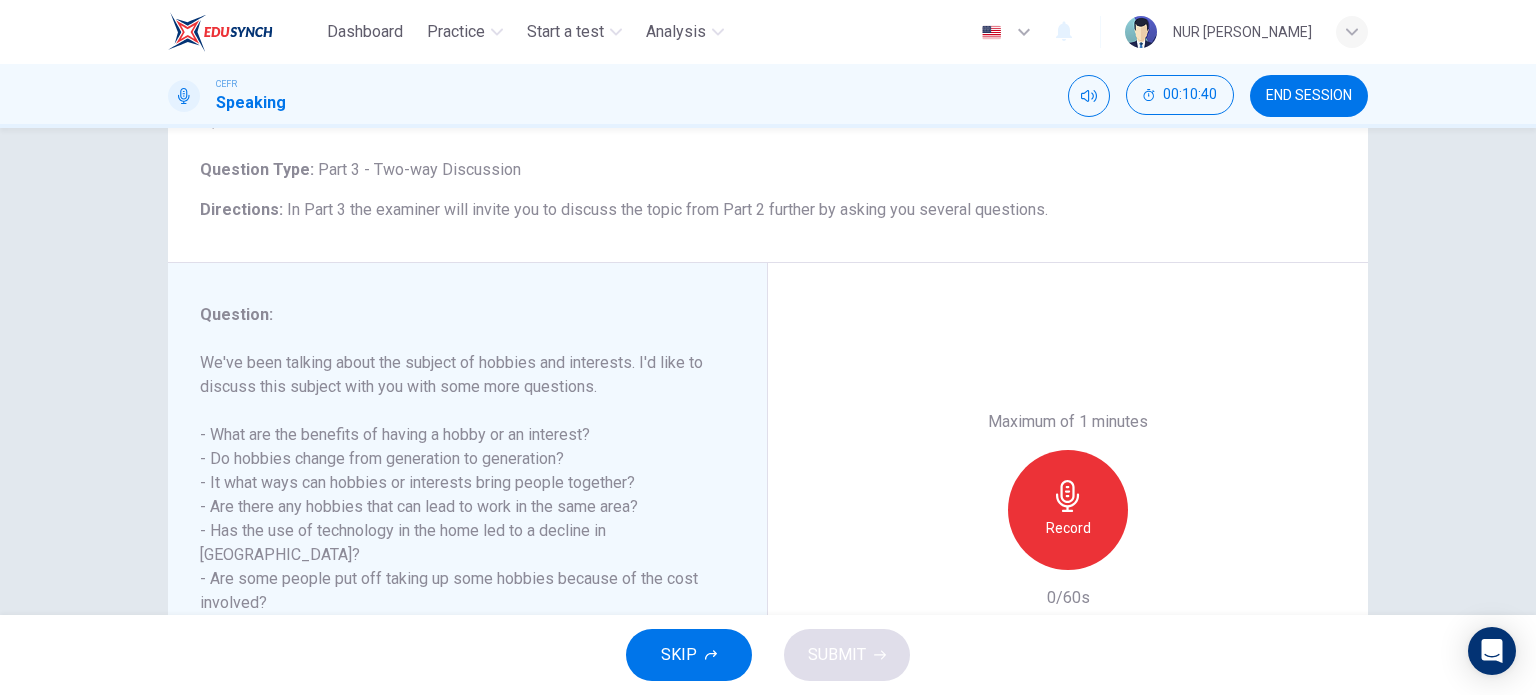 scroll, scrollTop: 228, scrollLeft: 0, axis: vertical 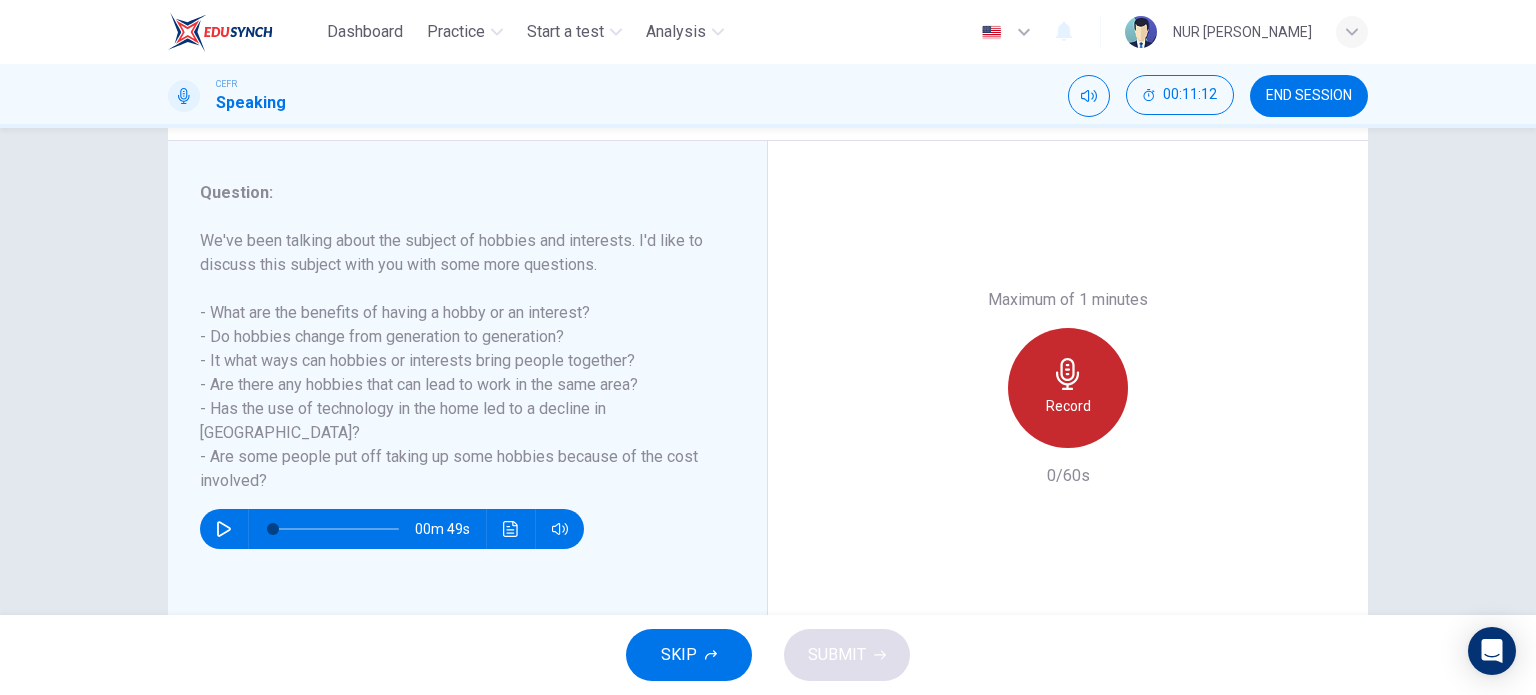 click on "Record" at bounding box center (1068, 406) 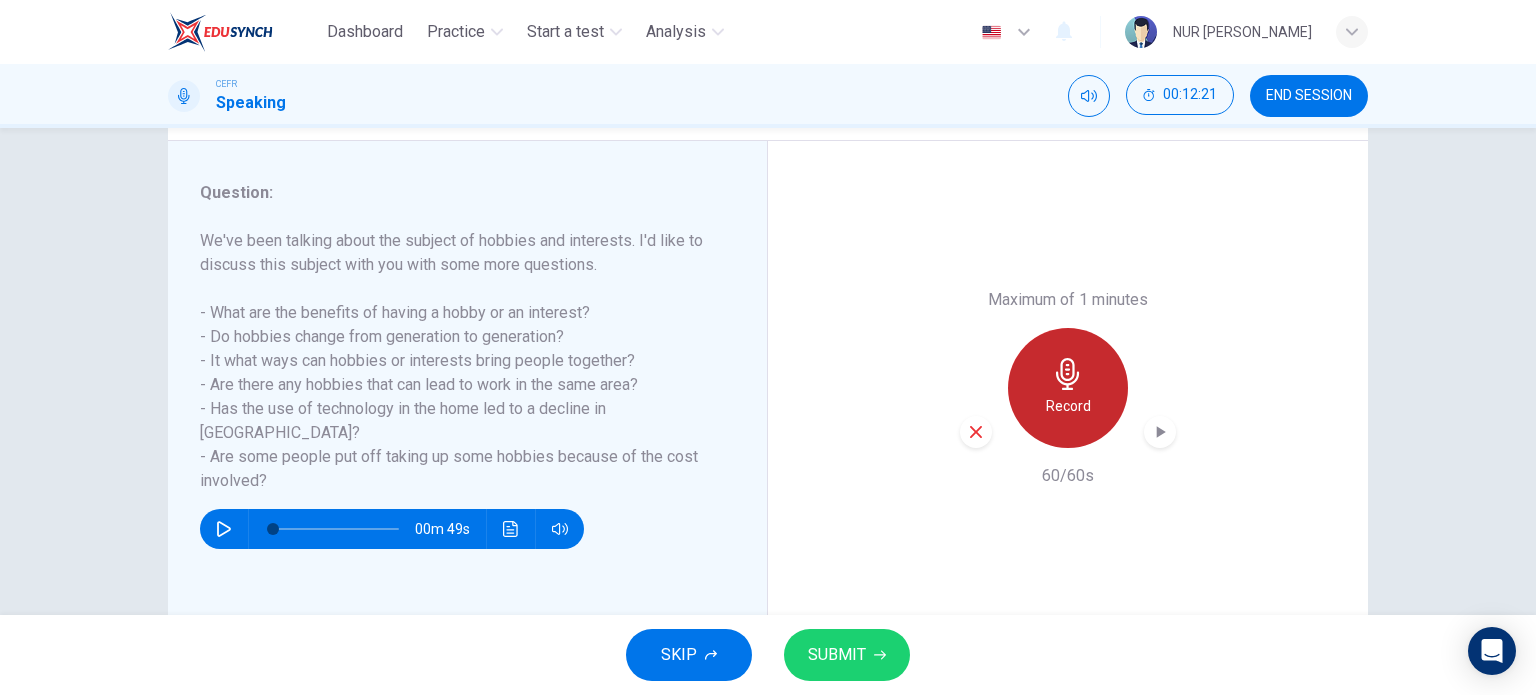 click on "Record" at bounding box center [1068, 388] 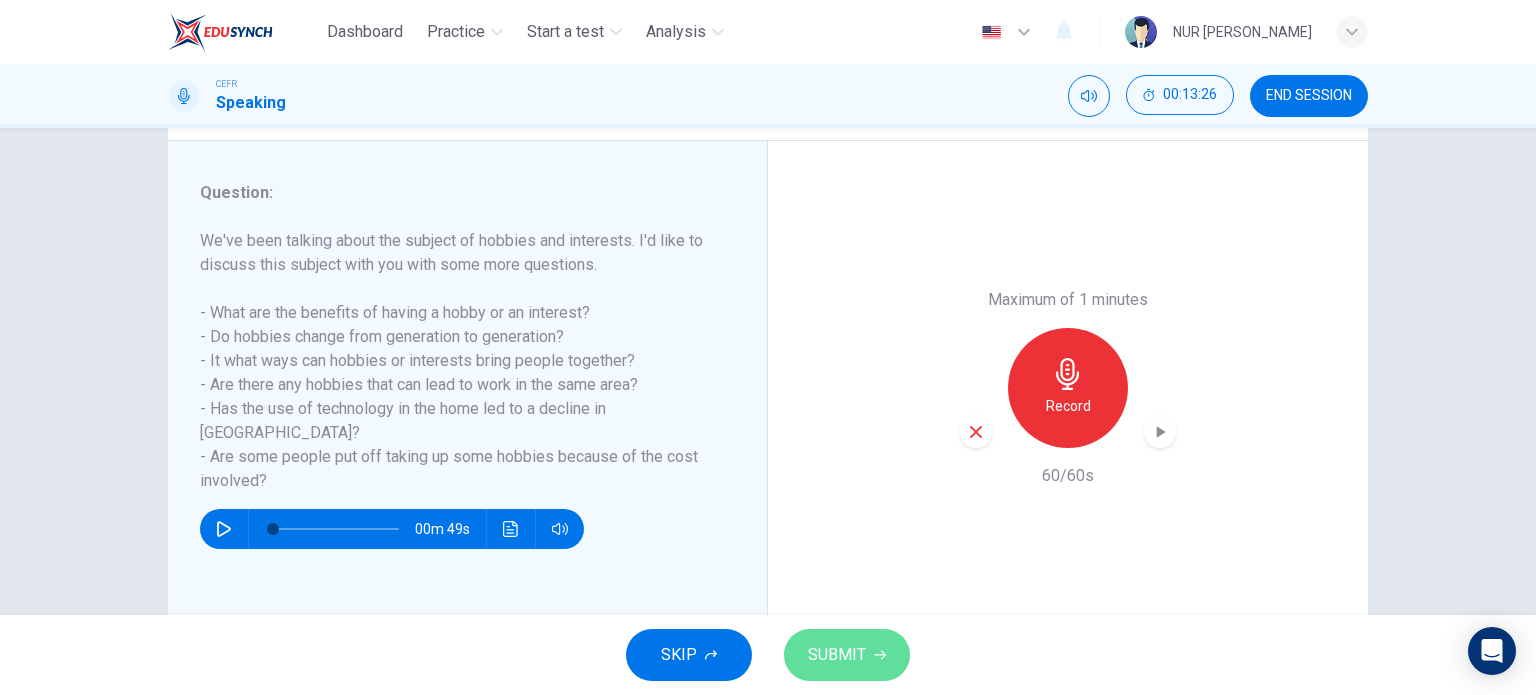 click on "SUBMIT" at bounding box center (847, 655) 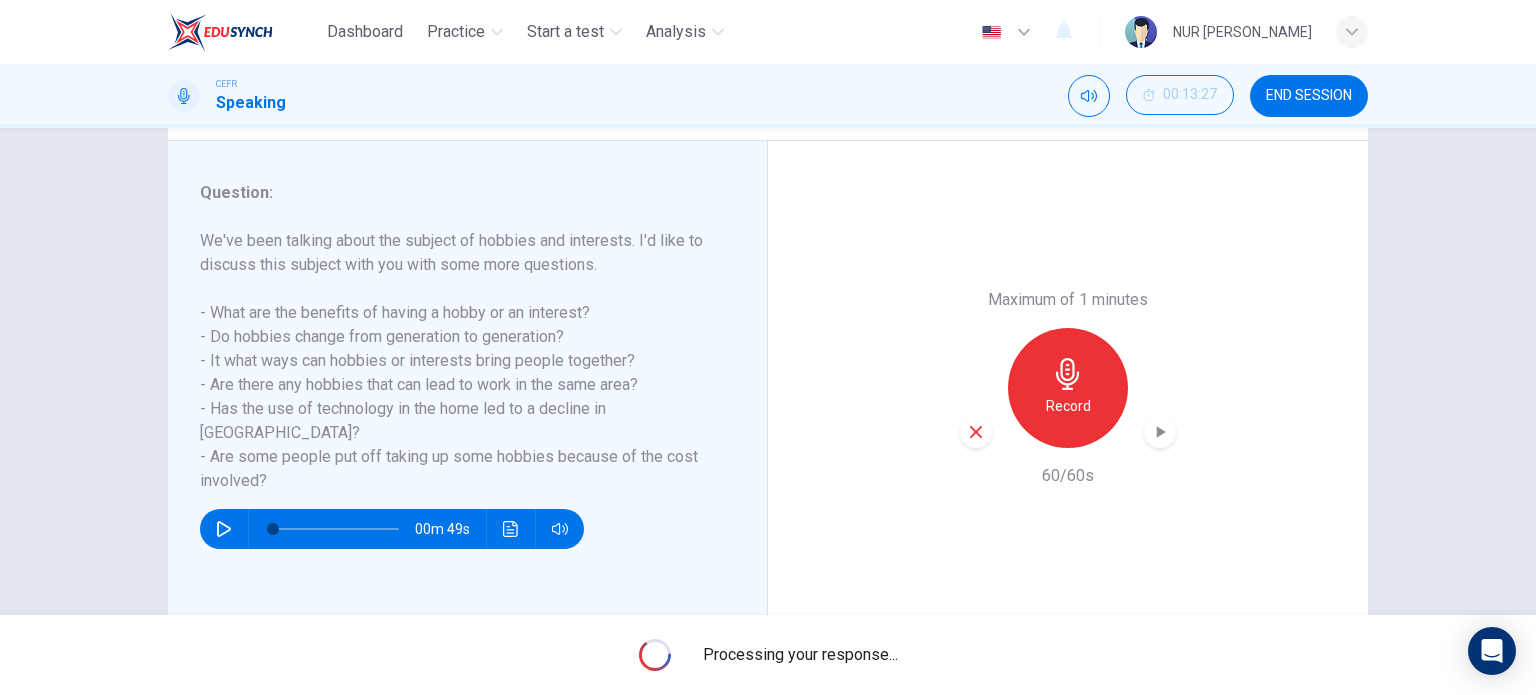 click on "Processing your response..." at bounding box center [768, 655] 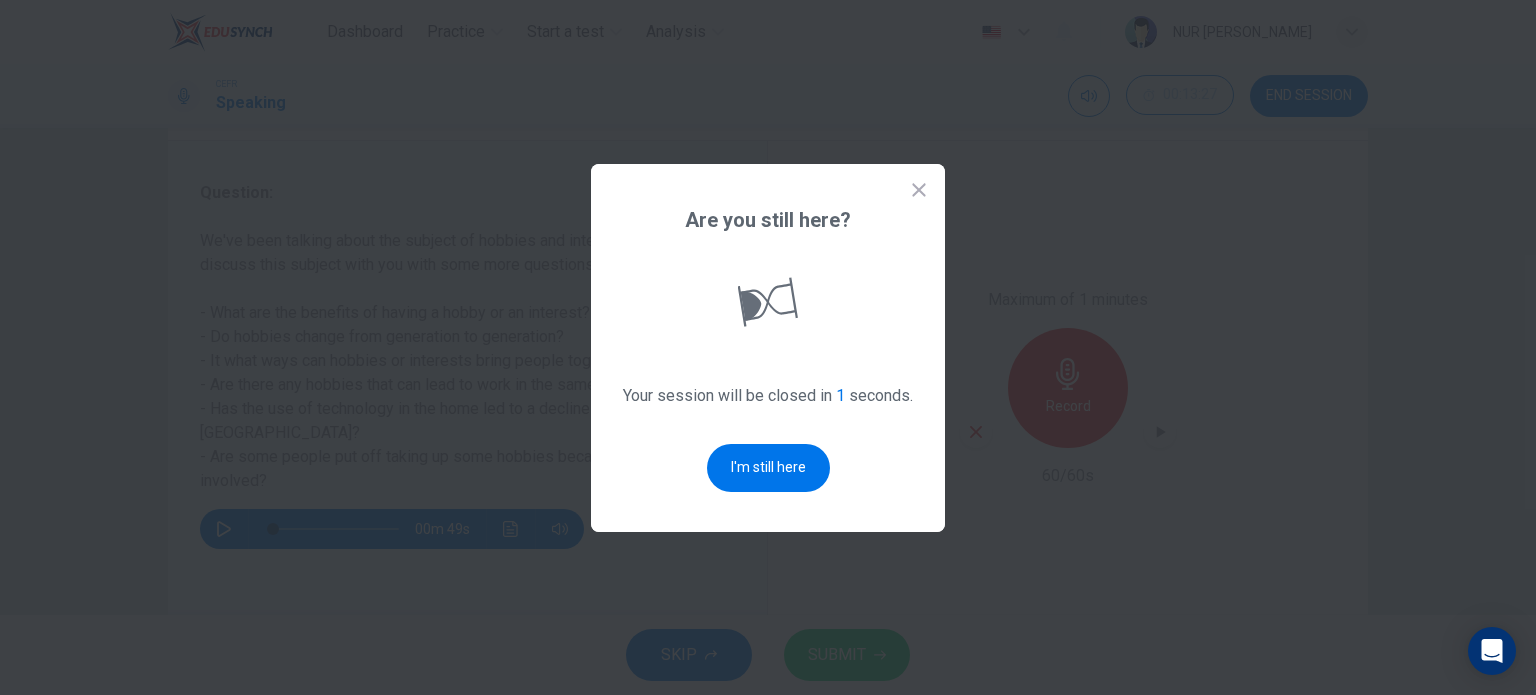 scroll, scrollTop: 0, scrollLeft: 0, axis: both 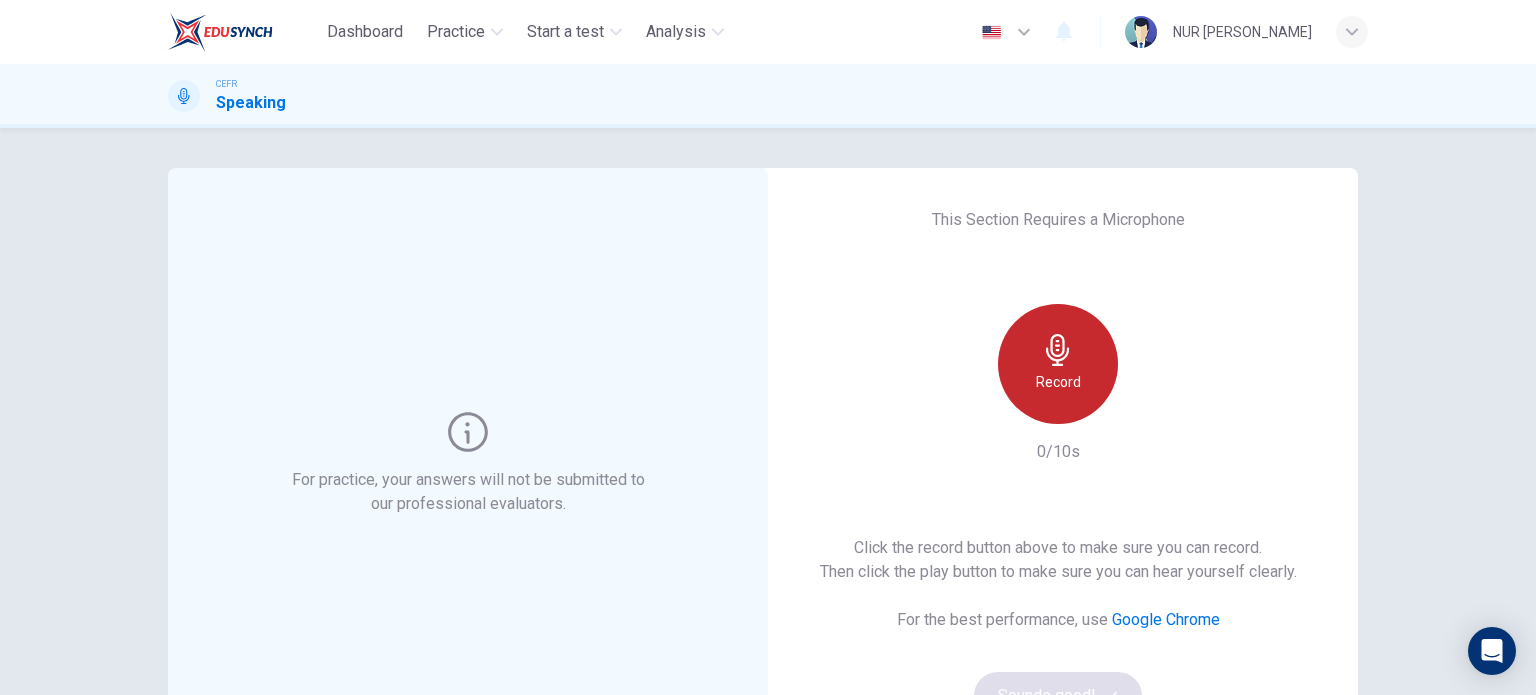 click on "Record" at bounding box center (1058, 382) 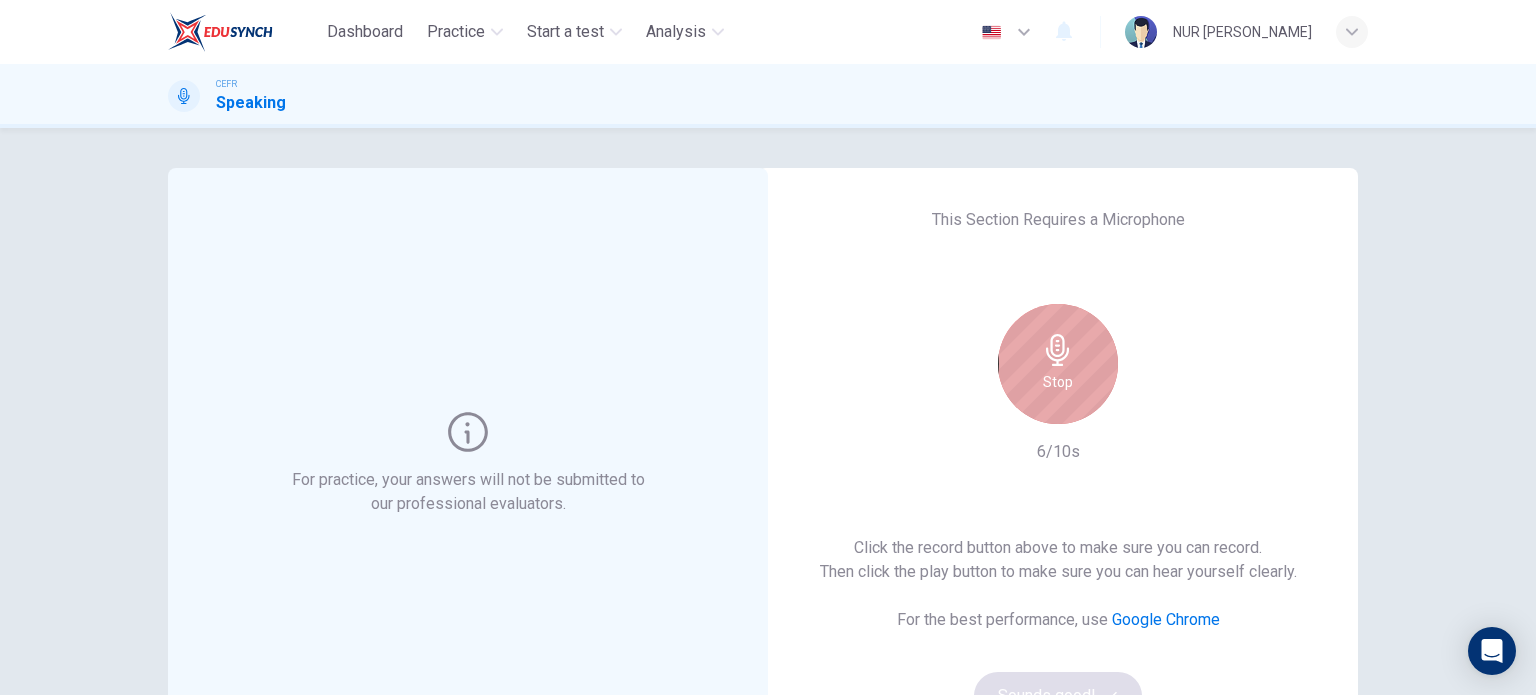click on "Stop" at bounding box center [1058, 382] 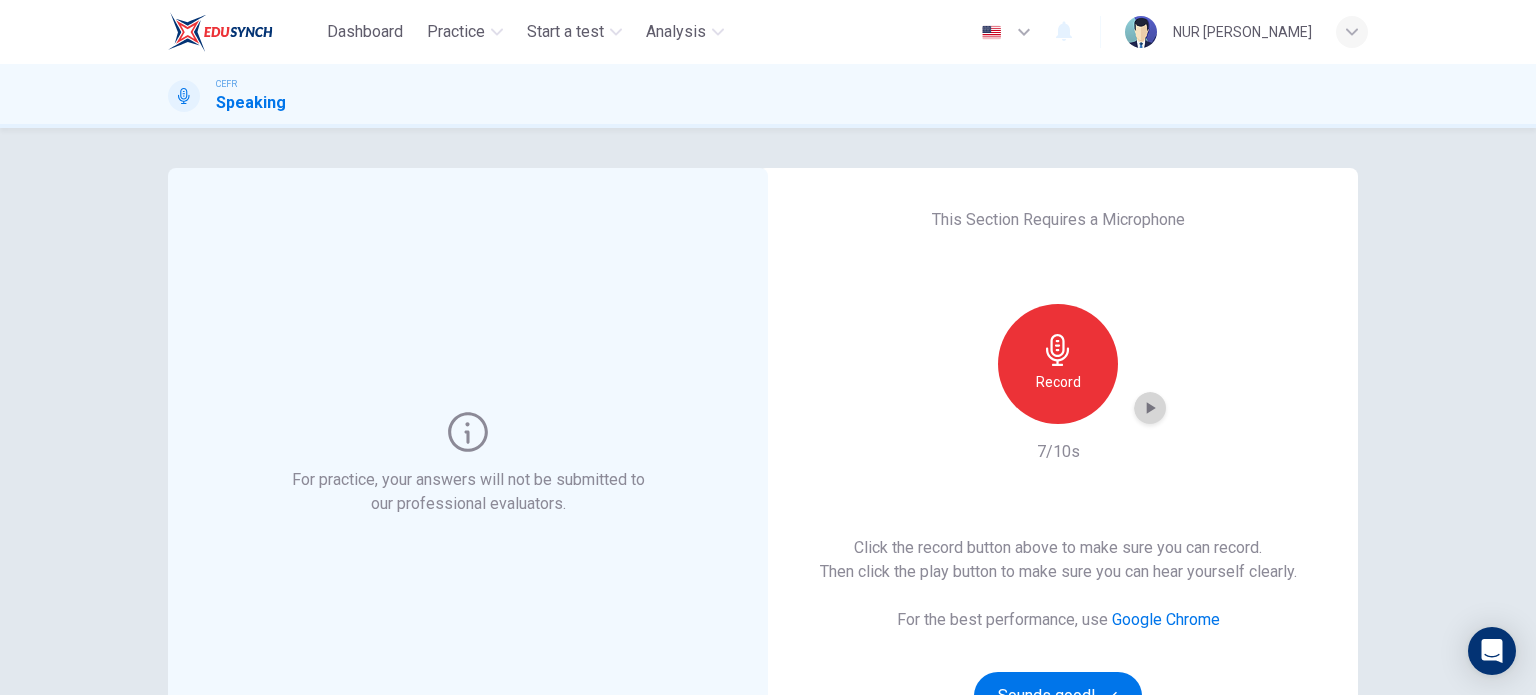 click 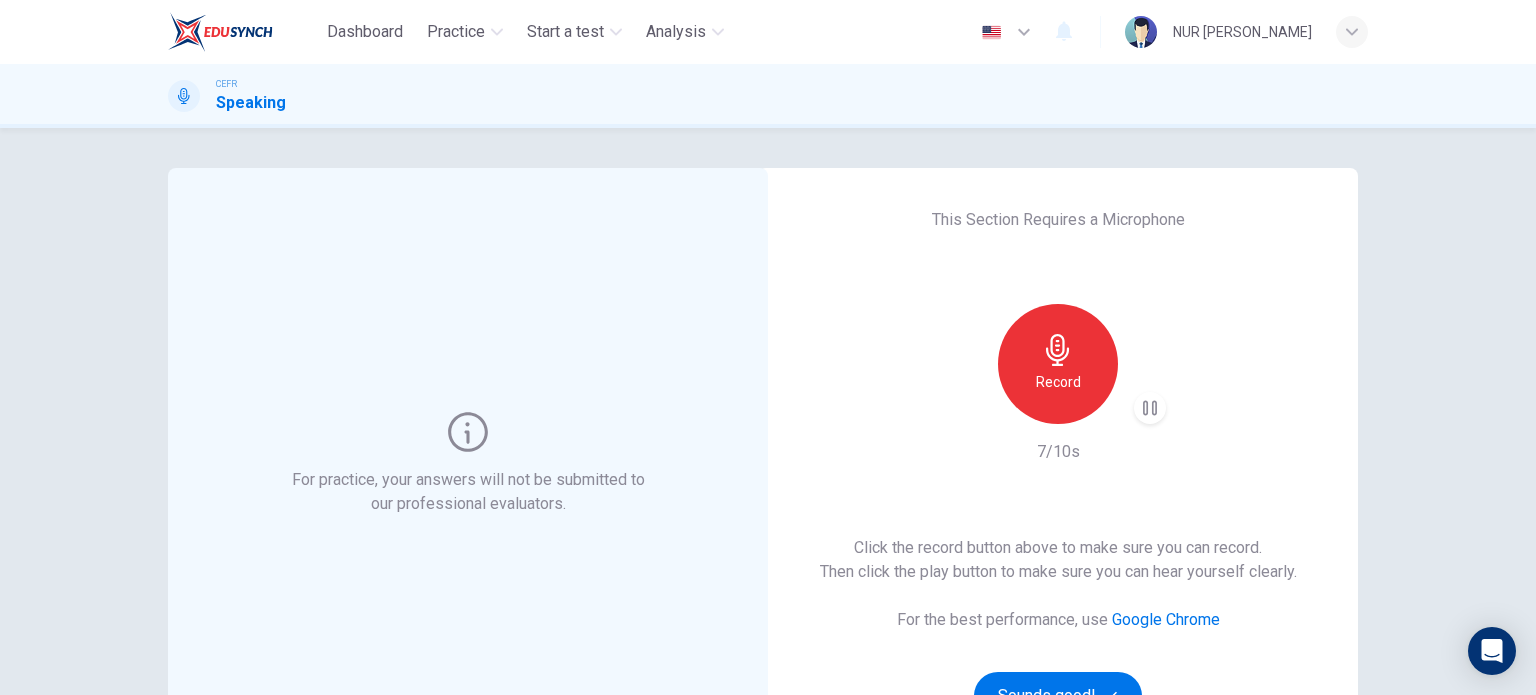 type 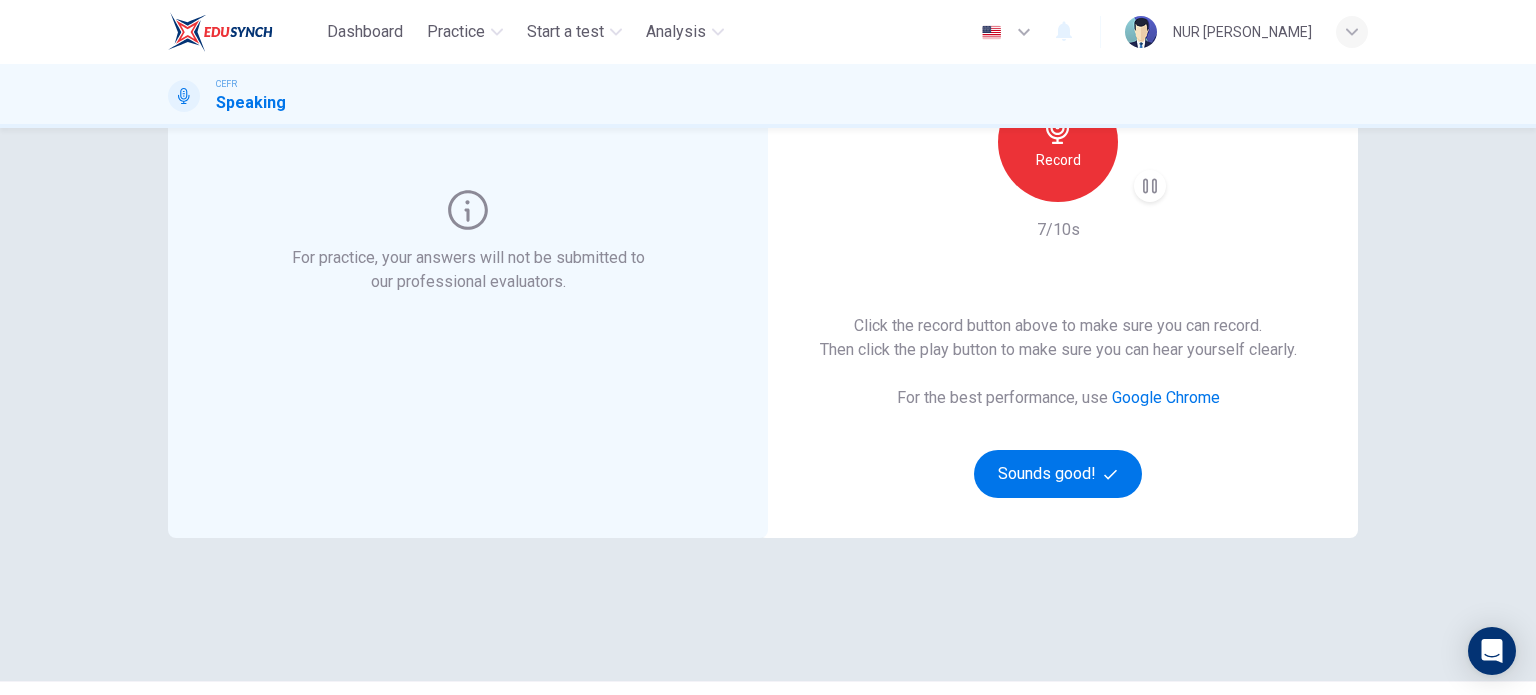 scroll, scrollTop: 224, scrollLeft: 0, axis: vertical 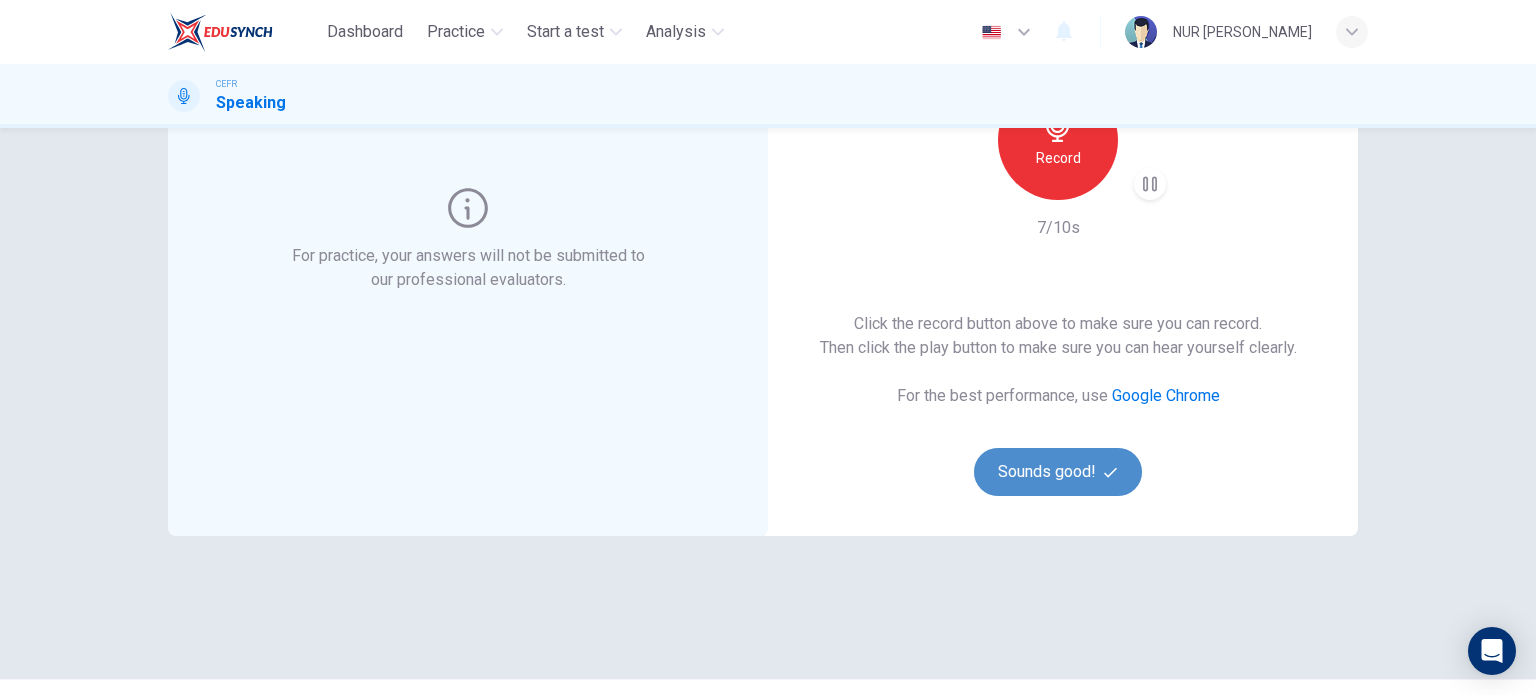 click on "Sounds good!" at bounding box center [1058, 472] 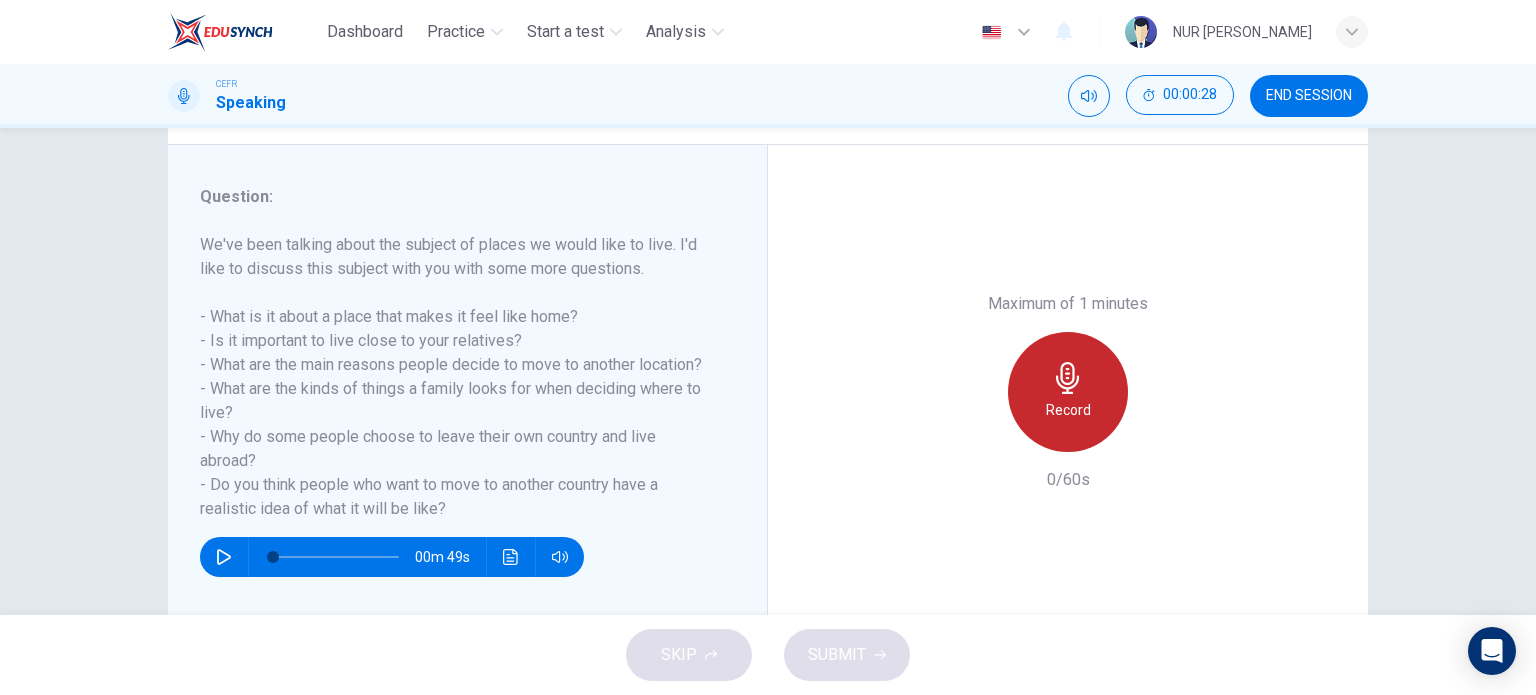 click on "Record" at bounding box center [1068, 410] 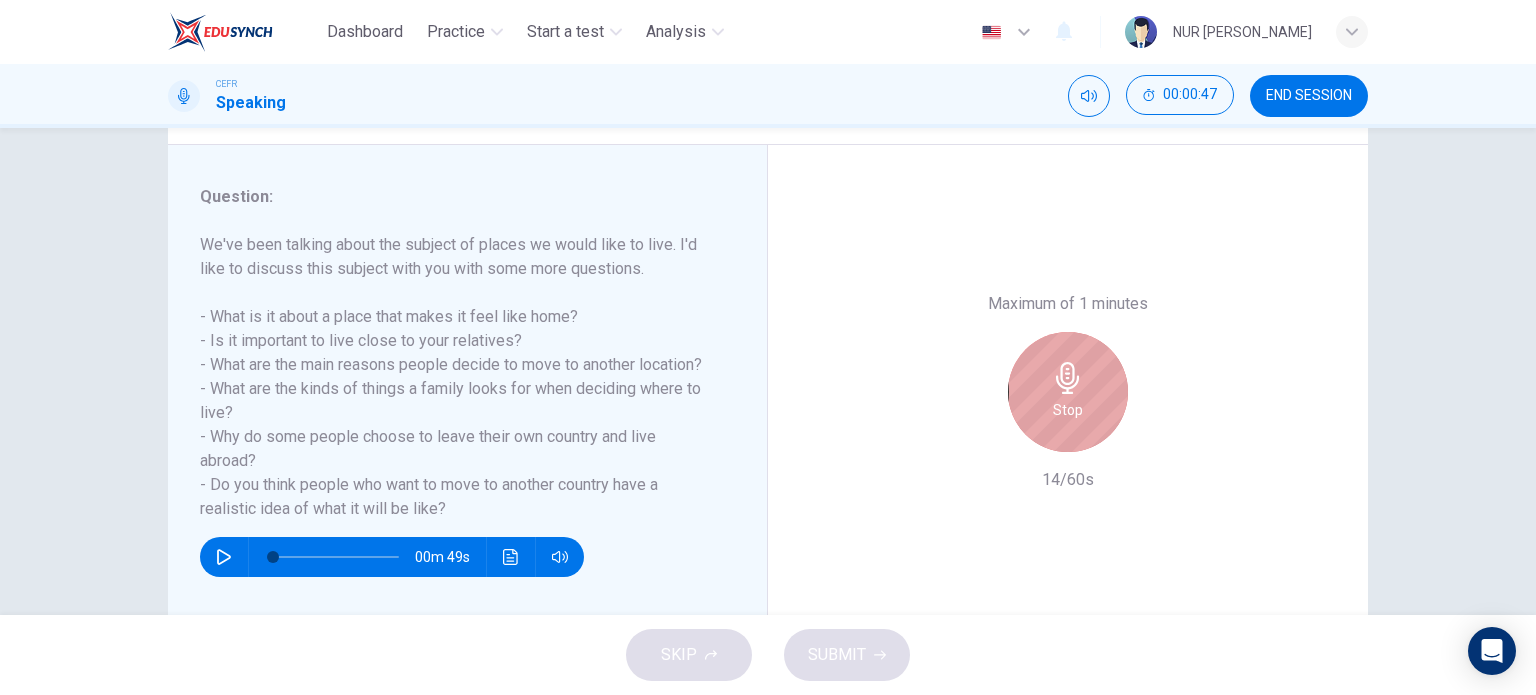 click on "Stop" at bounding box center (1068, 410) 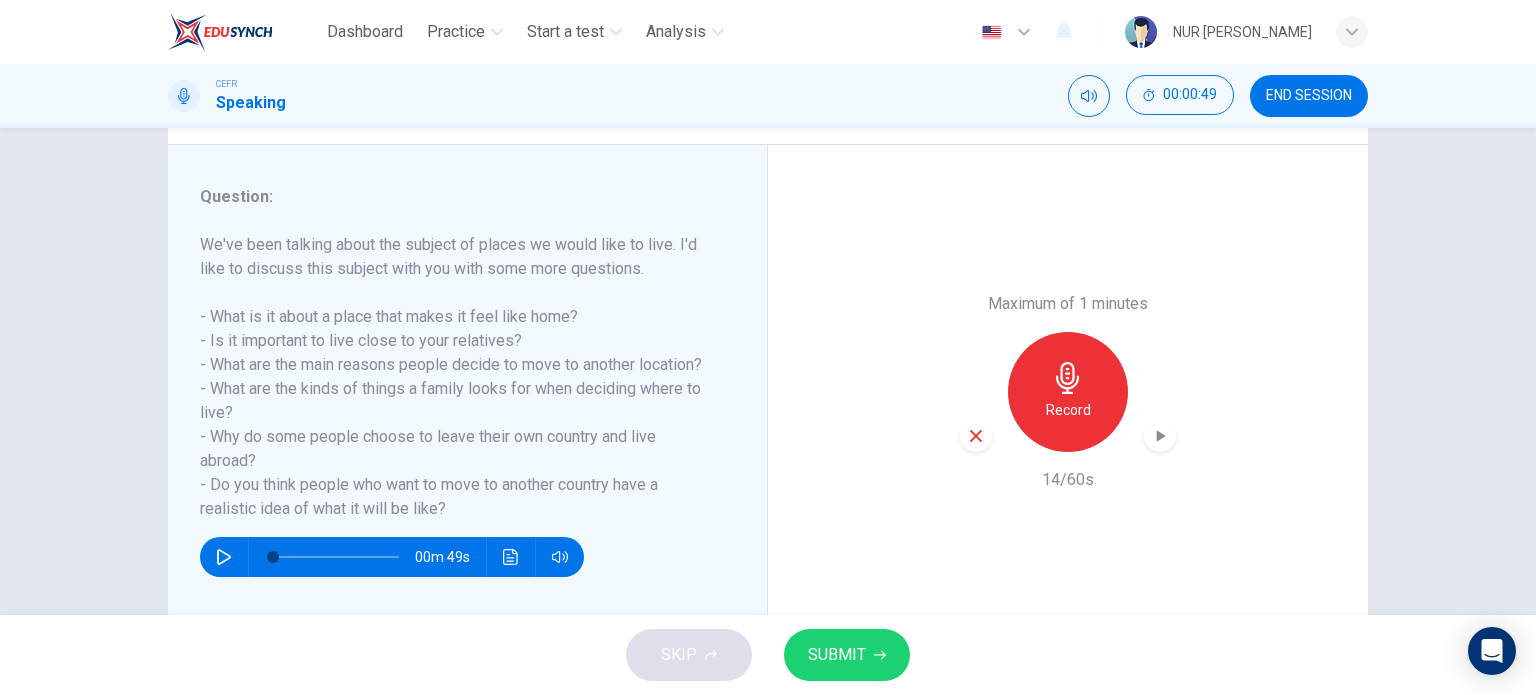 click 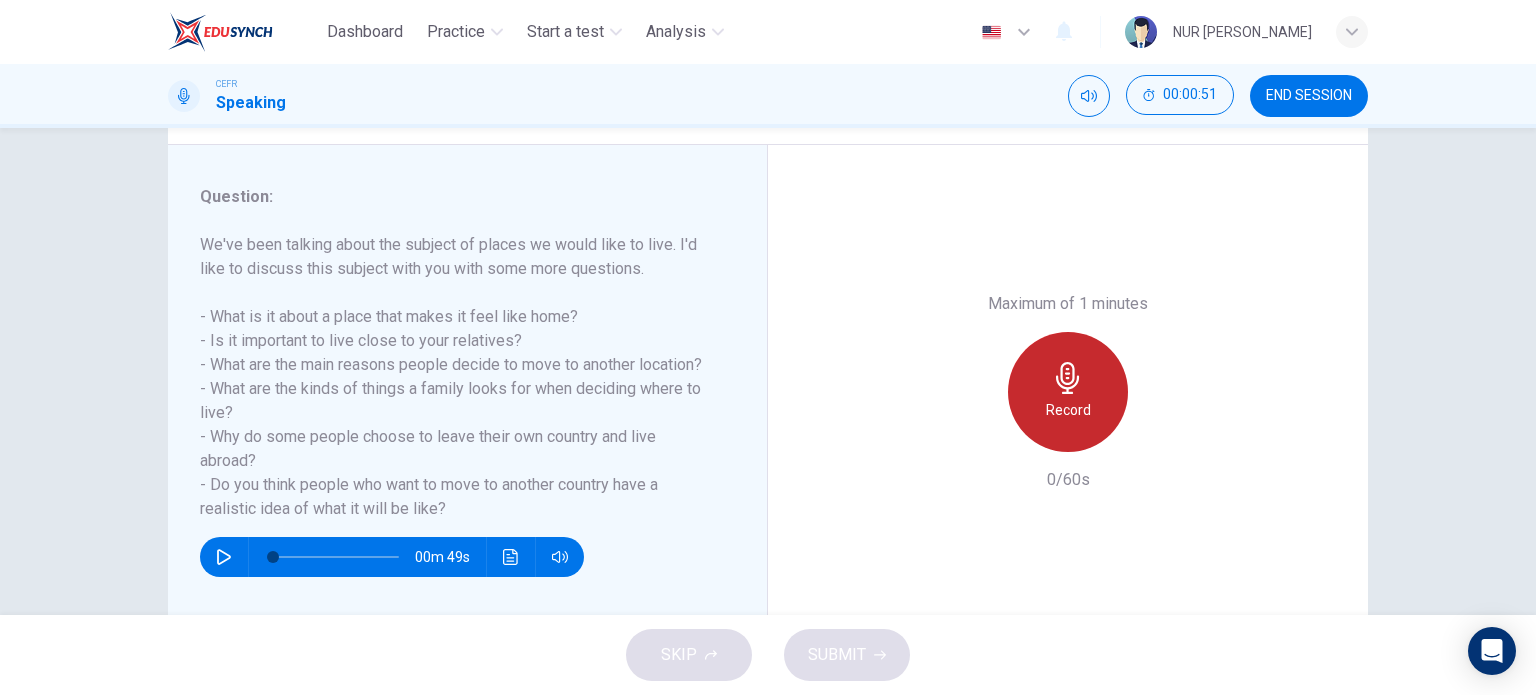 click on "Record" at bounding box center (1068, 392) 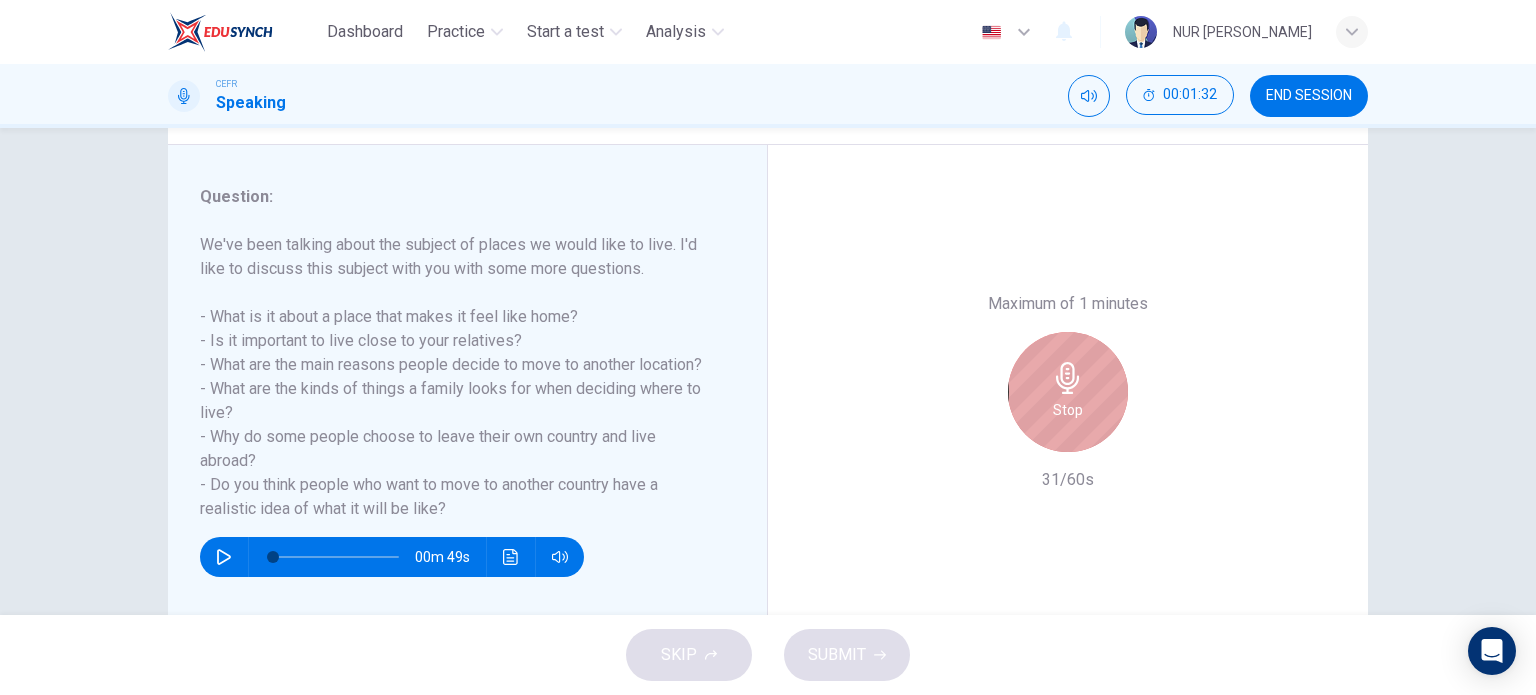 click 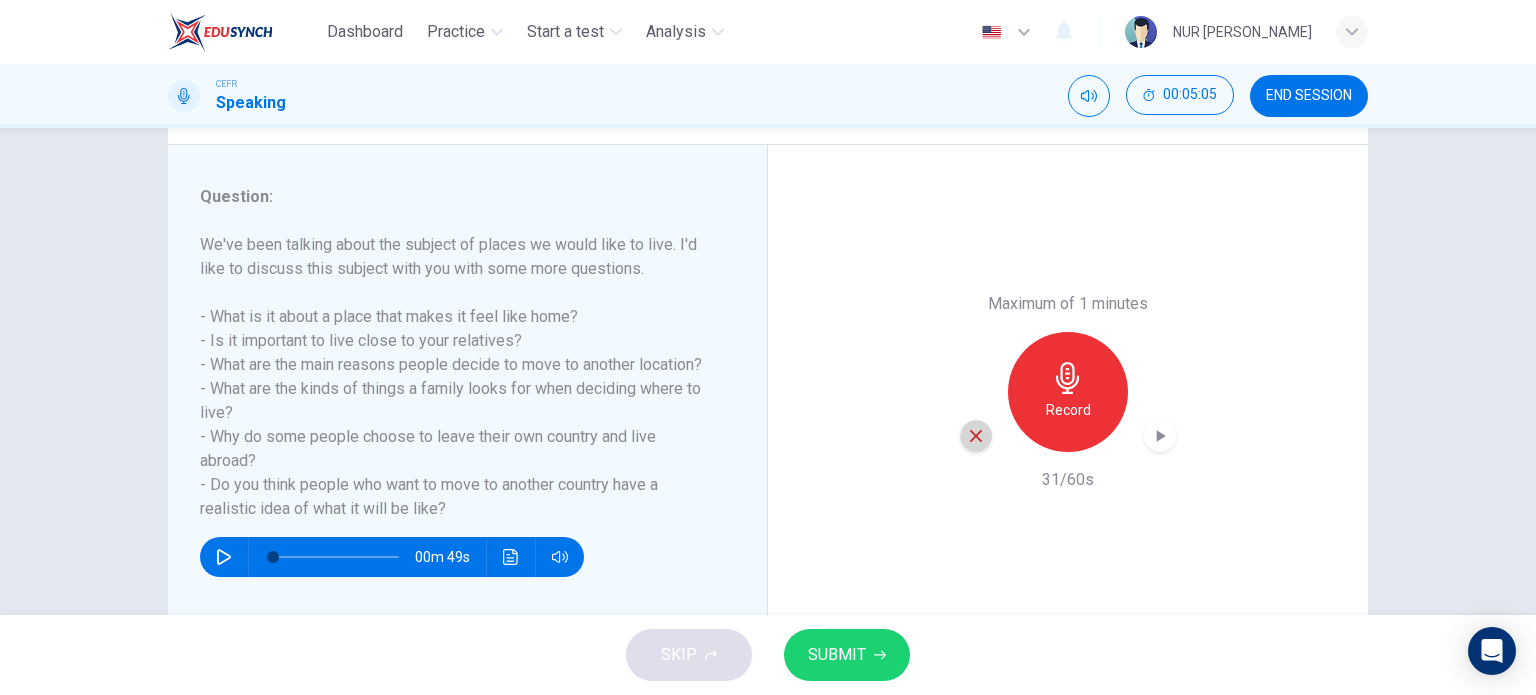 click at bounding box center (976, 436) 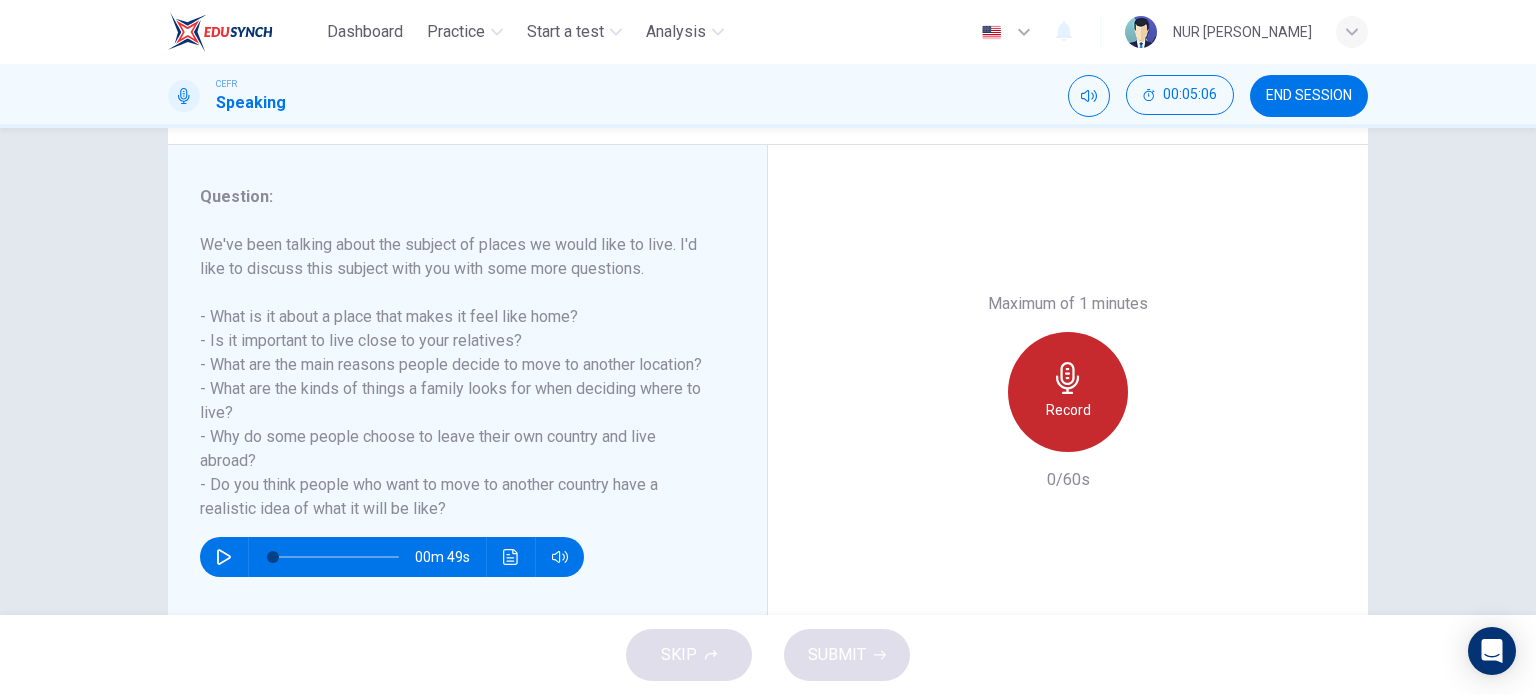 click on "Record" at bounding box center (1068, 410) 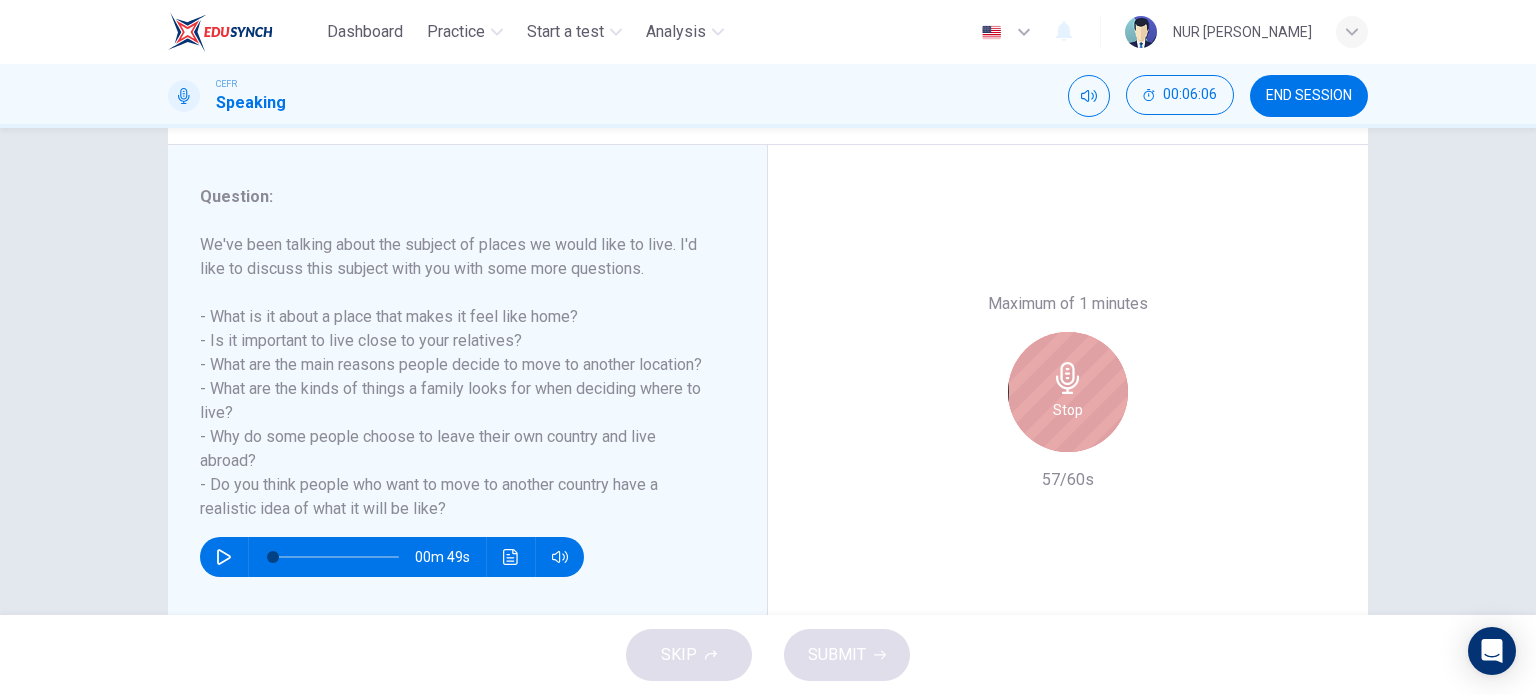 click 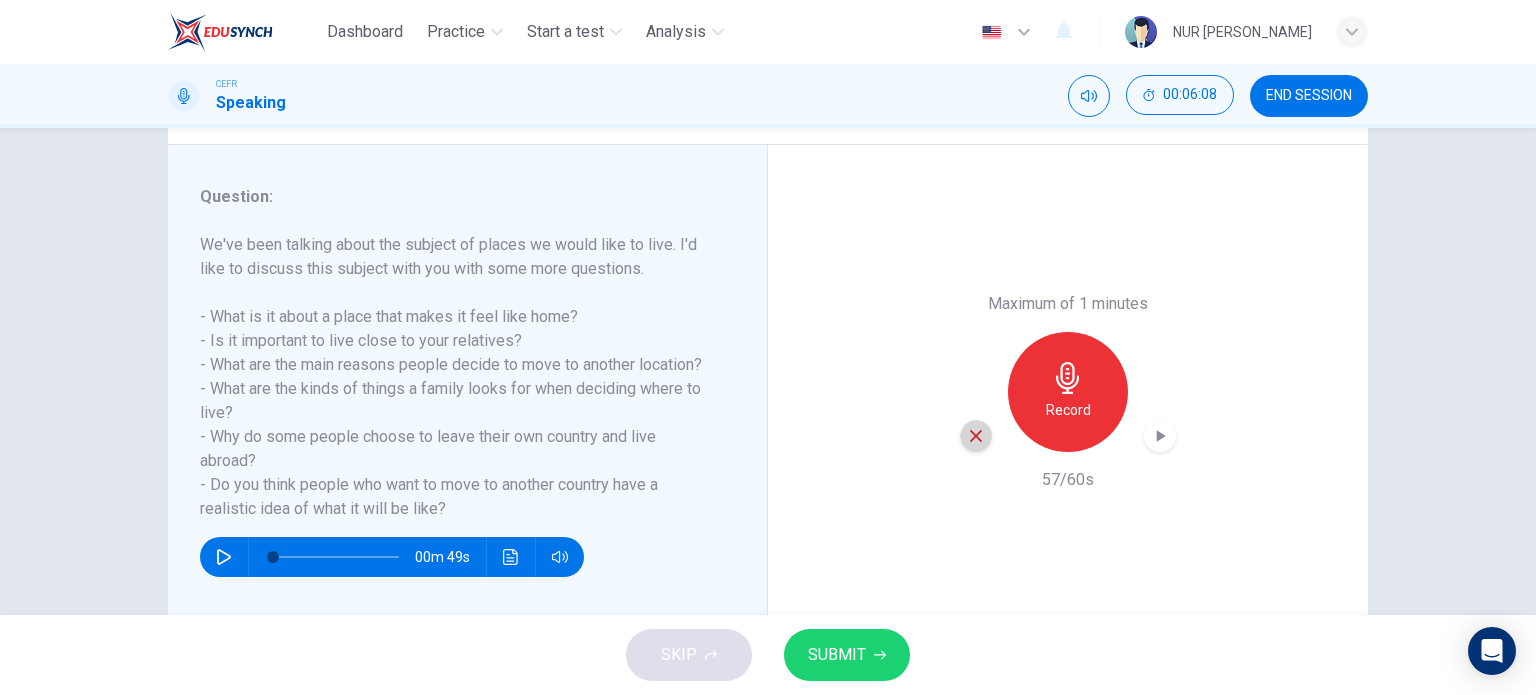 click 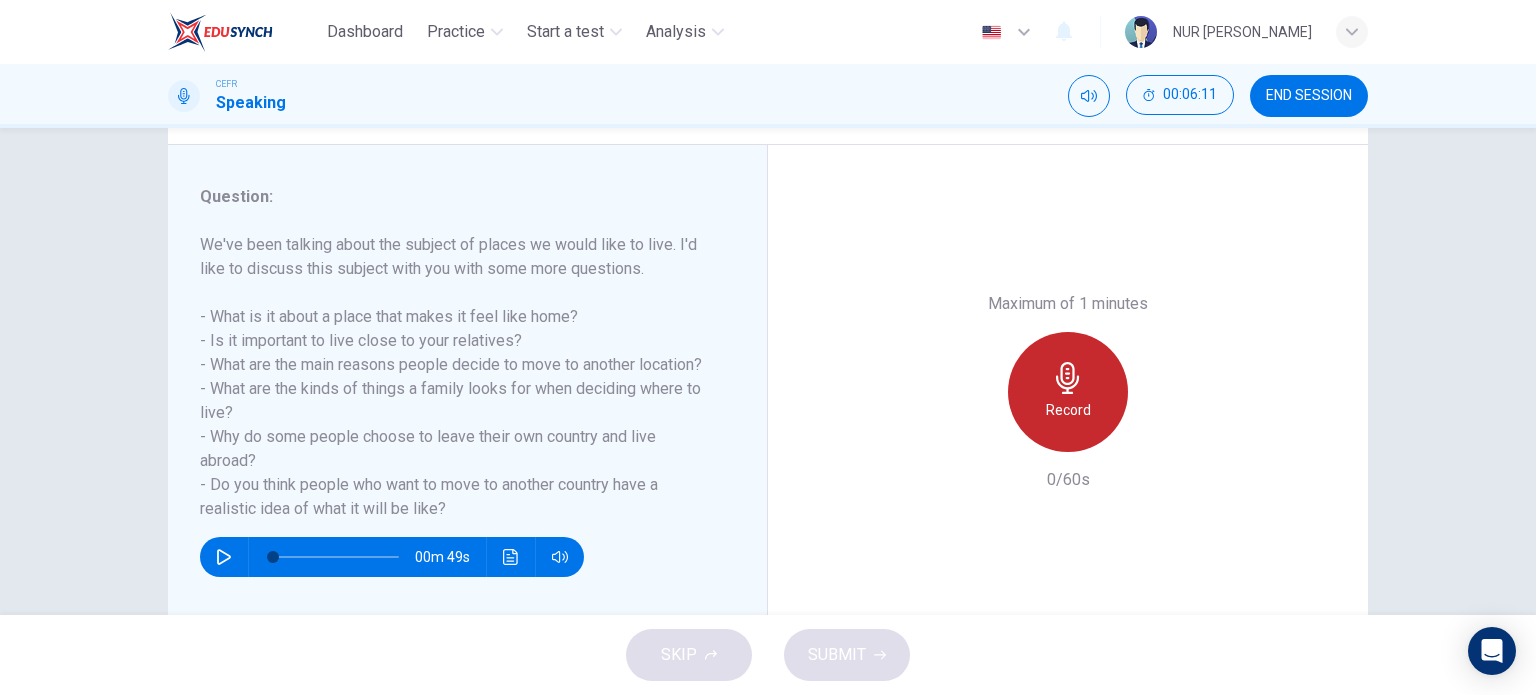 click 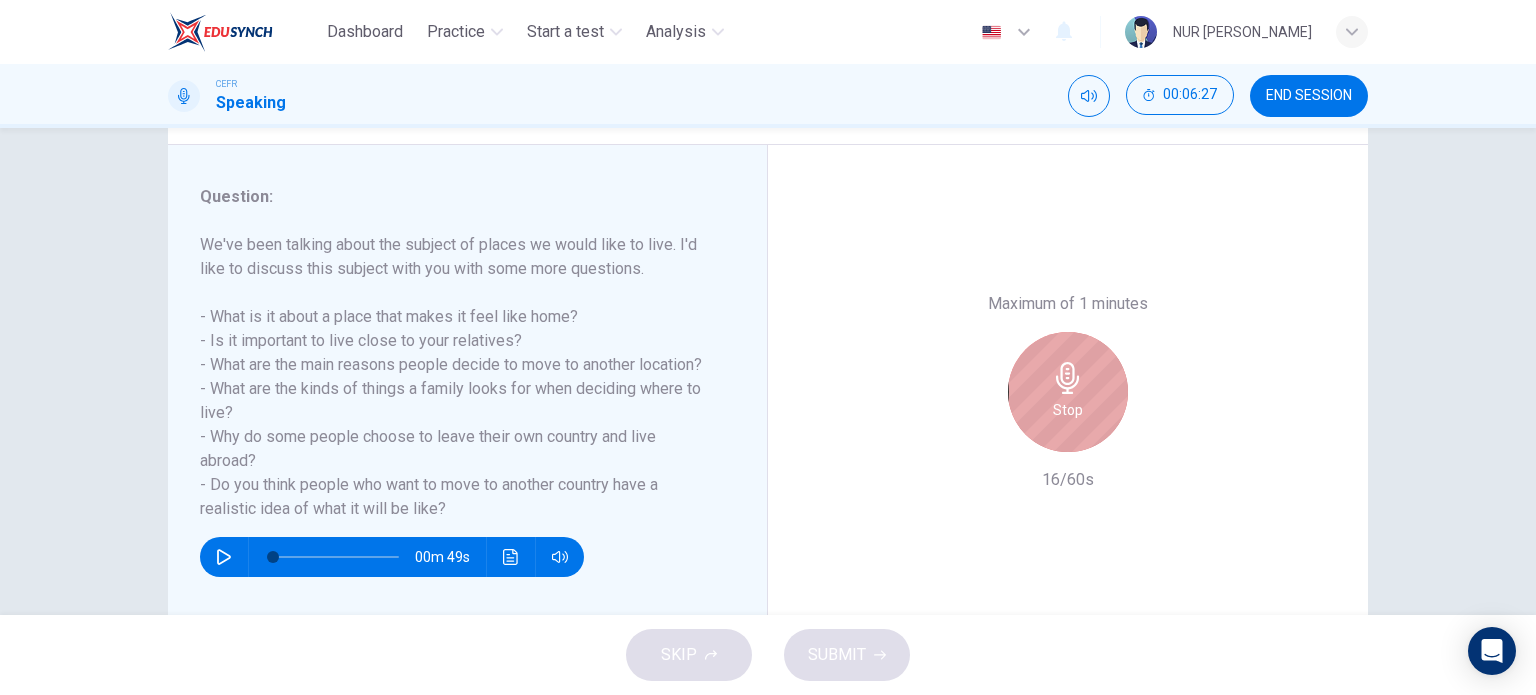 click 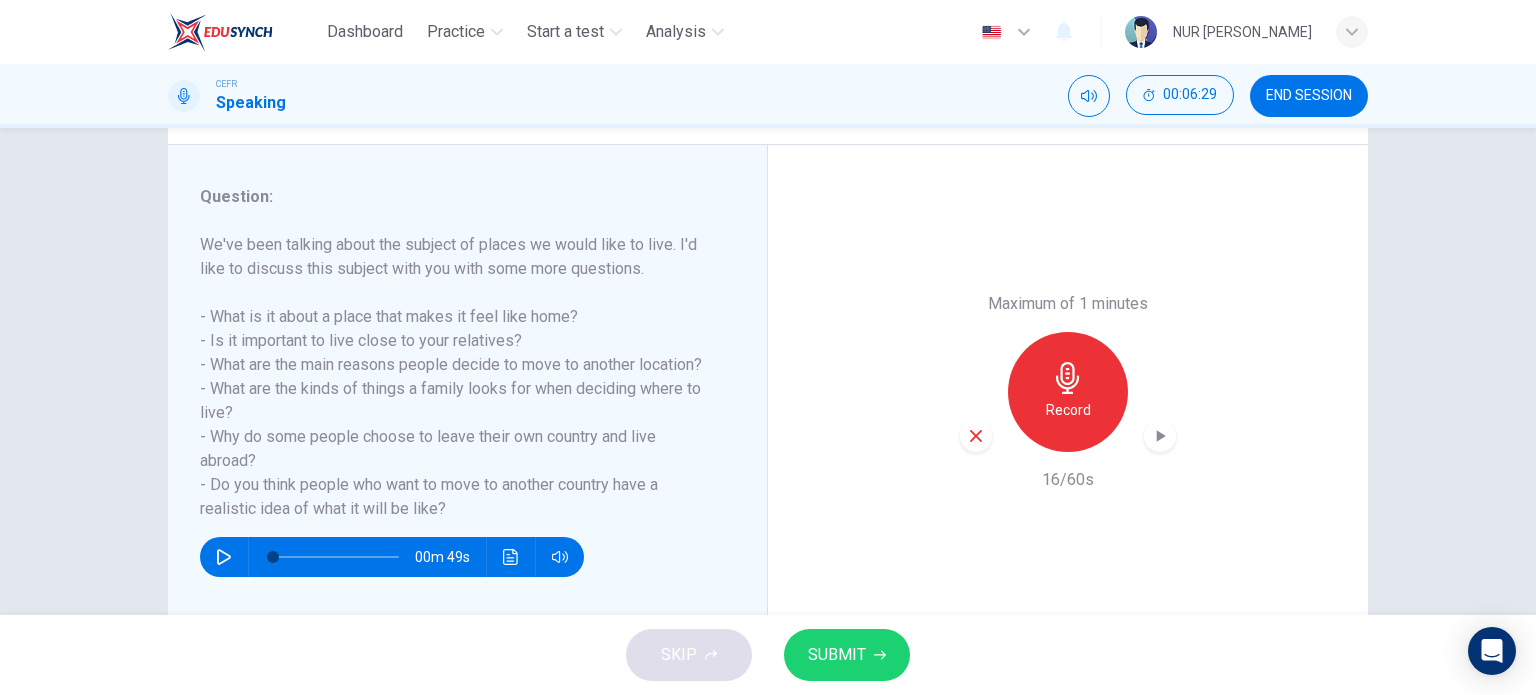click 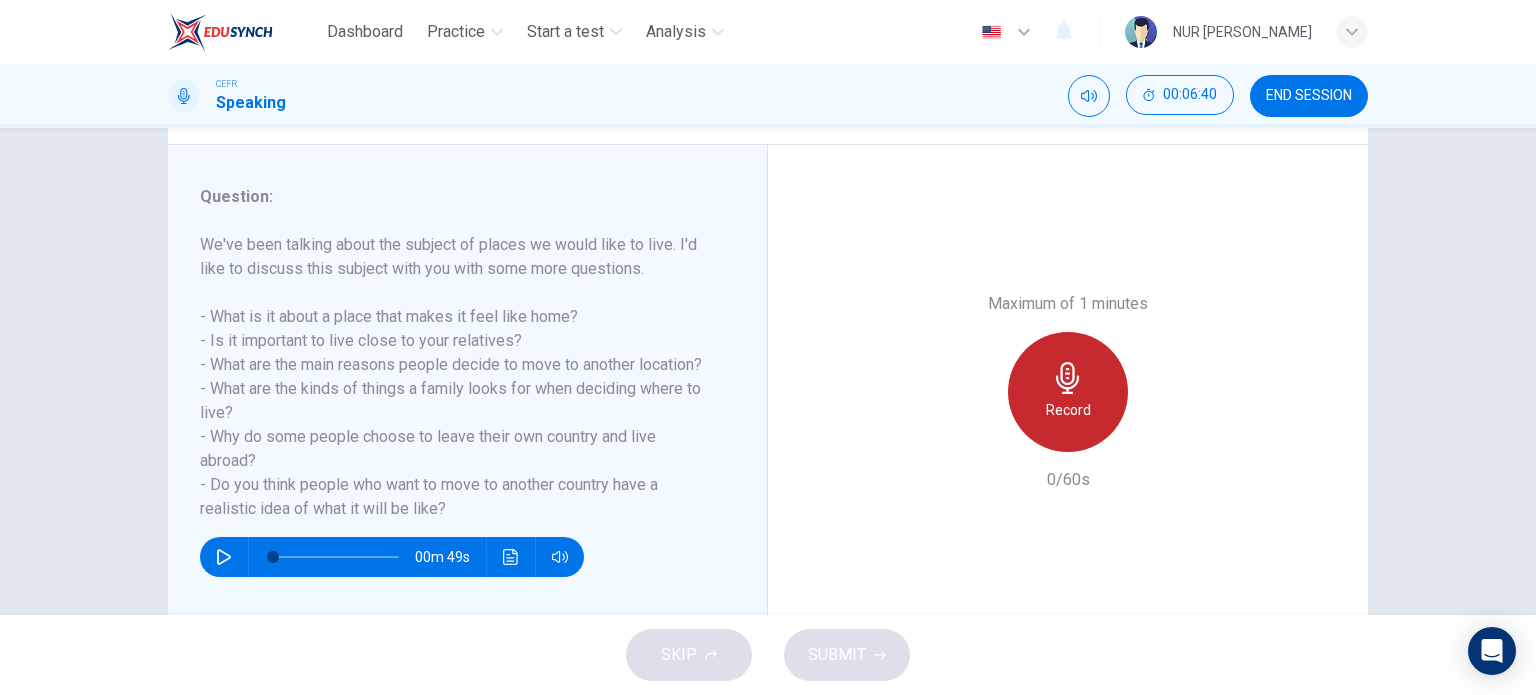 click 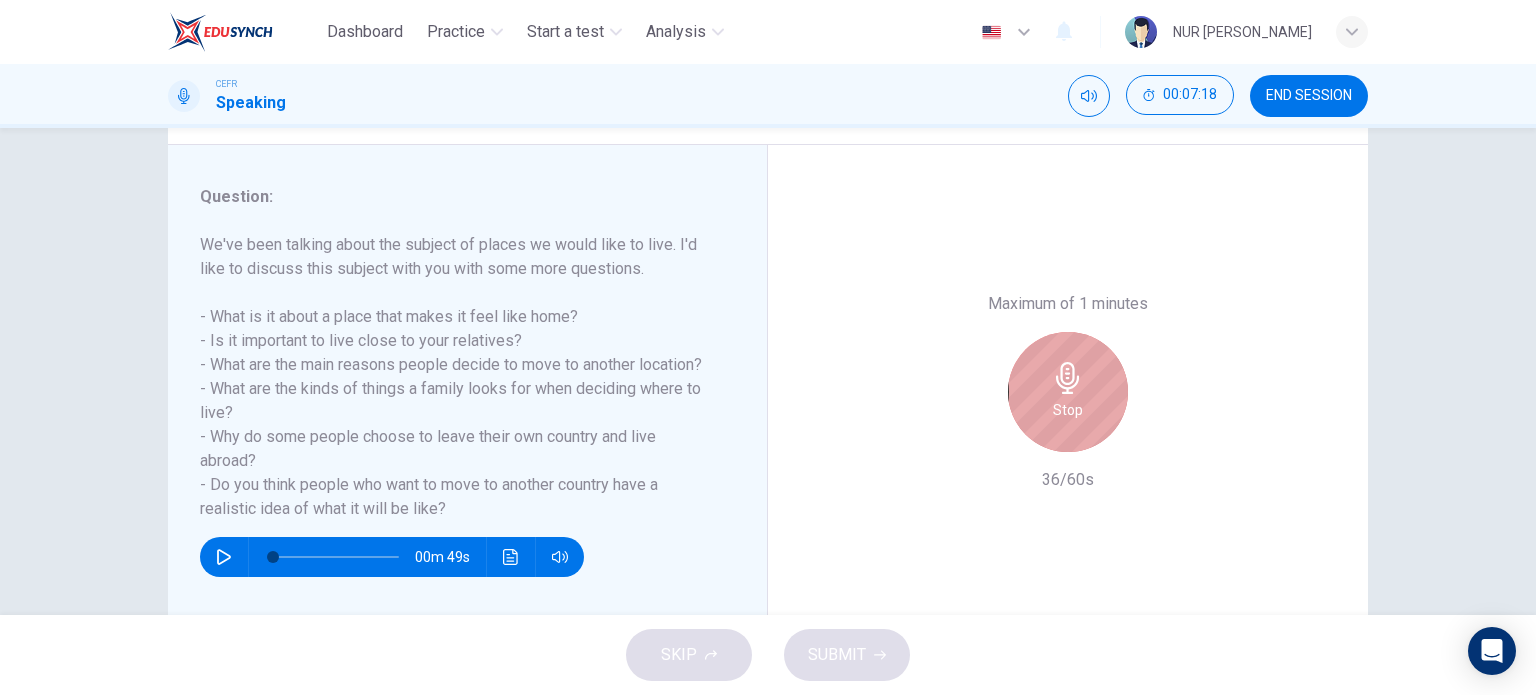 click on "Stop" at bounding box center (1068, 410) 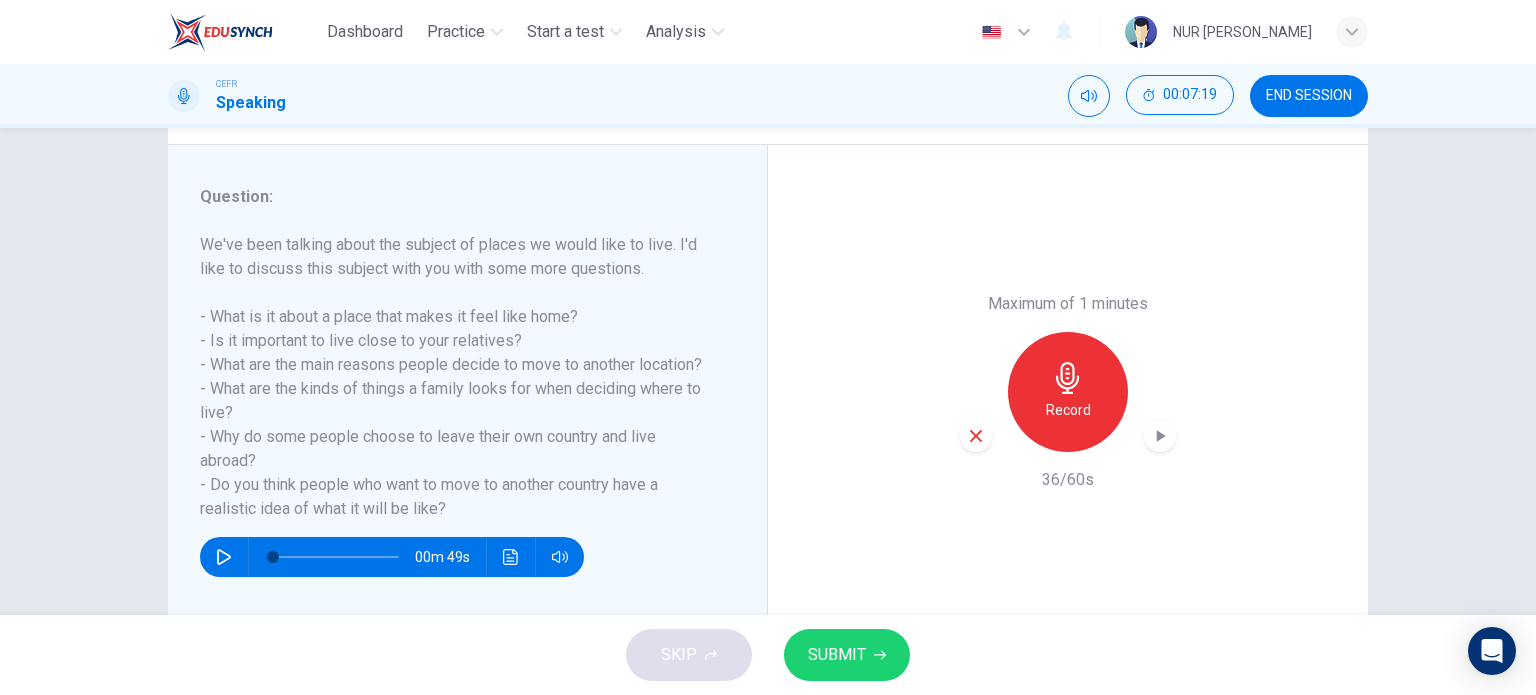 click 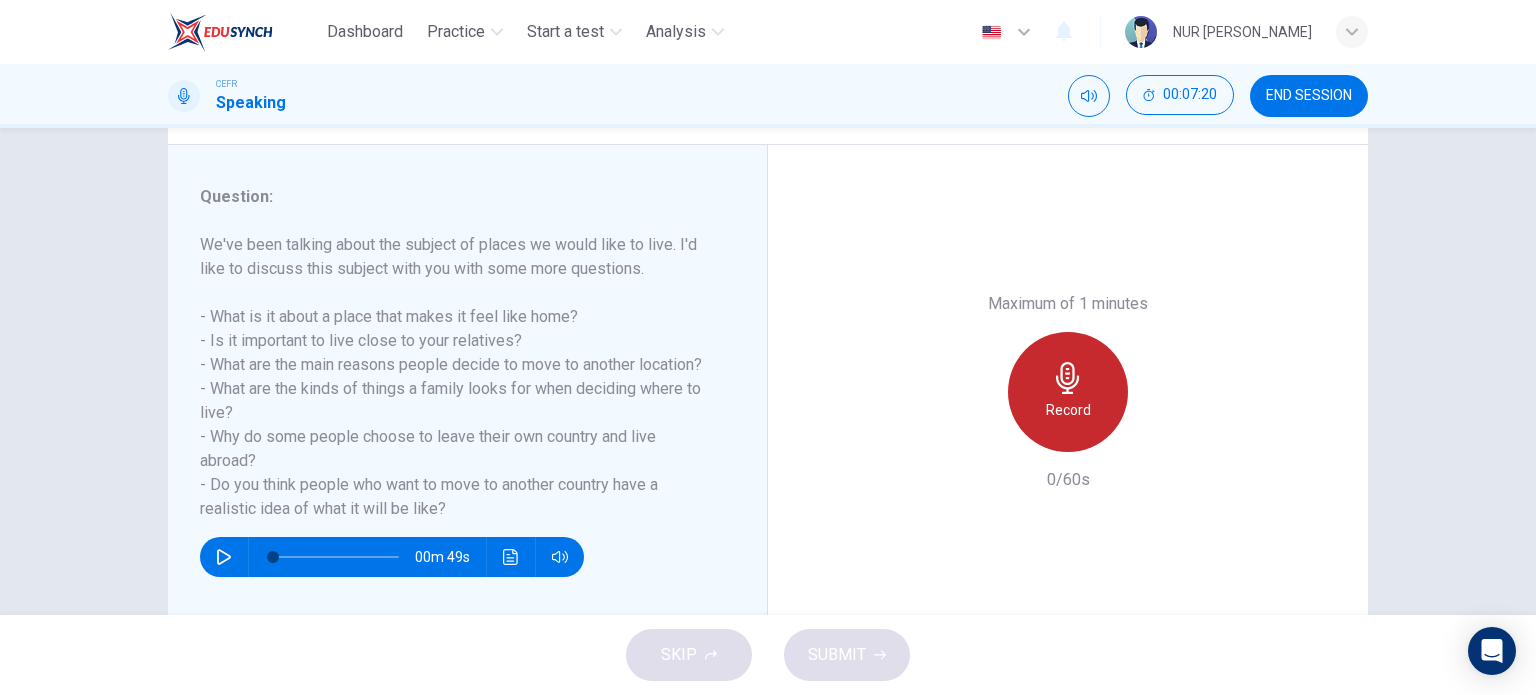 click on "Record" at bounding box center (1068, 410) 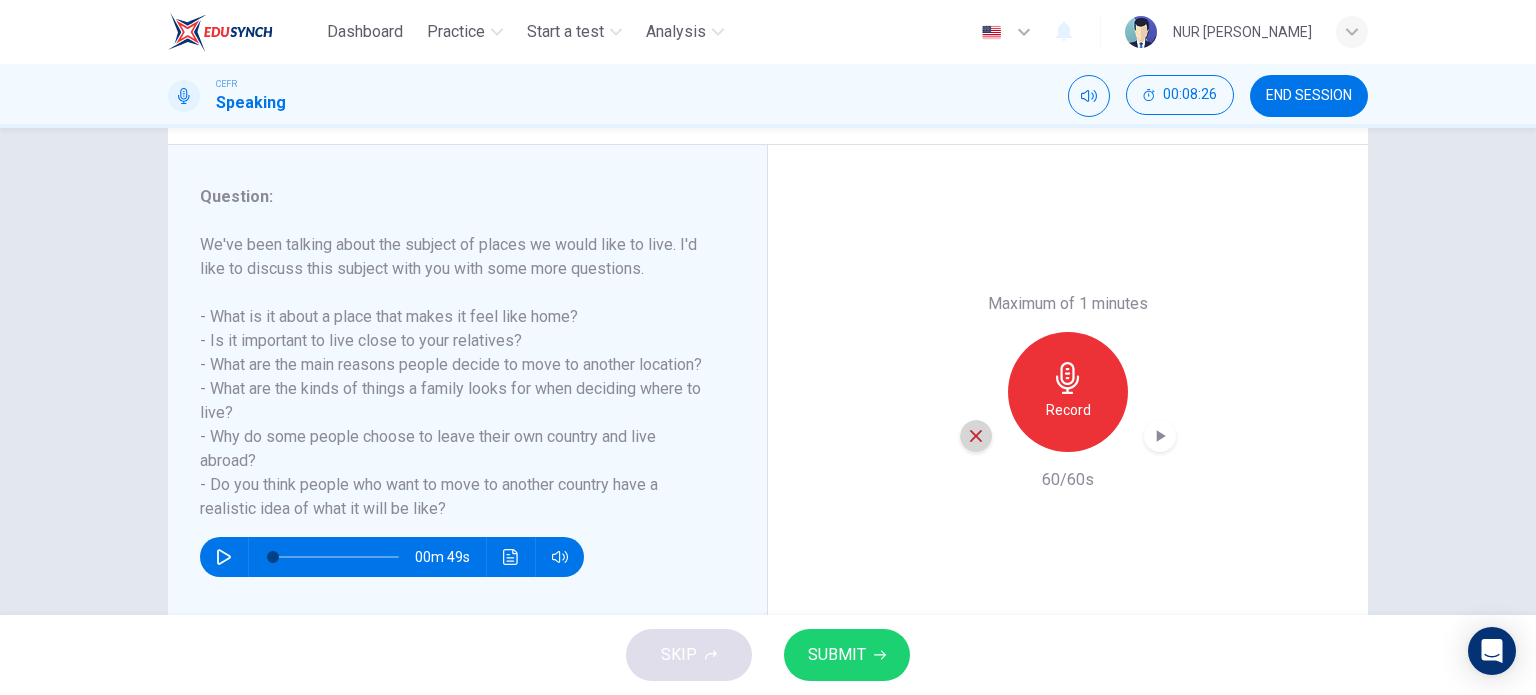 click 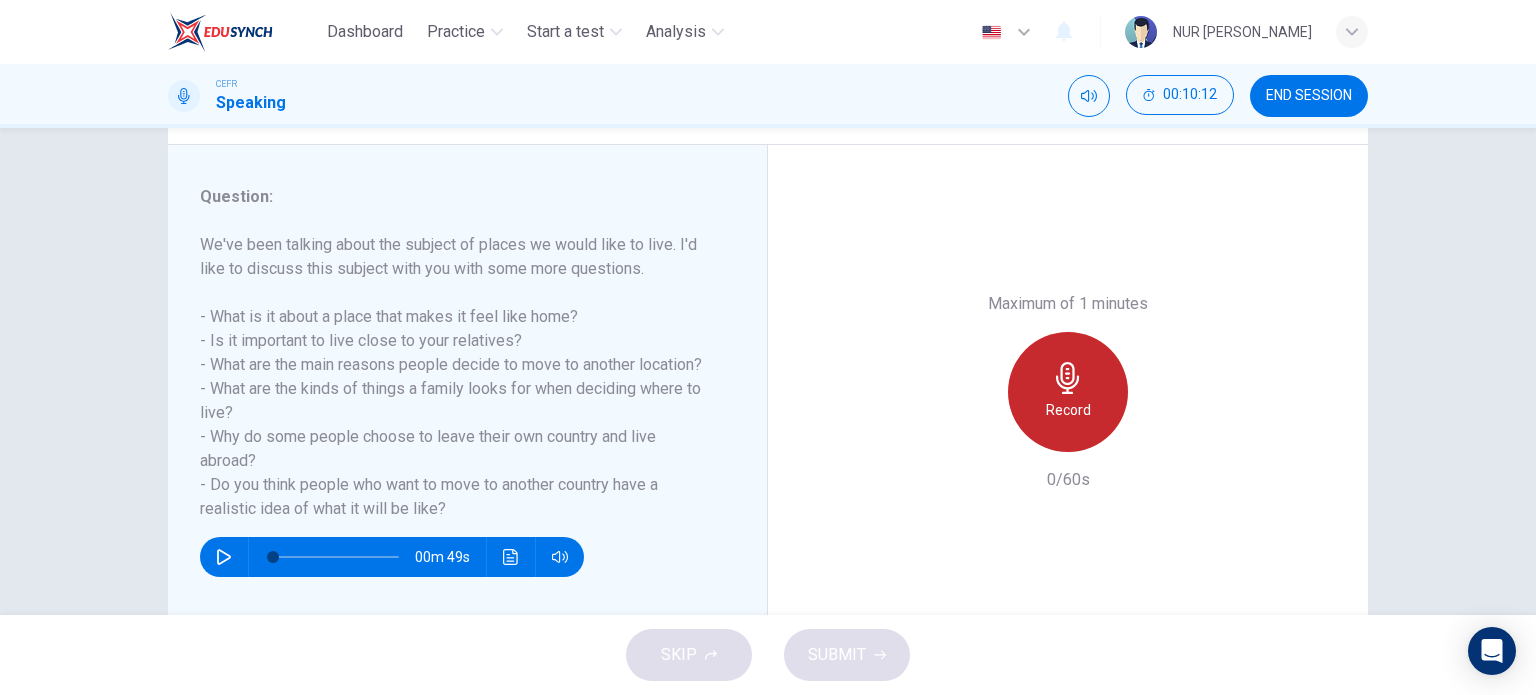 click on "Record" at bounding box center (1068, 392) 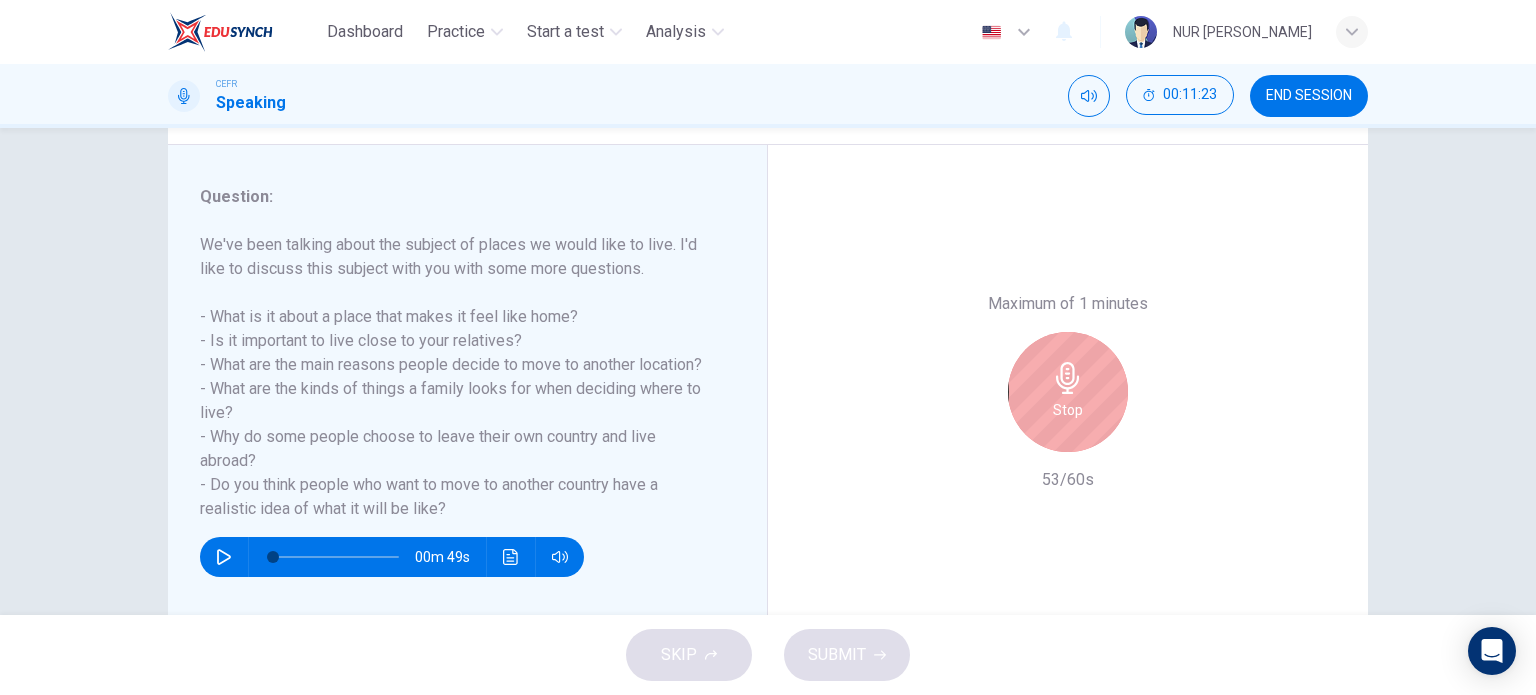 type 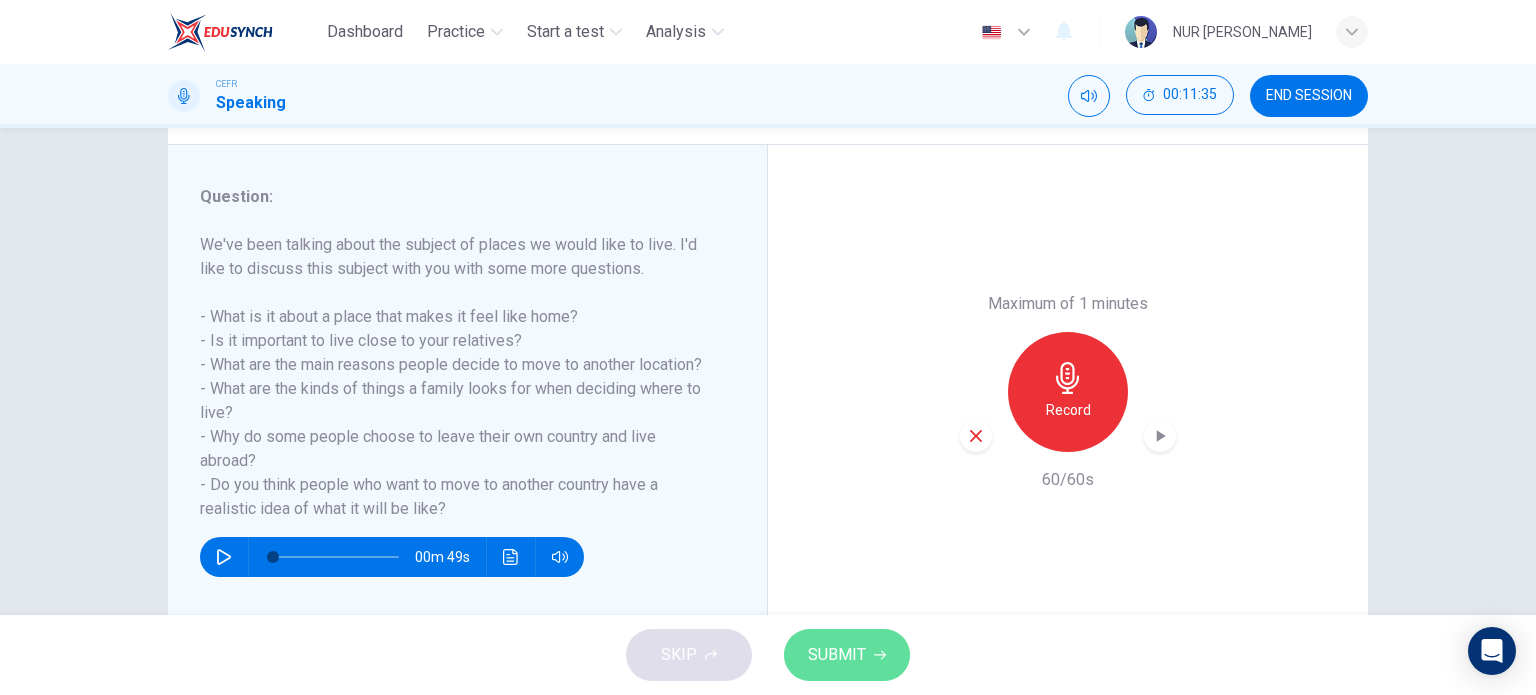 click on "SUBMIT" at bounding box center [837, 655] 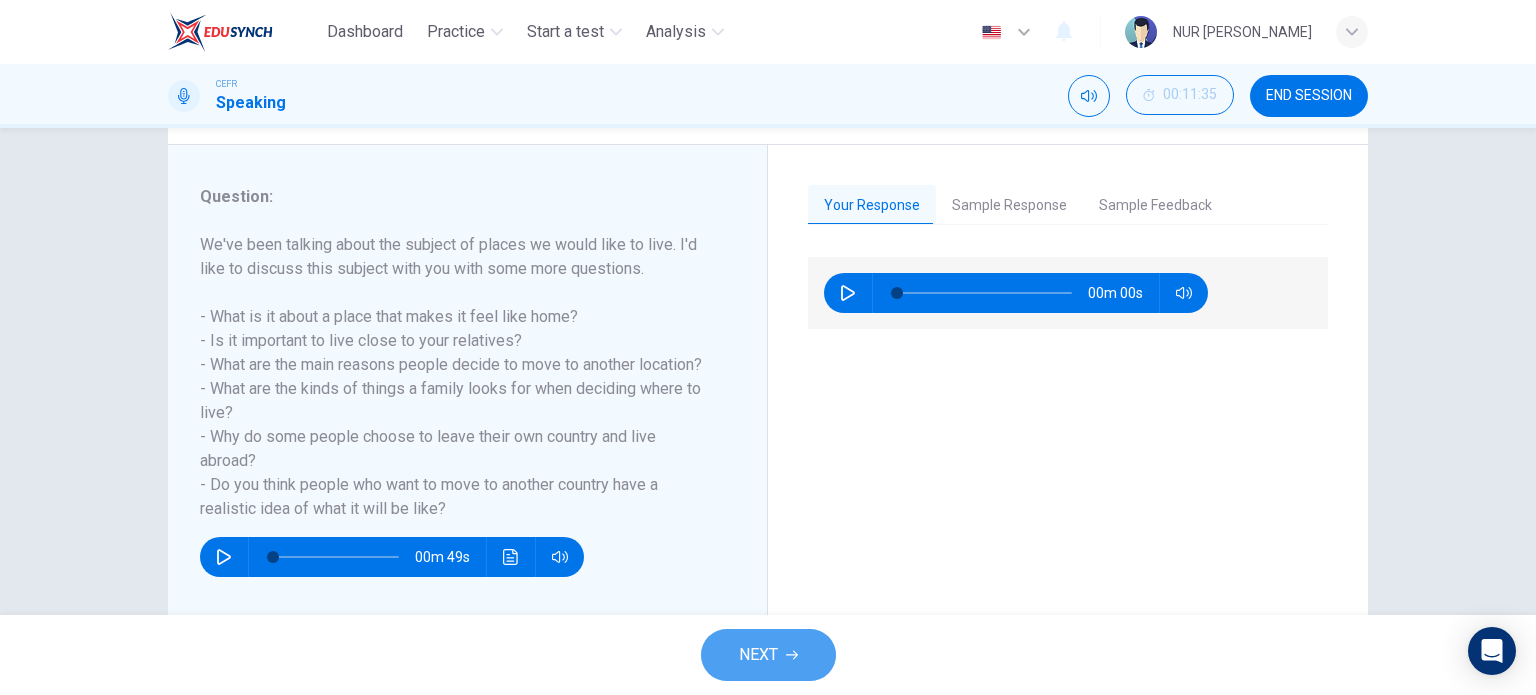 click on "NEXT" at bounding box center [768, 655] 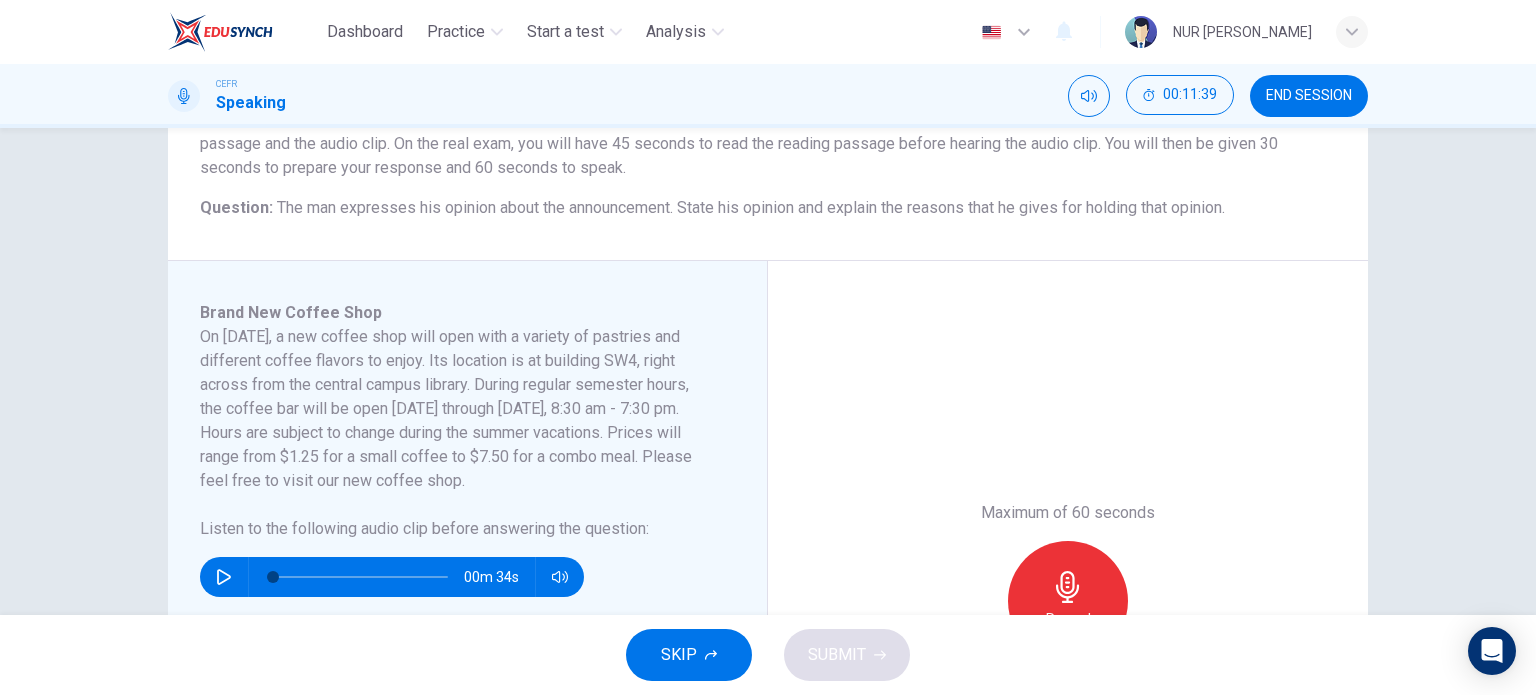 scroll, scrollTop: 204, scrollLeft: 0, axis: vertical 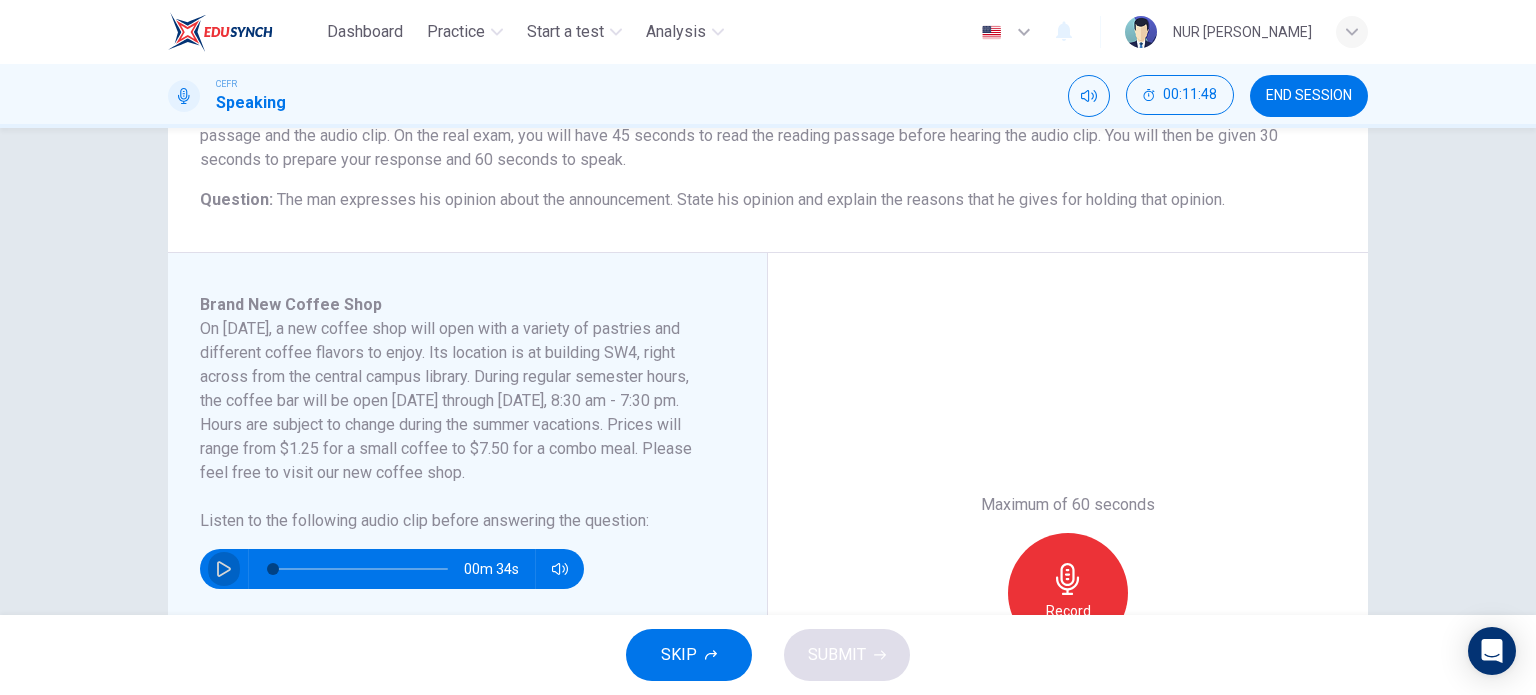 click 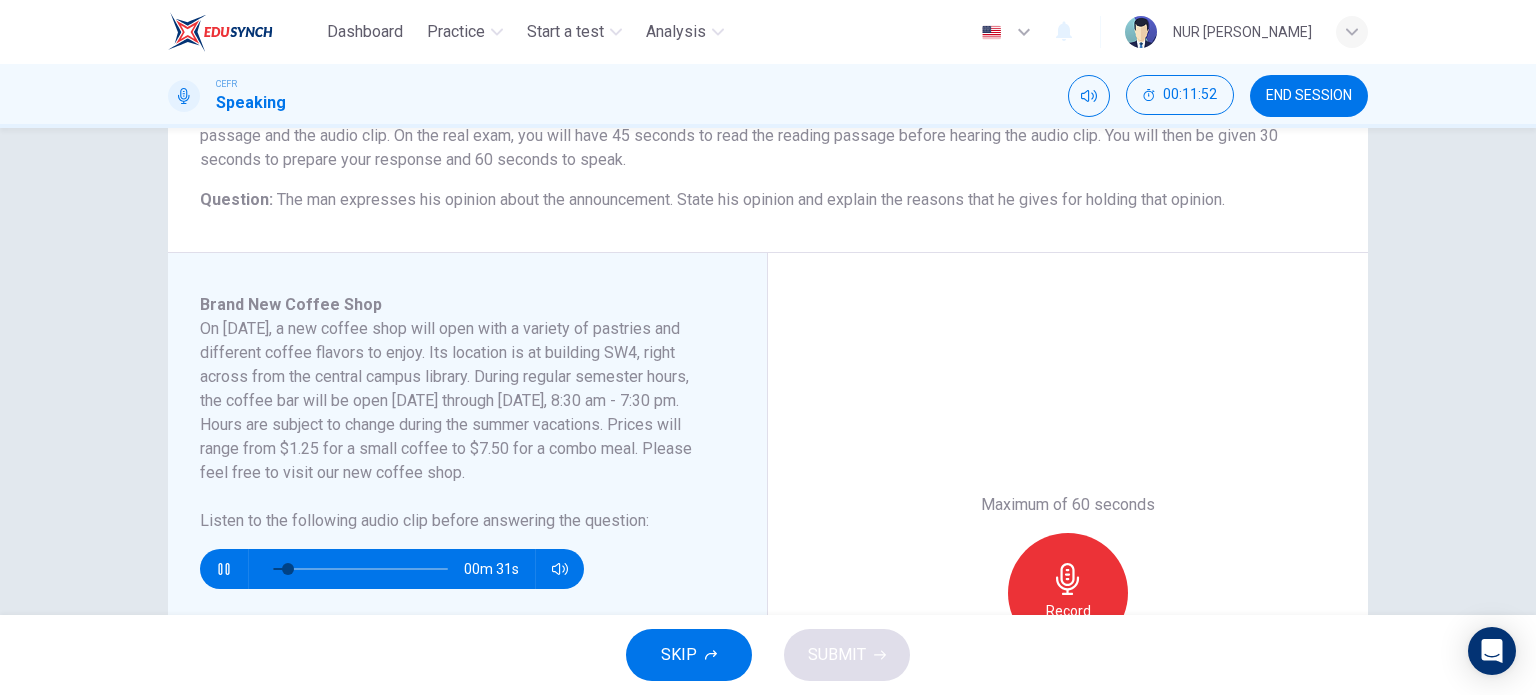 type on "12" 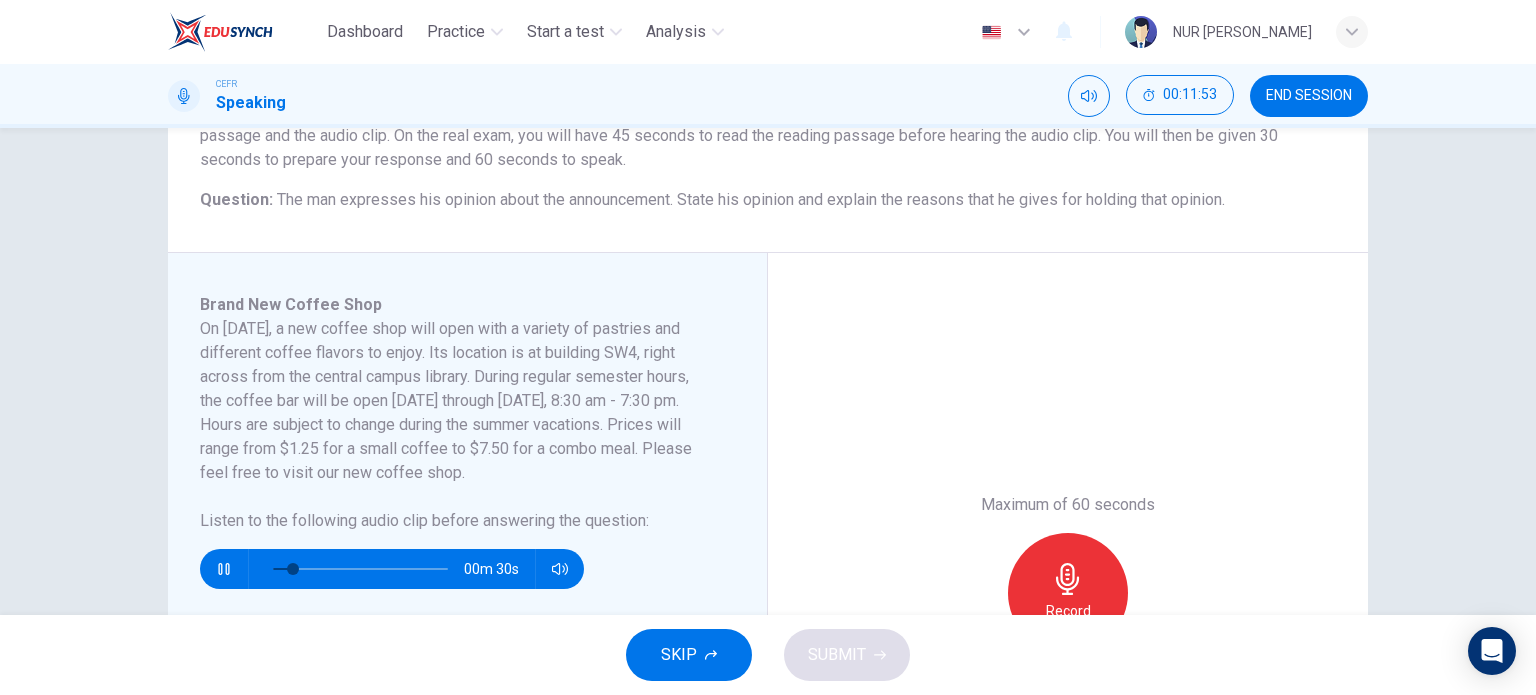type 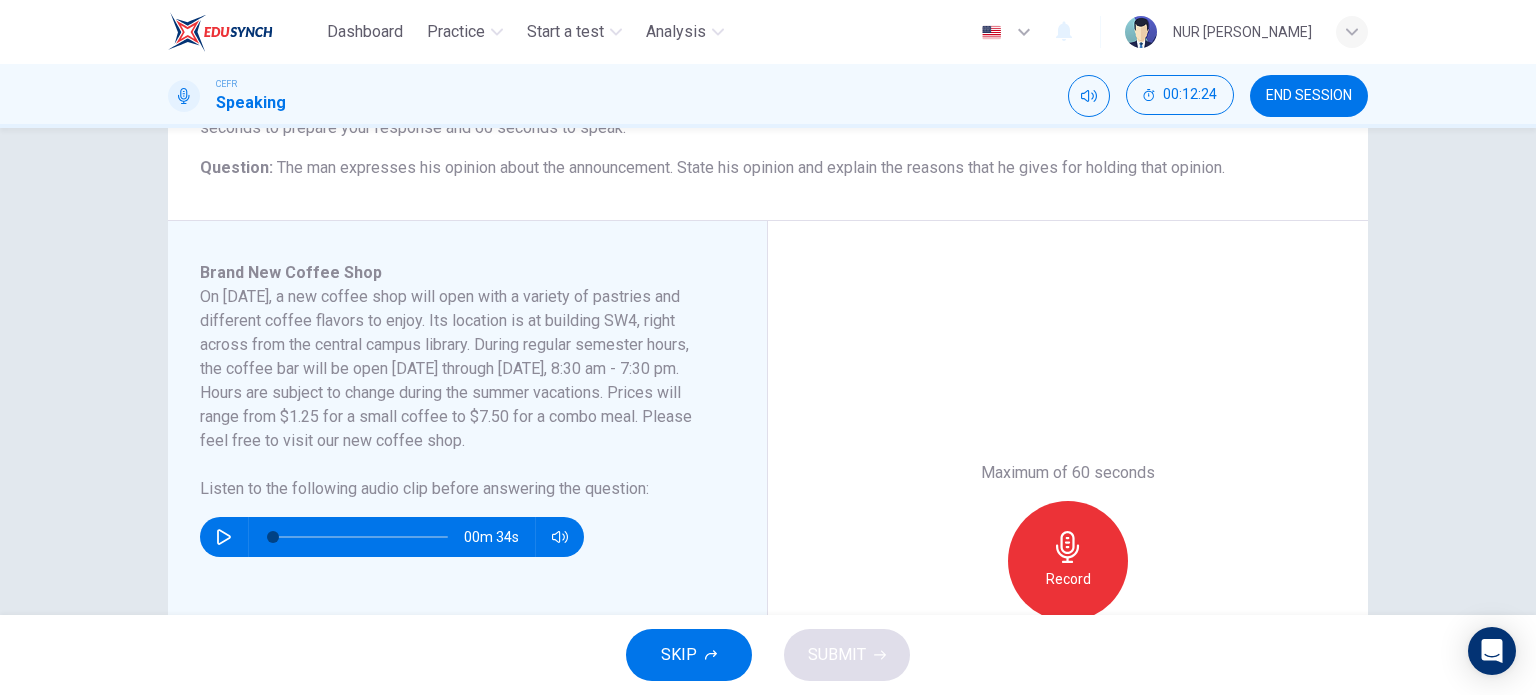 scroll, scrollTop: 238, scrollLeft: 0, axis: vertical 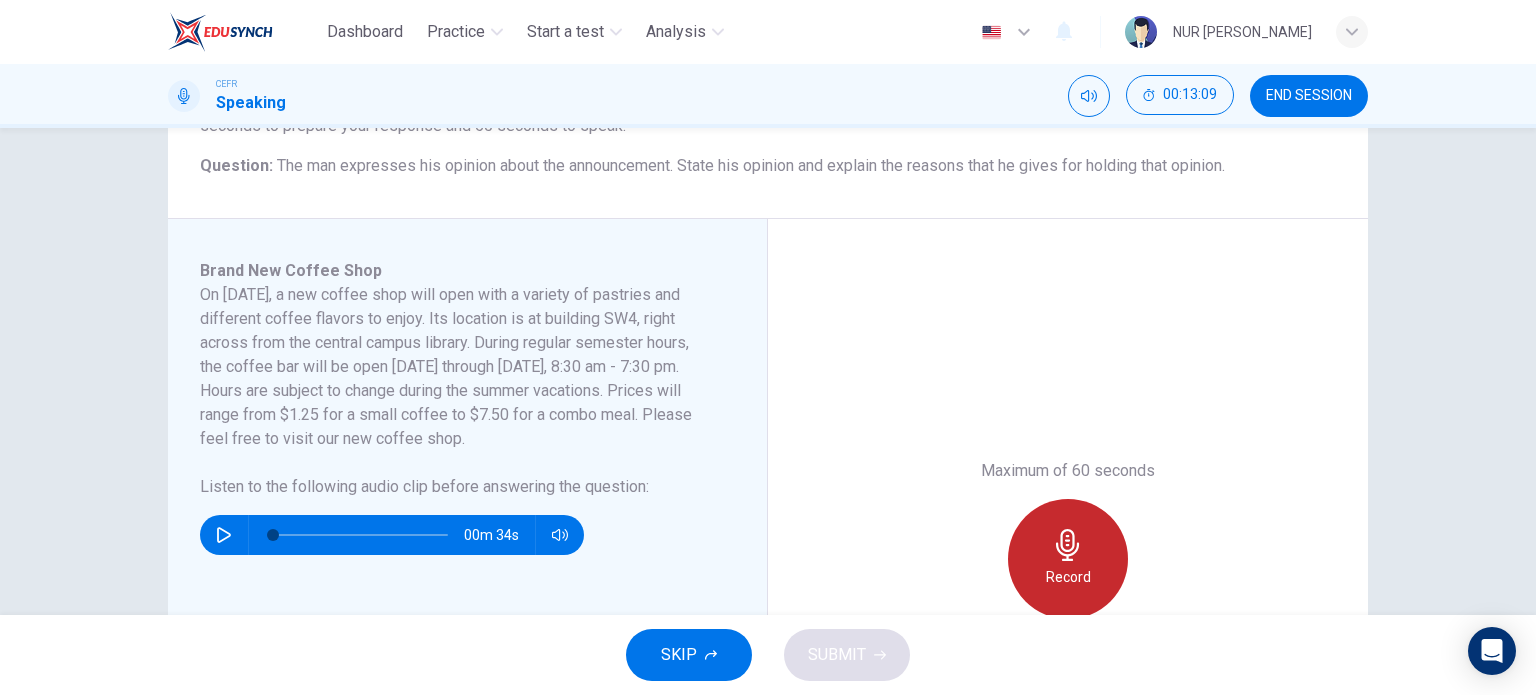click on "Record" at bounding box center [1068, 559] 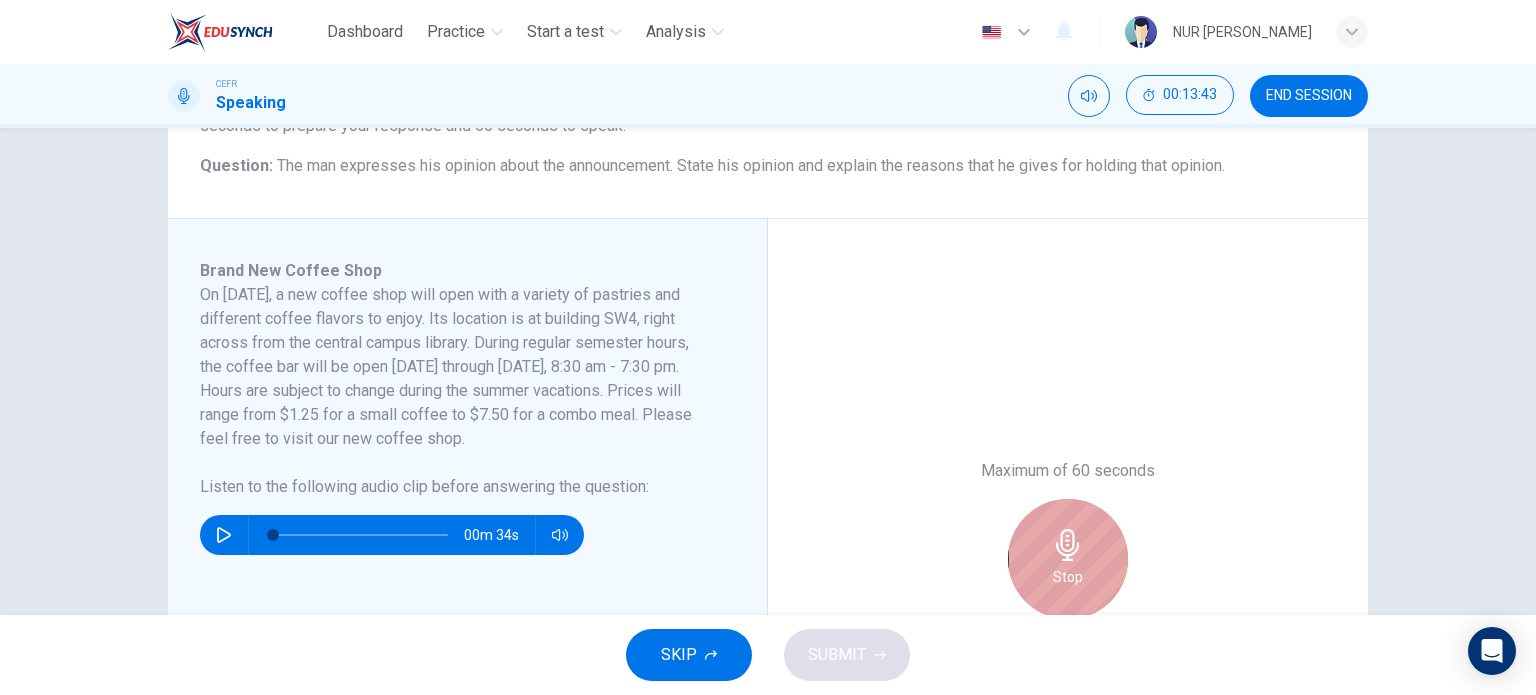 click on "Stop" at bounding box center (1068, 559) 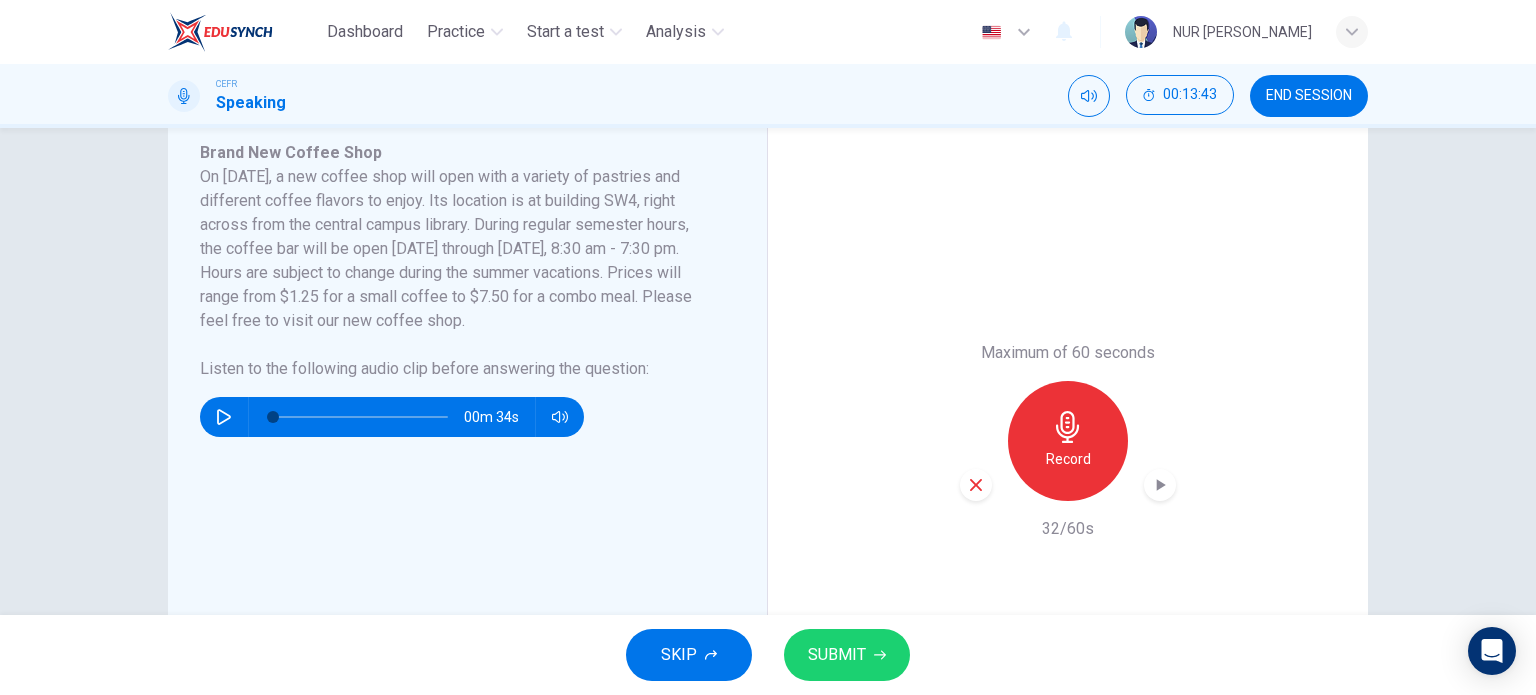 scroll, scrollTop: 368, scrollLeft: 0, axis: vertical 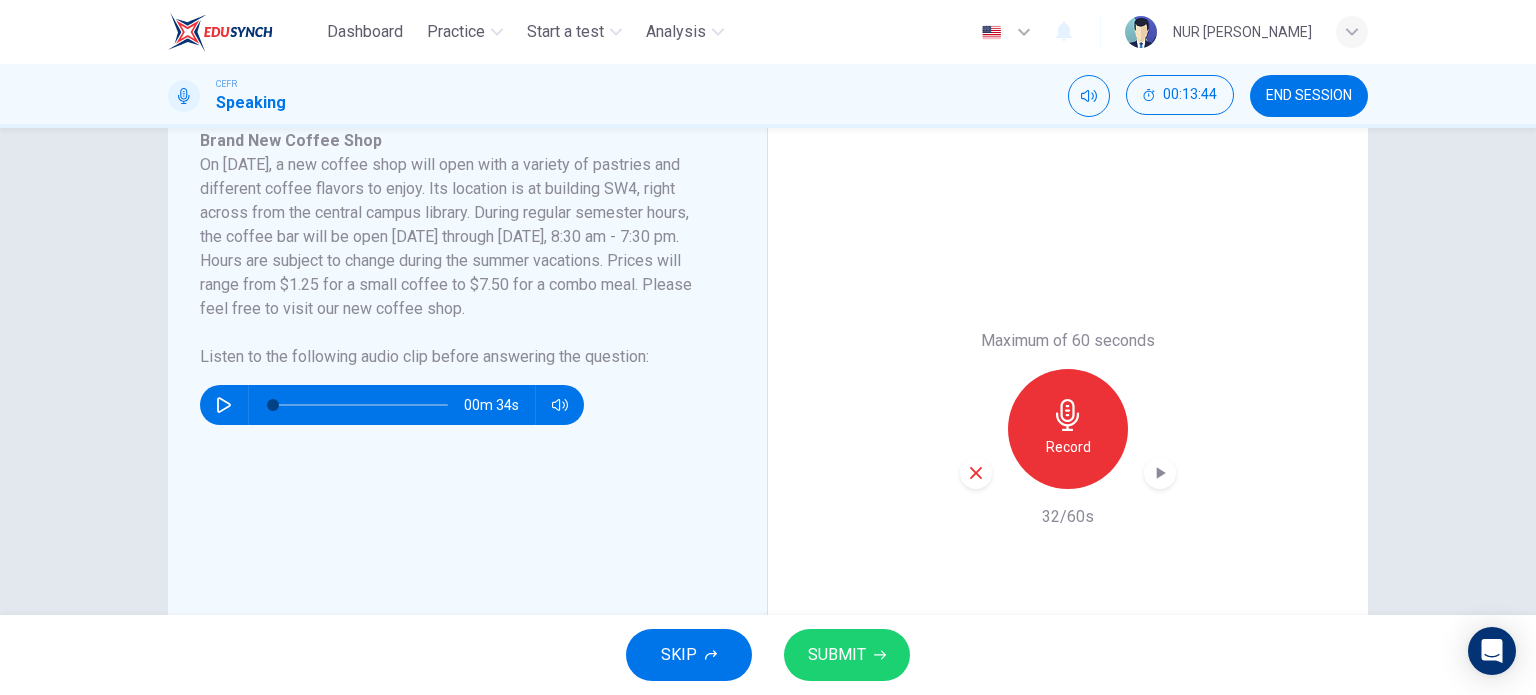 click 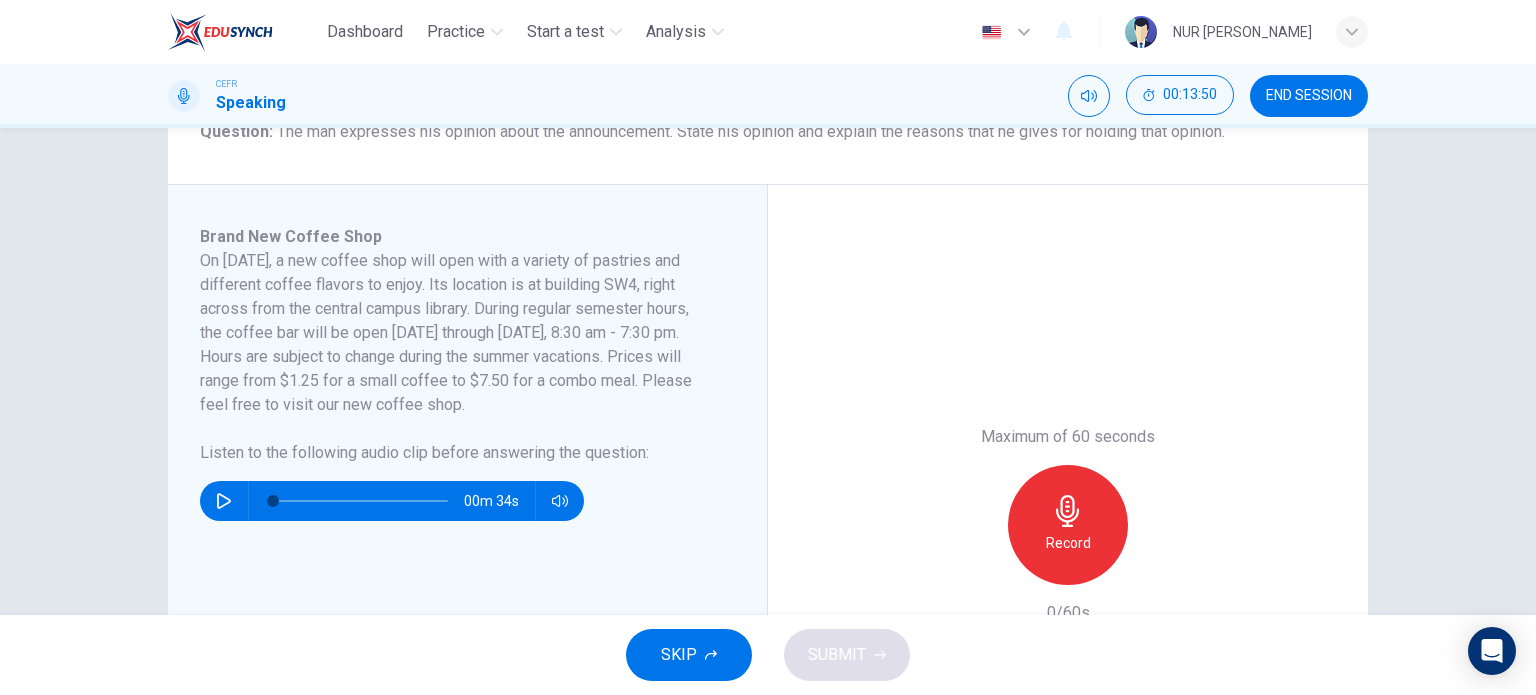 scroll, scrollTop: 296, scrollLeft: 0, axis: vertical 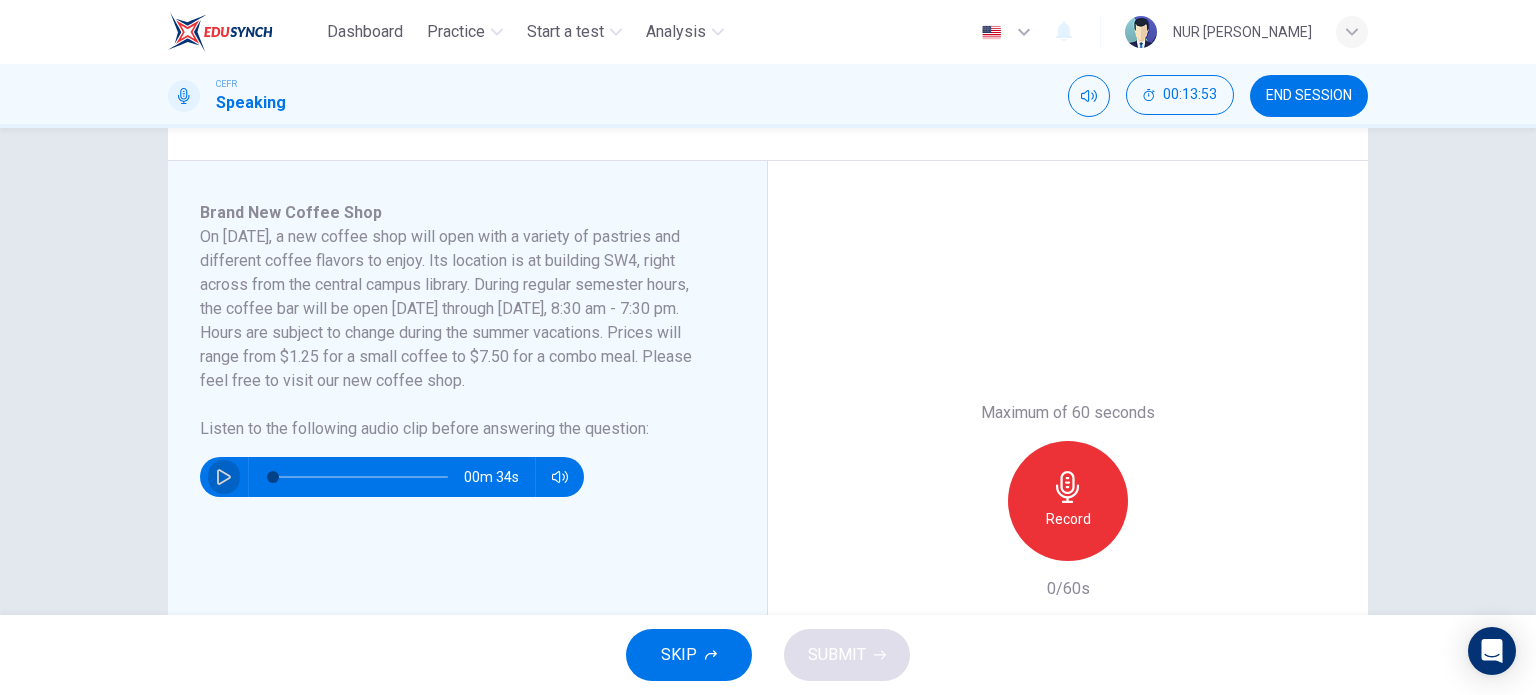 click 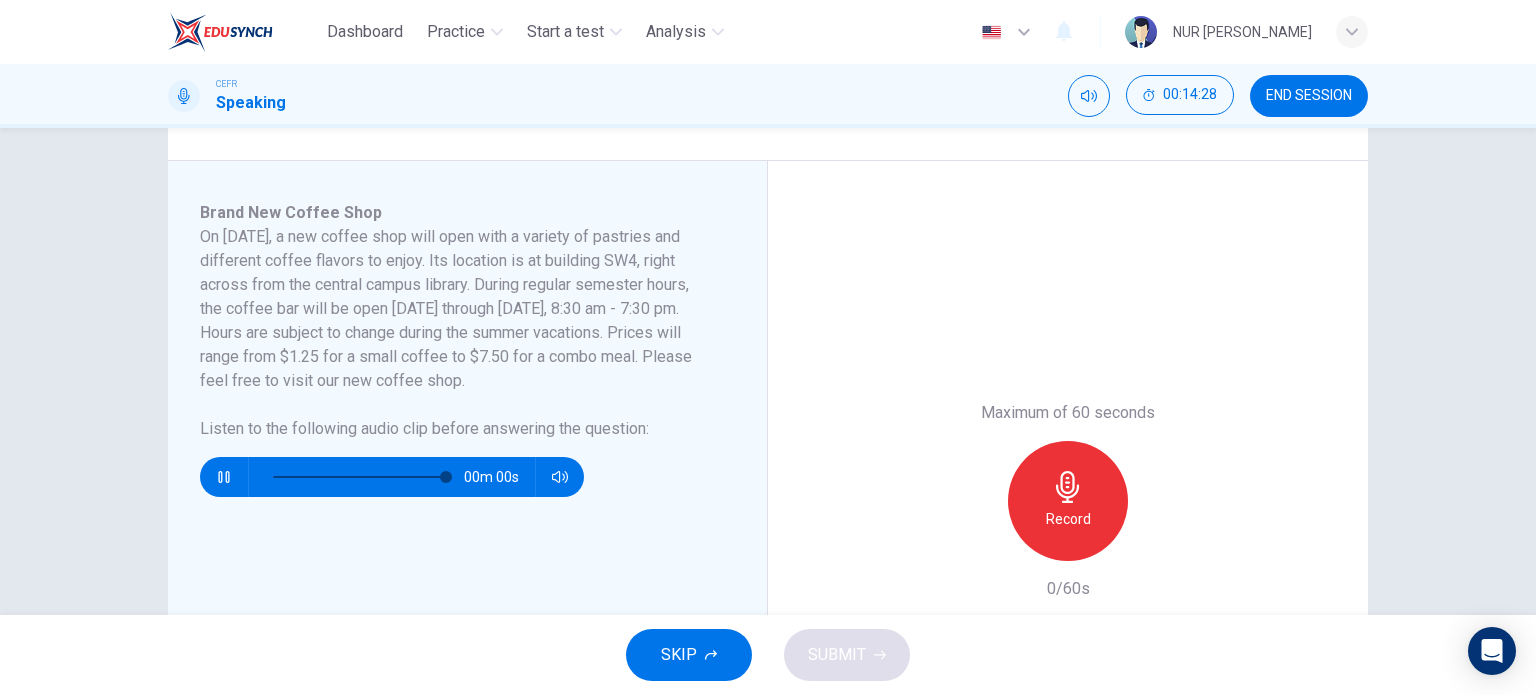 type on "0" 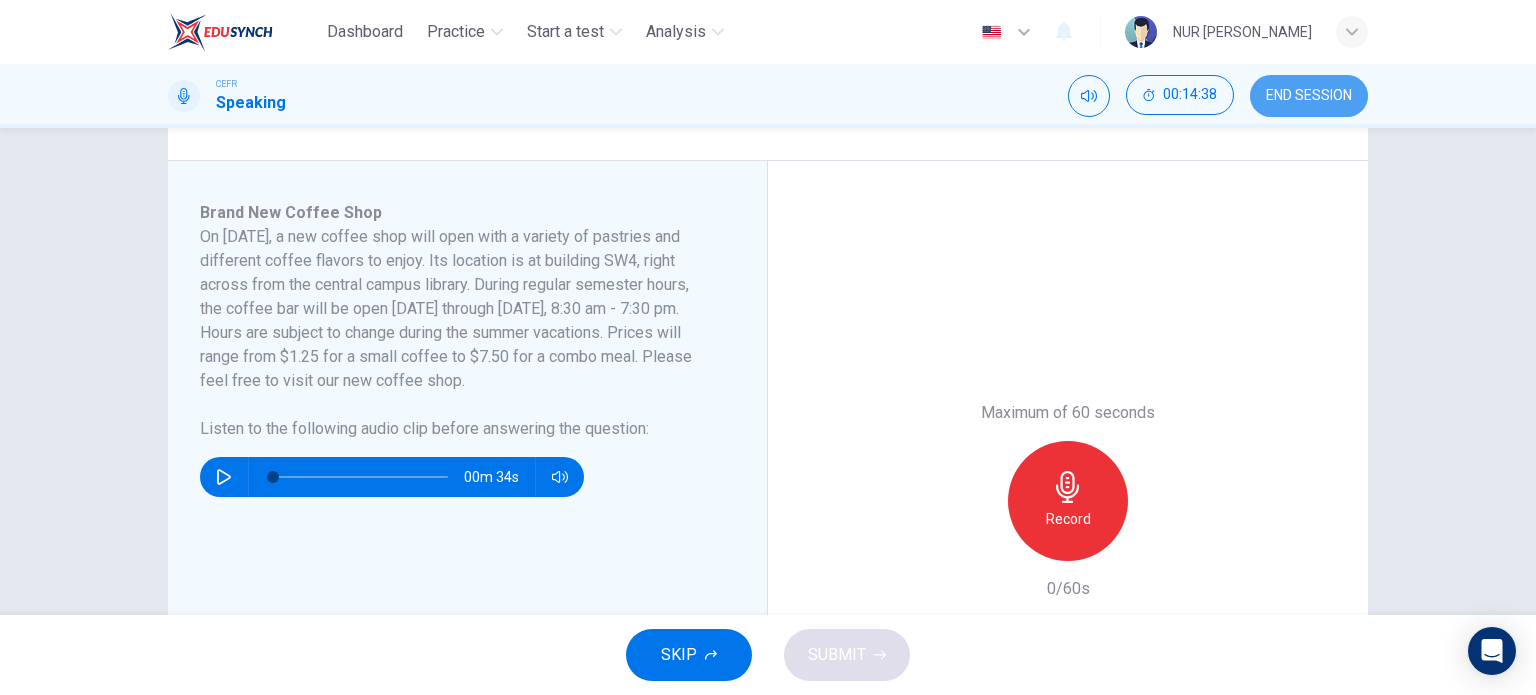 click on "END SESSION" at bounding box center (1309, 96) 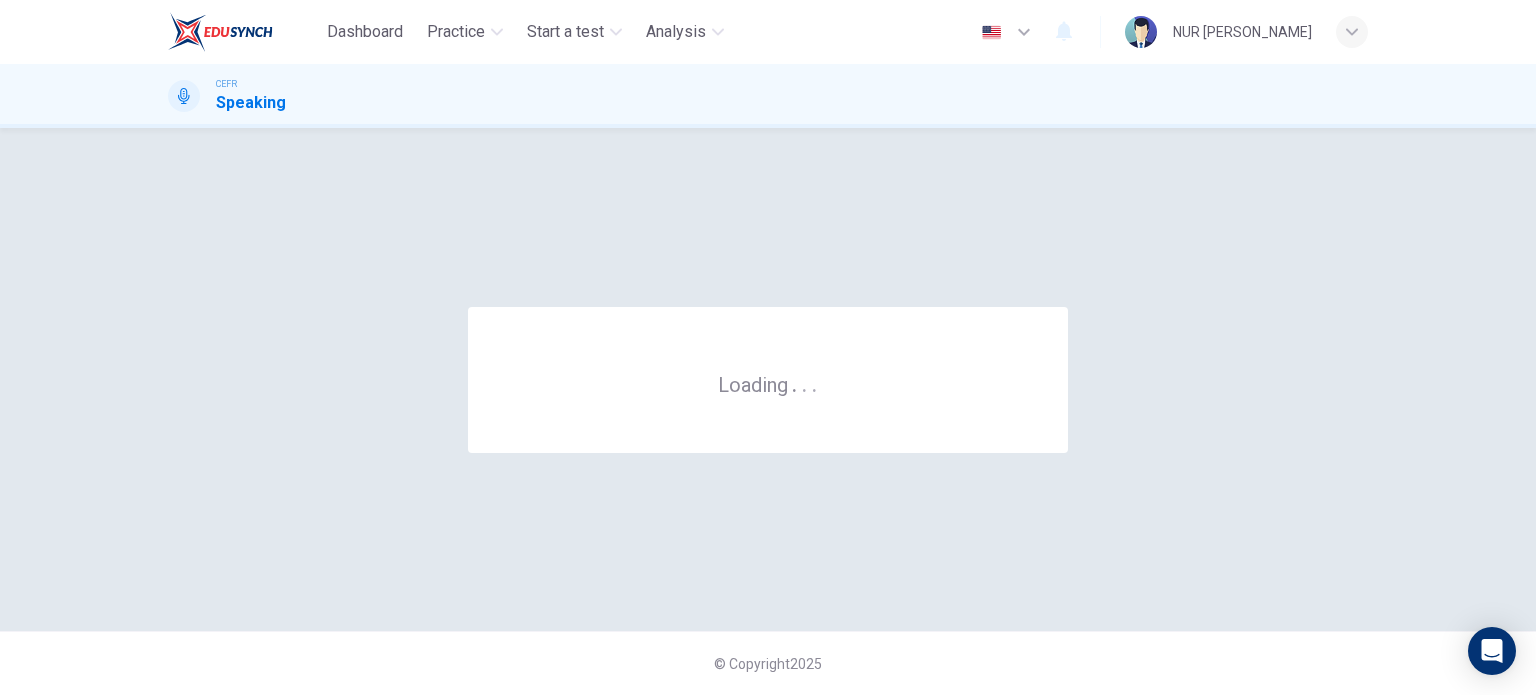 scroll, scrollTop: 0, scrollLeft: 0, axis: both 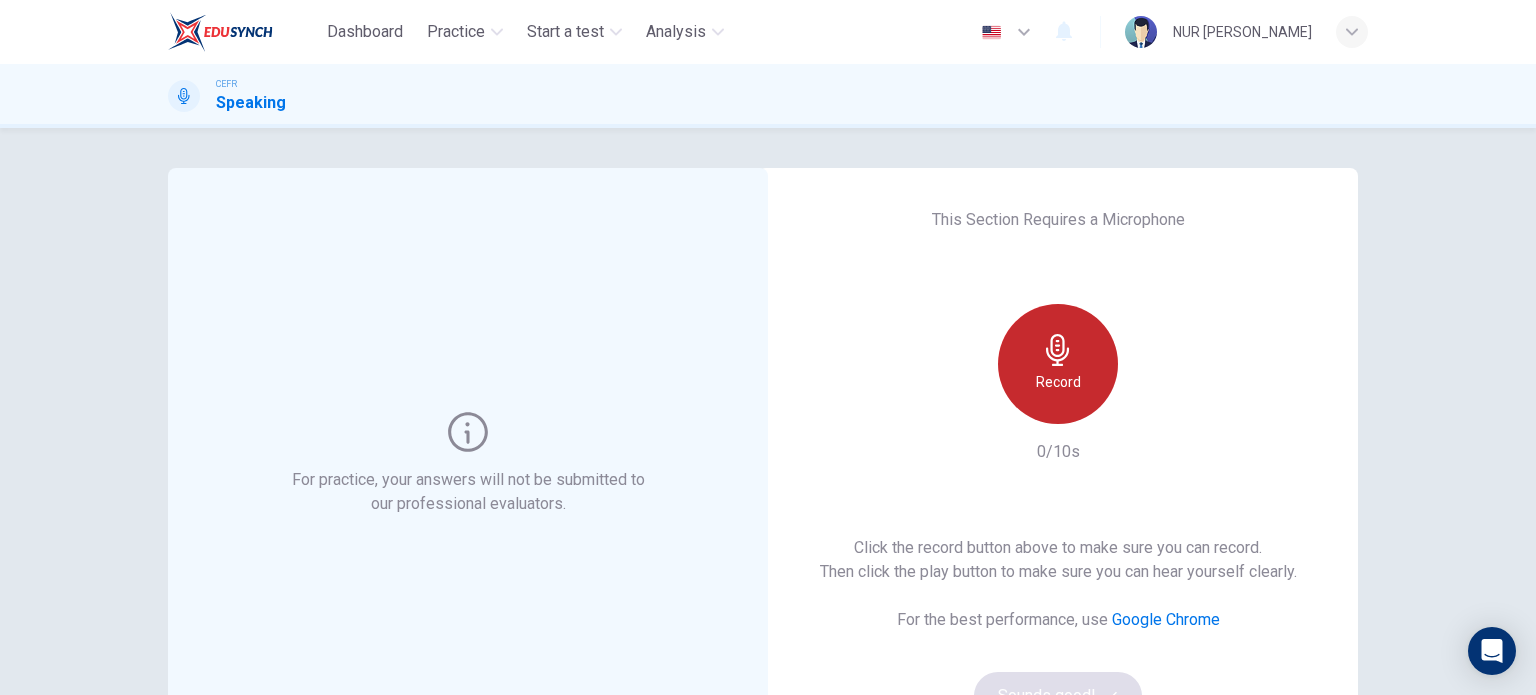 click 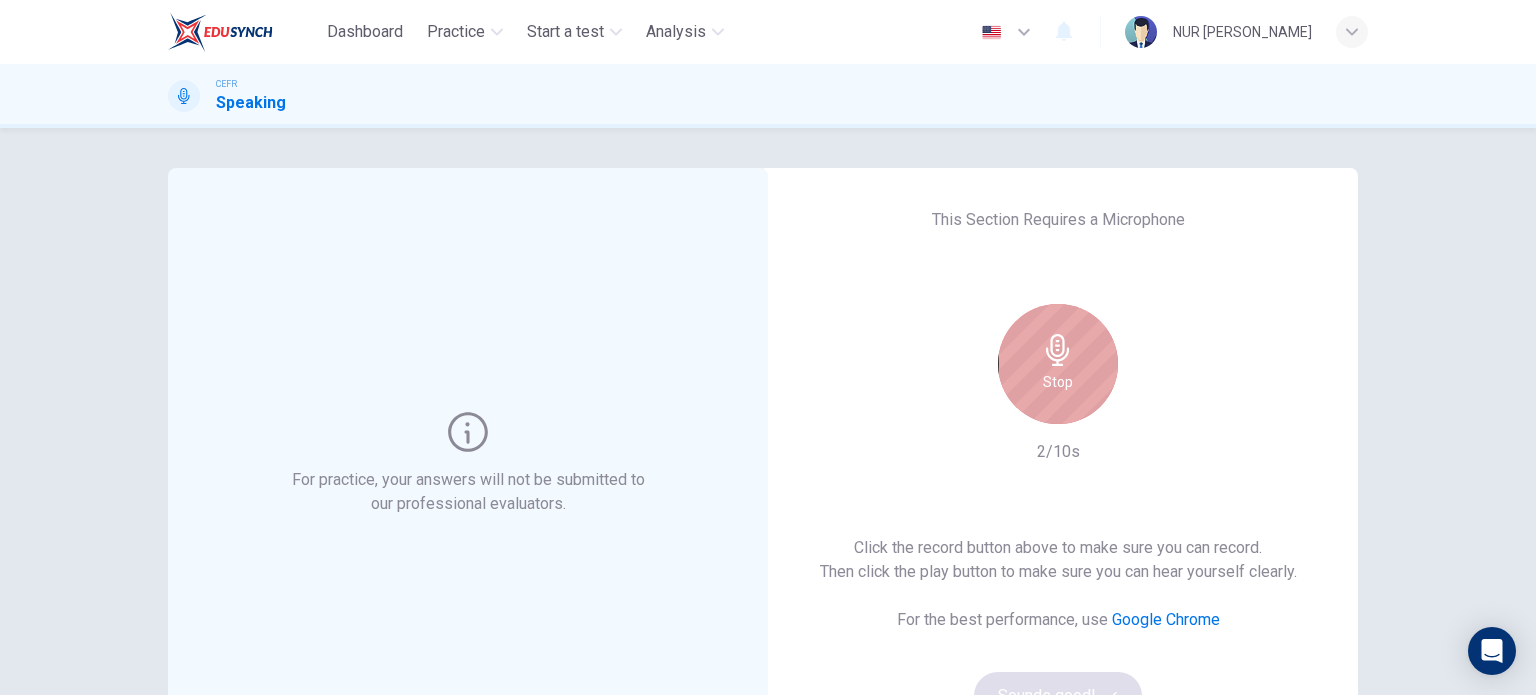 click 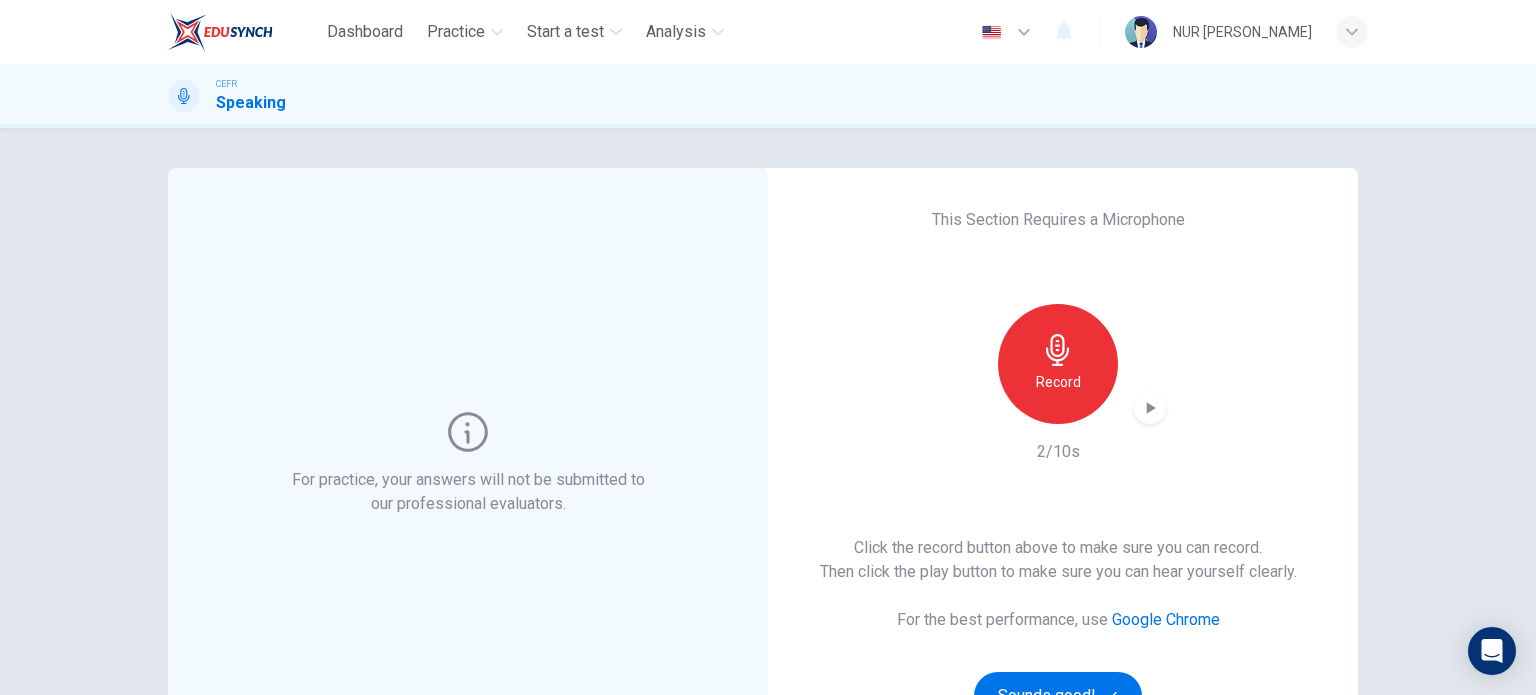 scroll, scrollTop: 103, scrollLeft: 0, axis: vertical 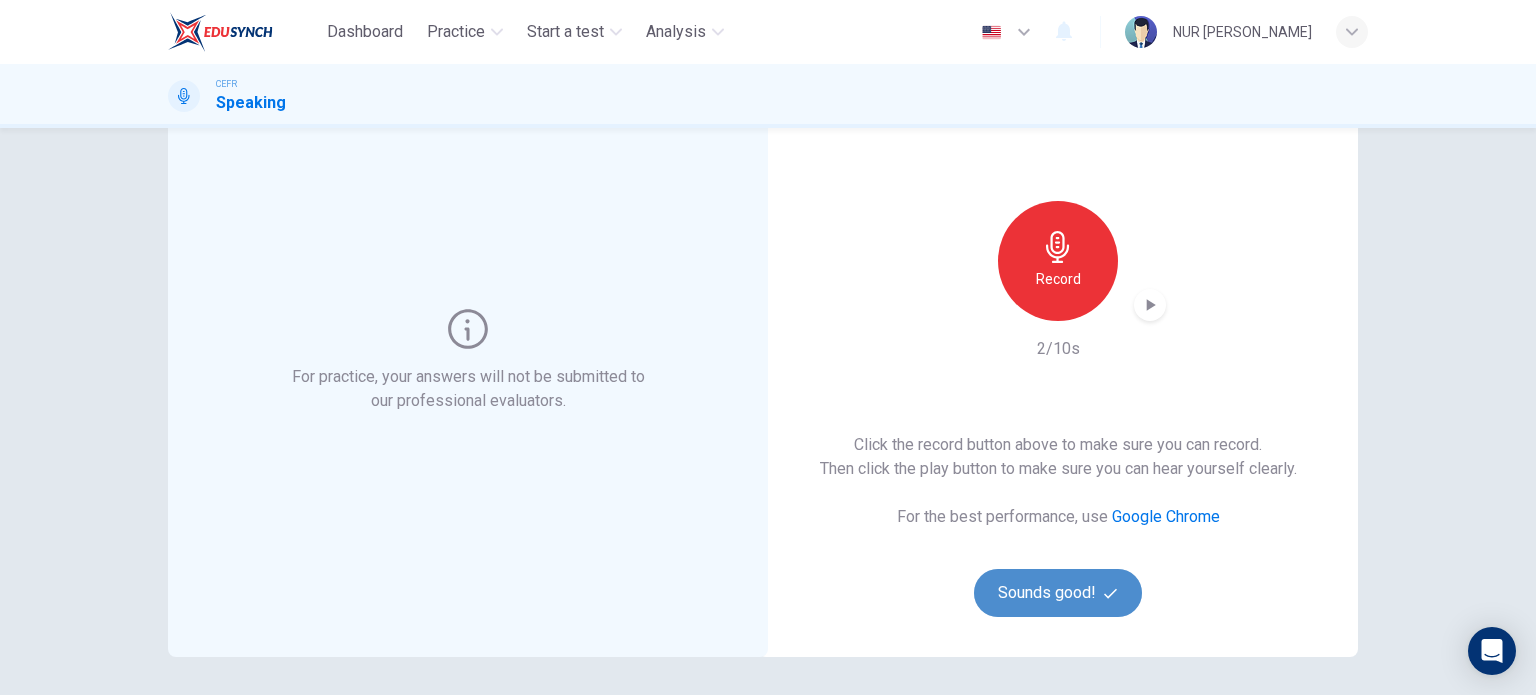 click on "Sounds good!" at bounding box center (1058, 593) 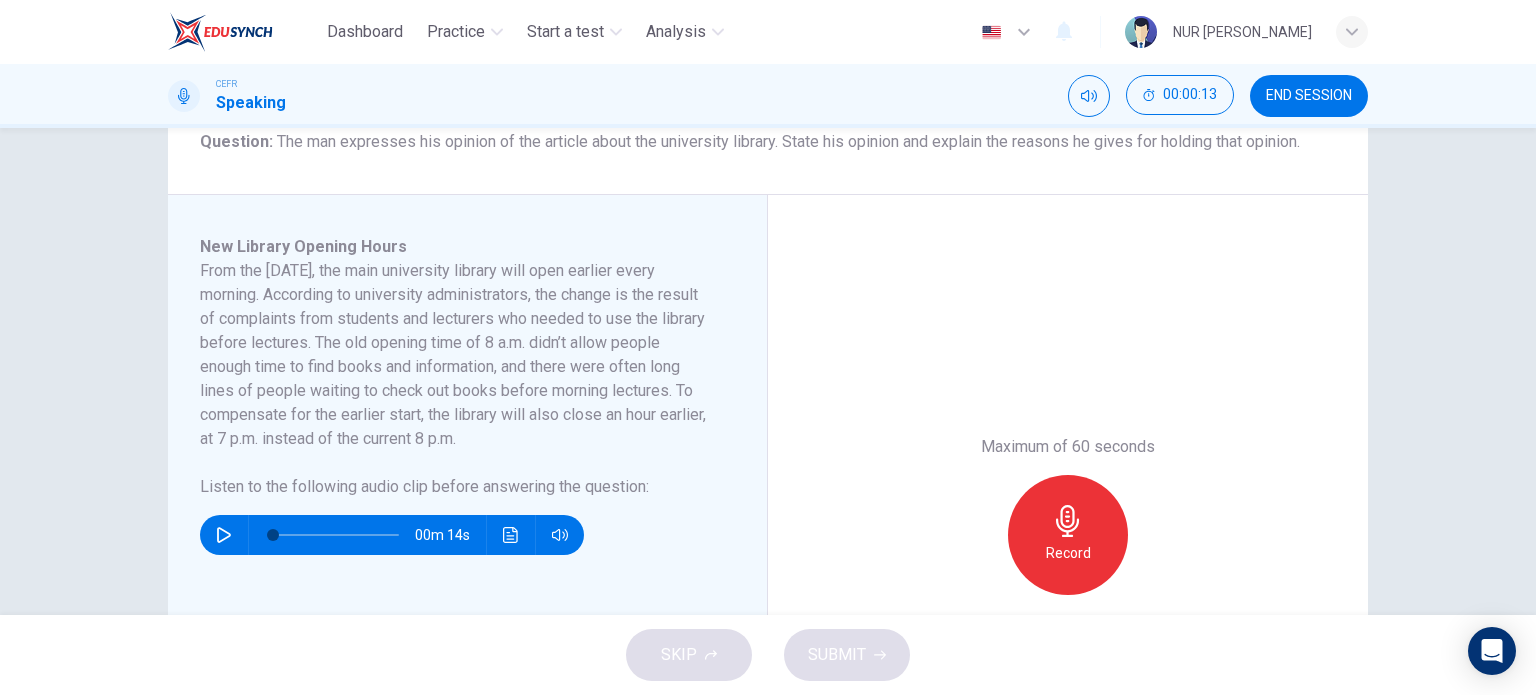 scroll, scrollTop: 272, scrollLeft: 0, axis: vertical 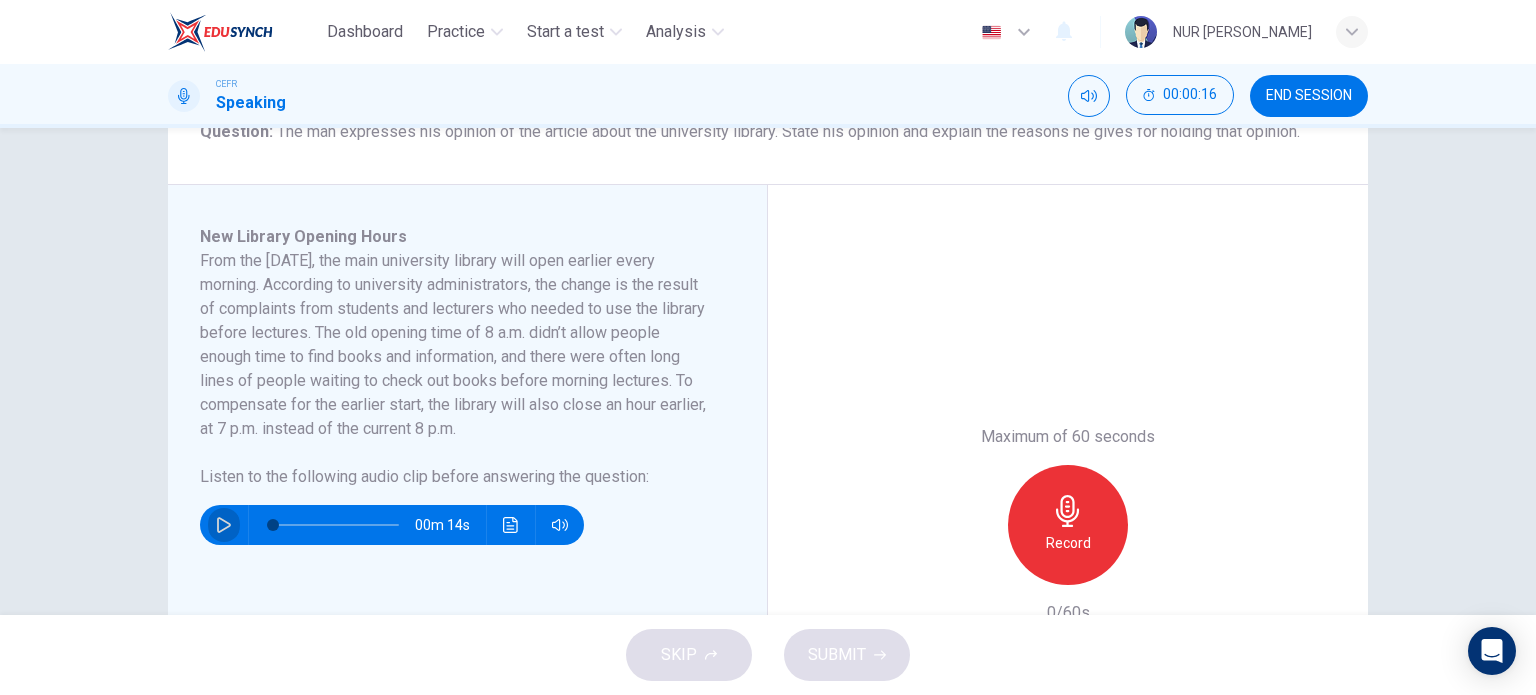 click 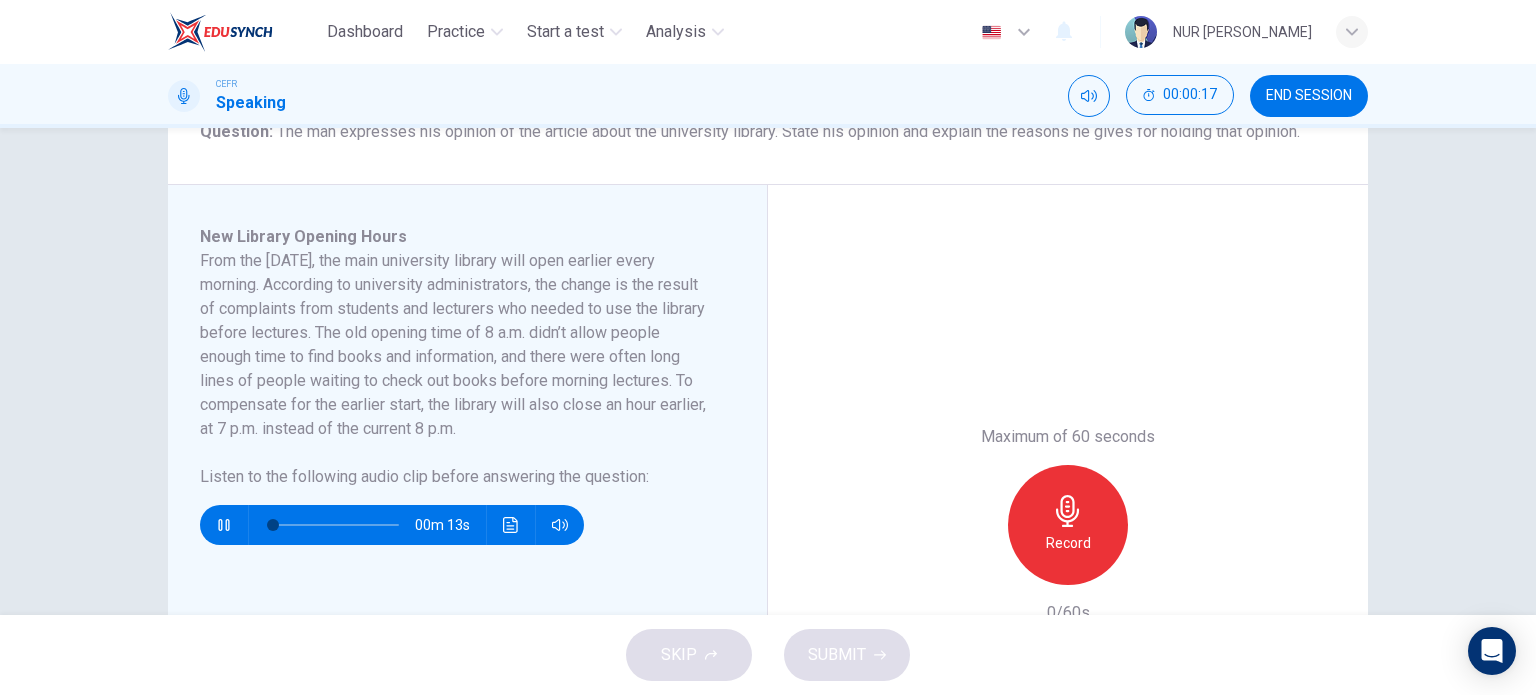 type on "7" 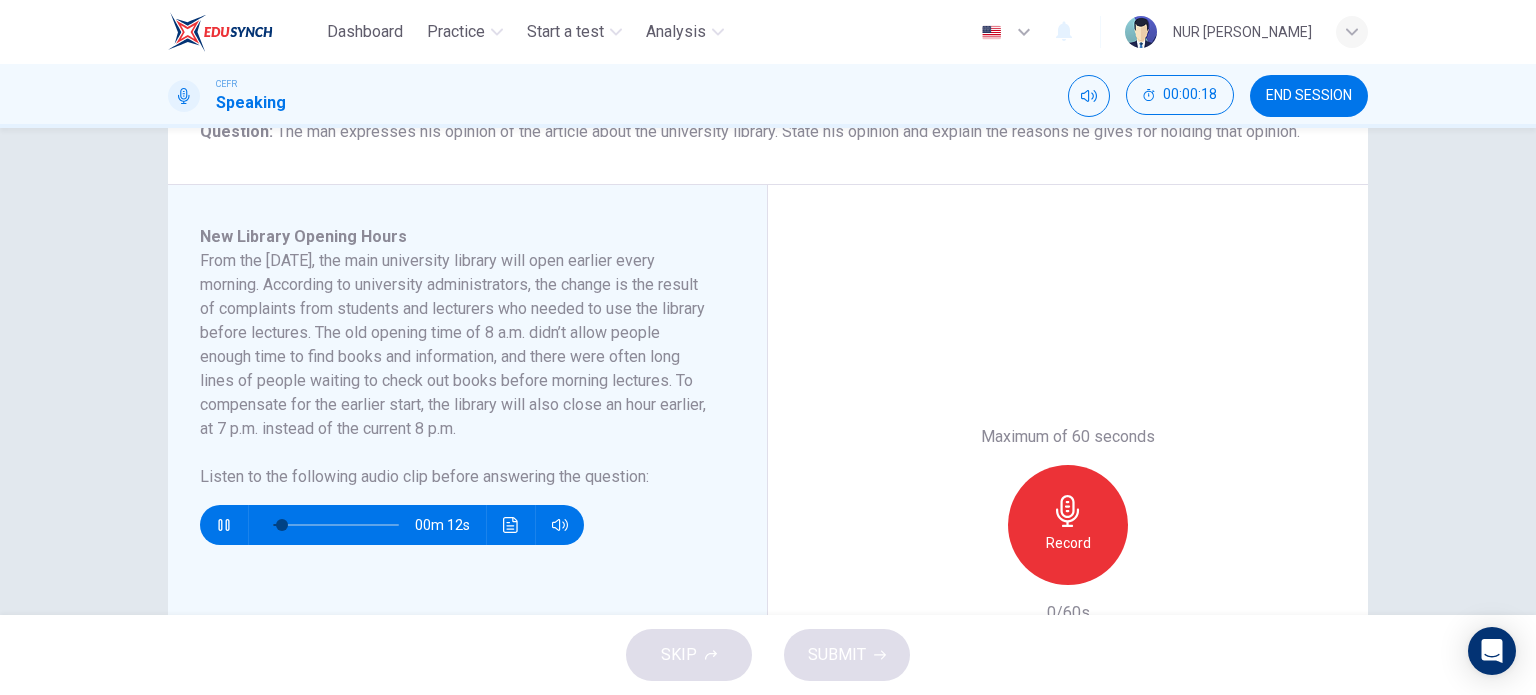 type 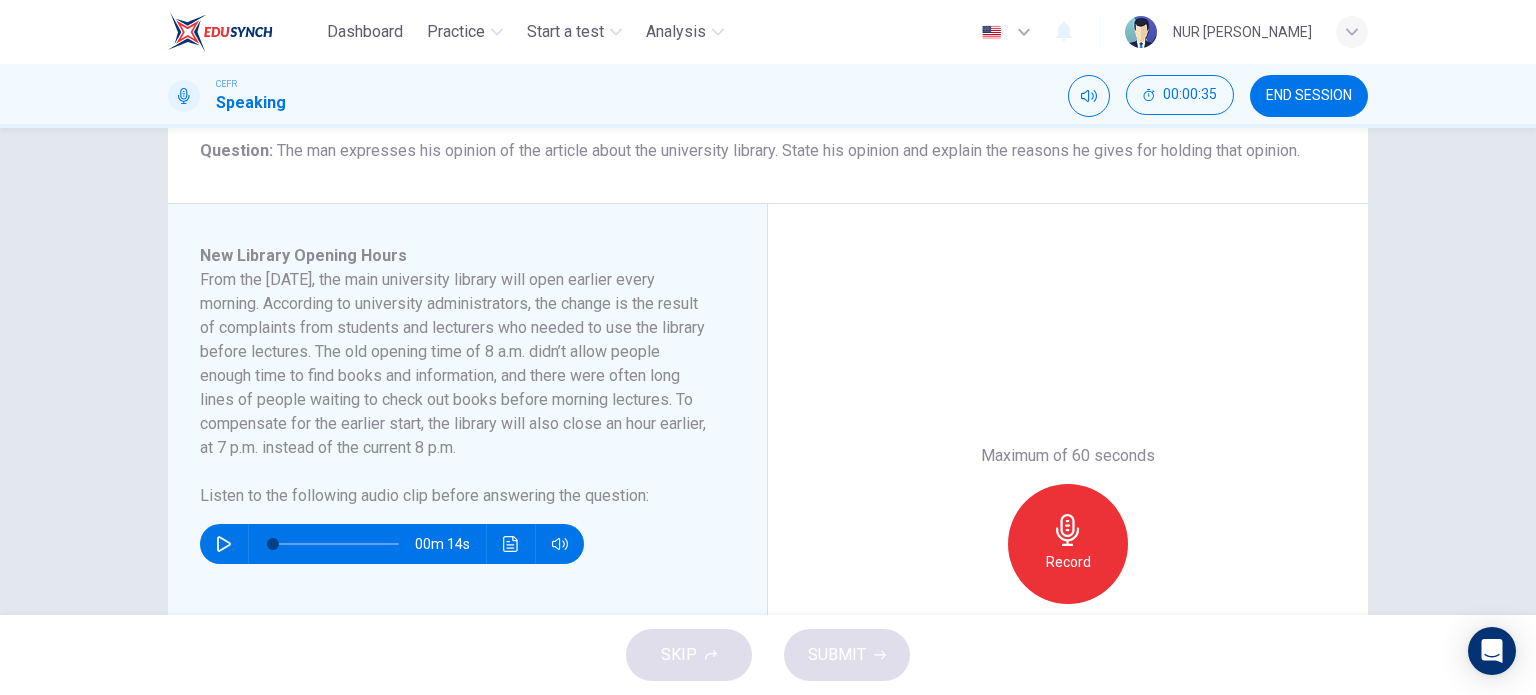scroll, scrollTop: 261, scrollLeft: 0, axis: vertical 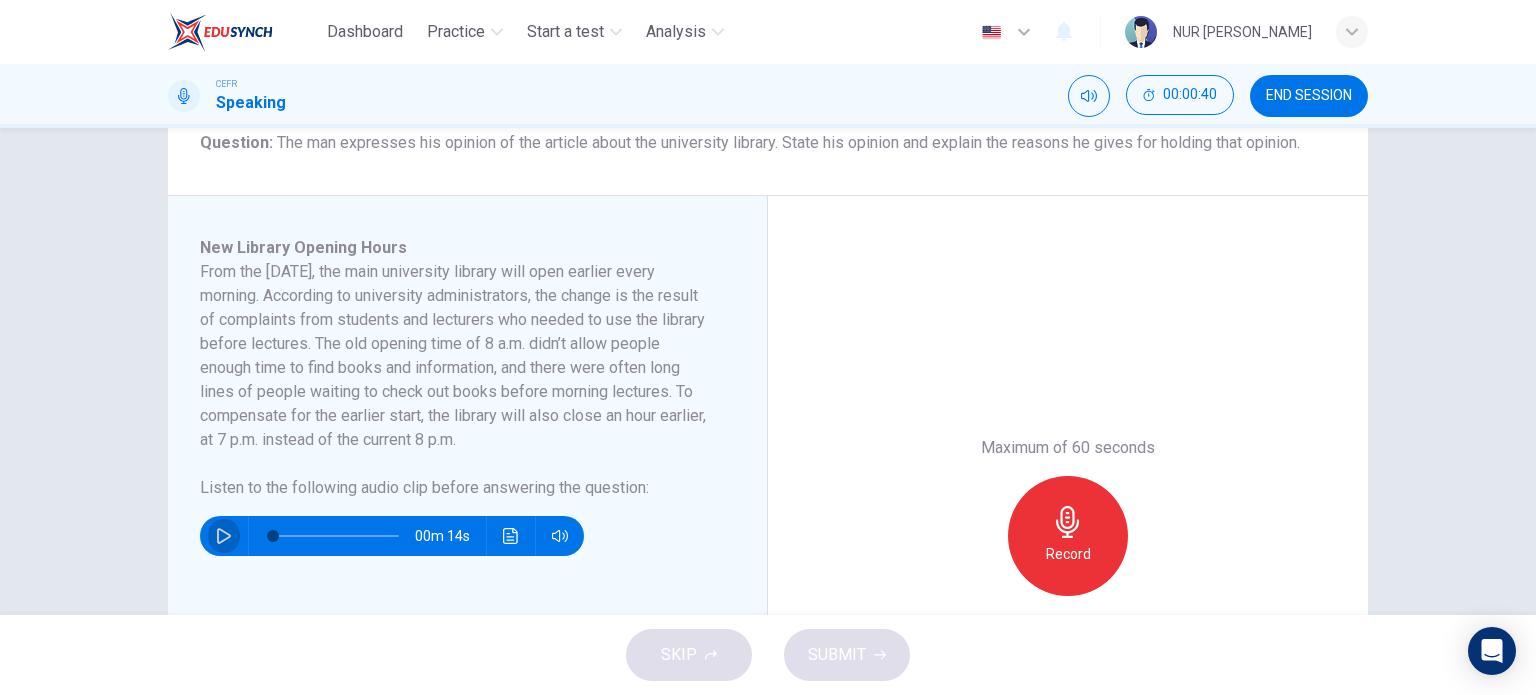 click 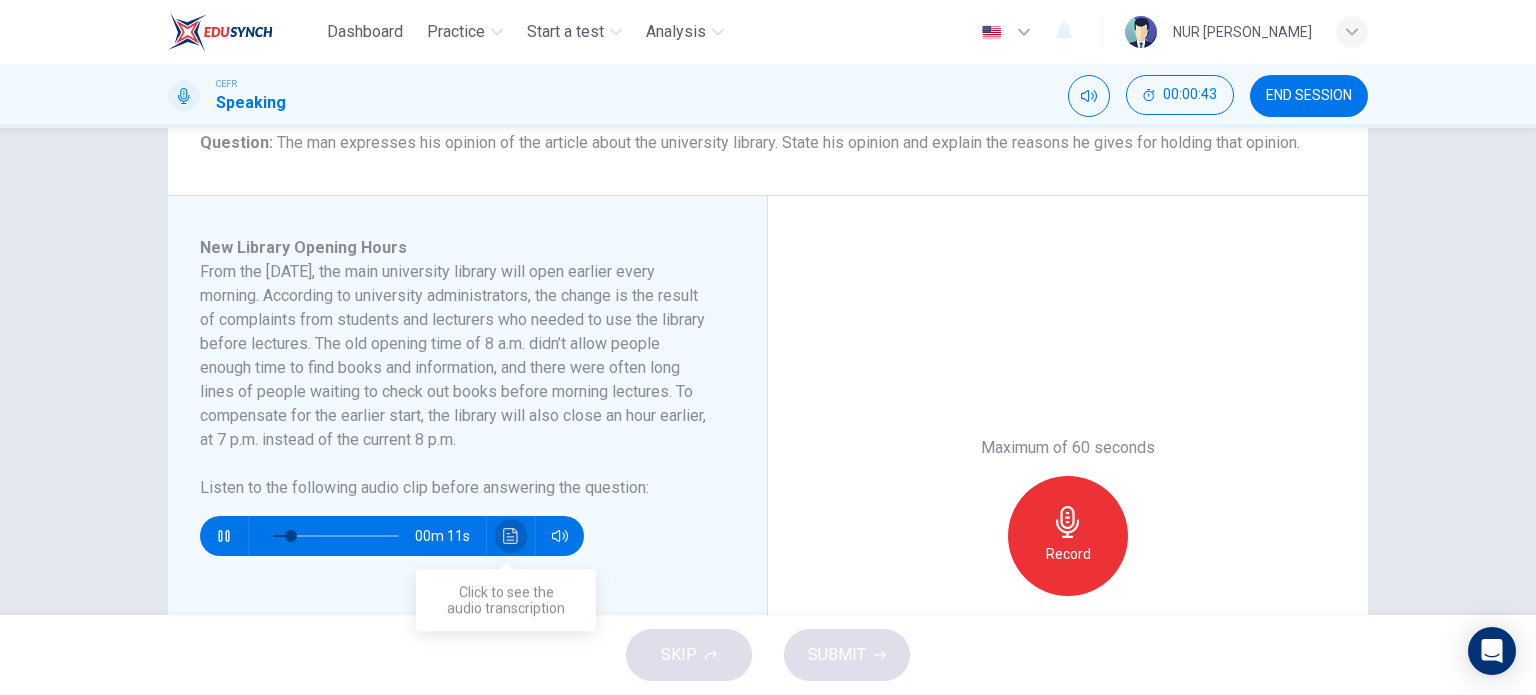 click at bounding box center (511, 536) 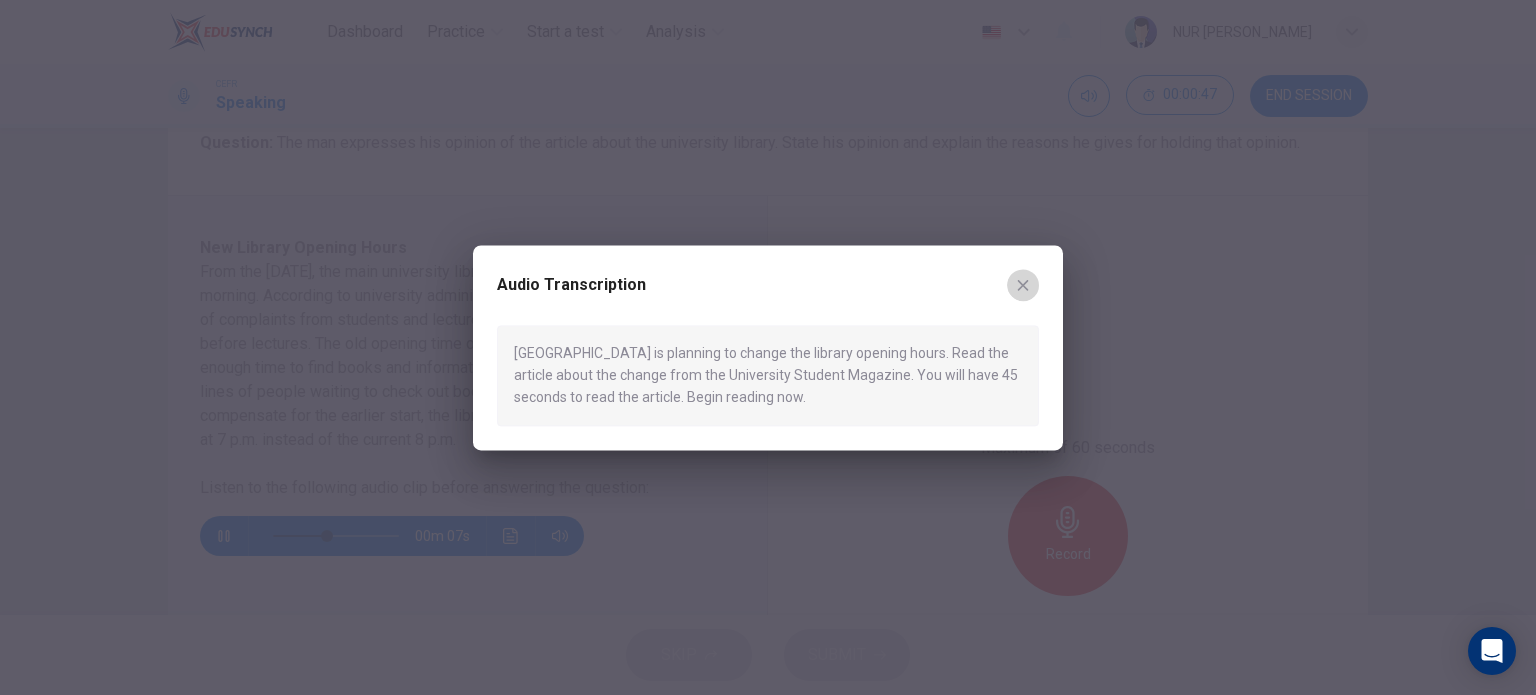 click 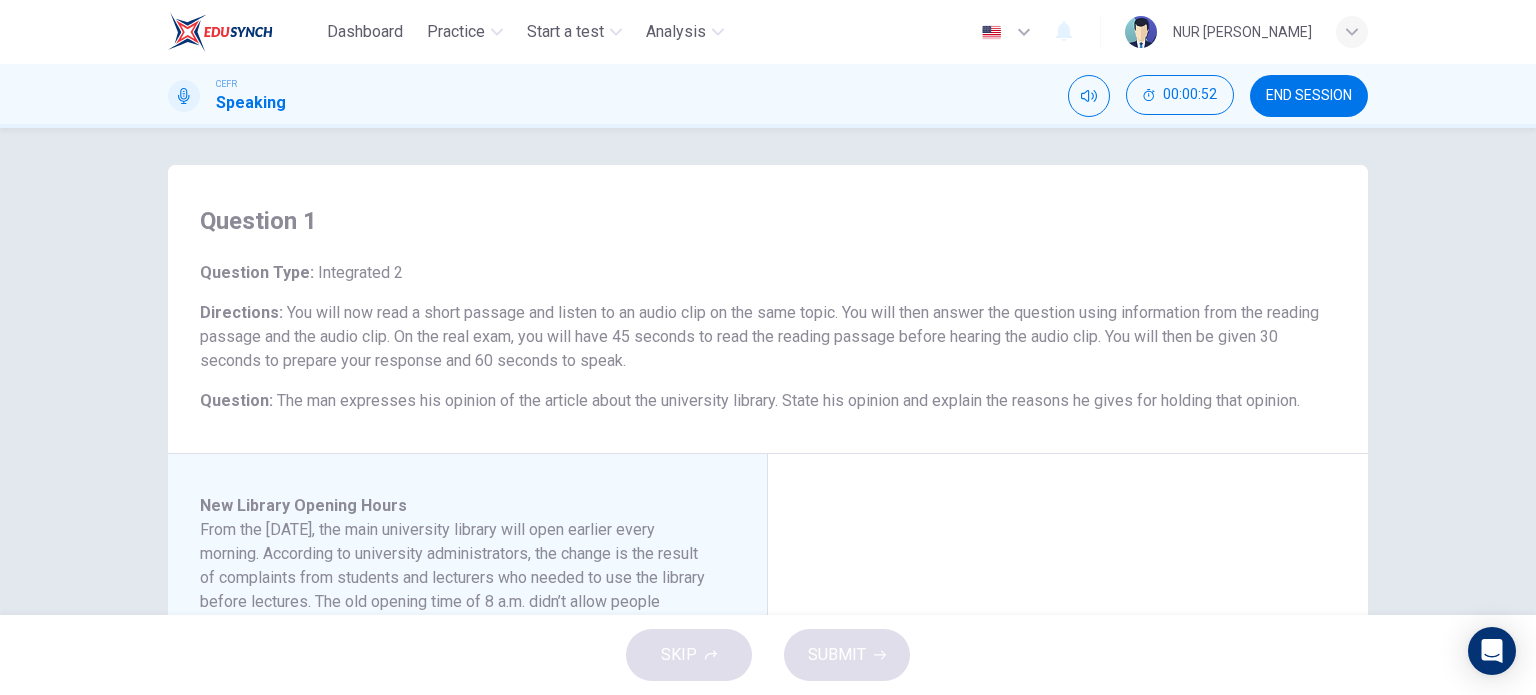 scroll, scrollTop: 8, scrollLeft: 0, axis: vertical 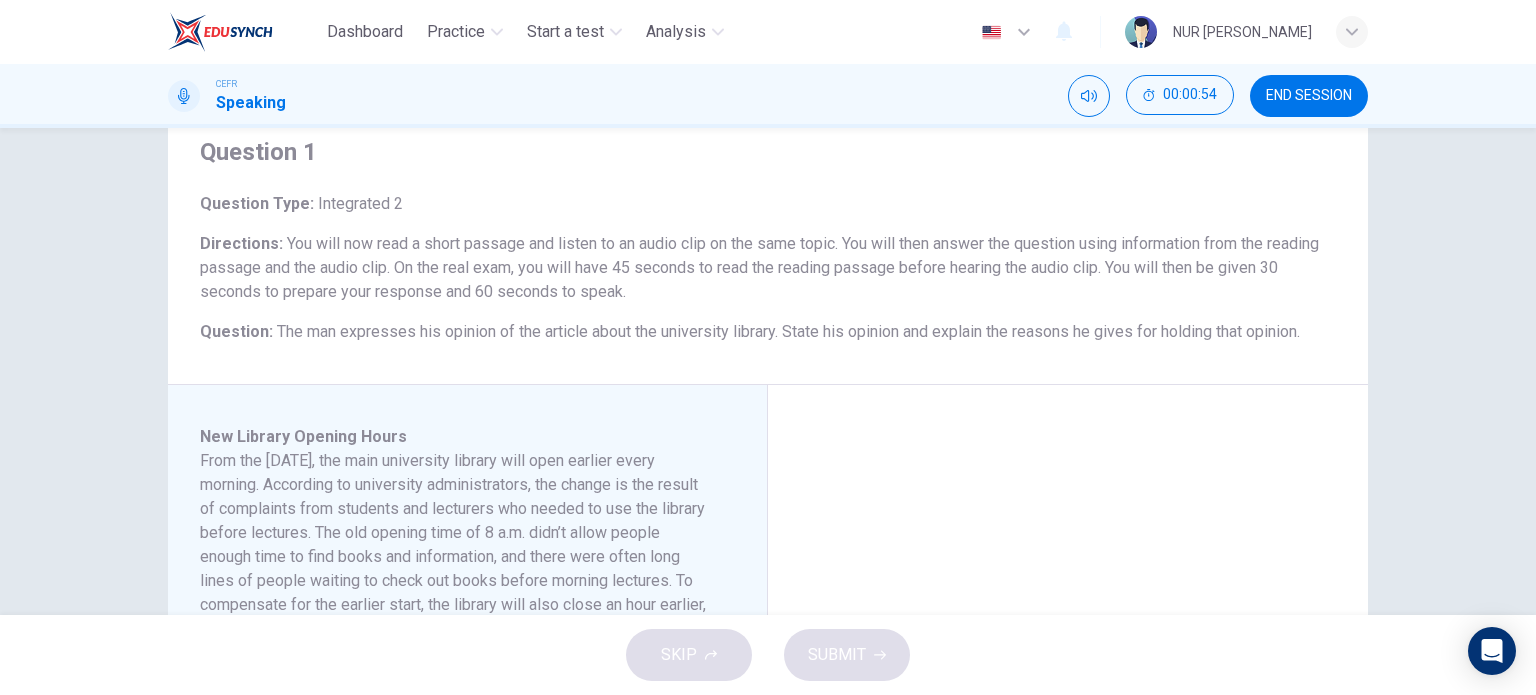 type on "0" 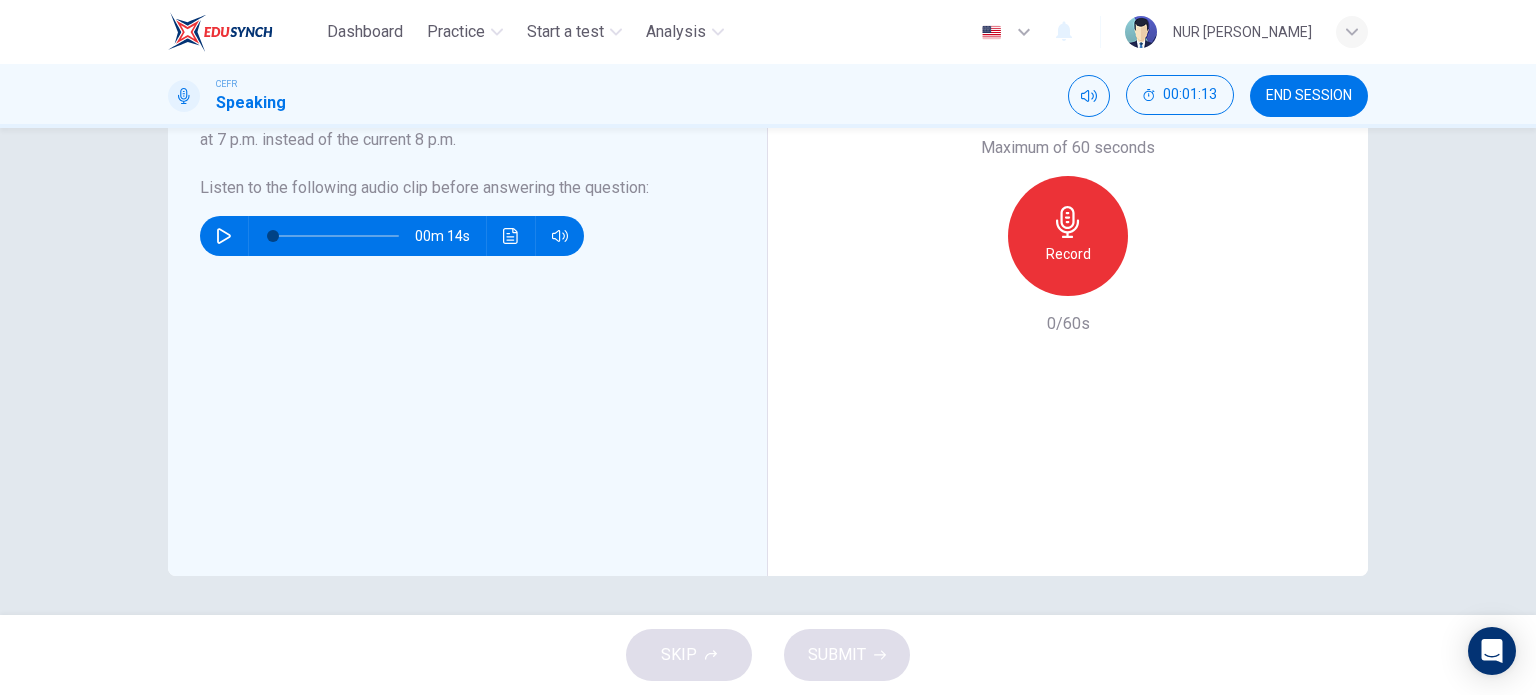 scroll, scrollTop: 264, scrollLeft: 0, axis: vertical 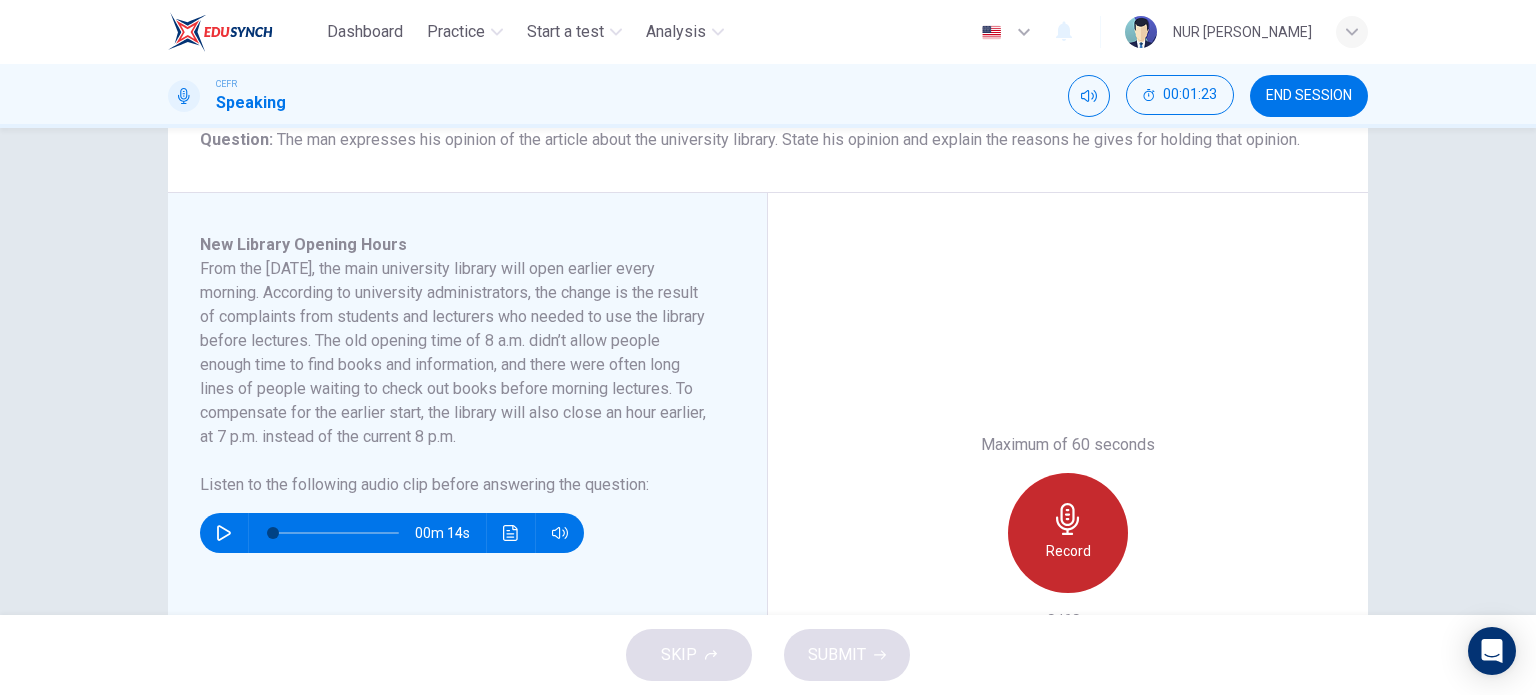 click on "Record" at bounding box center (1068, 533) 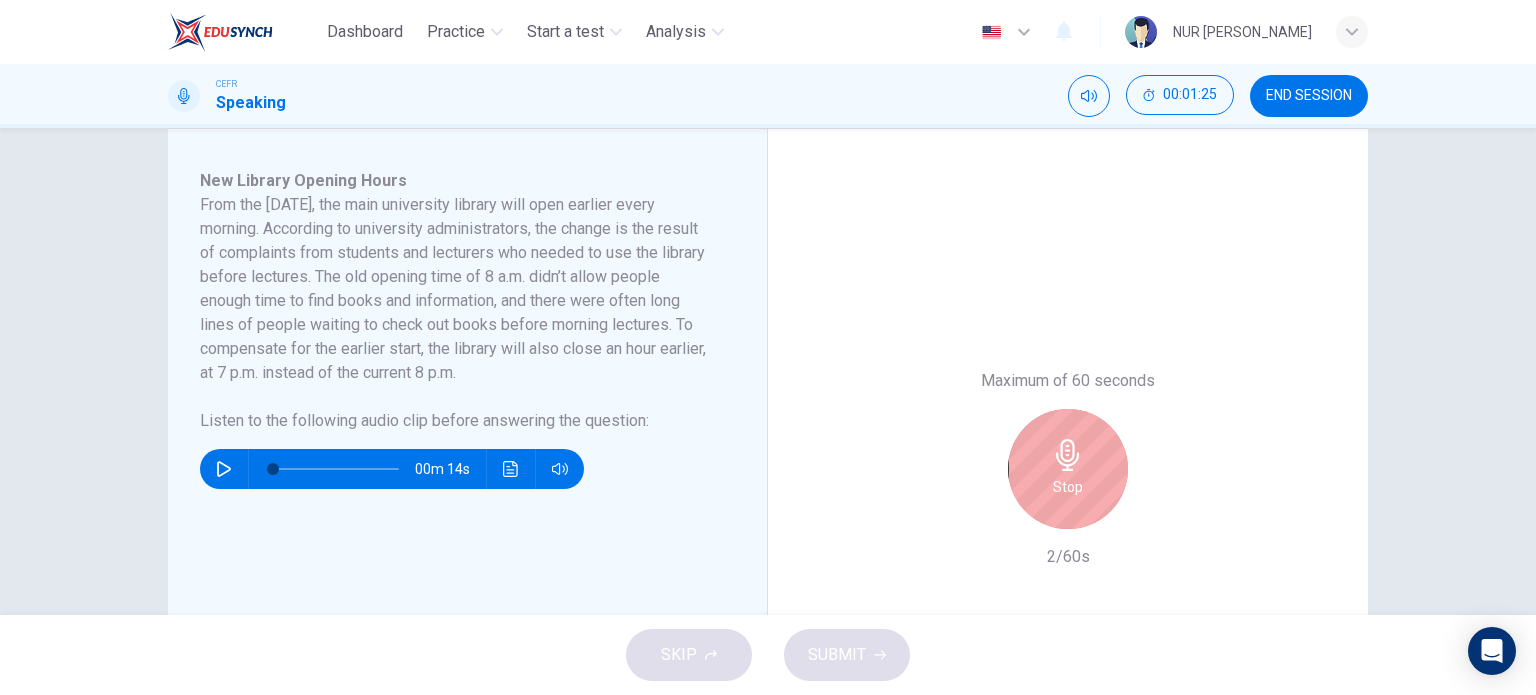 scroll, scrollTop: 345, scrollLeft: 0, axis: vertical 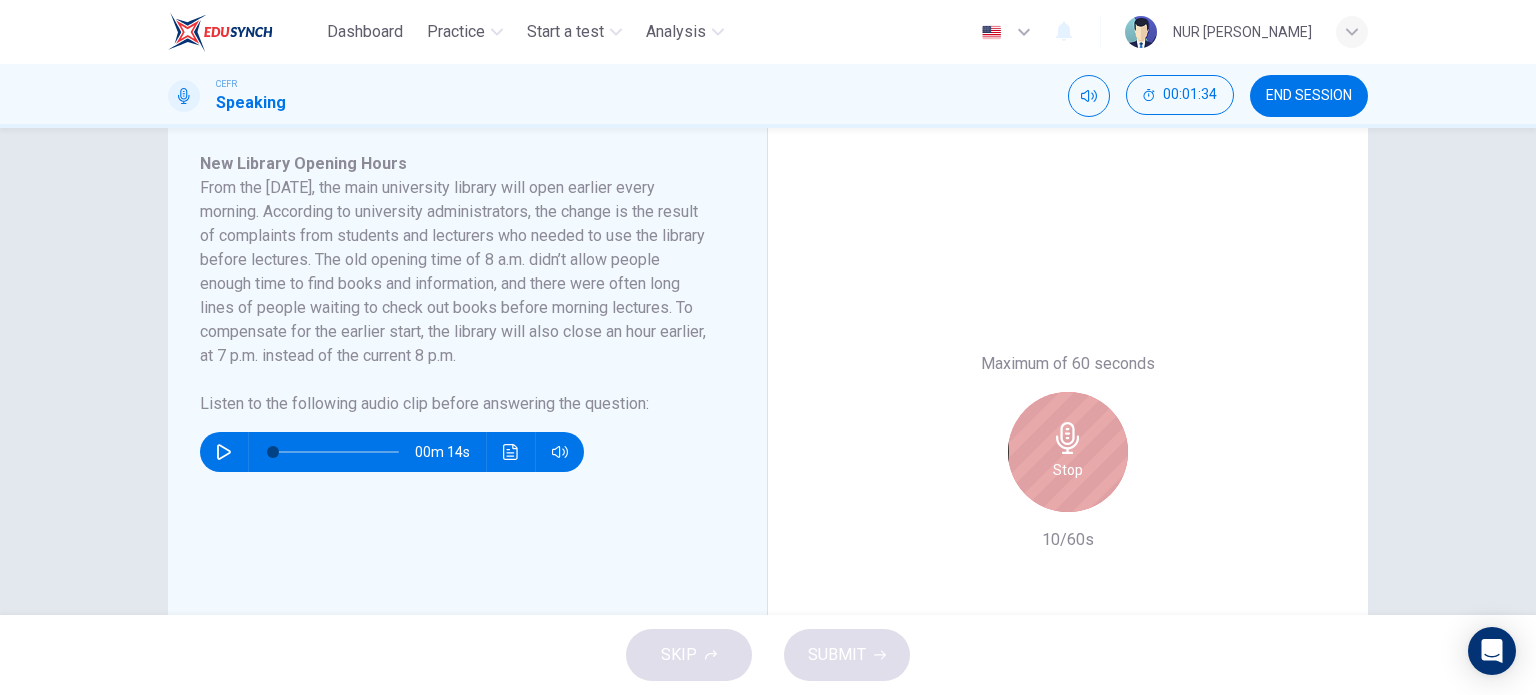click on "Stop" at bounding box center [1068, 470] 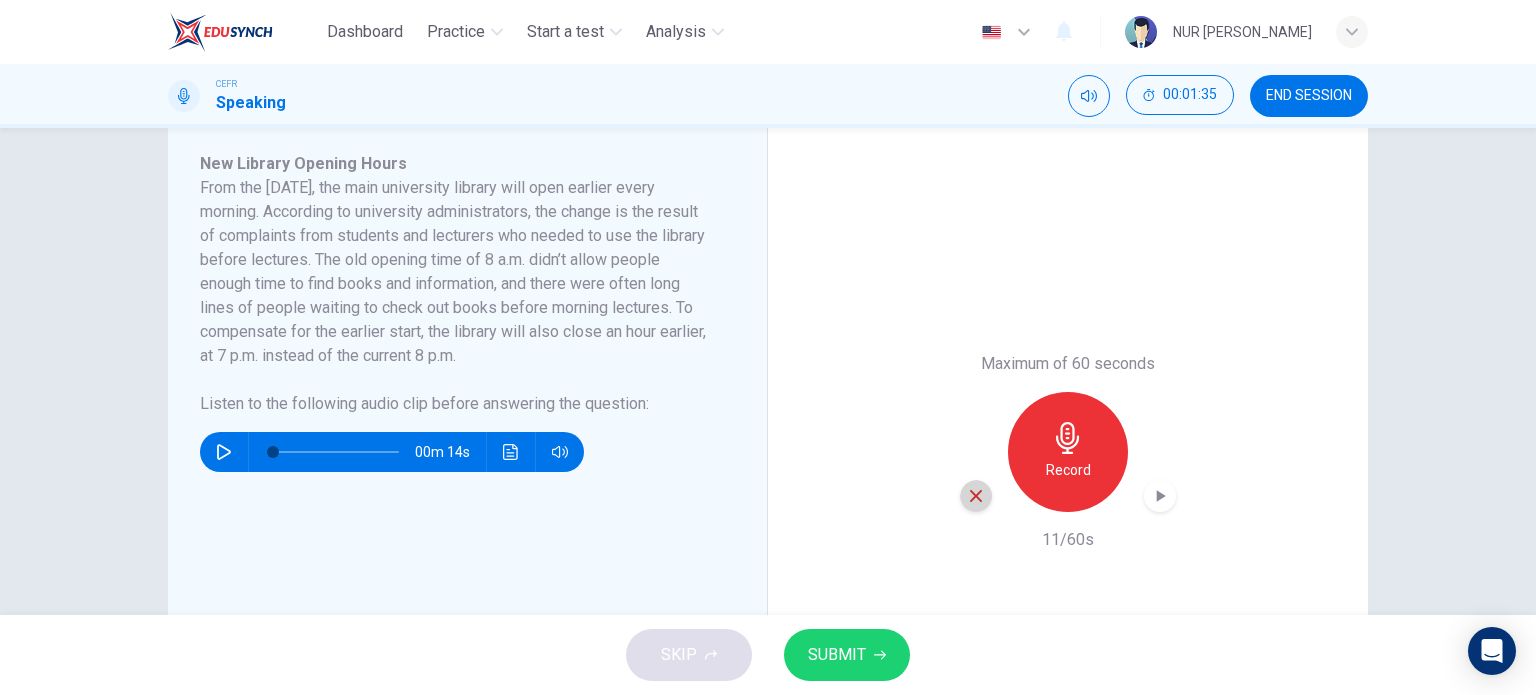 click 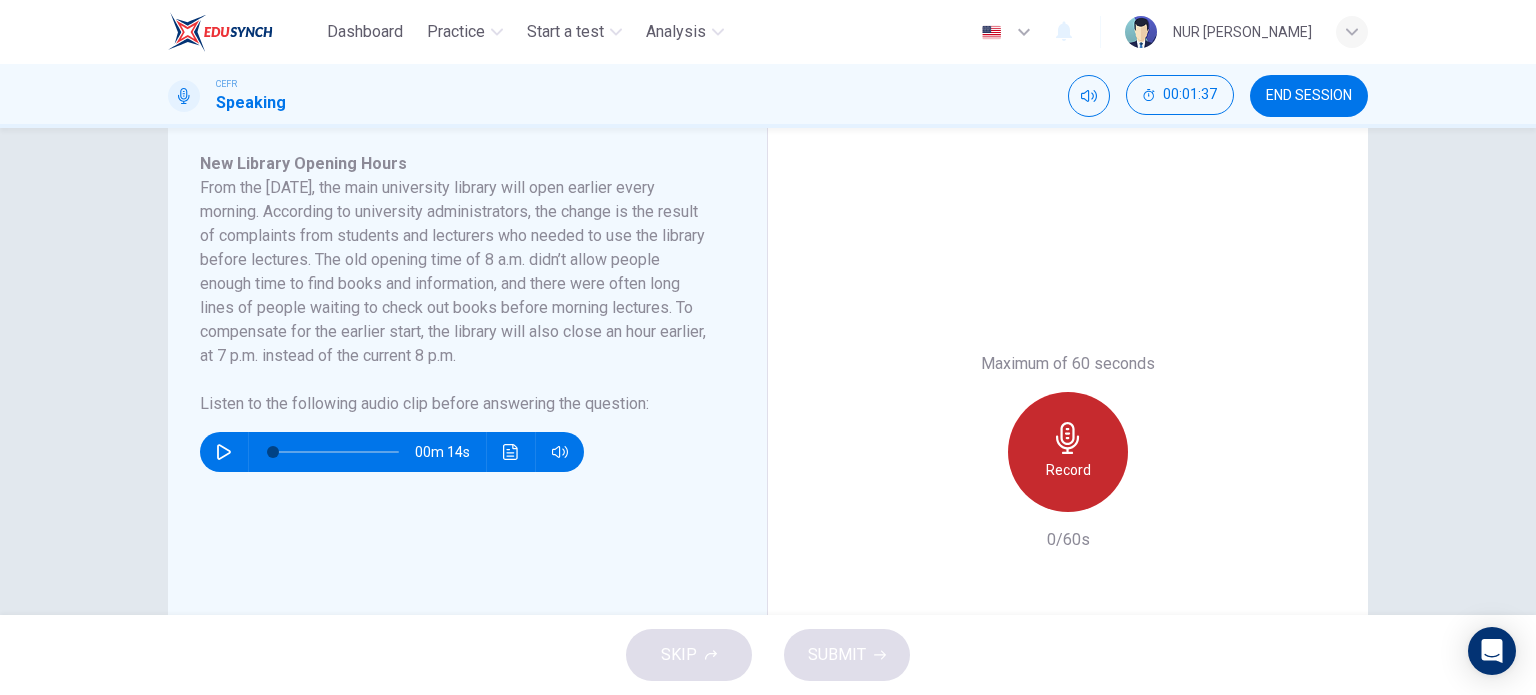 click on "Record" at bounding box center (1068, 470) 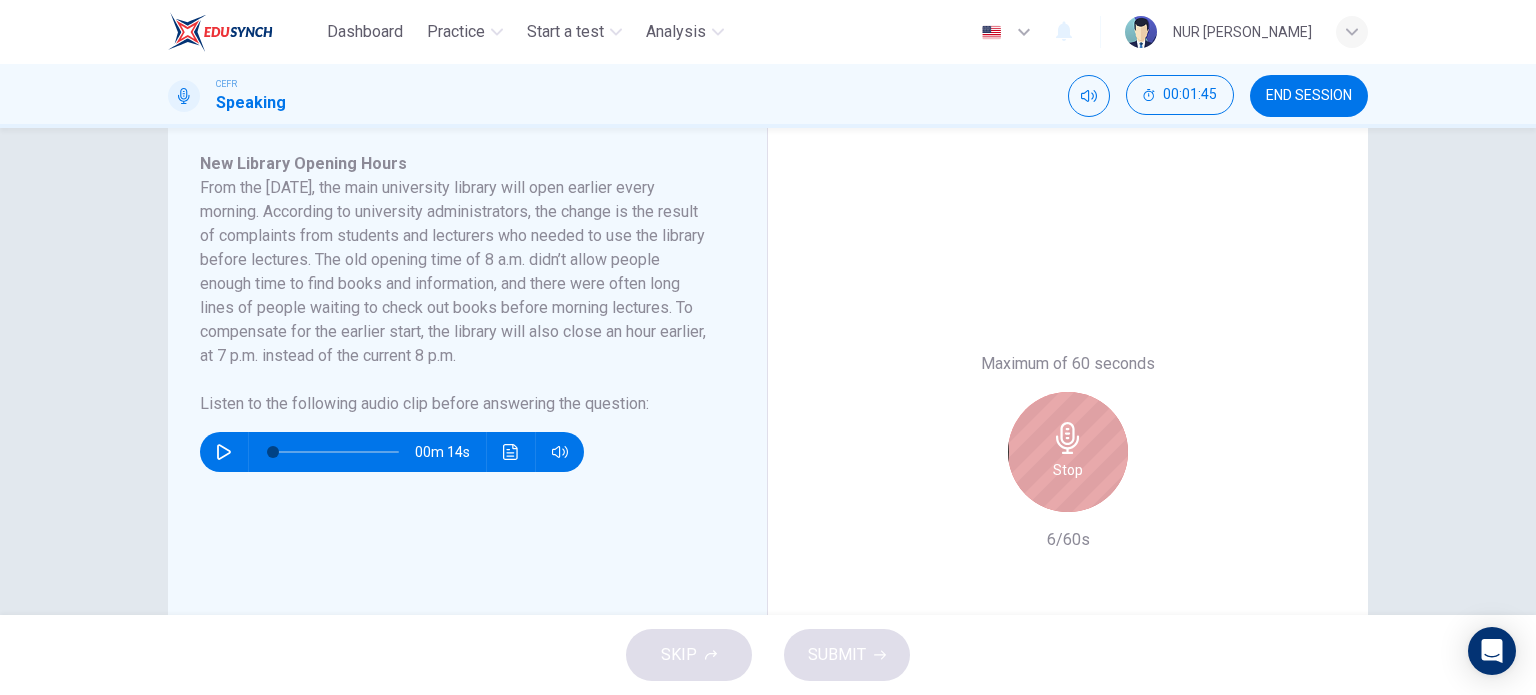 click on "Stop" at bounding box center [1068, 470] 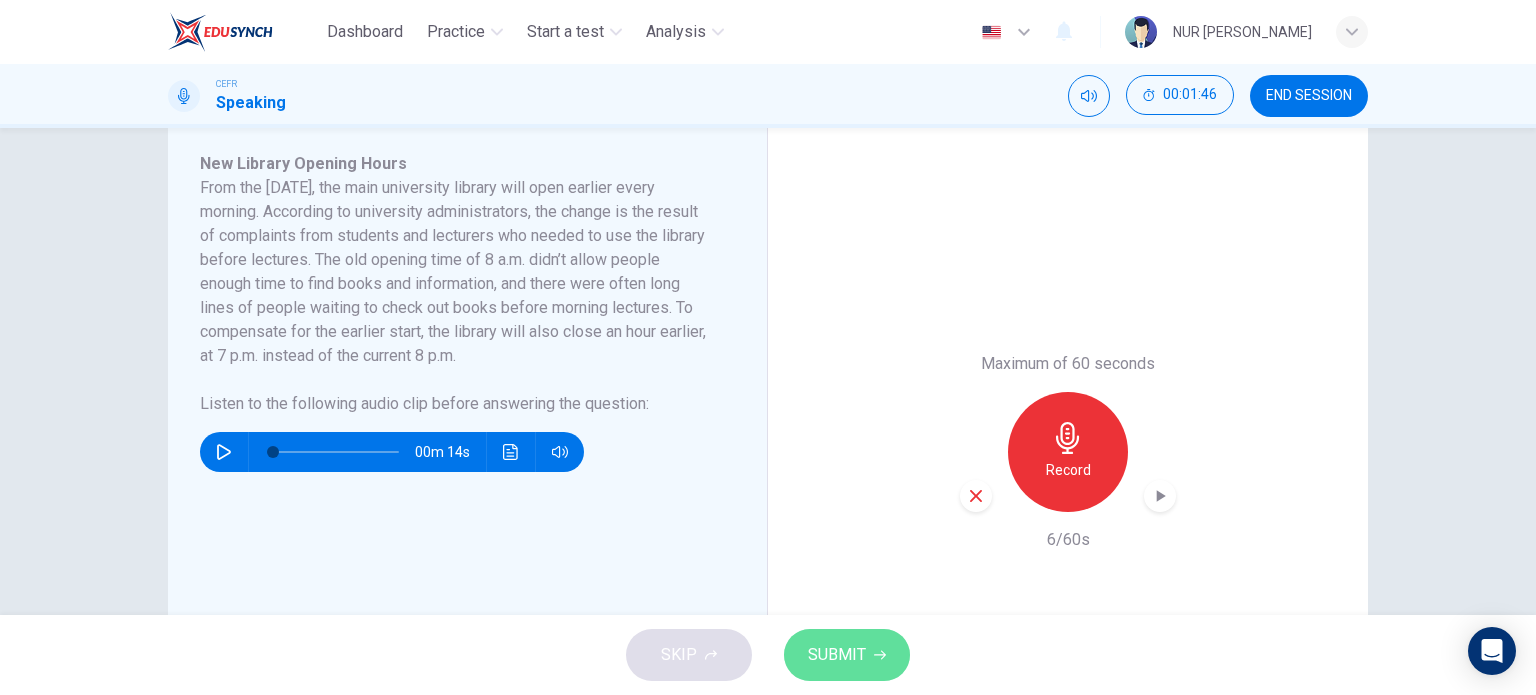 click on "SUBMIT" at bounding box center [847, 655] 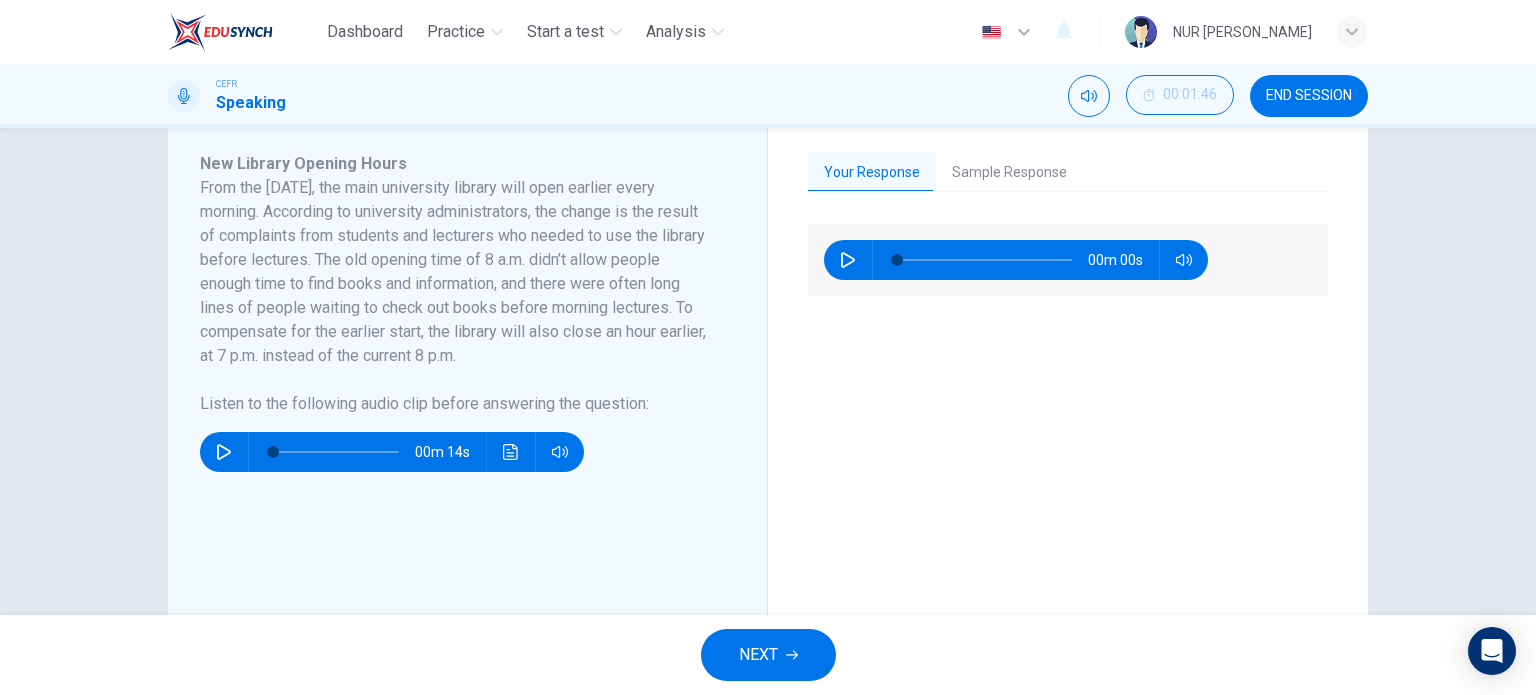 click on "Sample Response" at bounding box center [1009, 173] 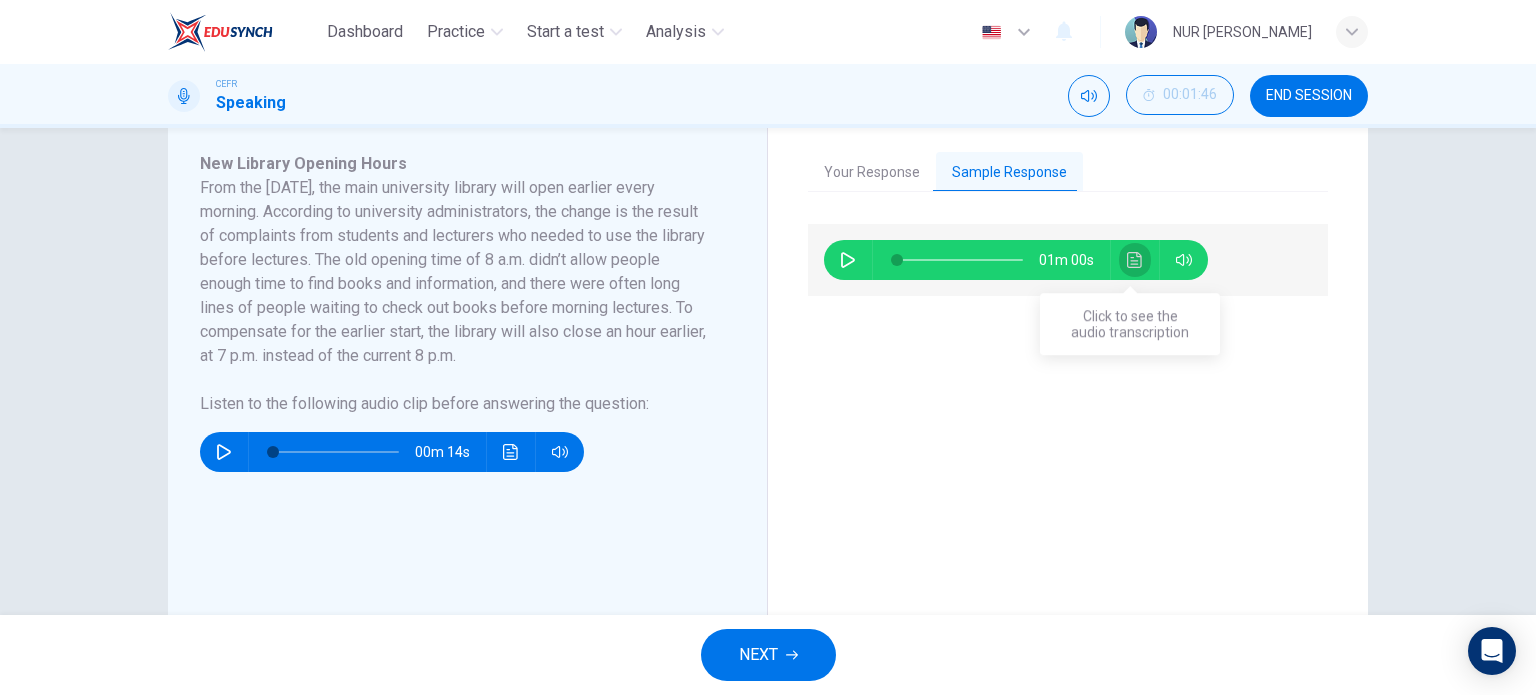 click 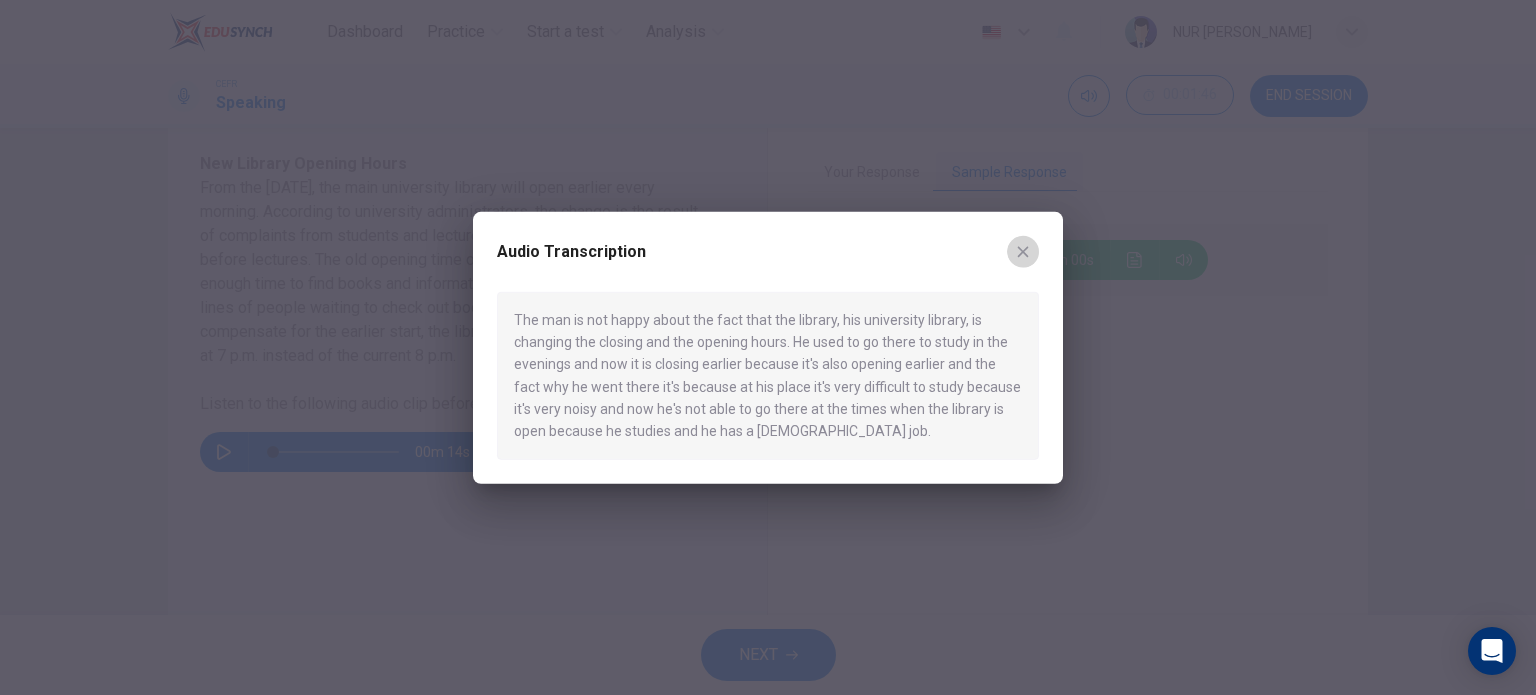 click at bounding box center (1023, 251) 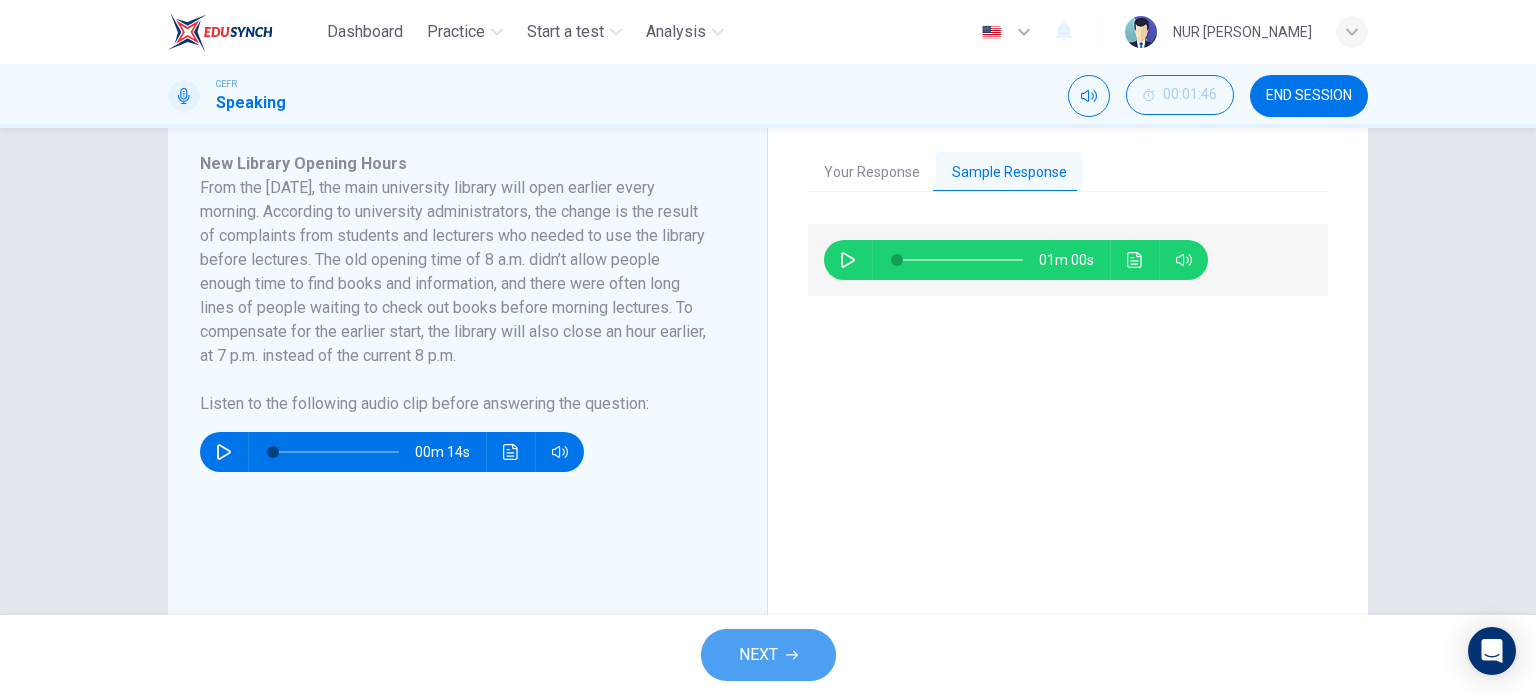 click on "NEXT" at bounding box center (758, 655) 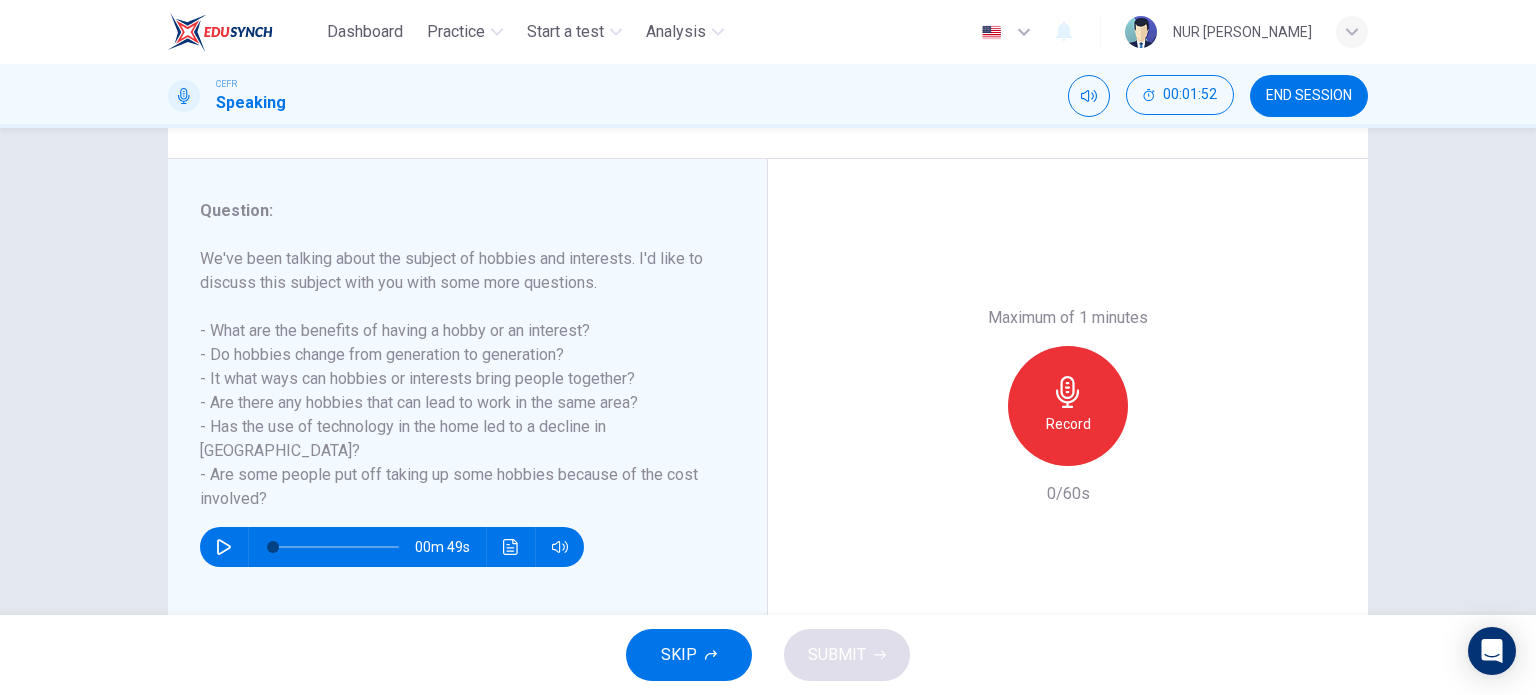 scroll, scrollTop: 243, scrollLeft: 0, axis: vertical 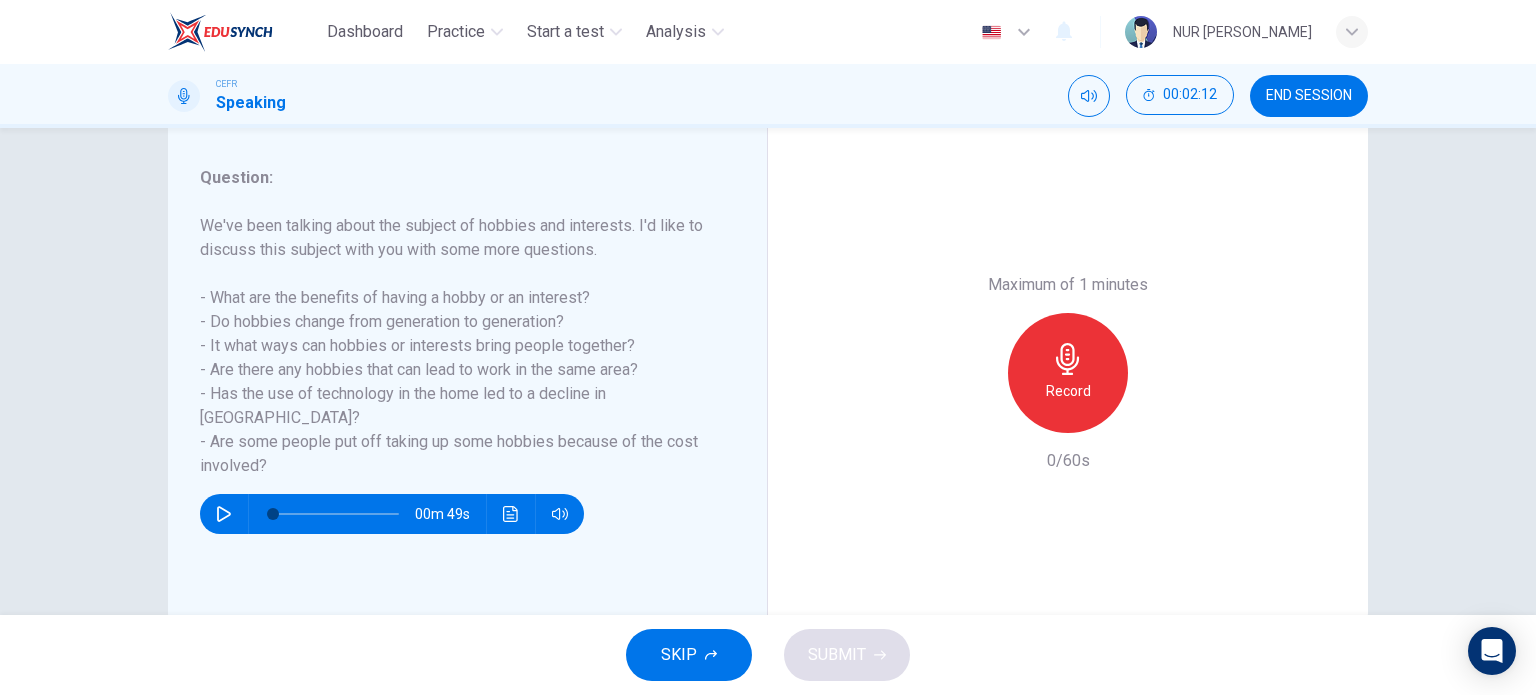 click on "Record" at bounding box center (1068, 391) 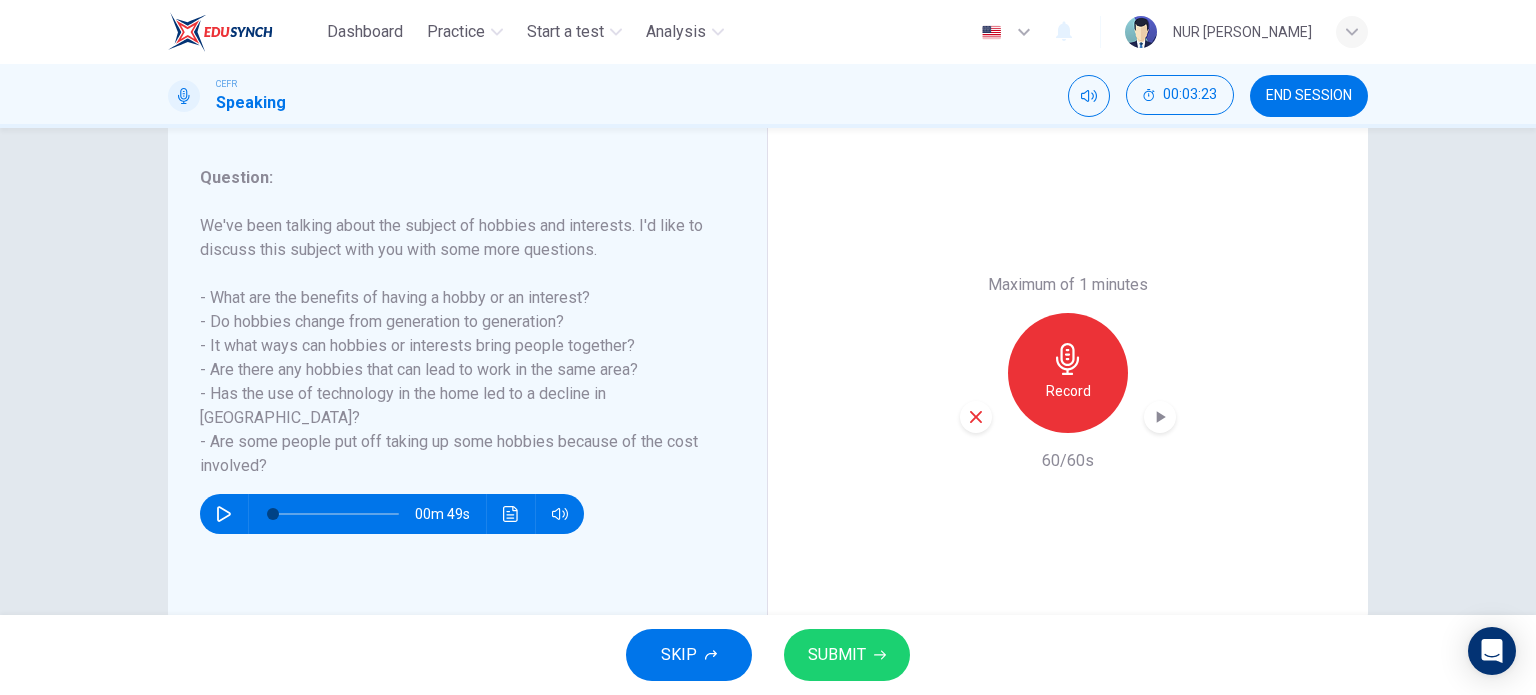 click 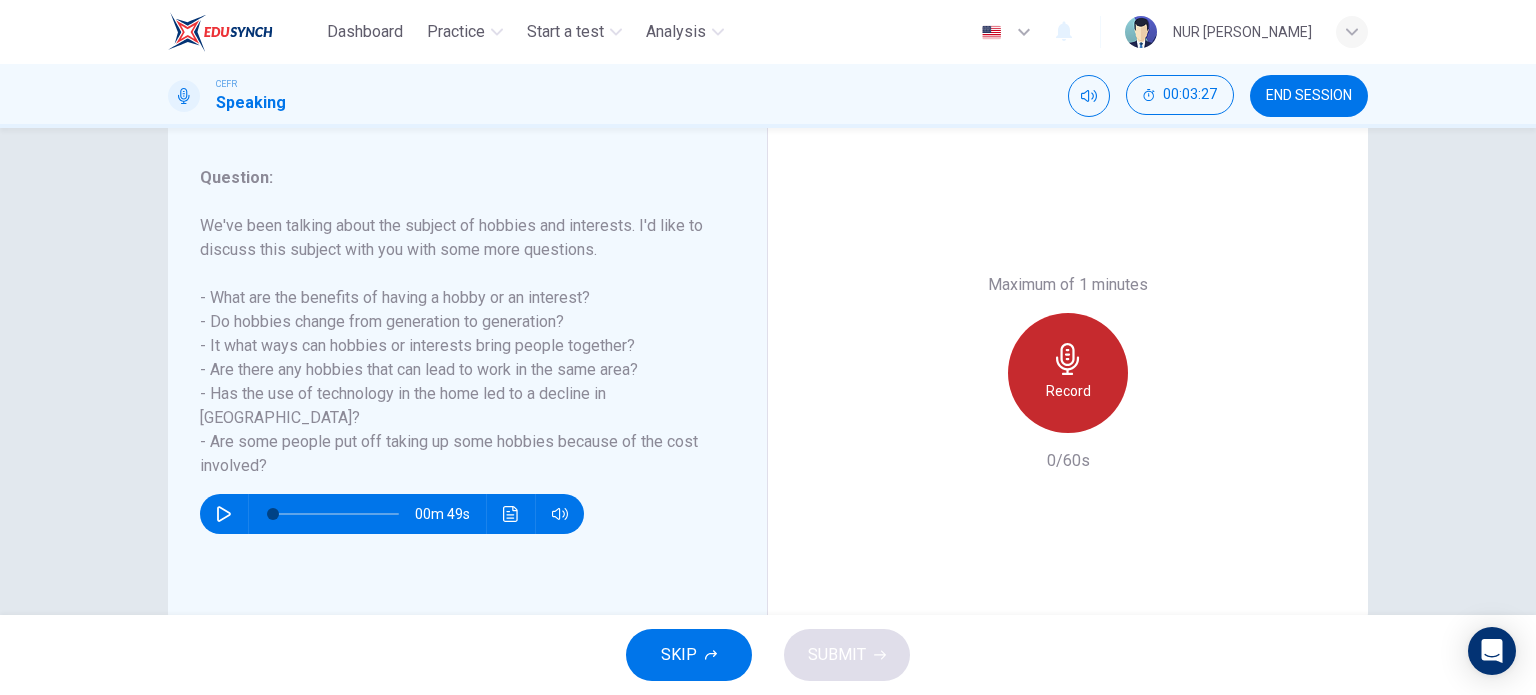 click on "Record" at bounding box center [1068, 373] 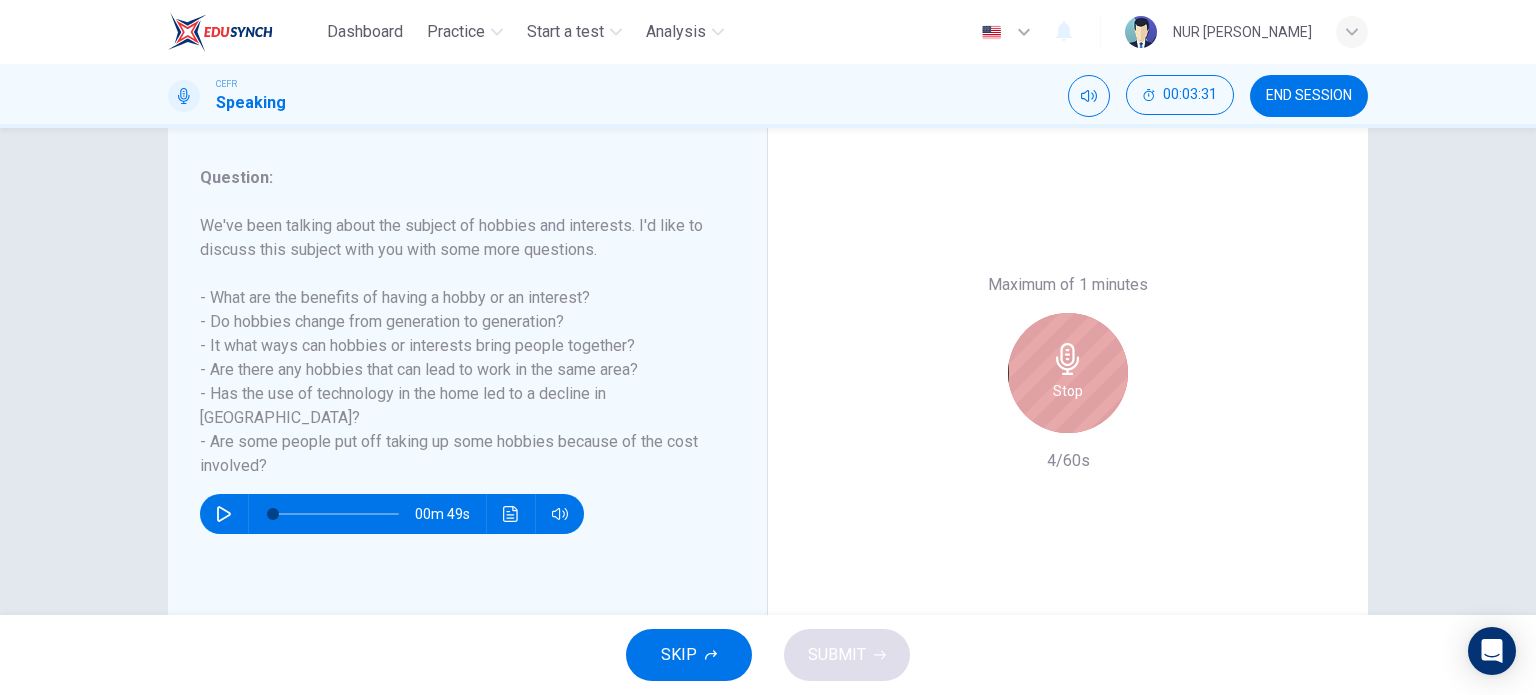 click on "Stop" at bounding box center (1068, 373) 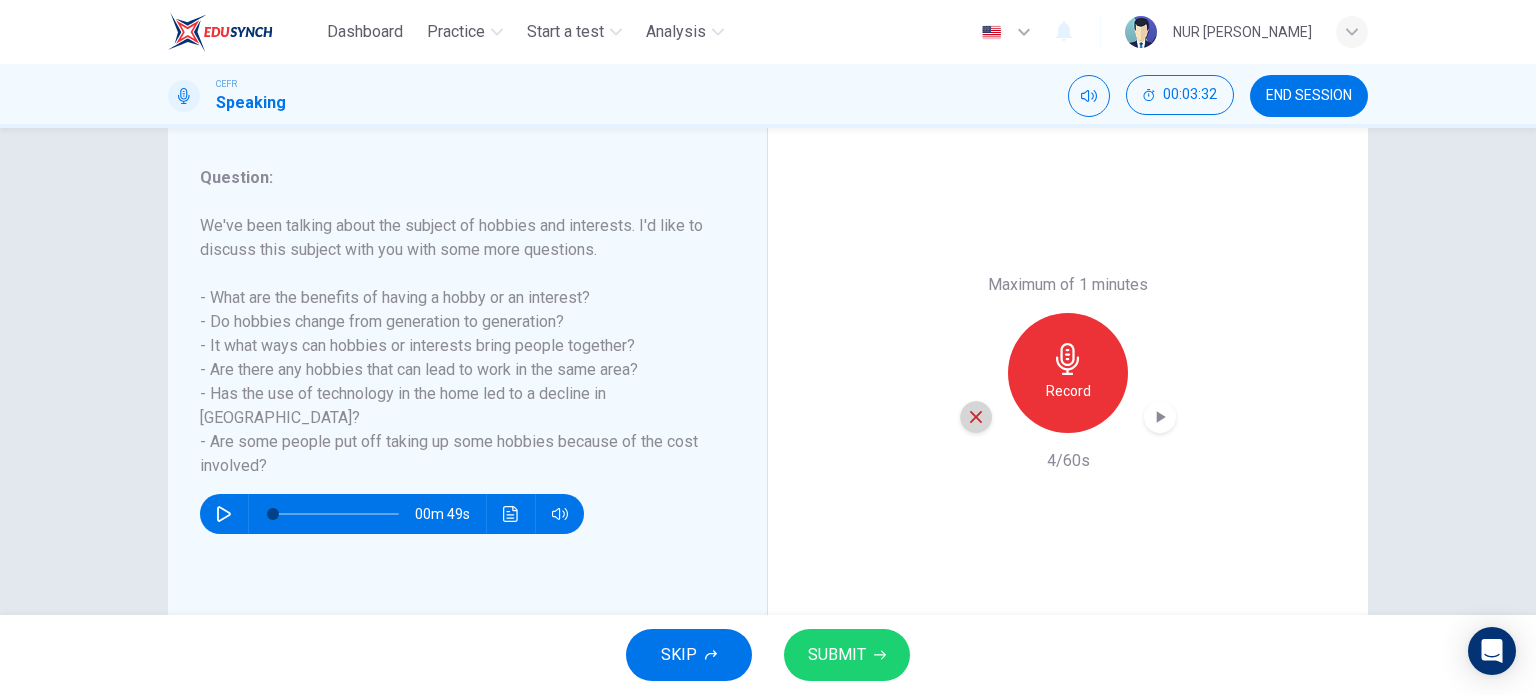 click 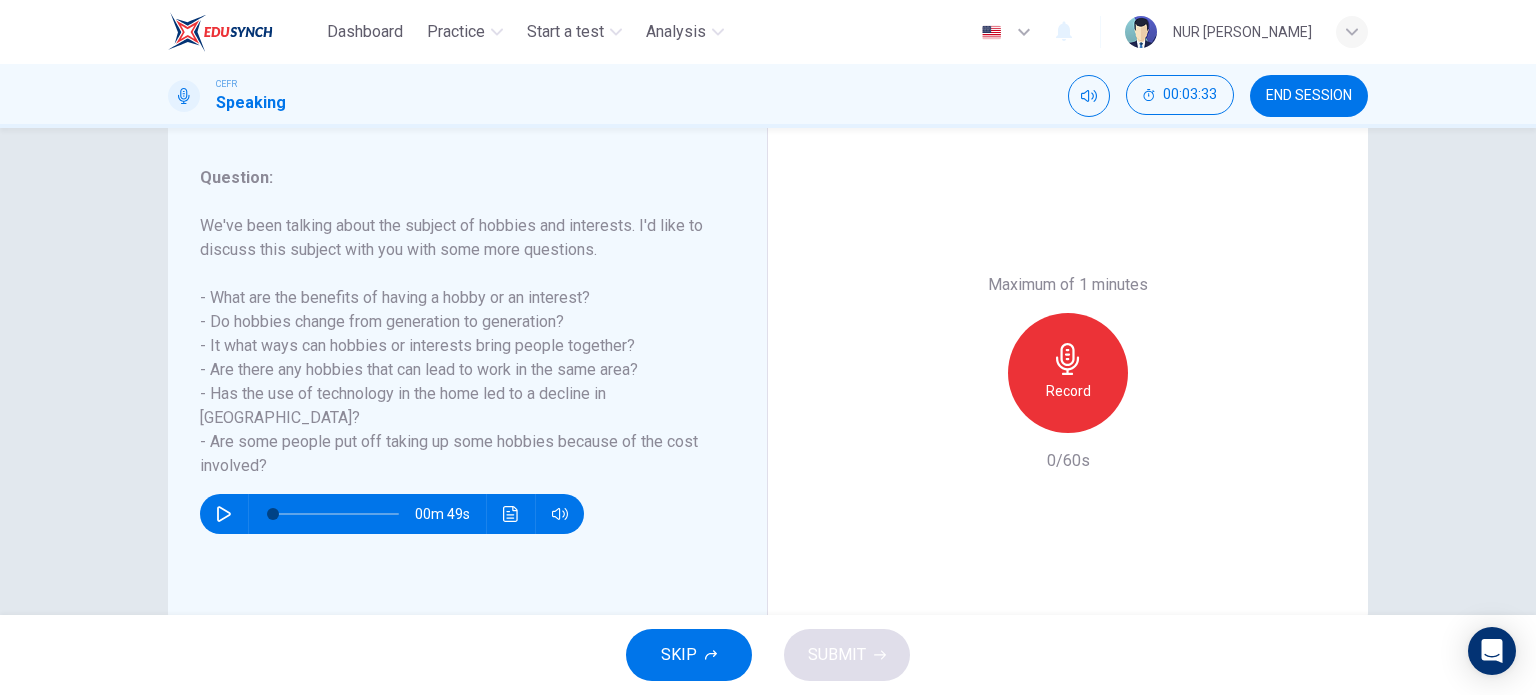 click on "Record" at bounding box center (1068, 391) 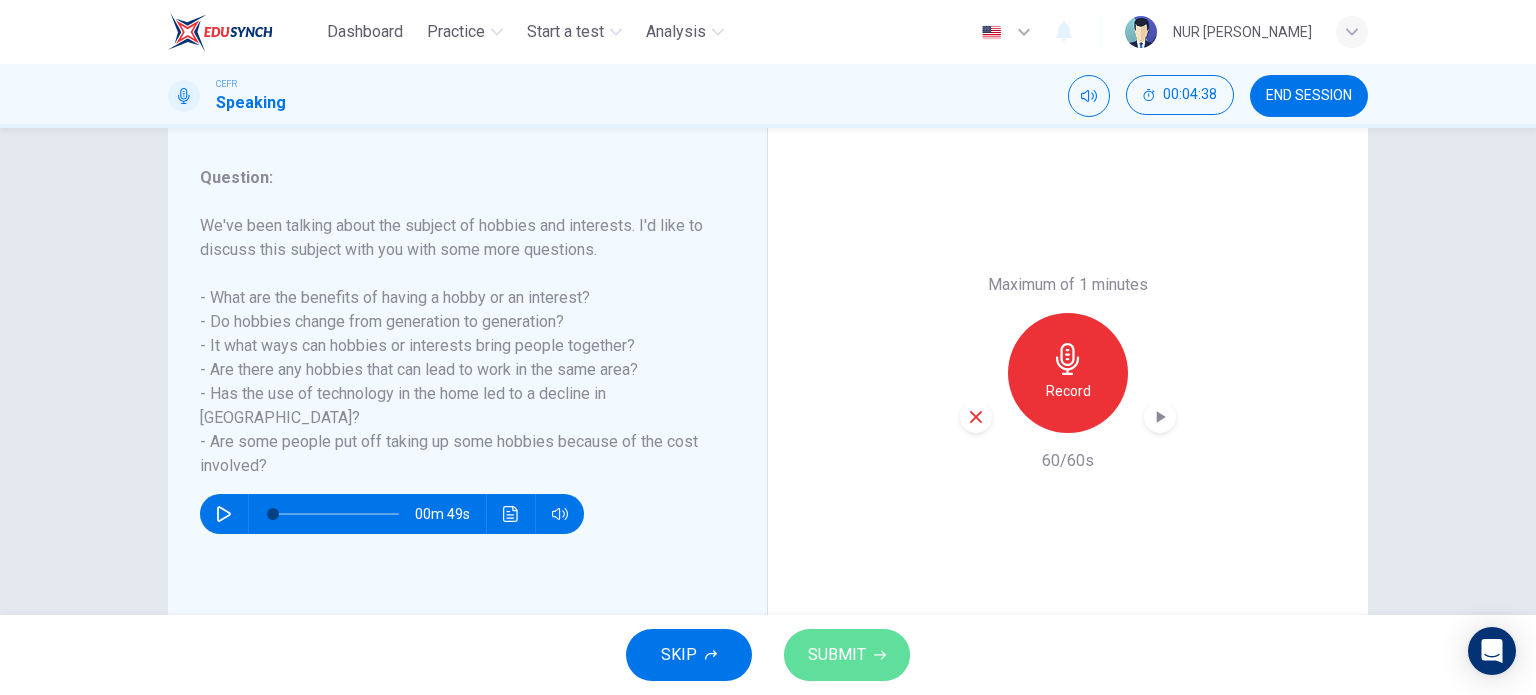 click on "SUBMIT" at bounding box center (837, 655) 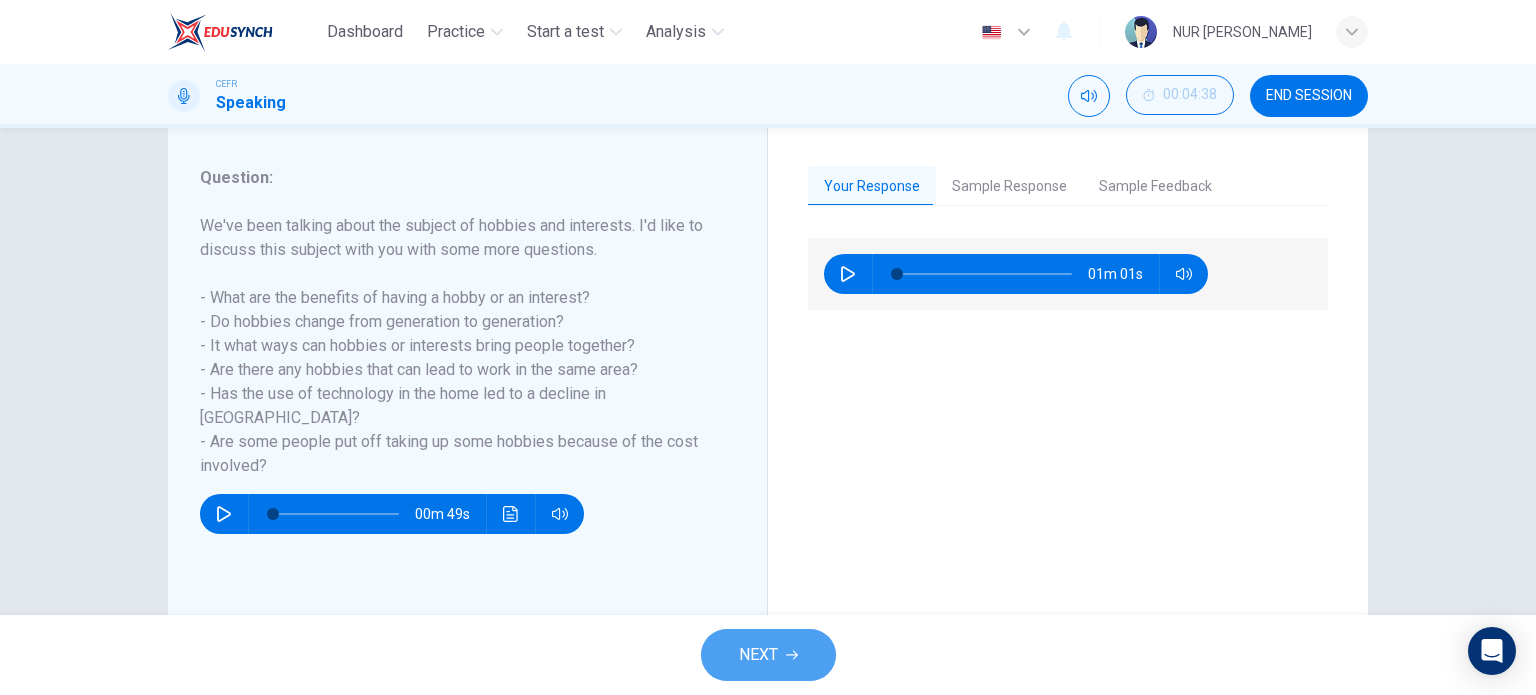 click on "NEXT" at bounding box center [768, 655] 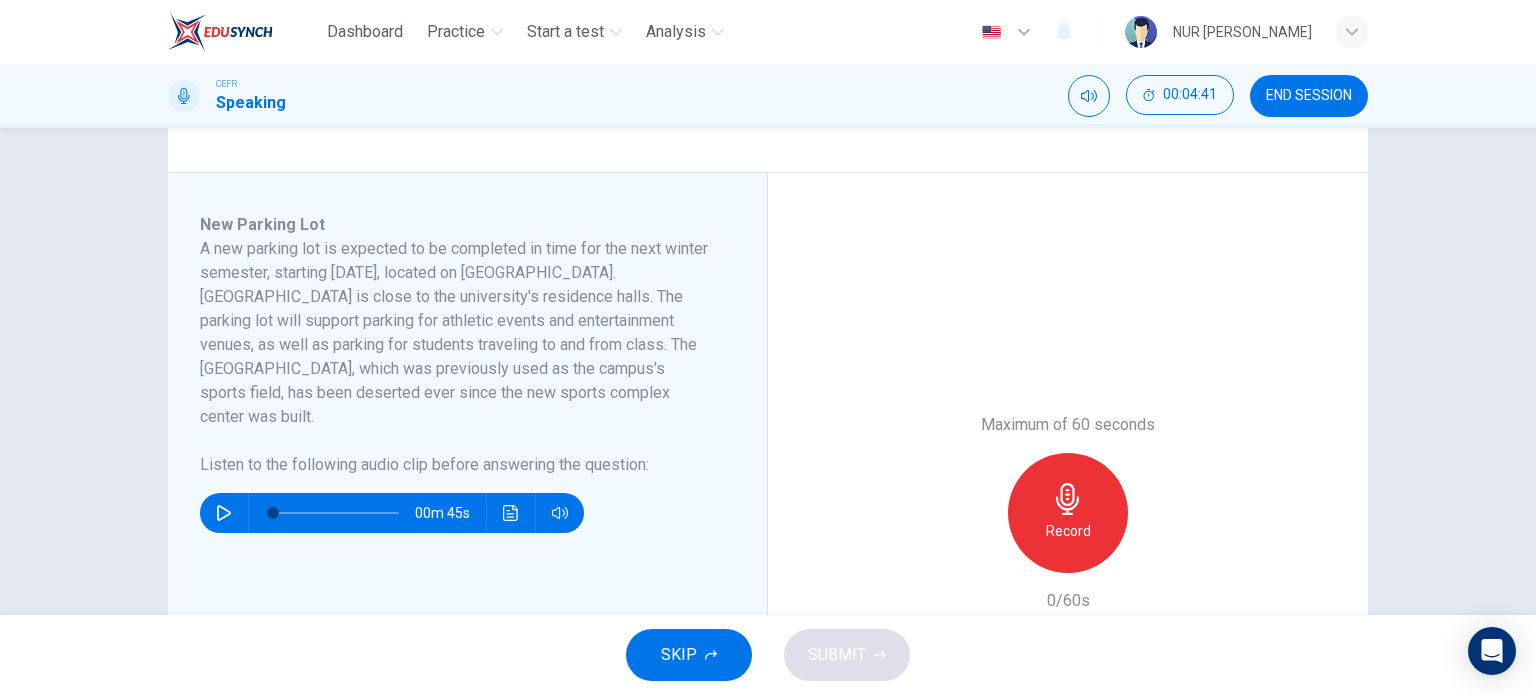 scroll, scrollTop: 296, scrollLeft: 0, axis: vertical 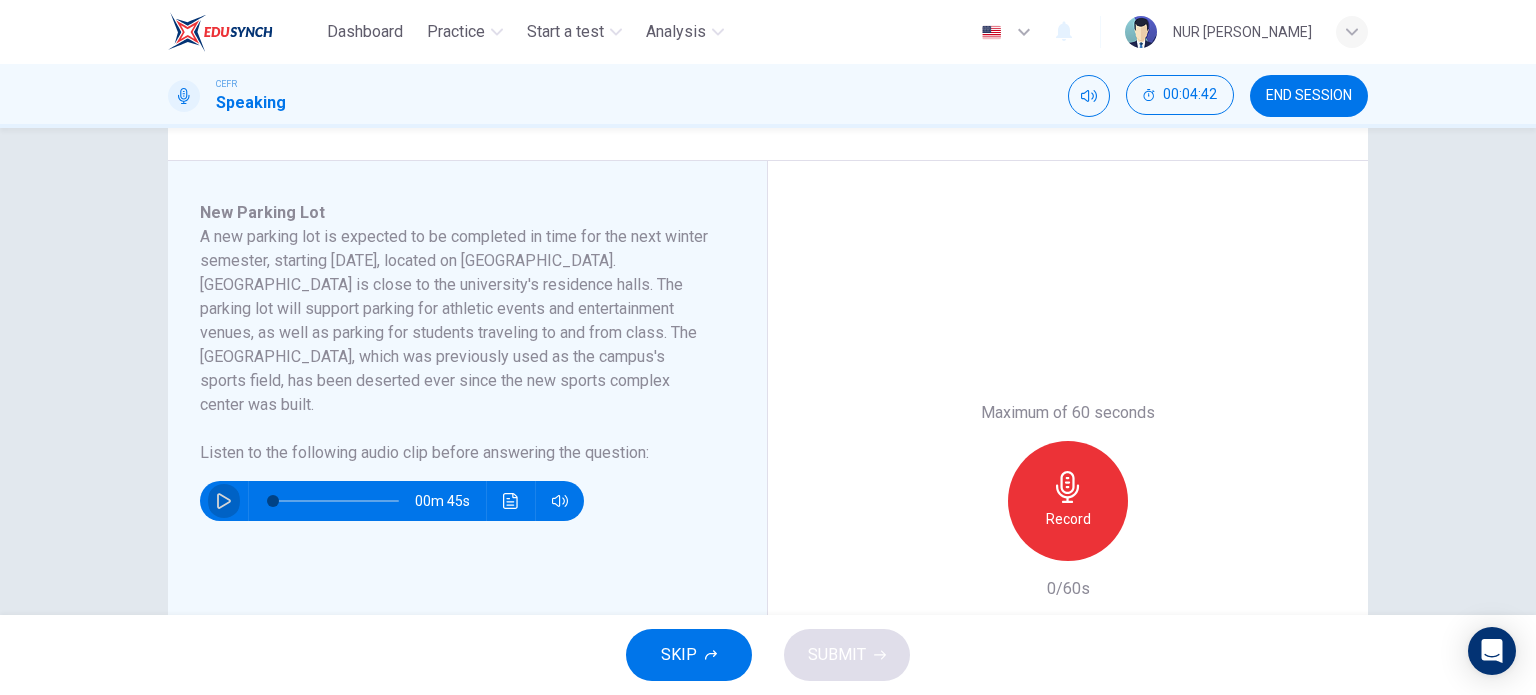 click 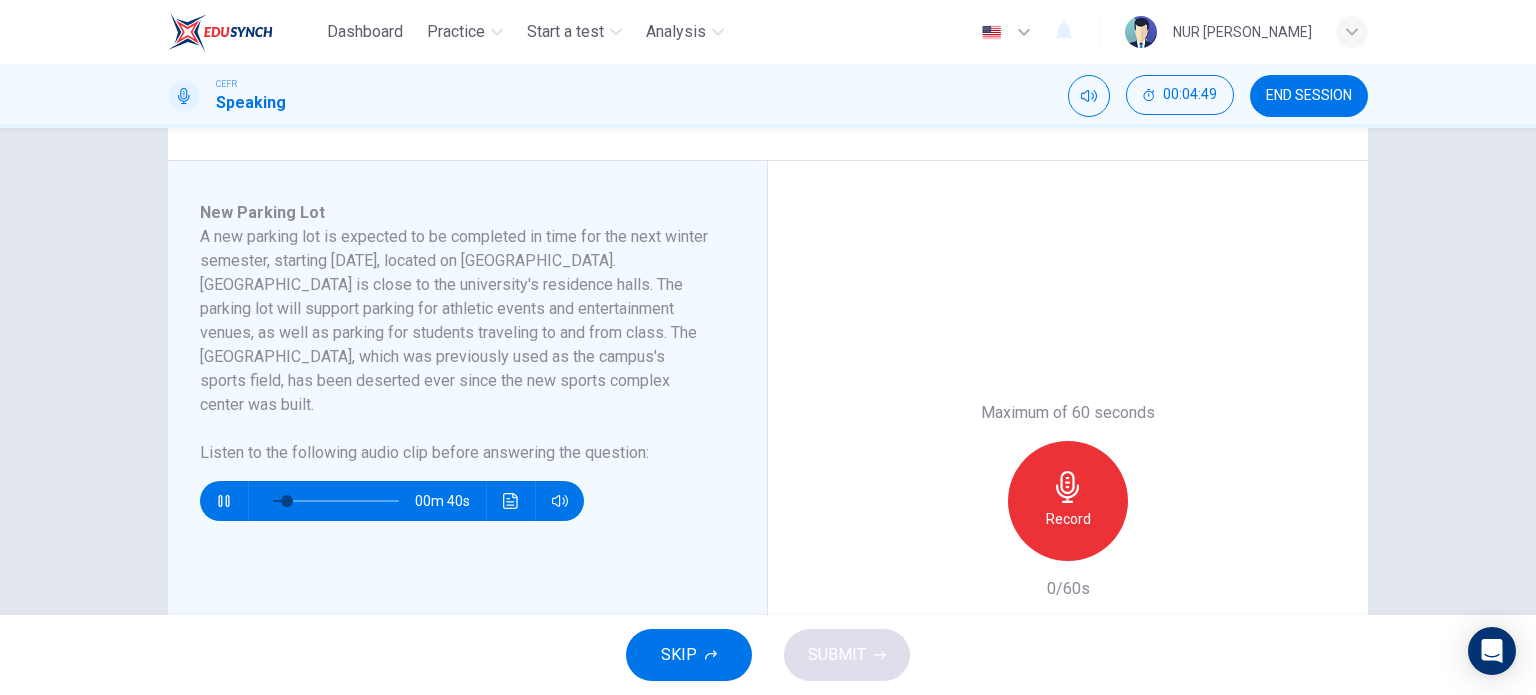 type on "13" 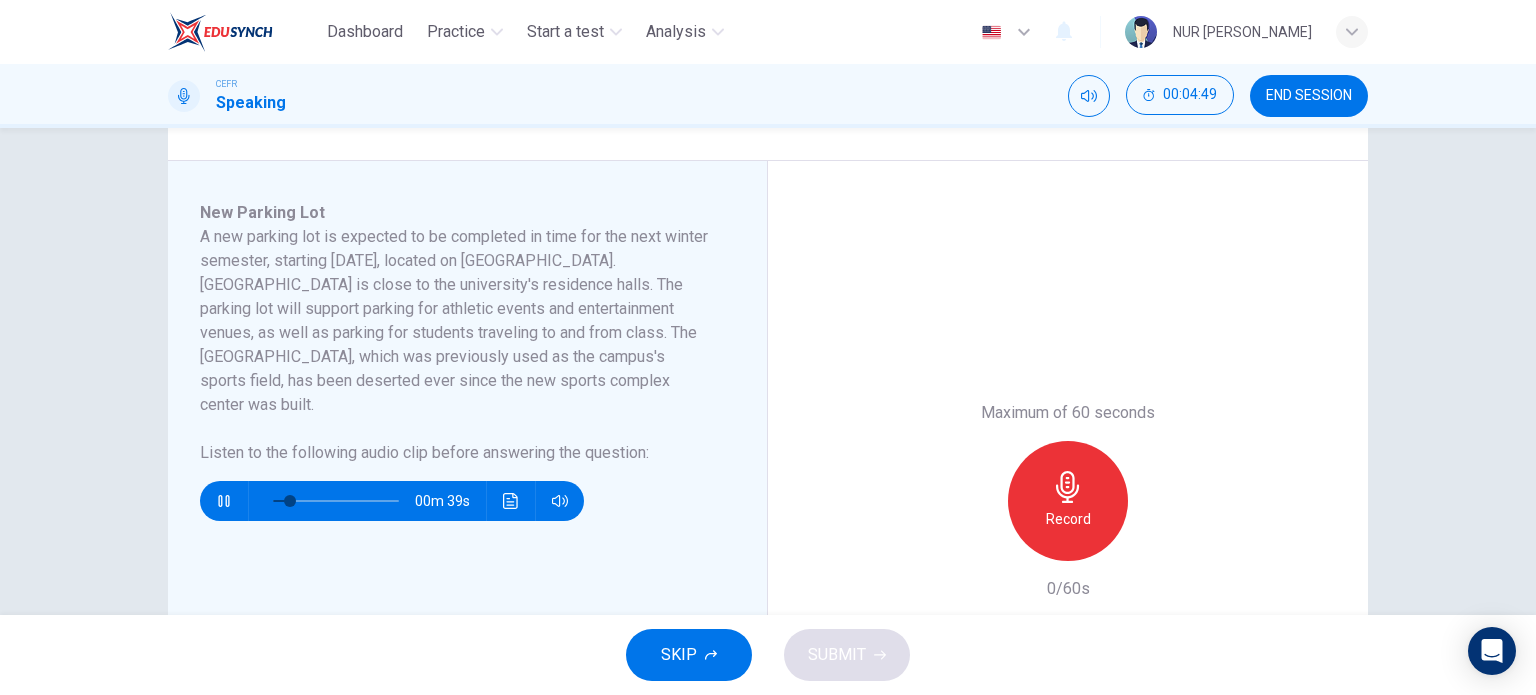 type 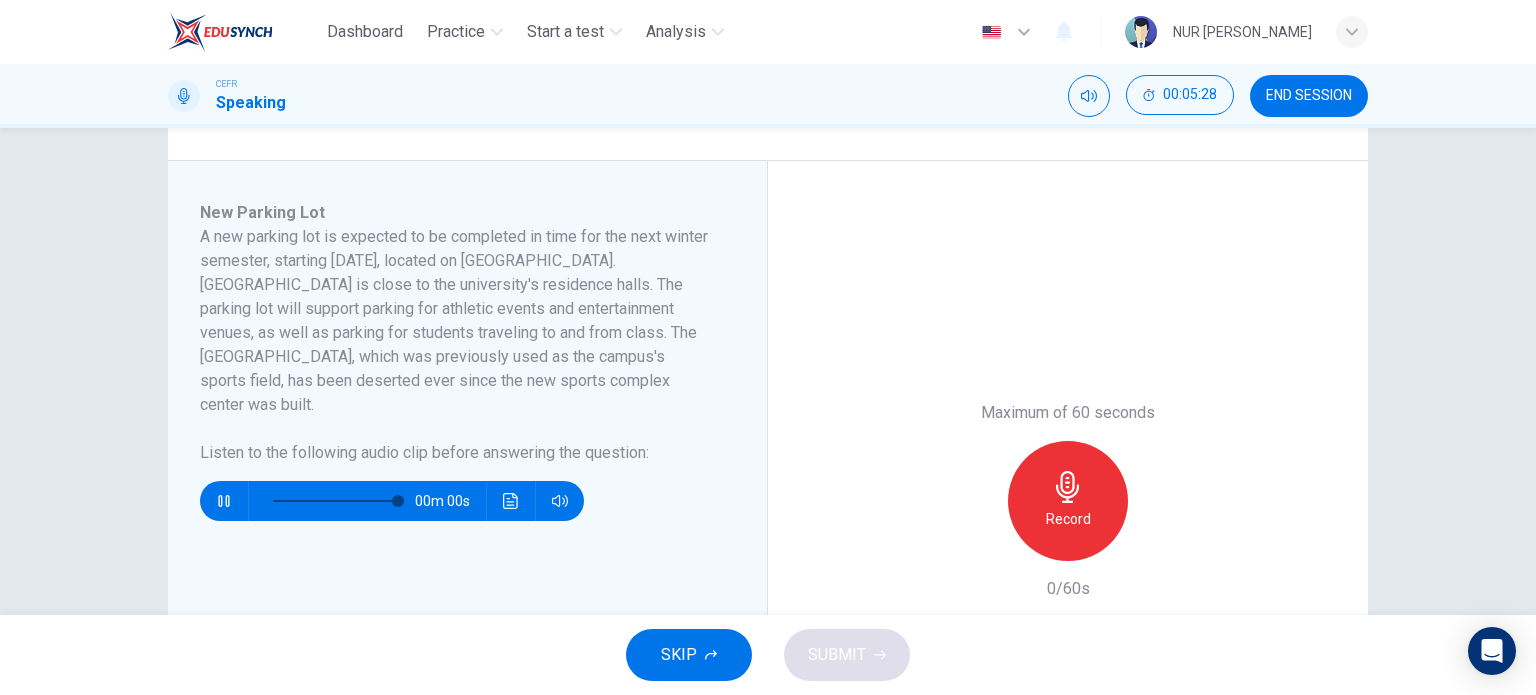 type on "0" 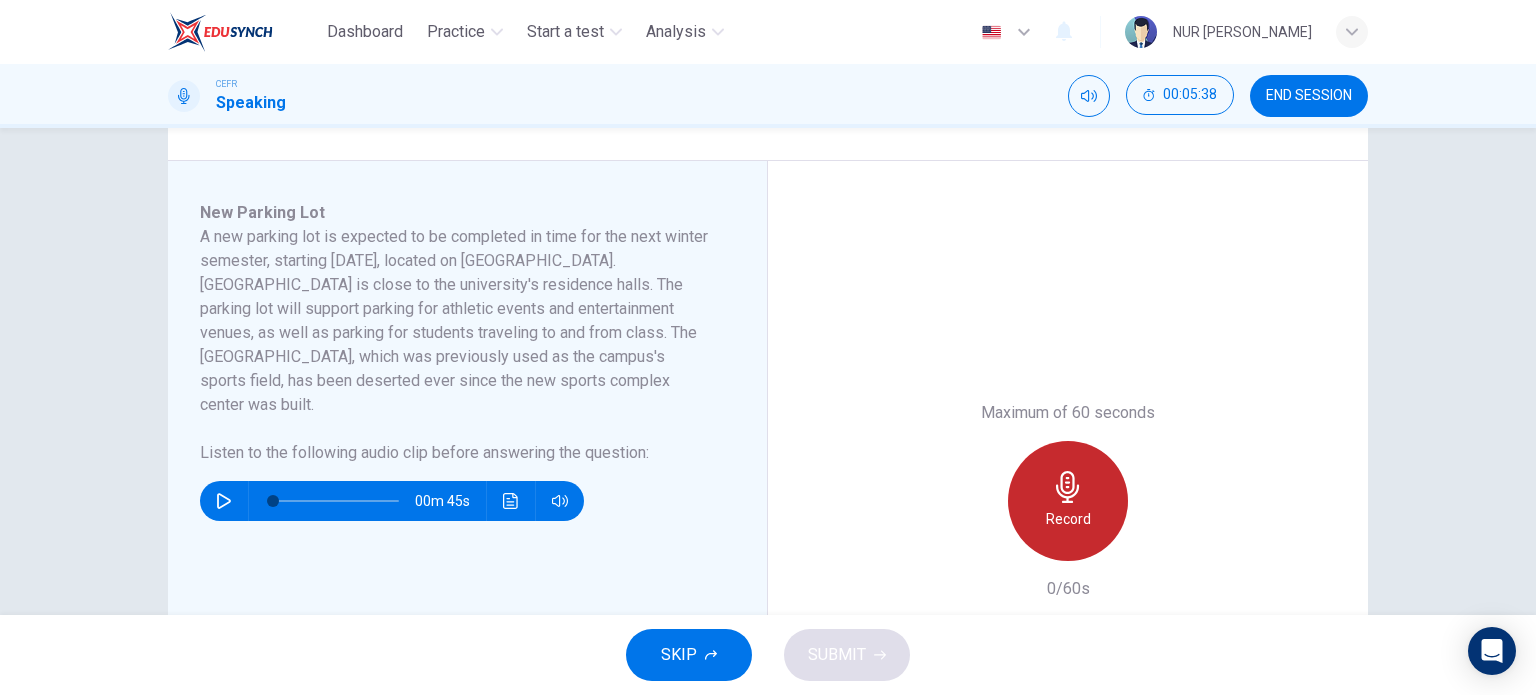 click on "Record" at bounding box center [1068, 519] 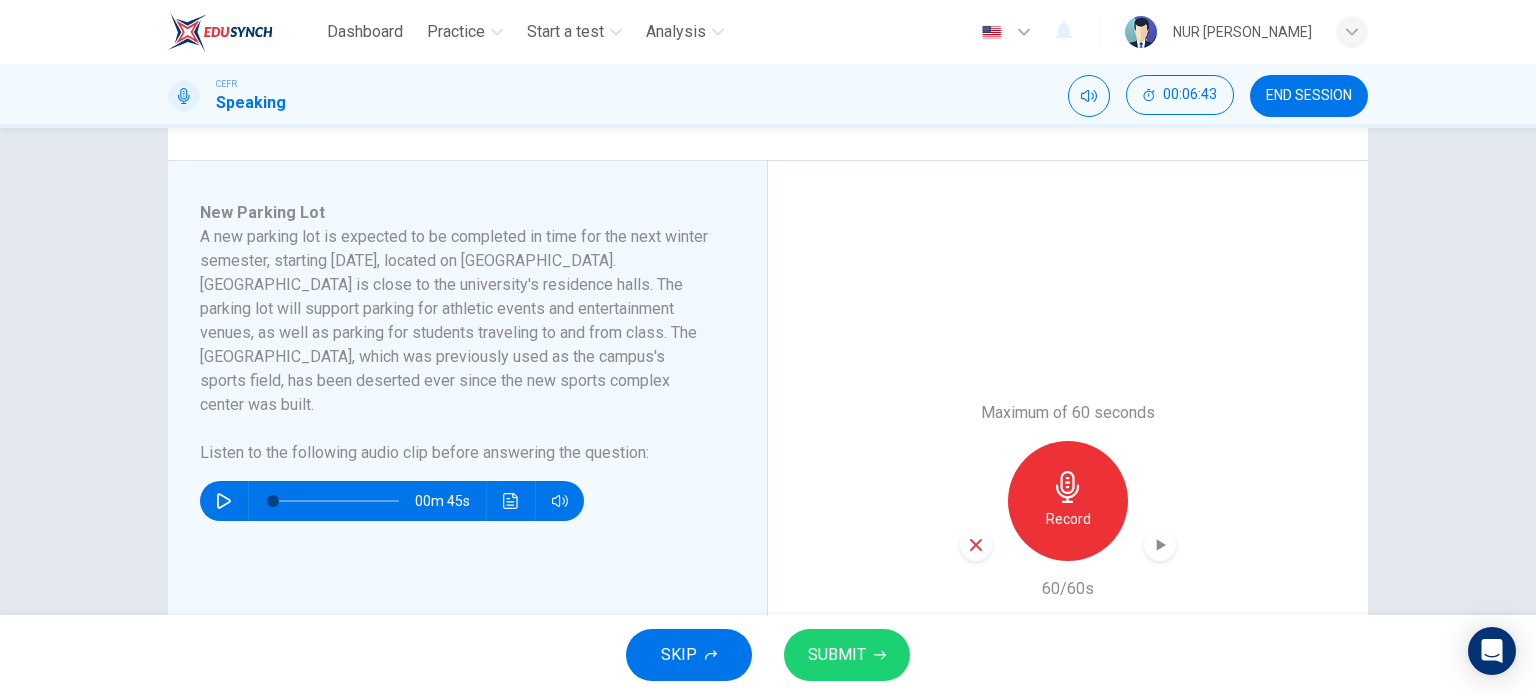 click on "SKIP SUBMIT" at bounding box center [768, 655] 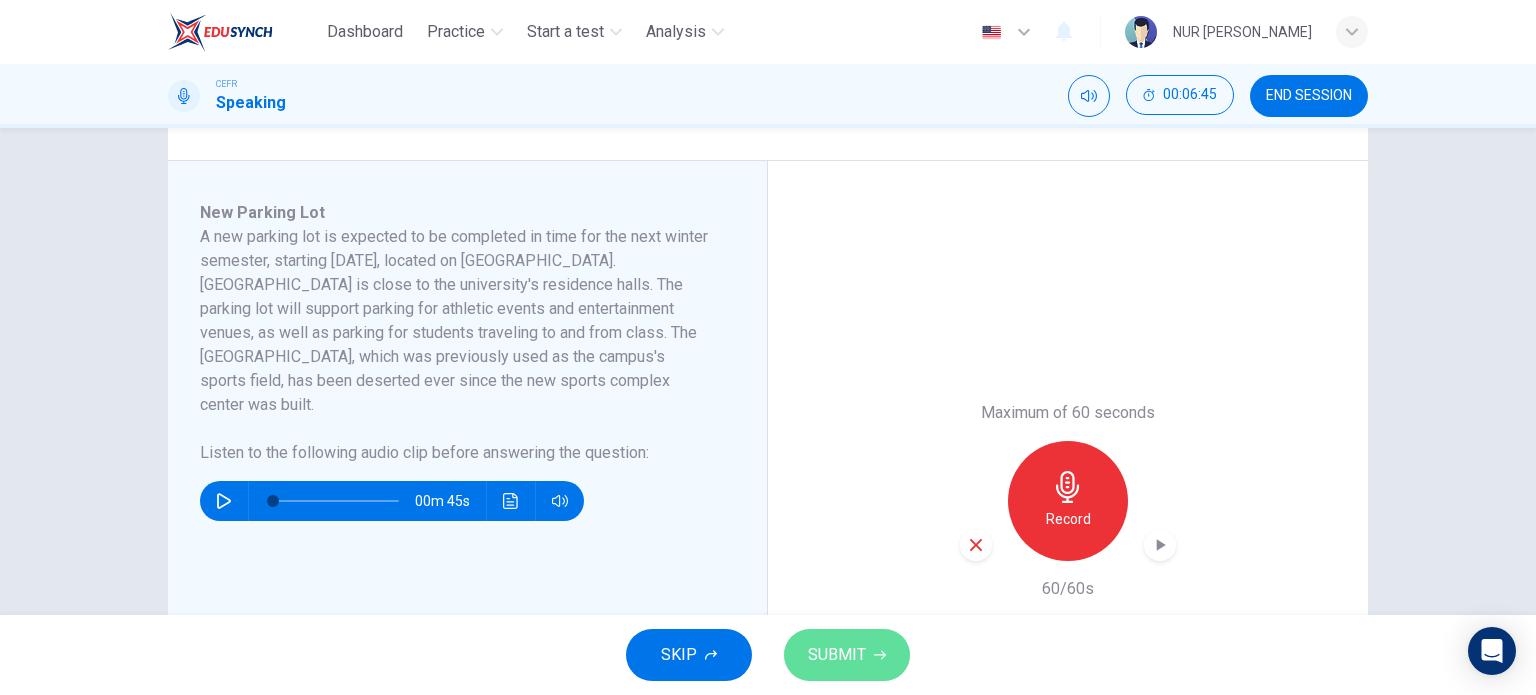 click on "SUBMIT" at bounding box center [847, 655] 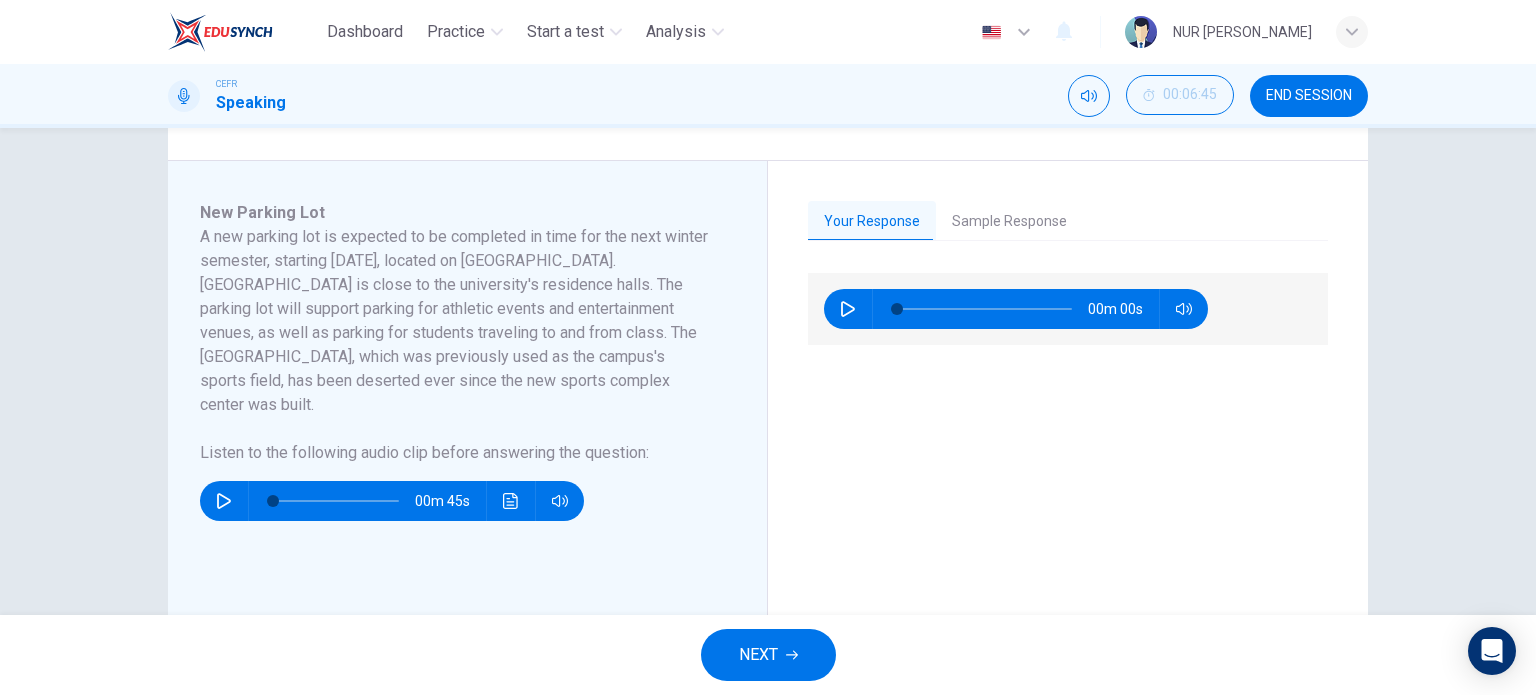 click 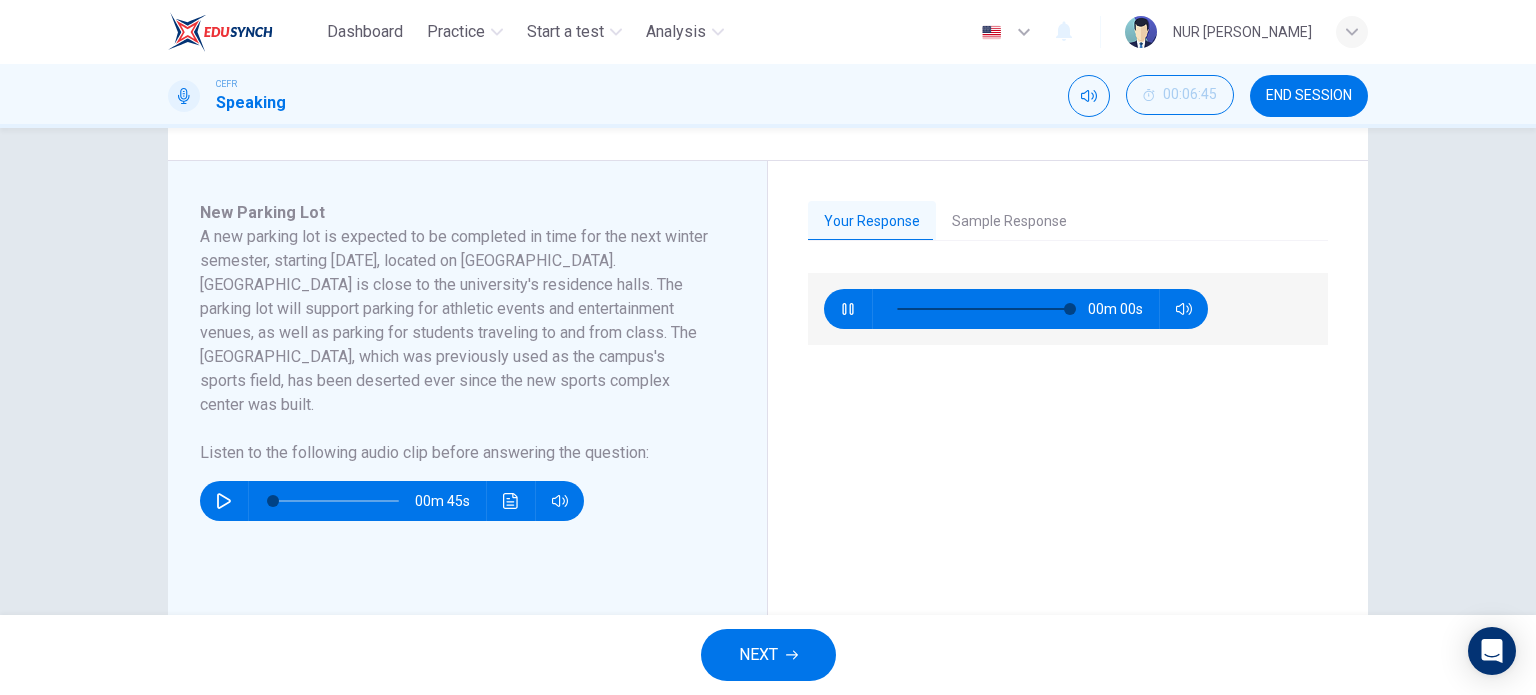 type on "0" 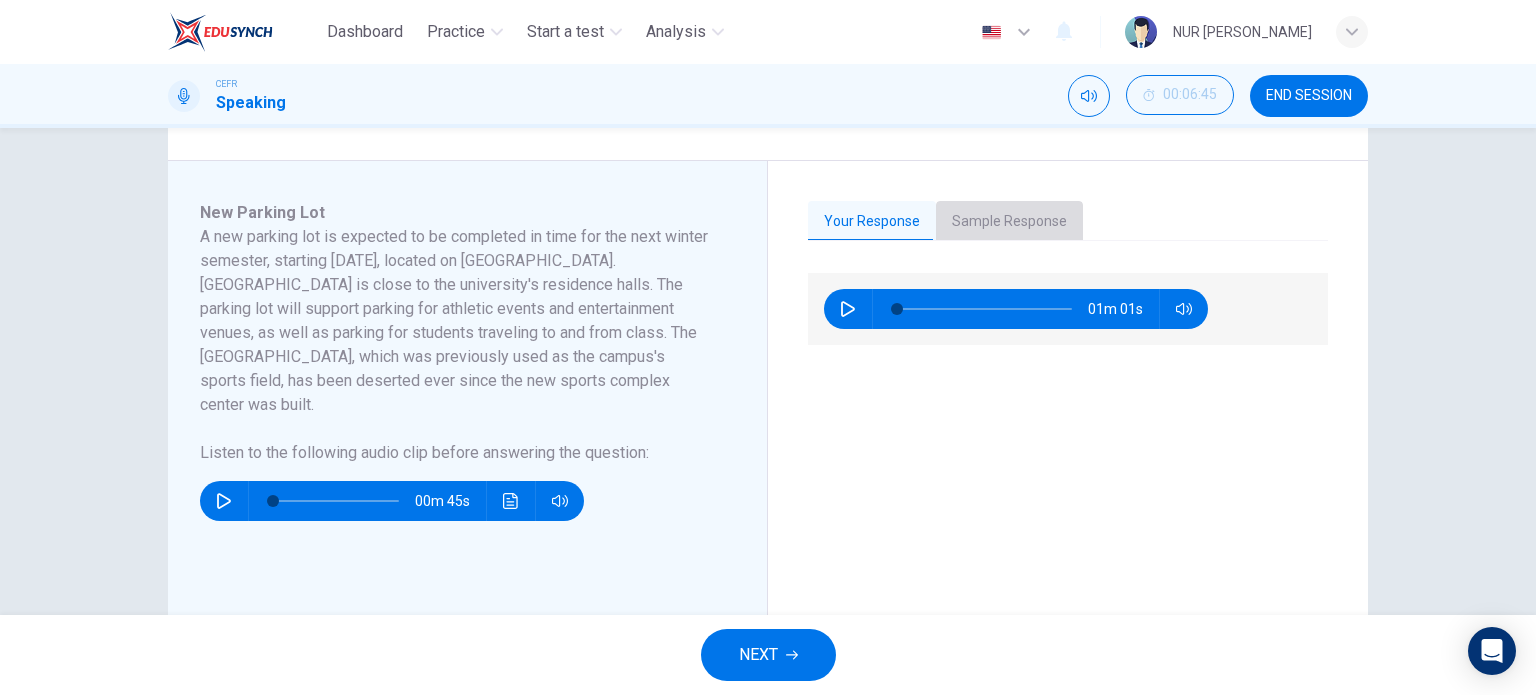 click on "Sample Response" at bounding box center [1009, 222] 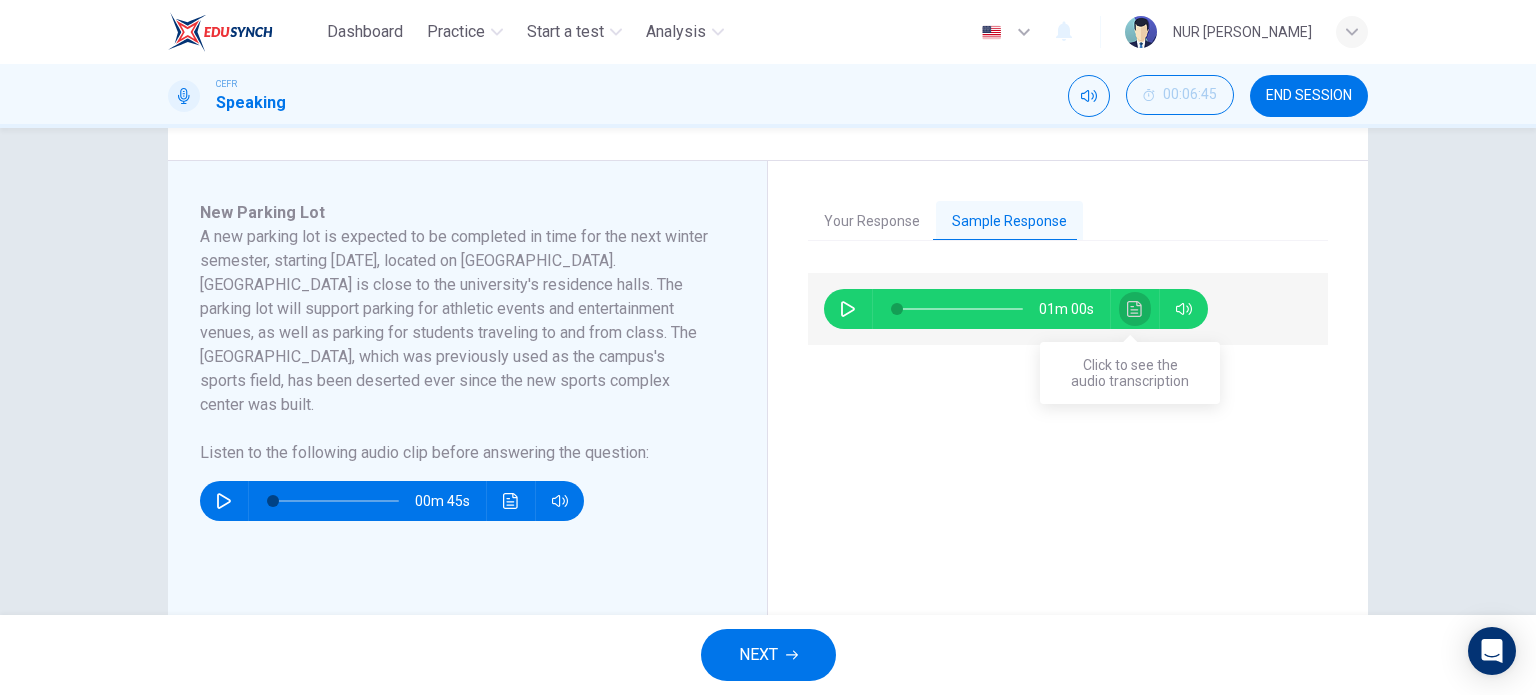 click at bounding box center (1135, 309) 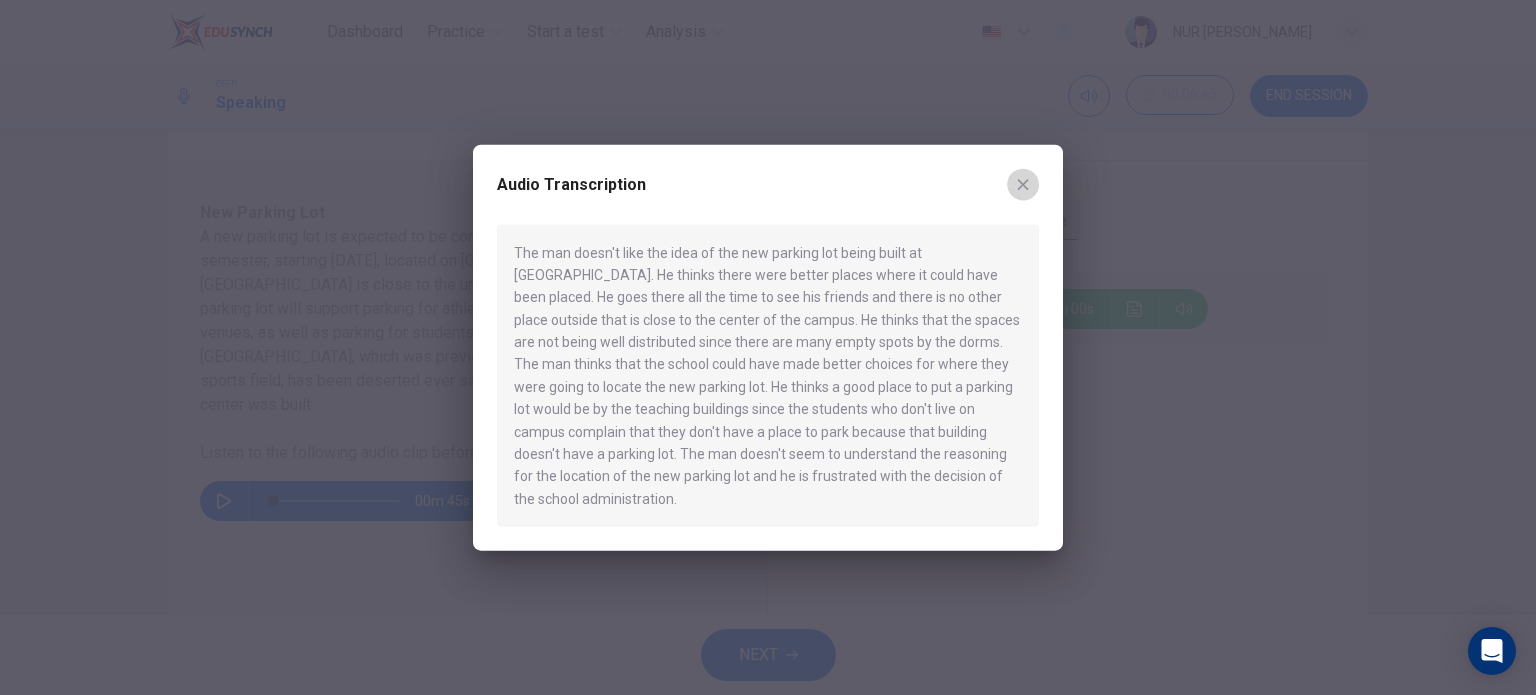 click at bounding box center [1023, 184] 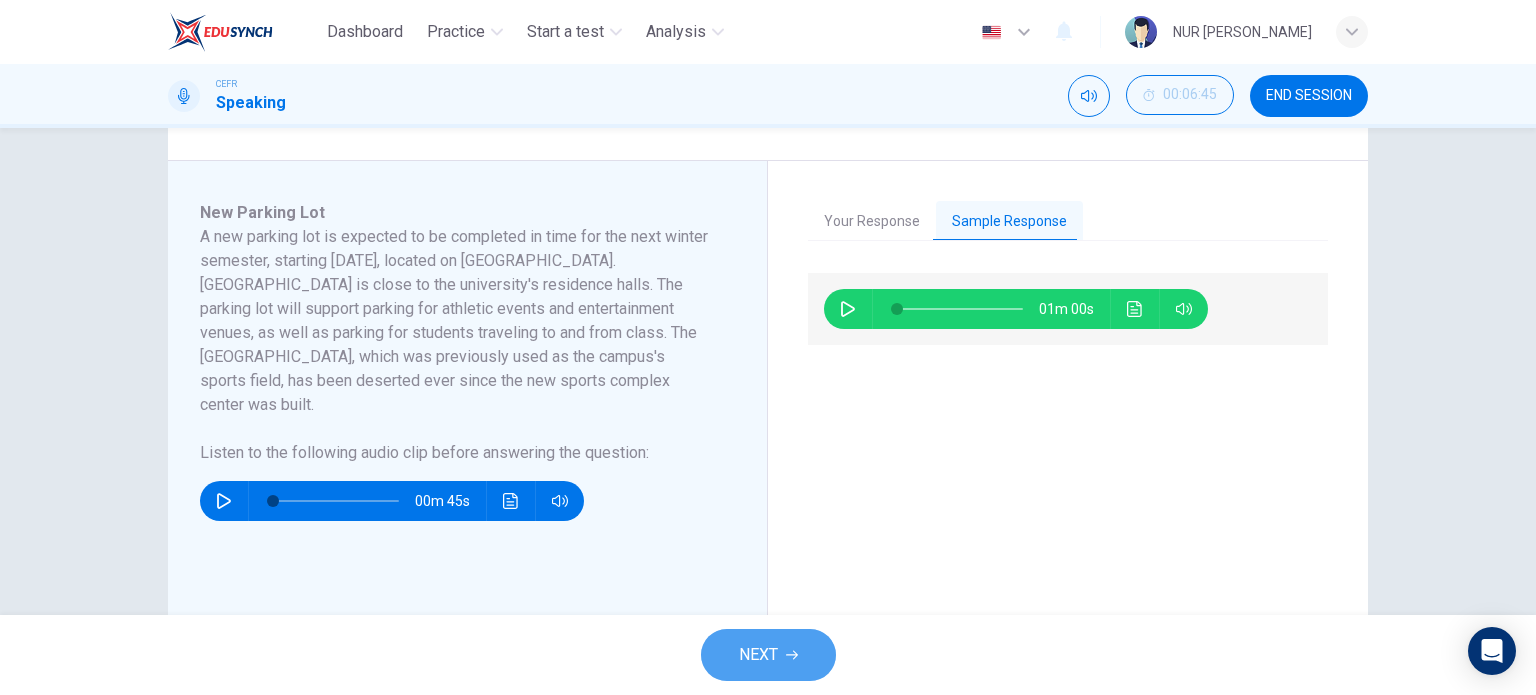 click on "NEXT" at bounding box center [768, 655] 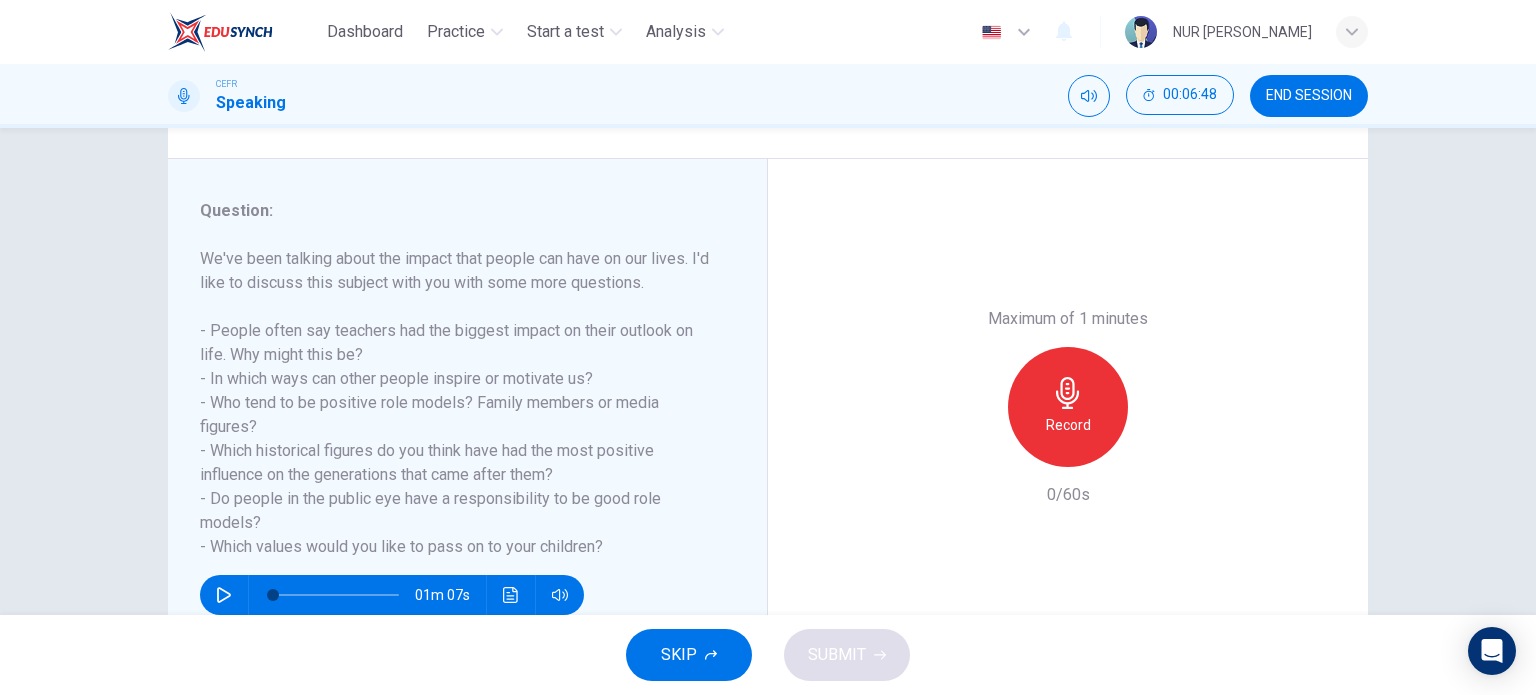 scroll, scrollTop: 208, scrollLeft: 0, axis: vertical 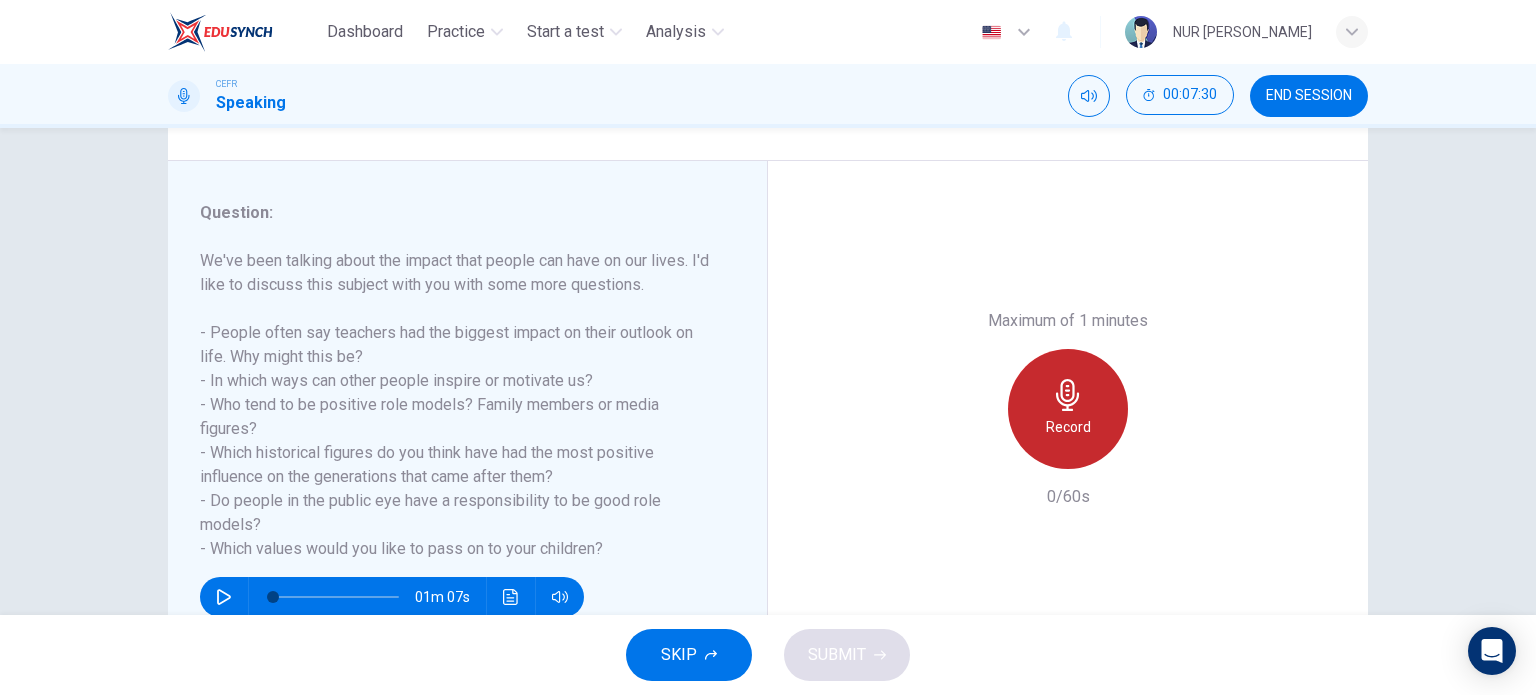 click on "Record" at bounding box center [1068, 427] 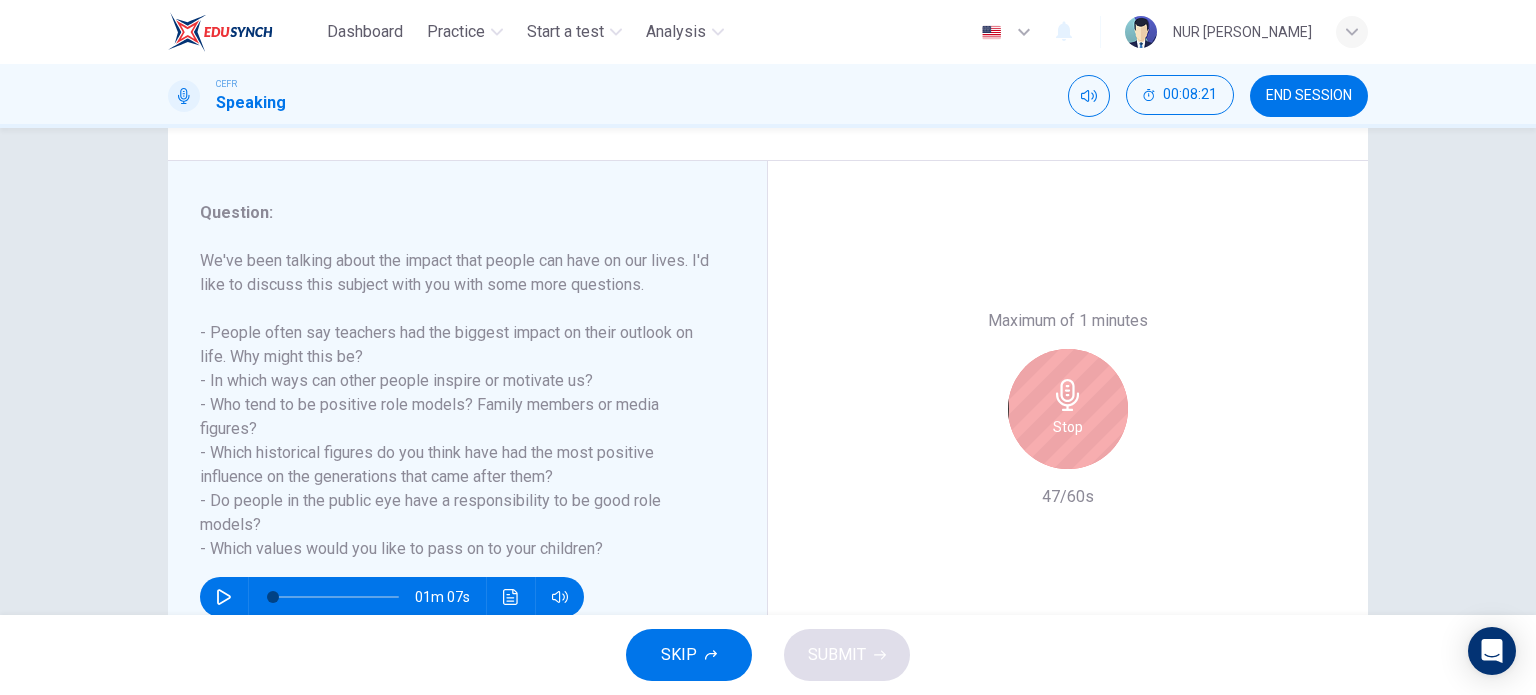 click 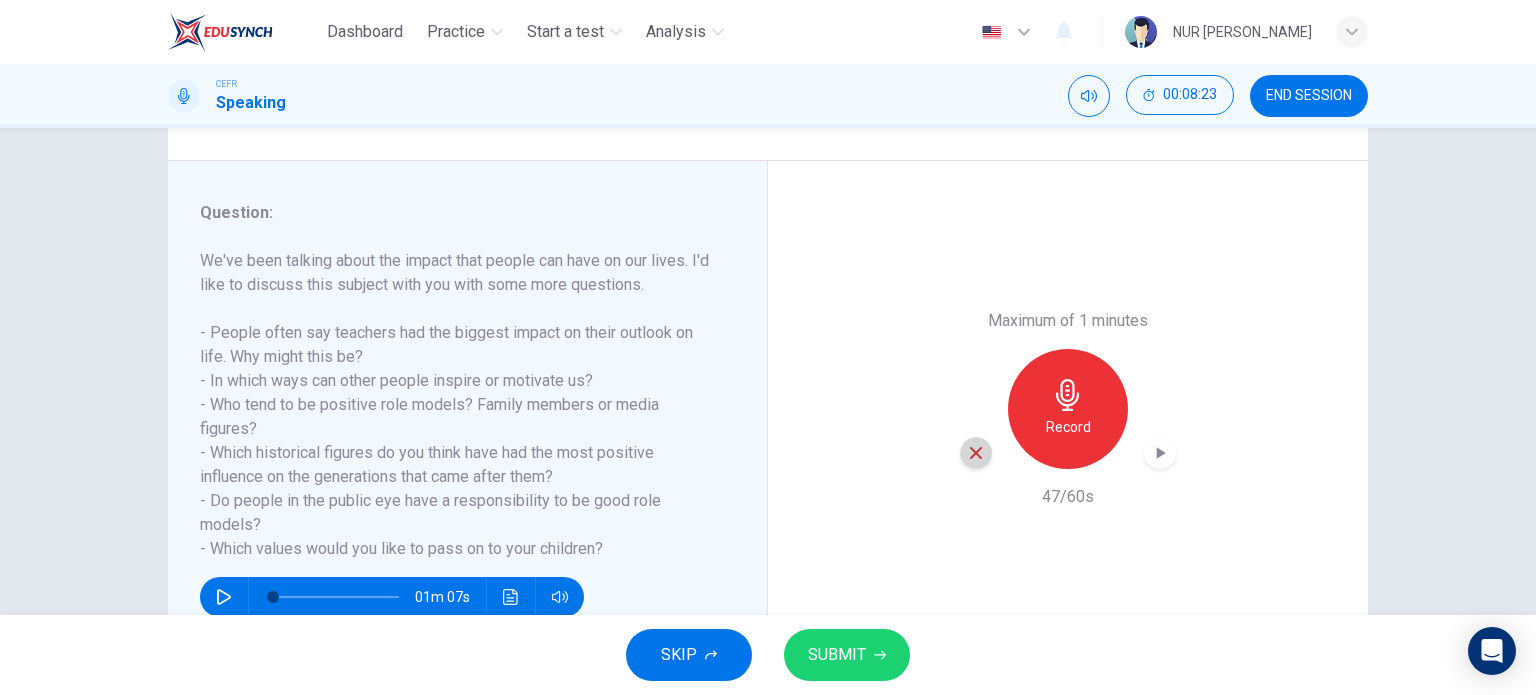 click 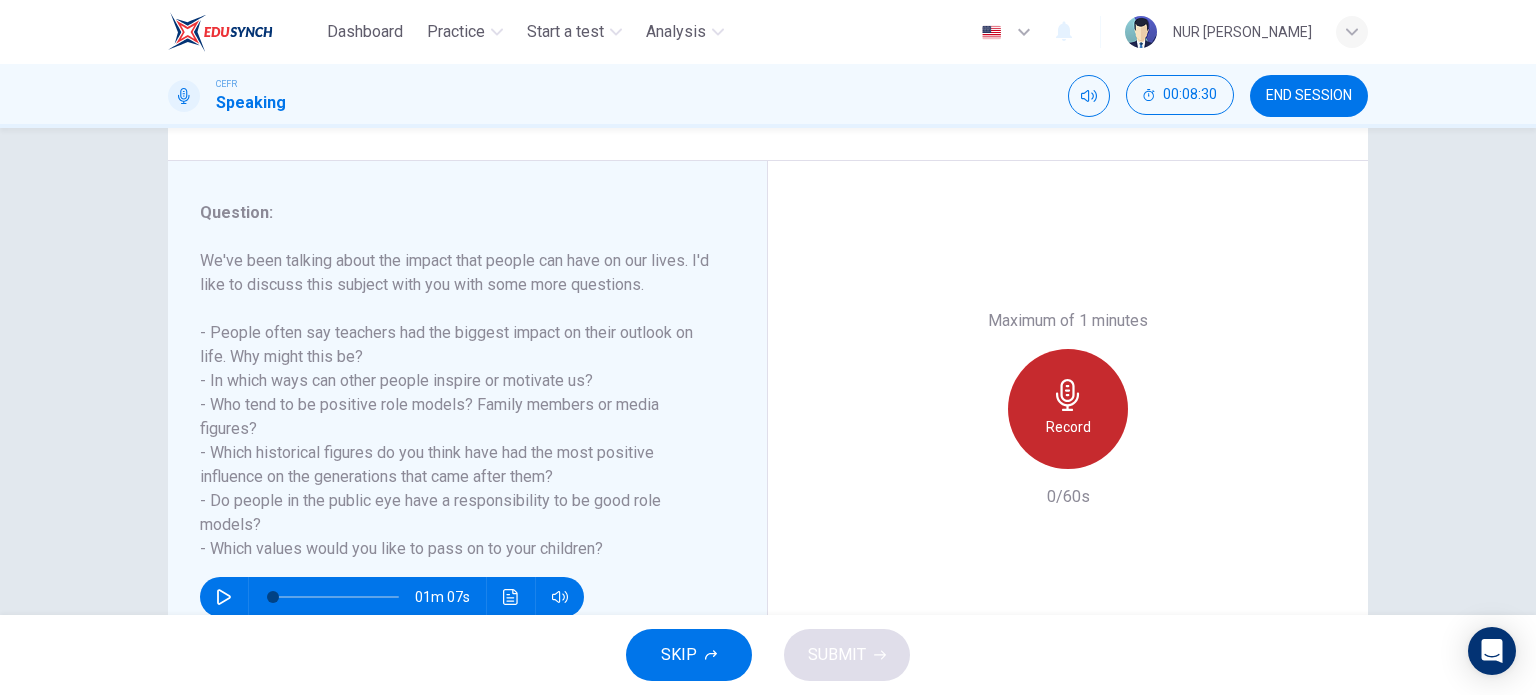 click on "Record" at bounding box center (1068, 427) 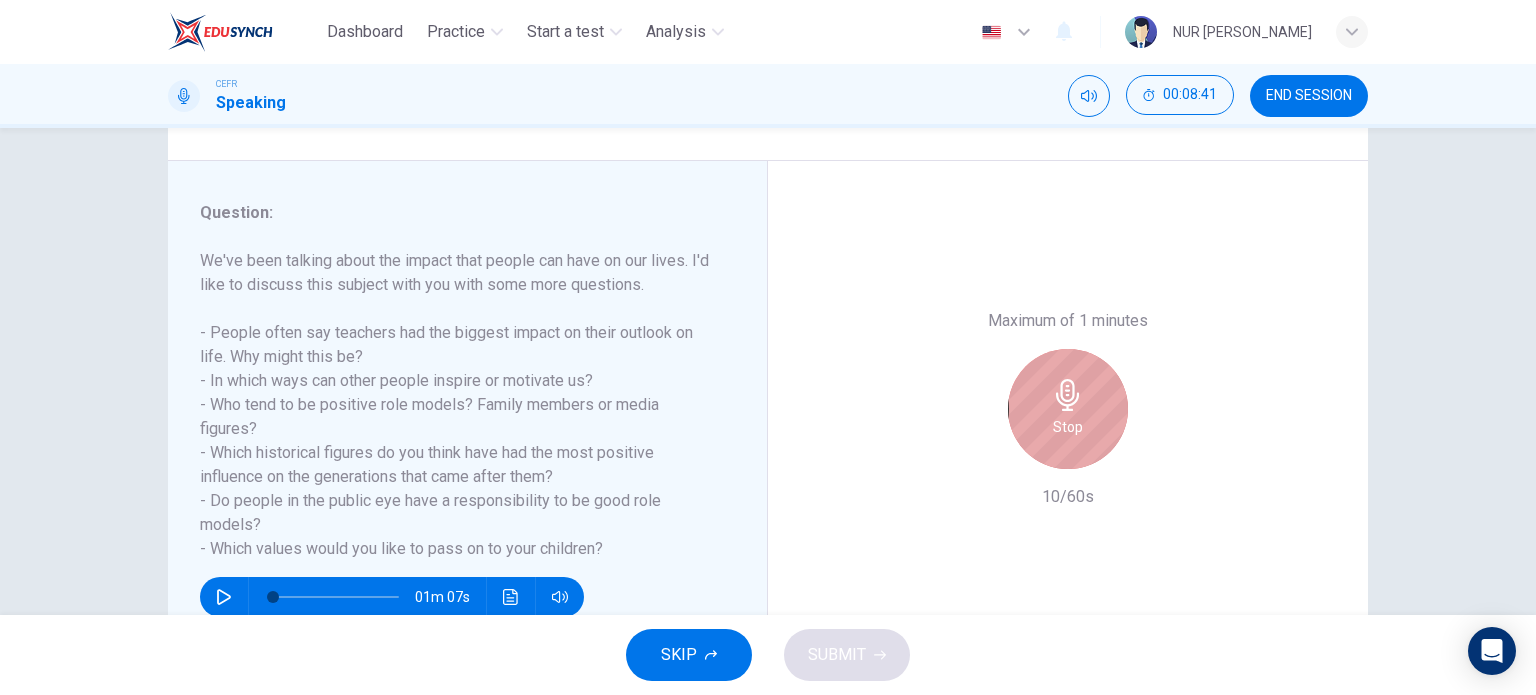 click on "Stop" at bounding box center [1068, 409] 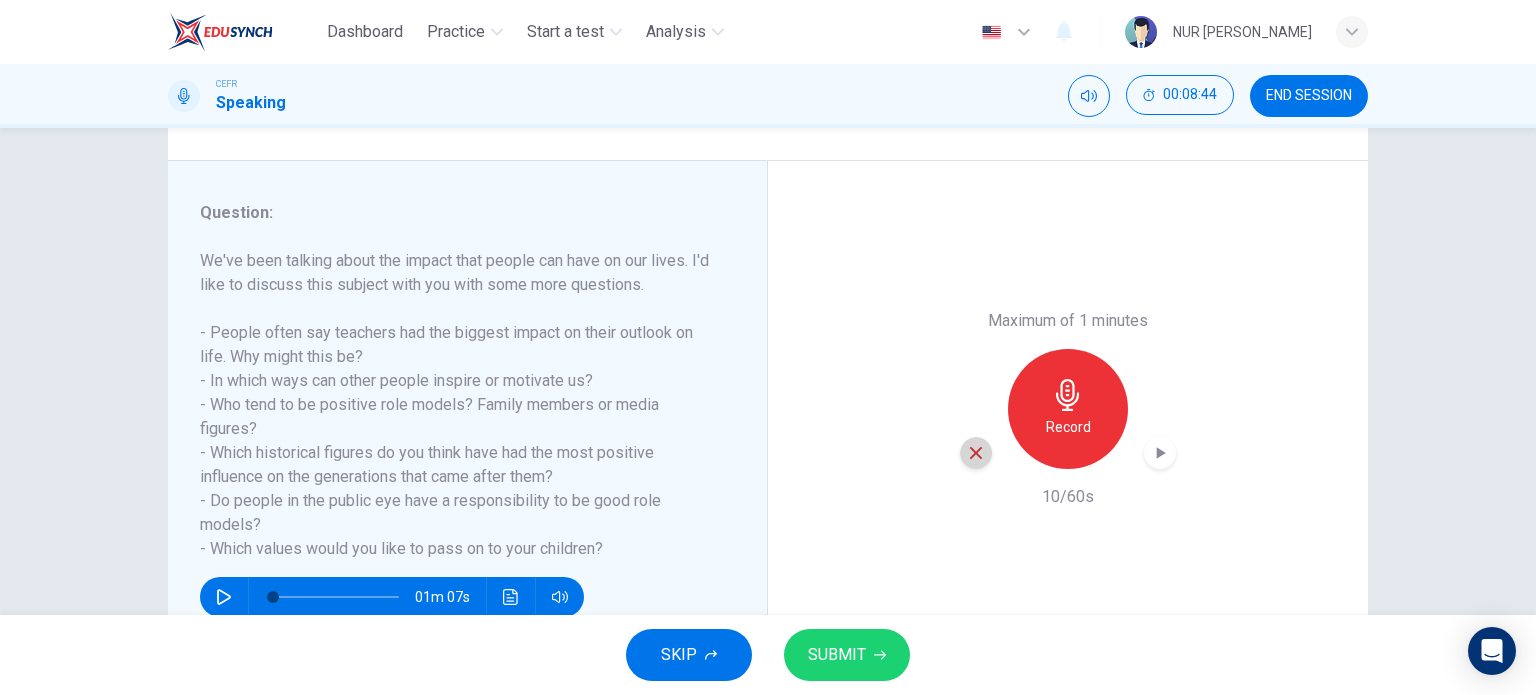 click at bounding box center (976, 453) 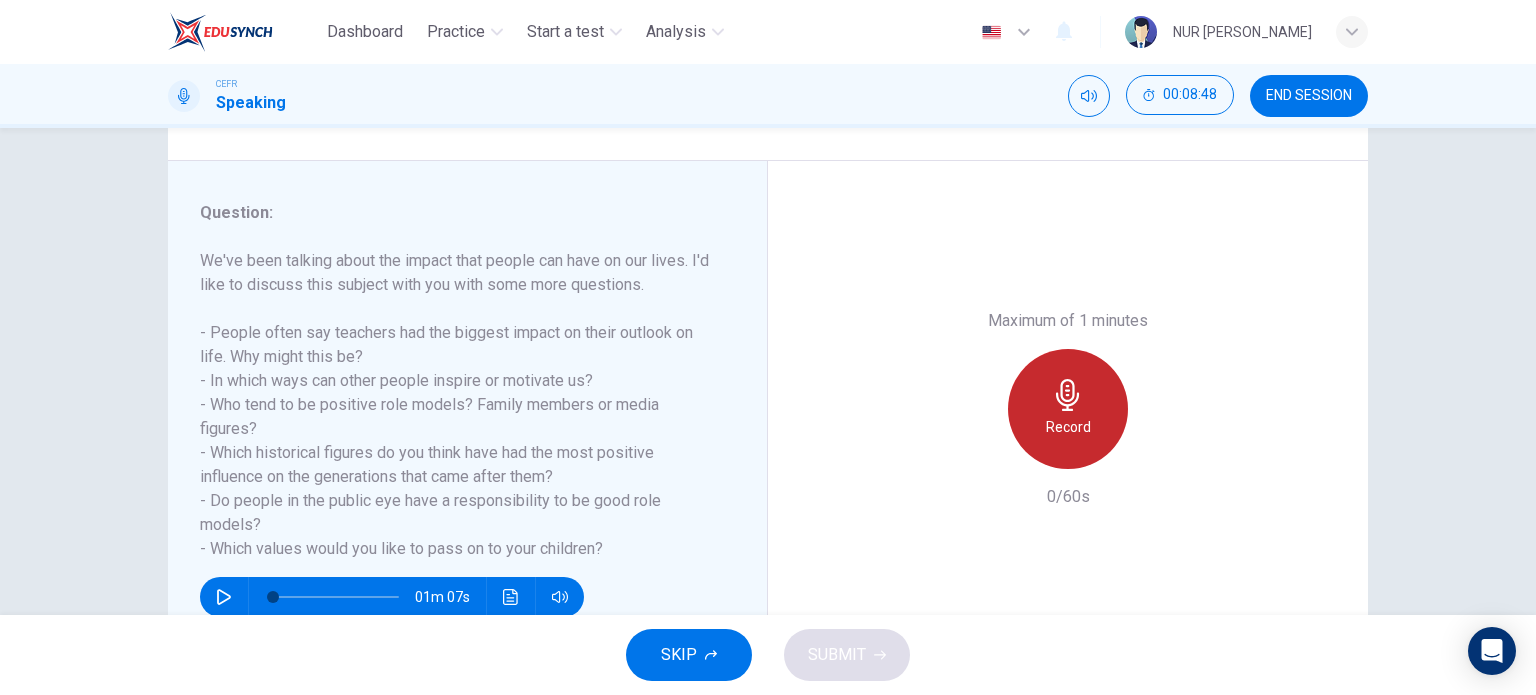 click 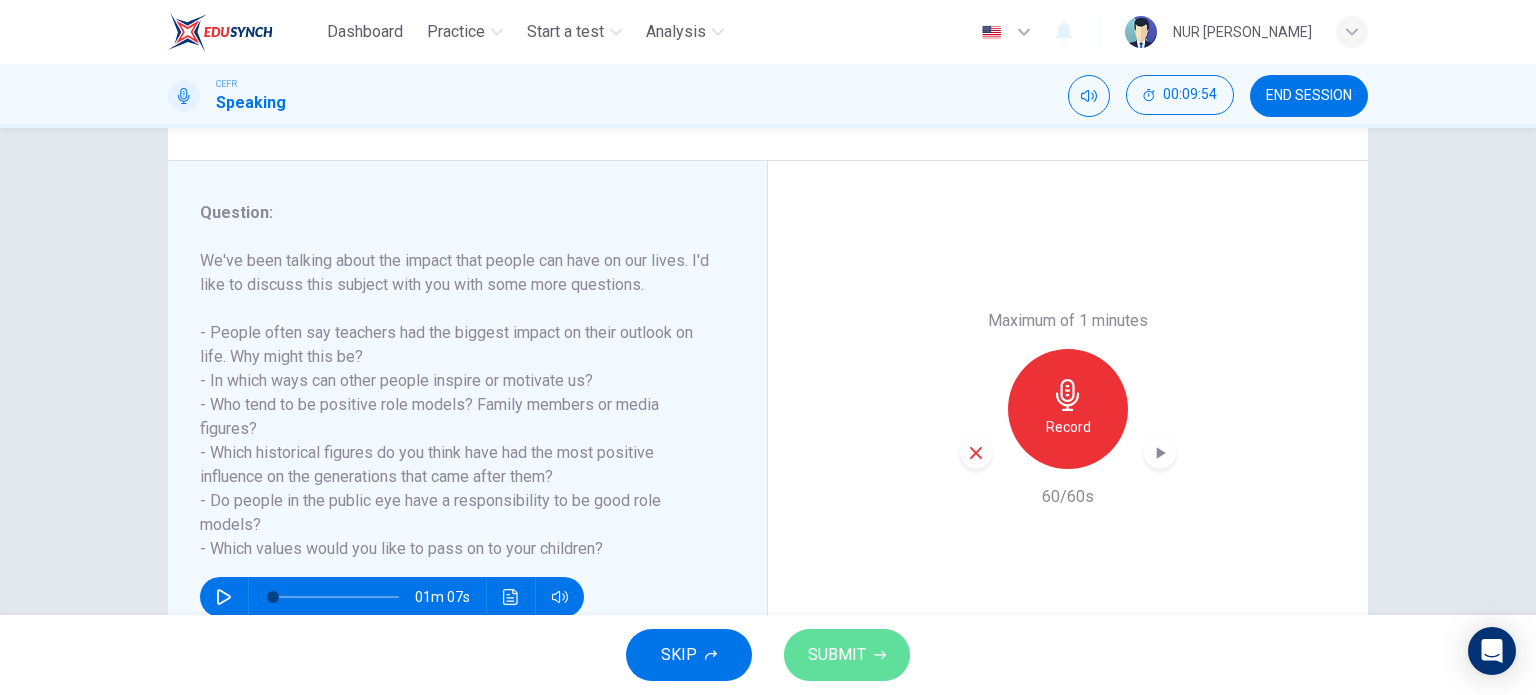 click on "SUBMIT" at bounding box center (837, 655) 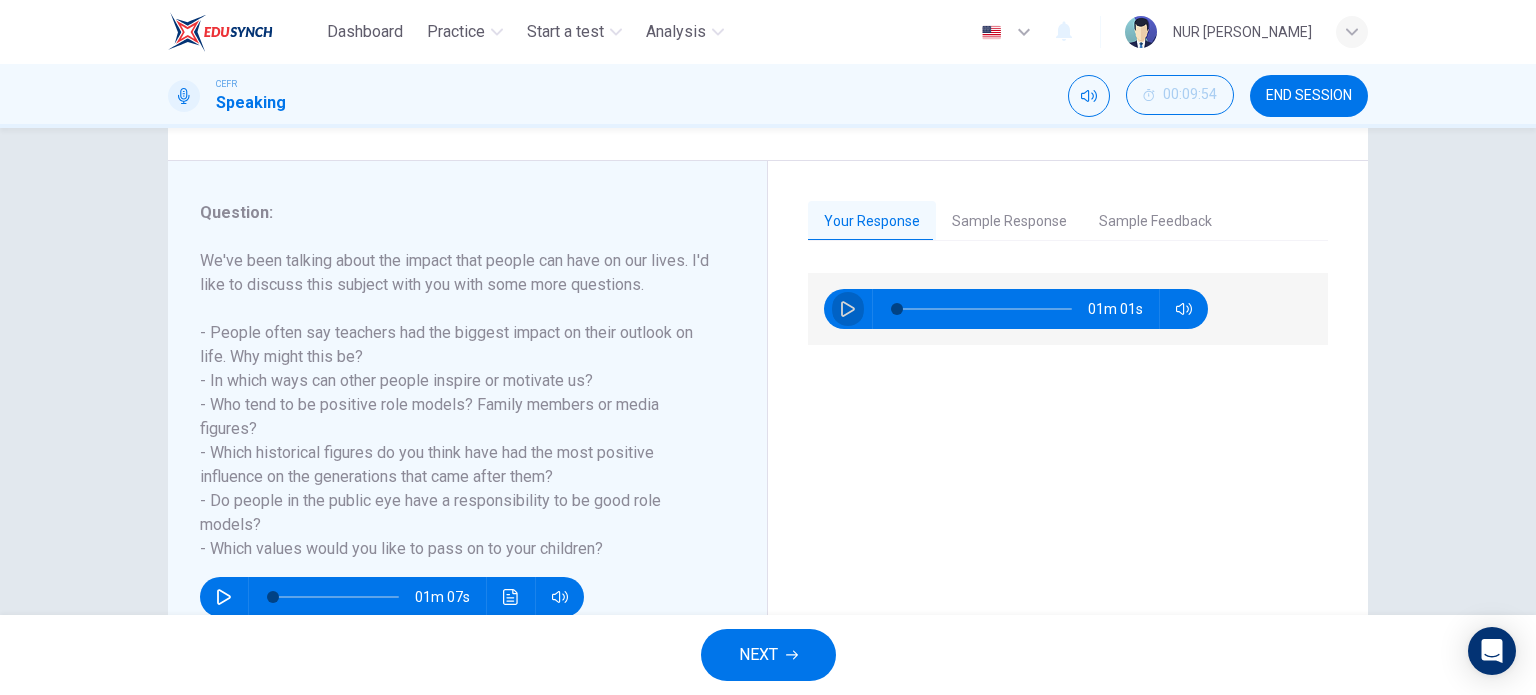 click at bounding box center (848, 309) 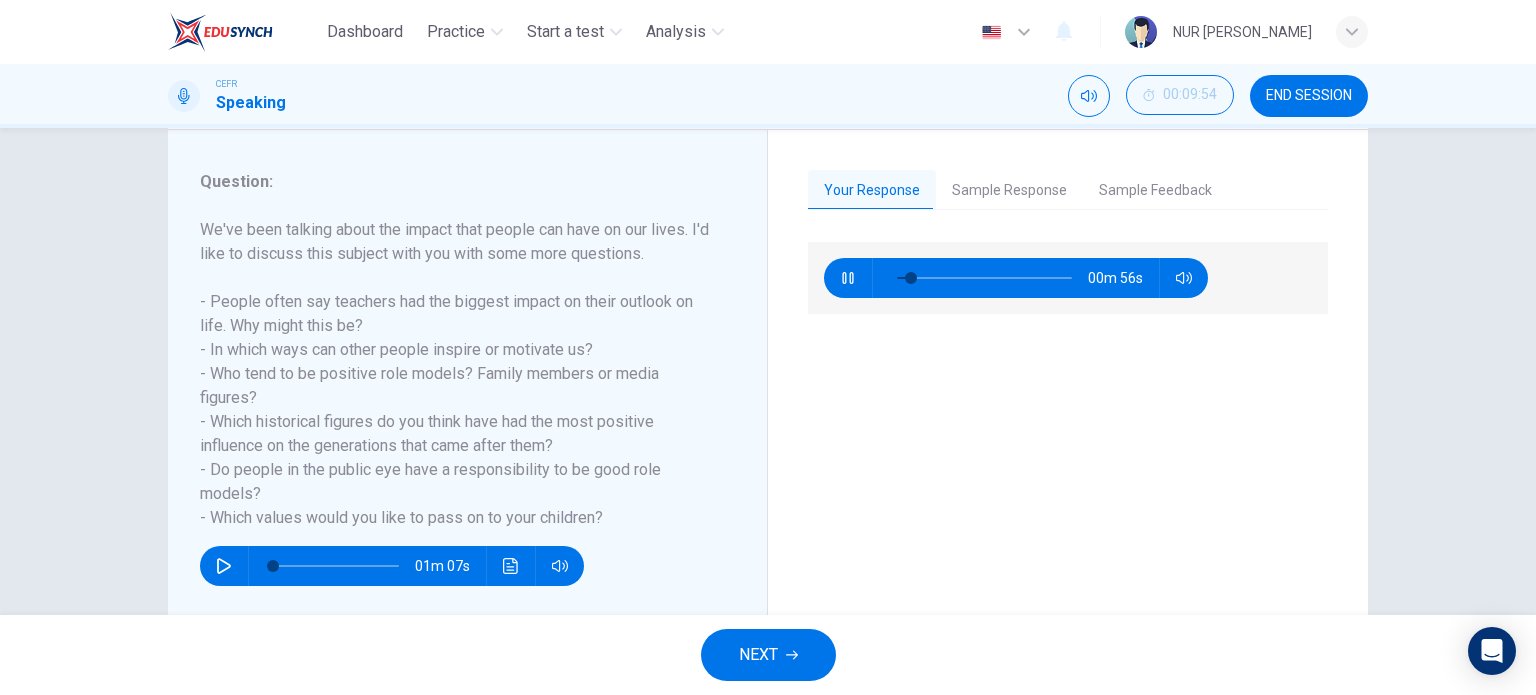 scroll, scrollTop: 258, scrollLeft: 0, axis: vertical 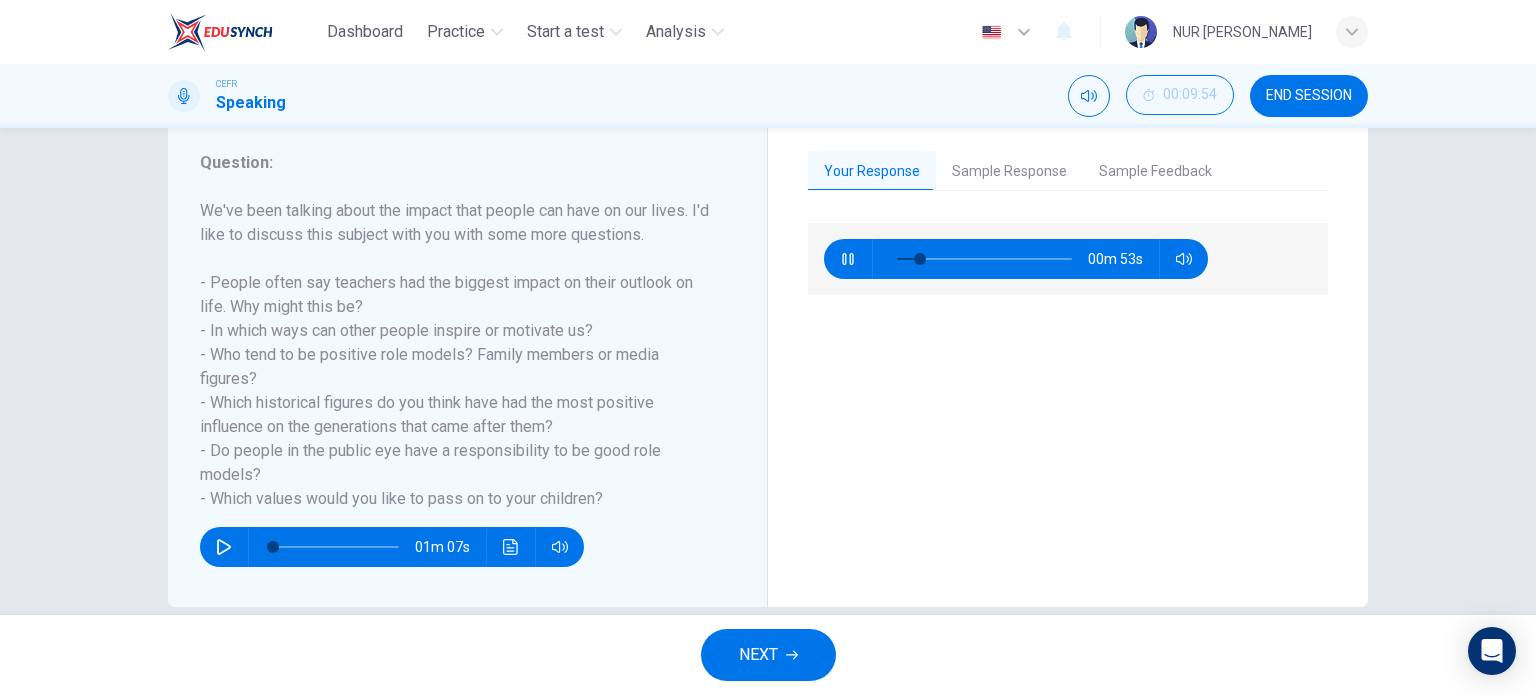 type on "15" 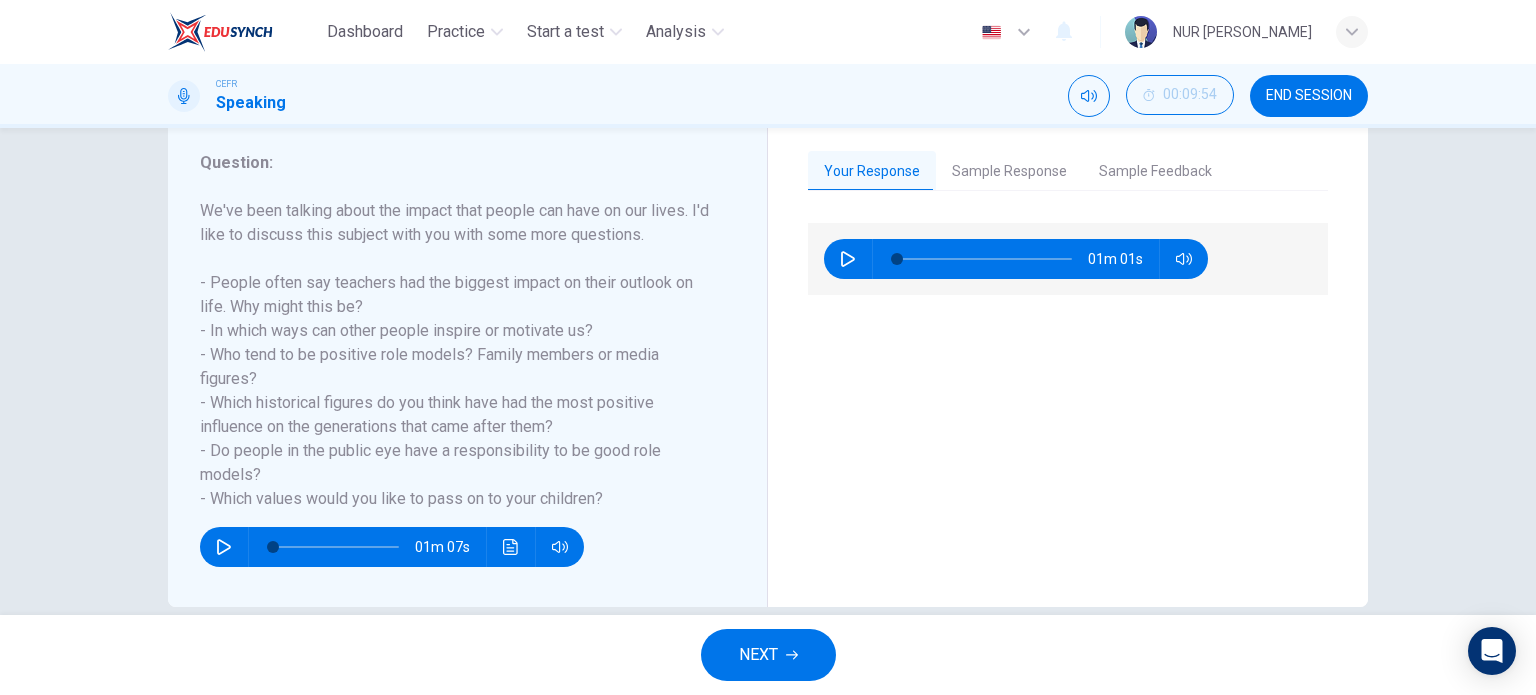 type on "0" 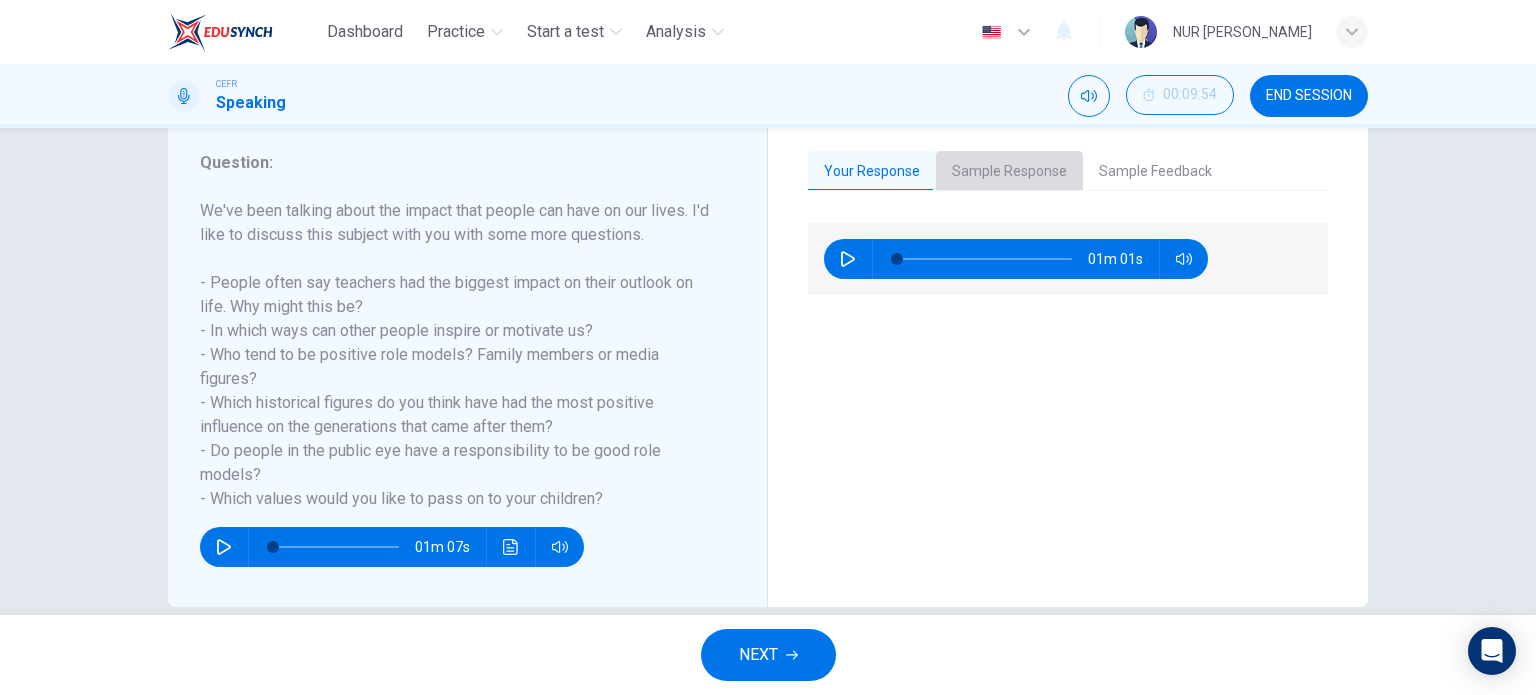 click on "Sample Response" at bounding box center (1009, 172) 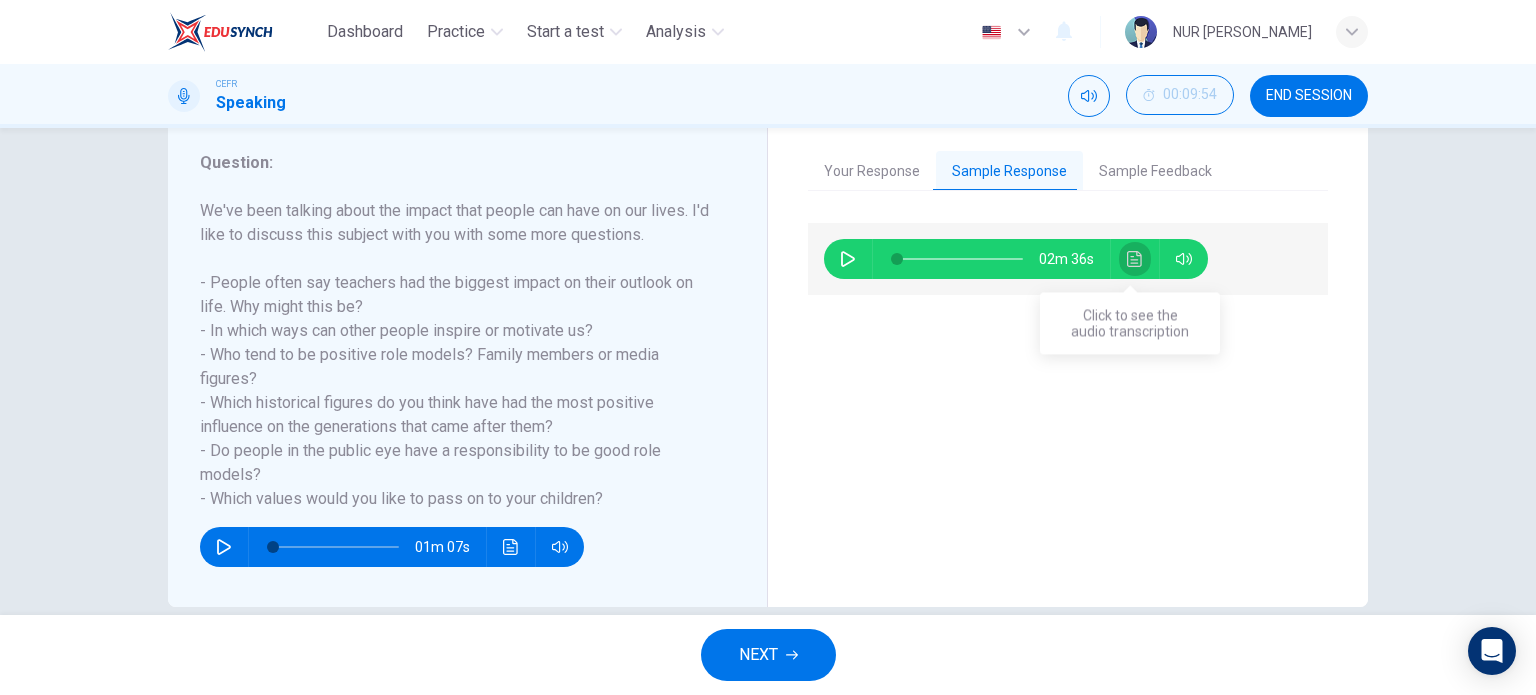 click 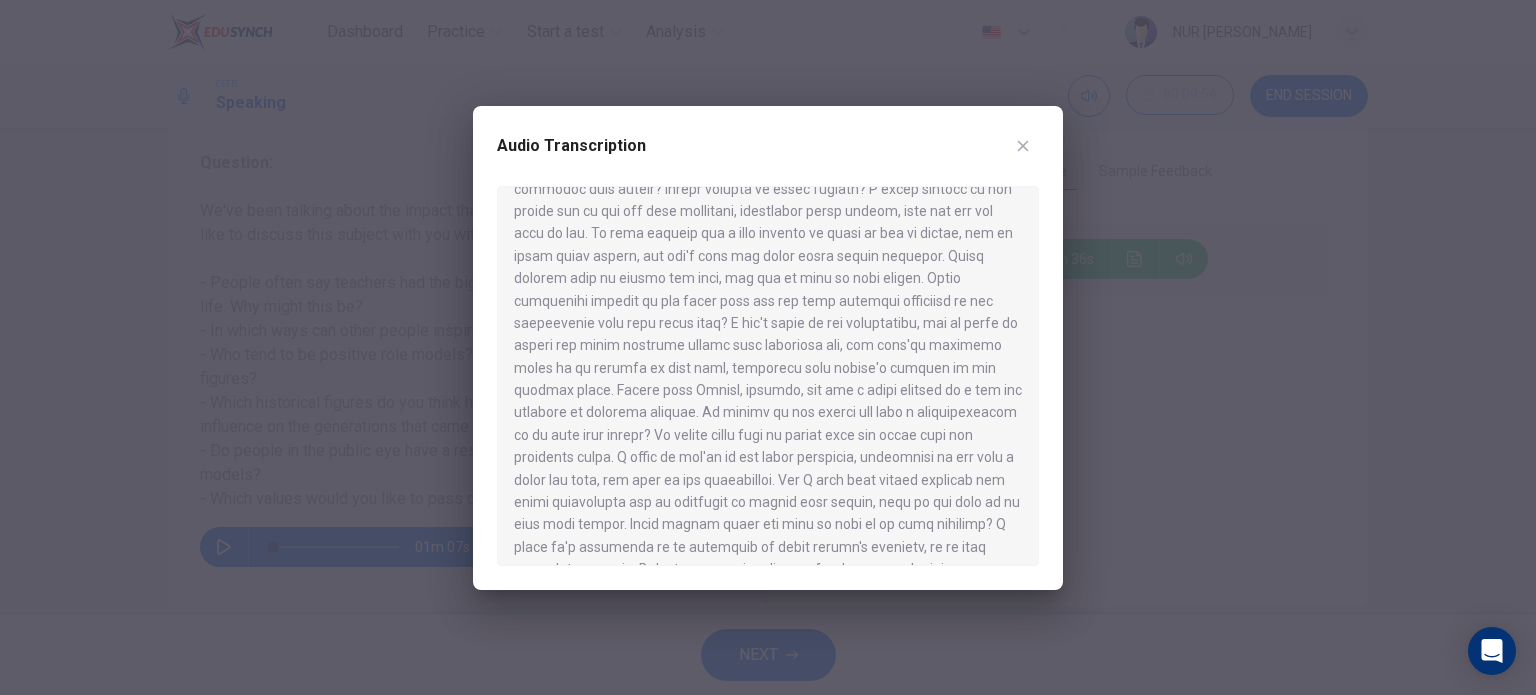 scroll, scrollTop: 348, scrollLeft: 0, axis: vertical 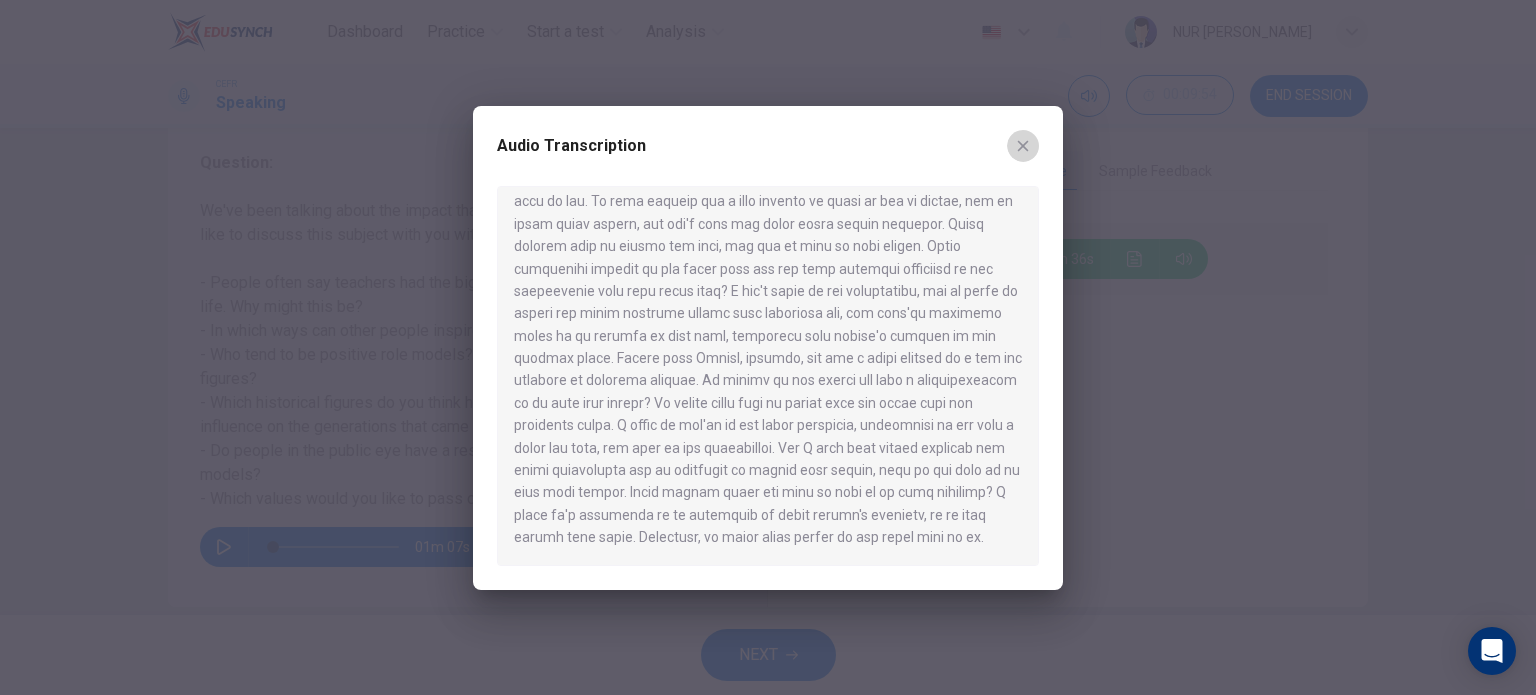 click at bounding box center [1023, 146] 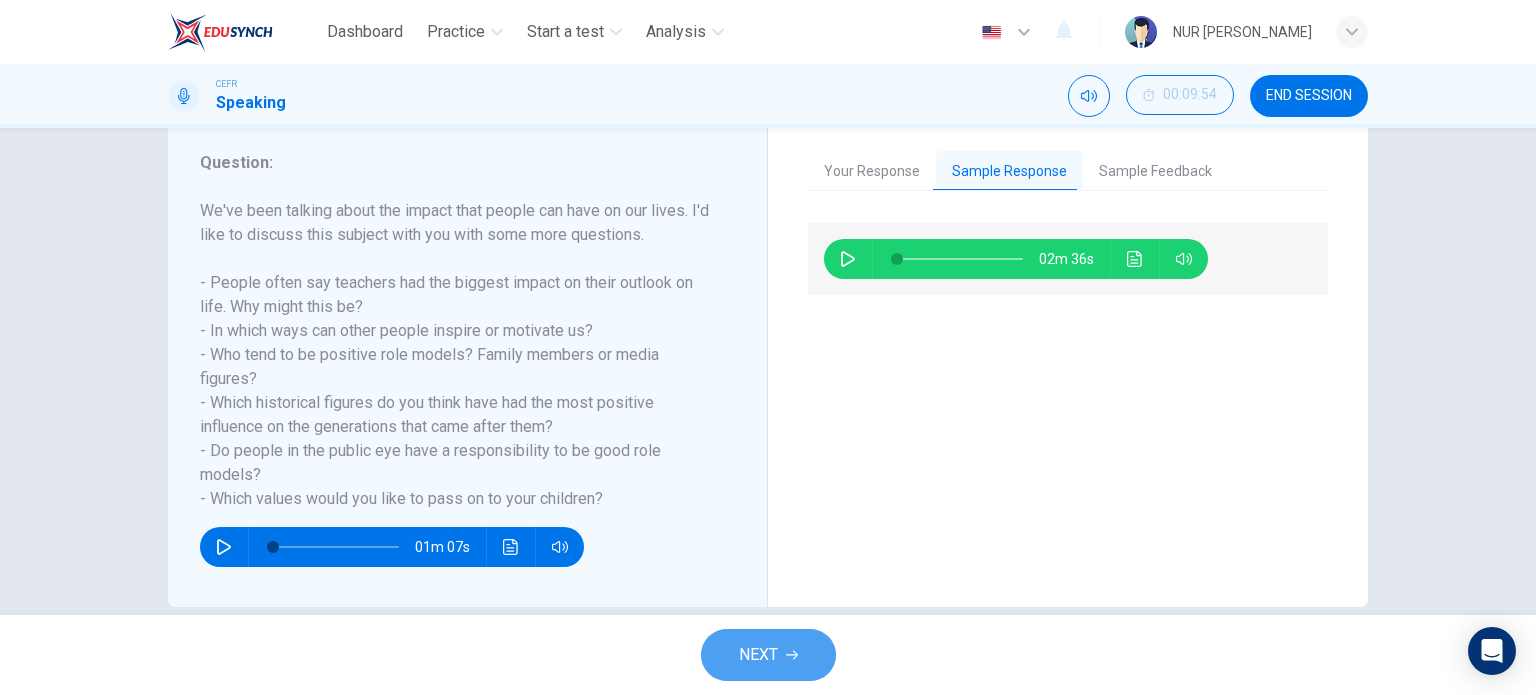 click on "NEXT" at bounding box center (768, 655) 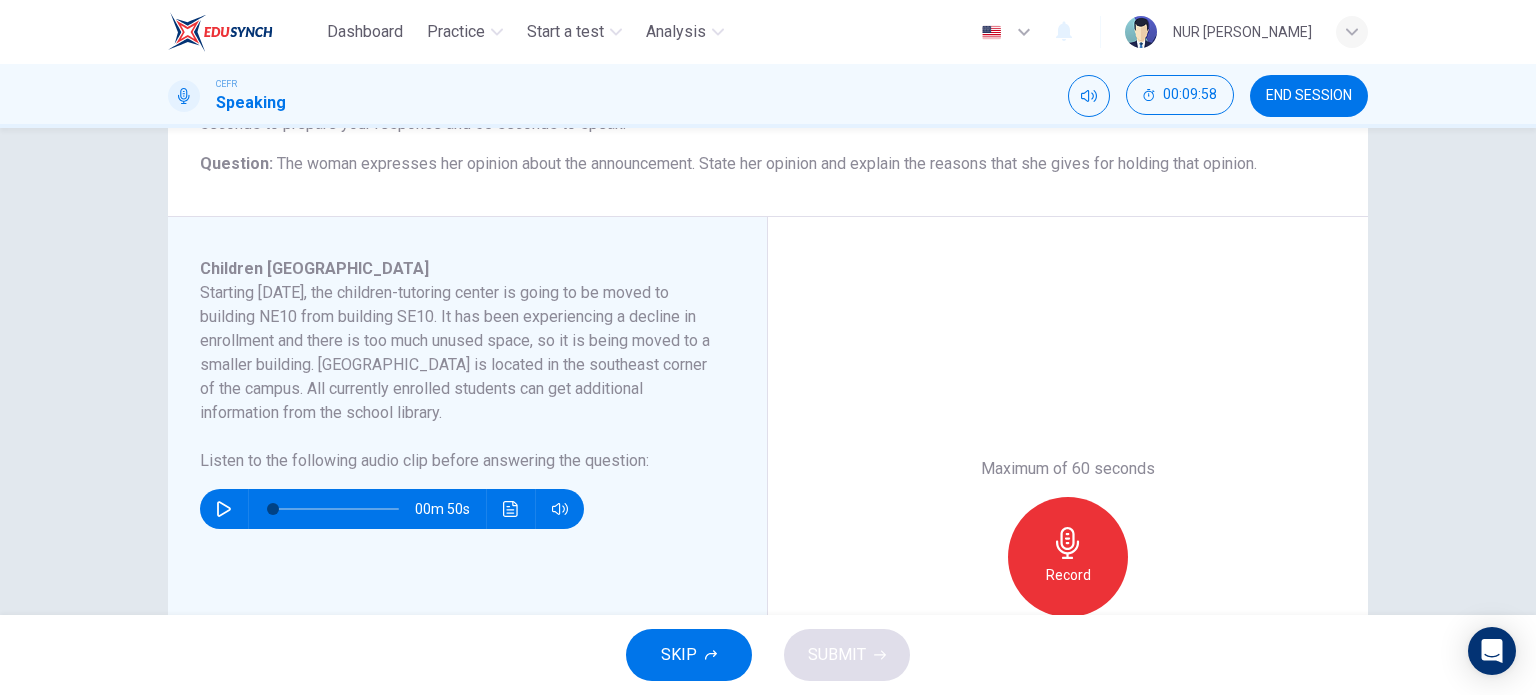 scroll, scrollTop: 252, scrollLeft: 0, axis: vertical 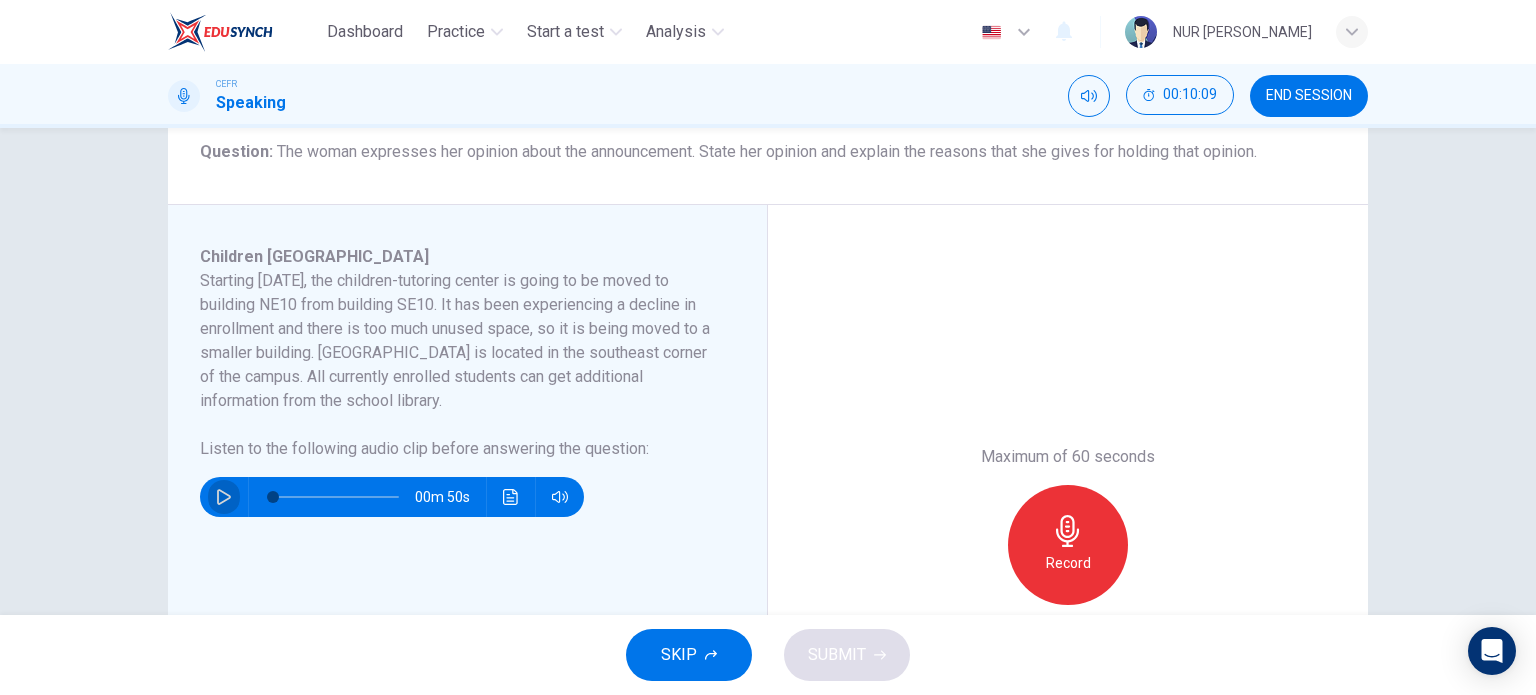 click 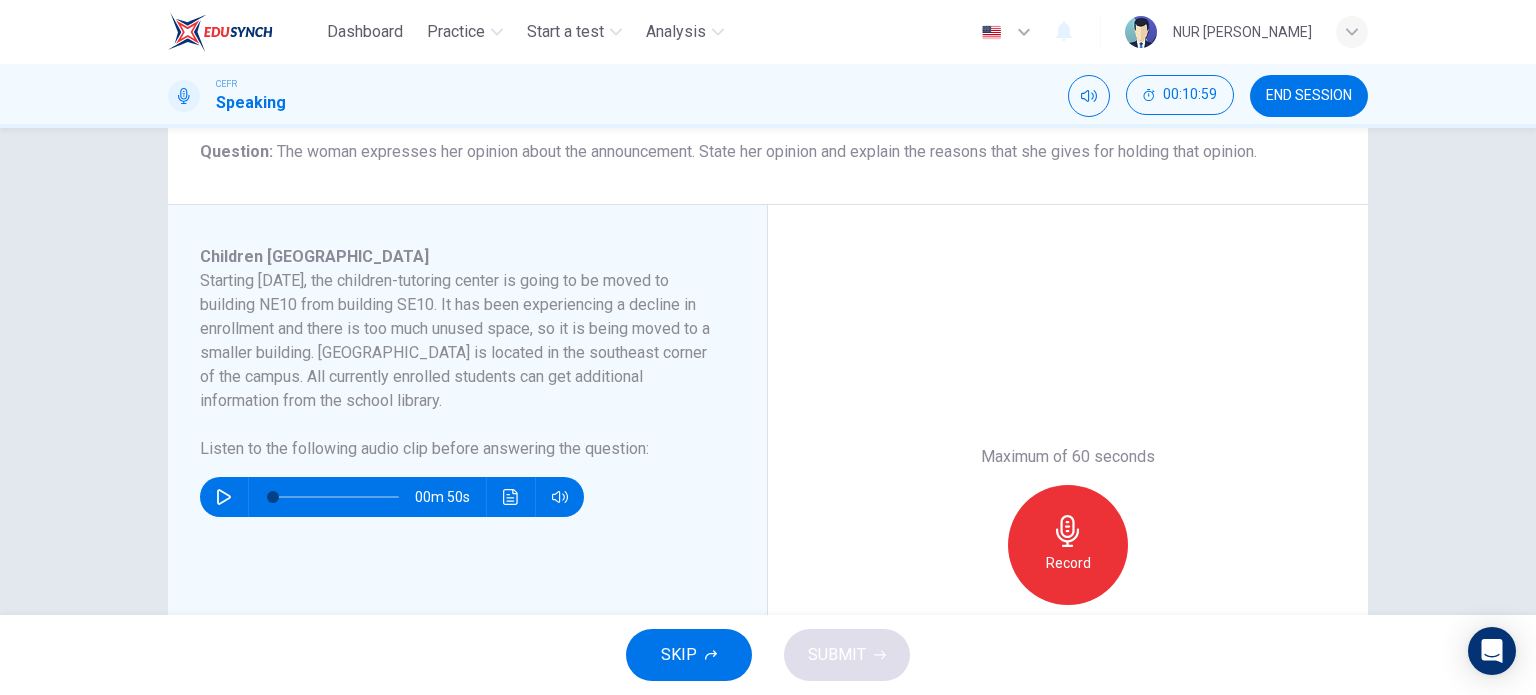 type on "0" 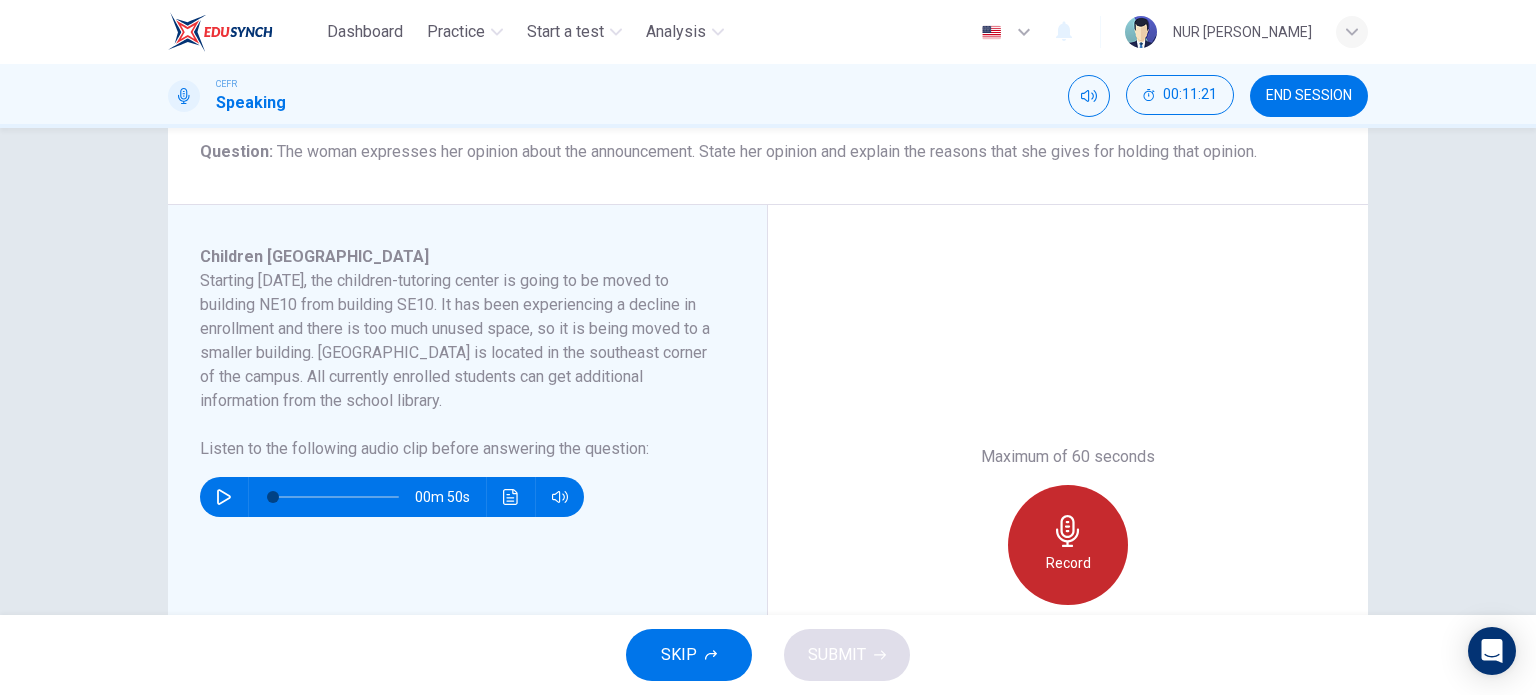 click on "Record" at bounding box center (1068, 545) 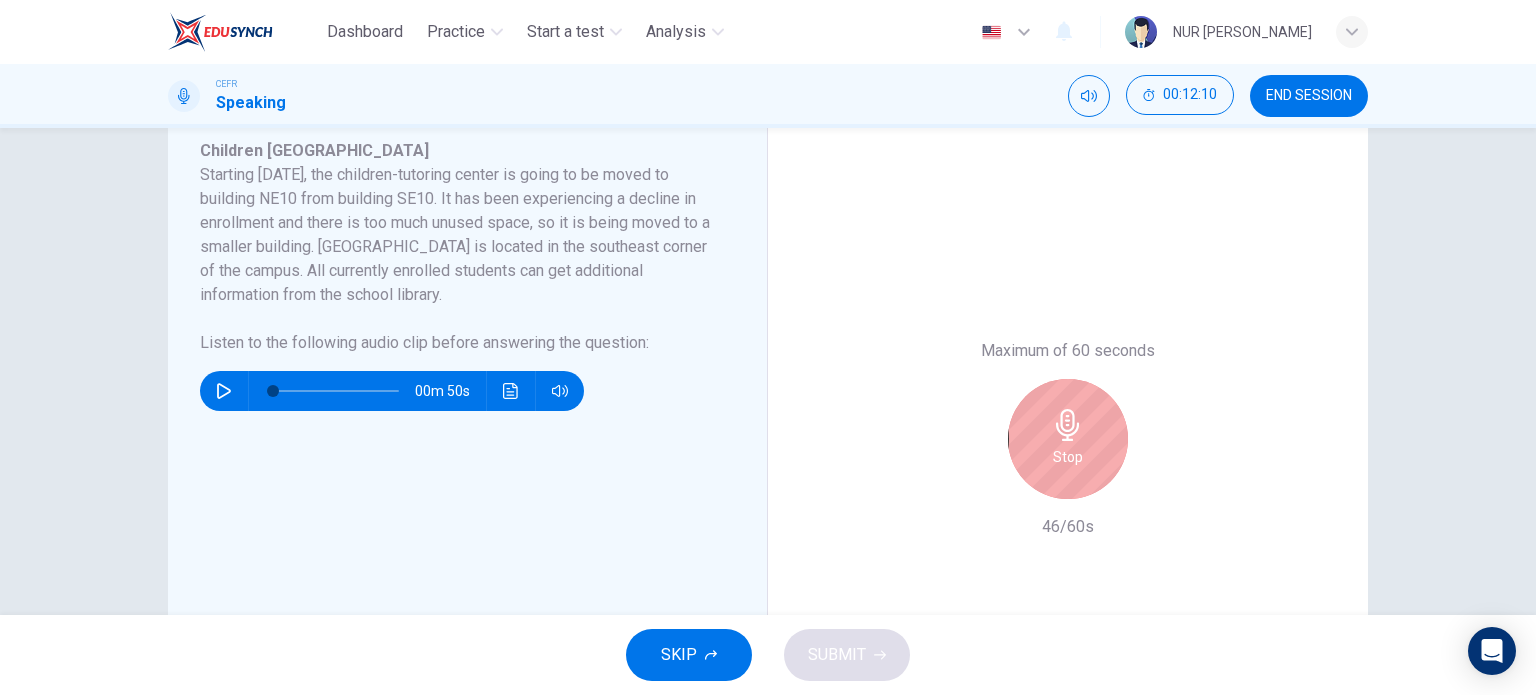 scroll, scrollTop: 356, scrollLeft: 0, axis: vertical 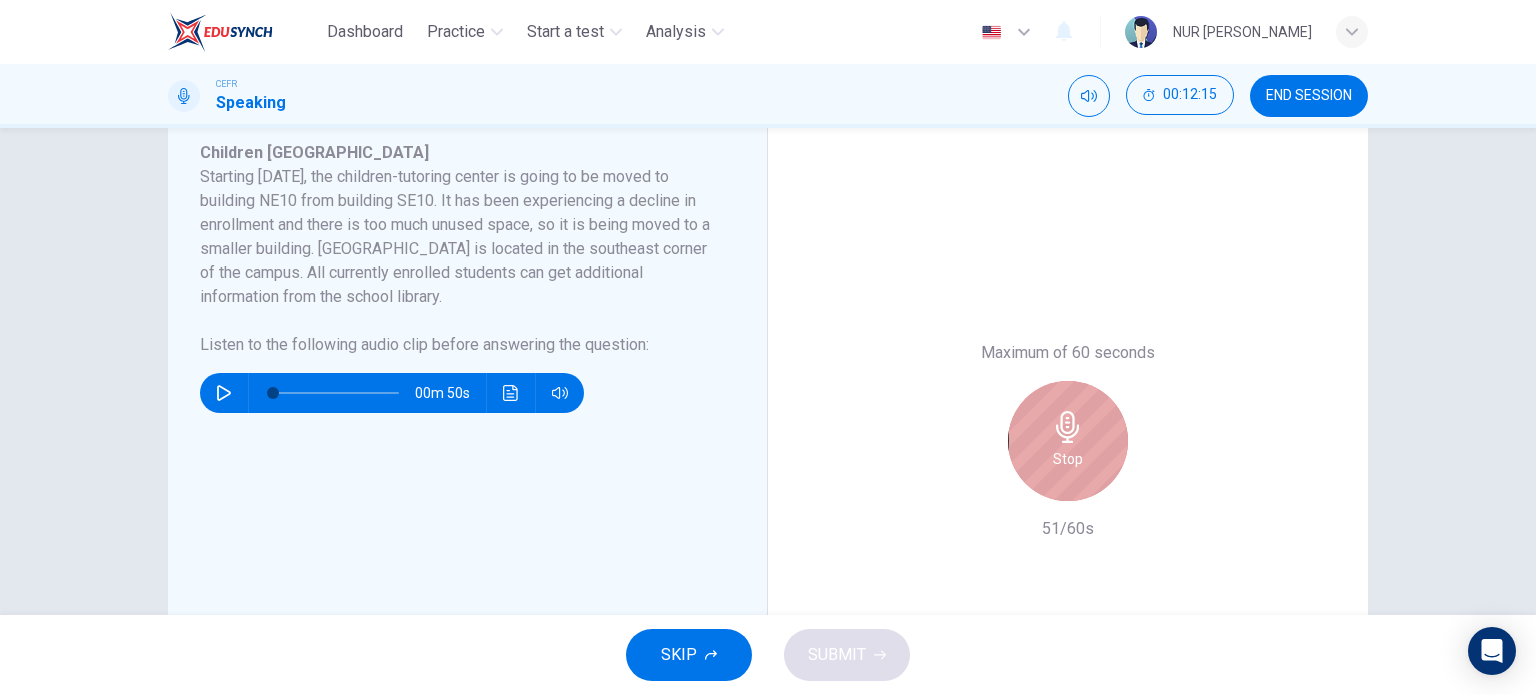 click on "Stop" at bounding box center [1068, 441] 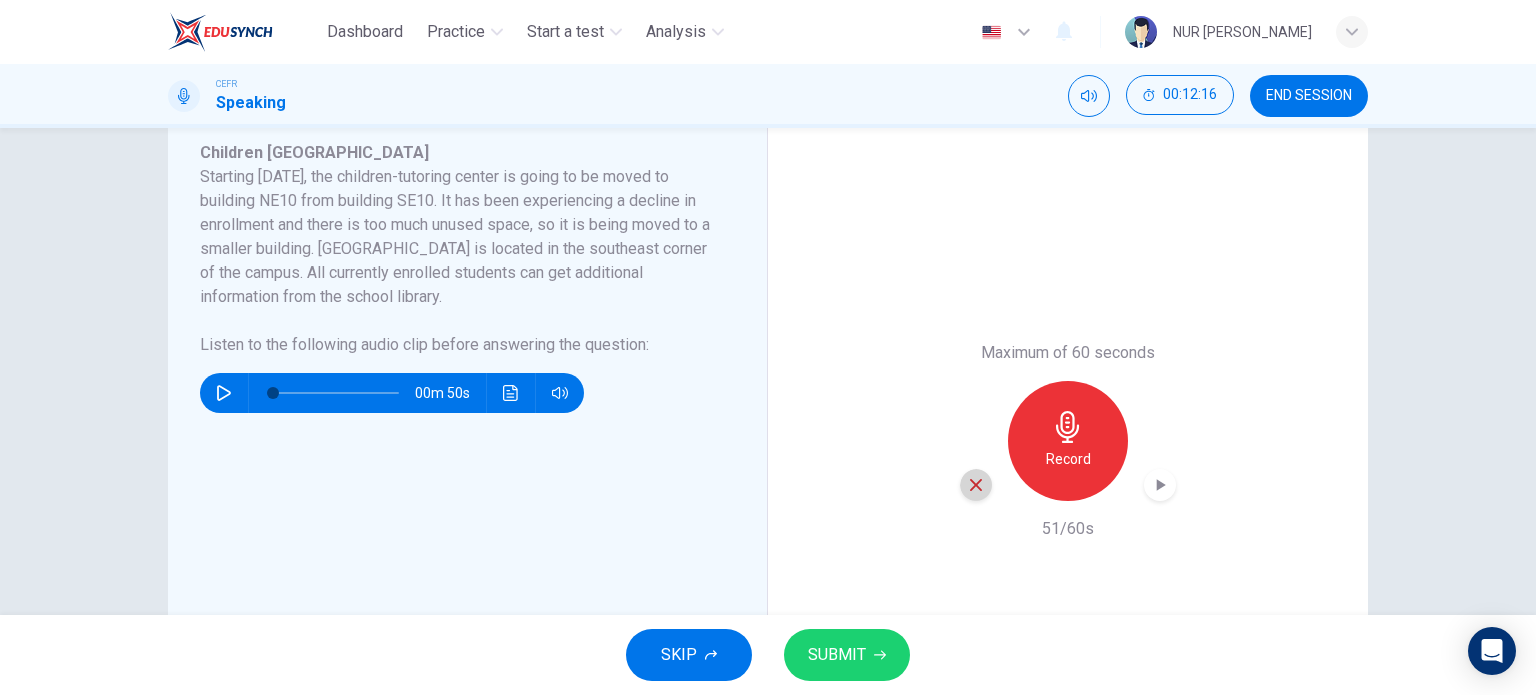 click 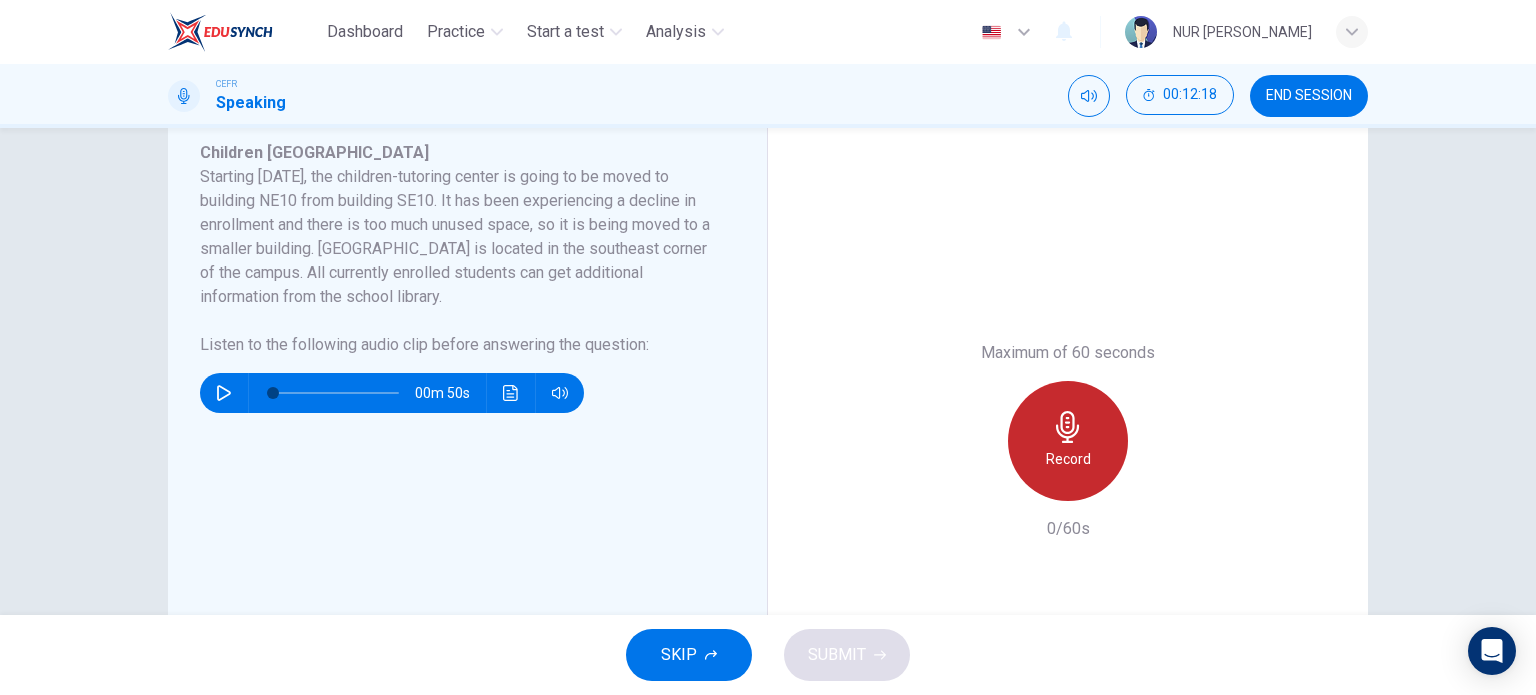 click 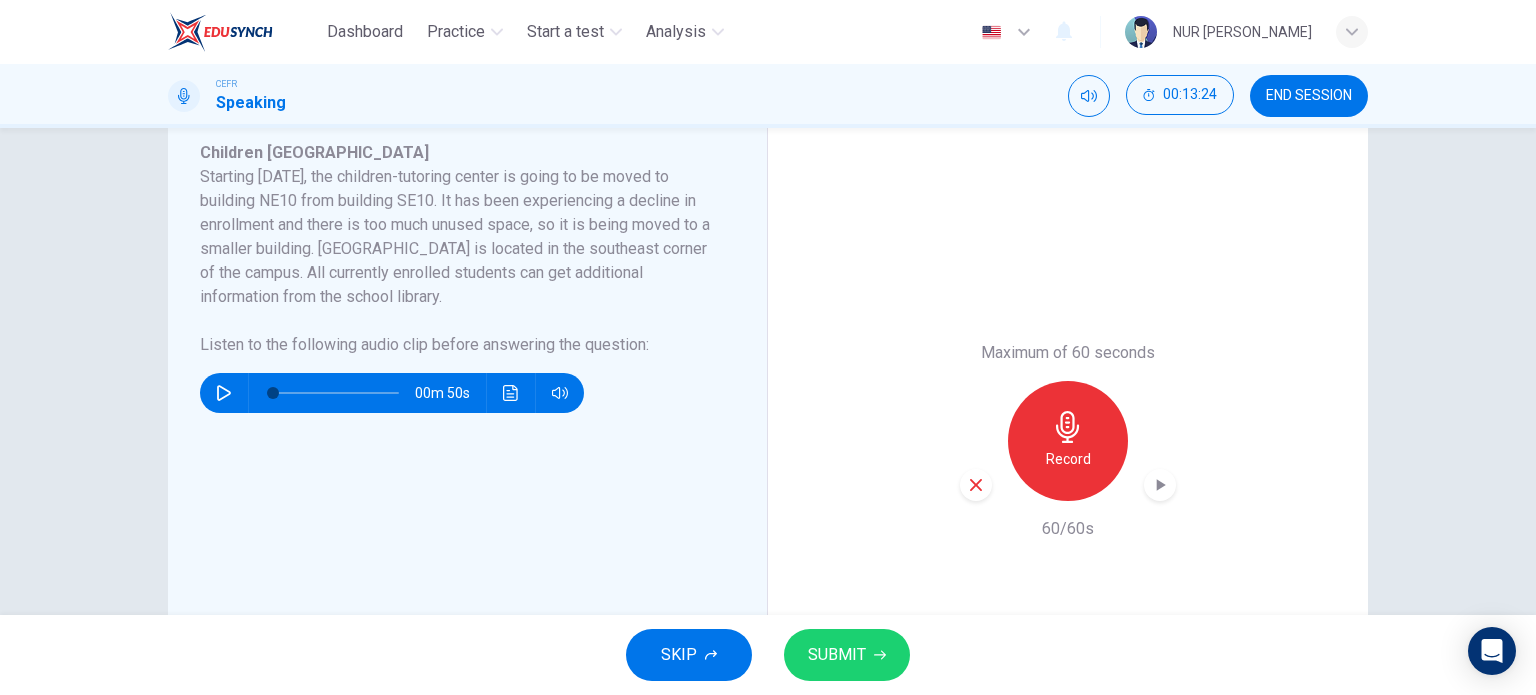 click at bounding box center [976, 485] 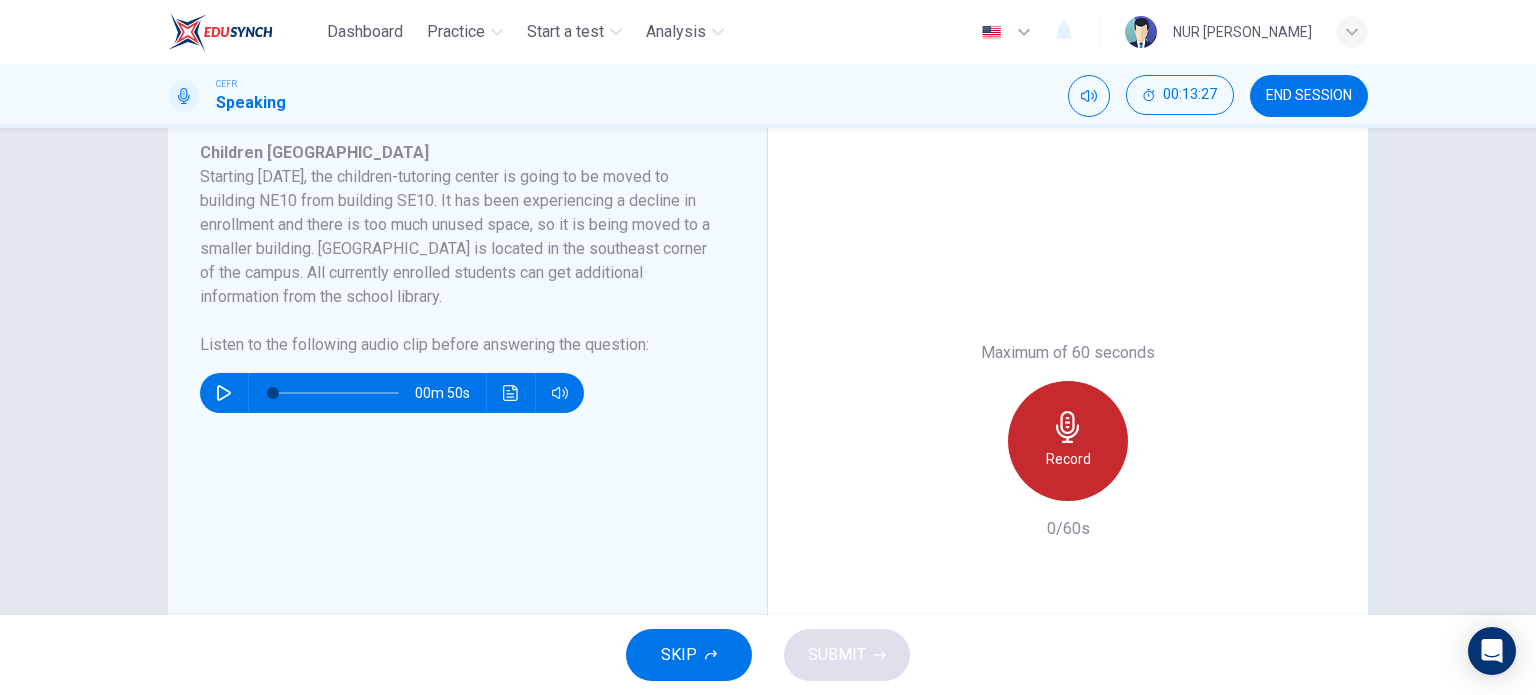 click 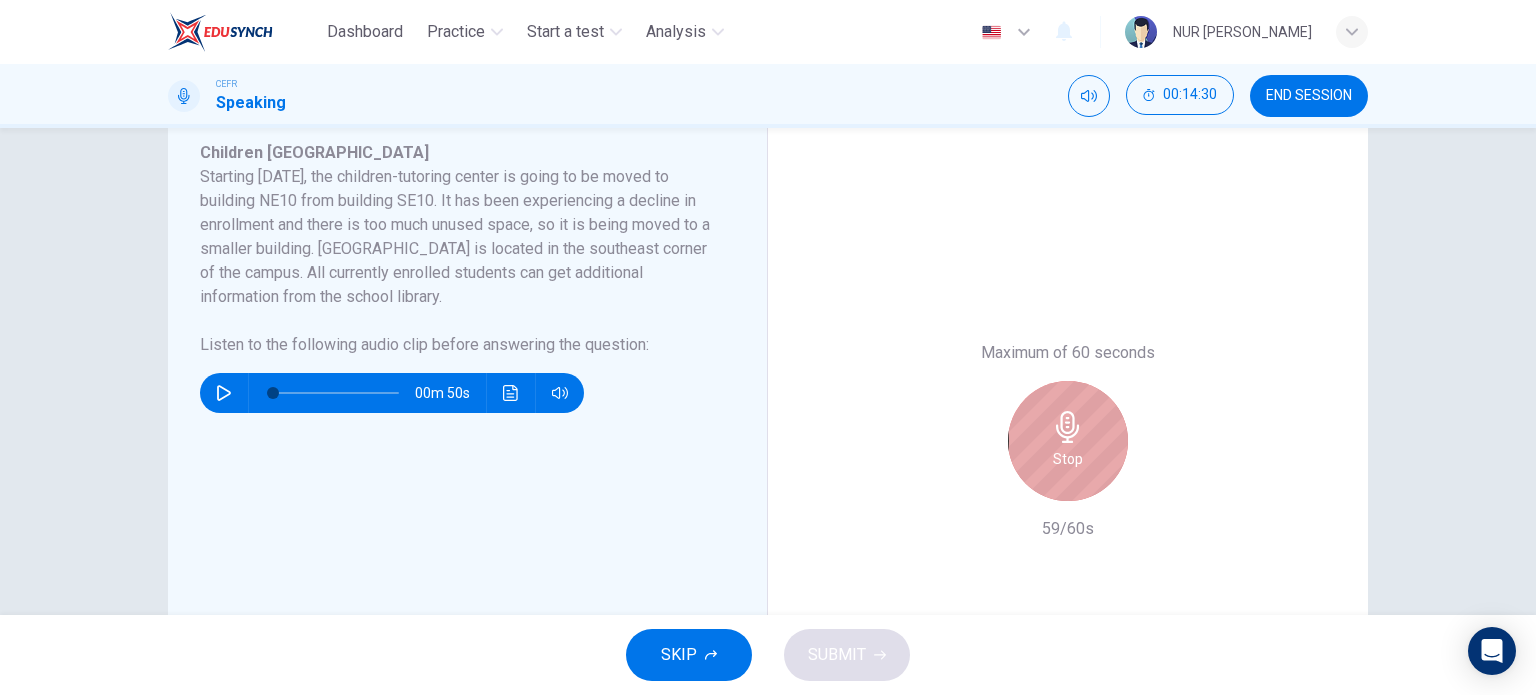 click on "Stop" at bounding box center [1068, 459] 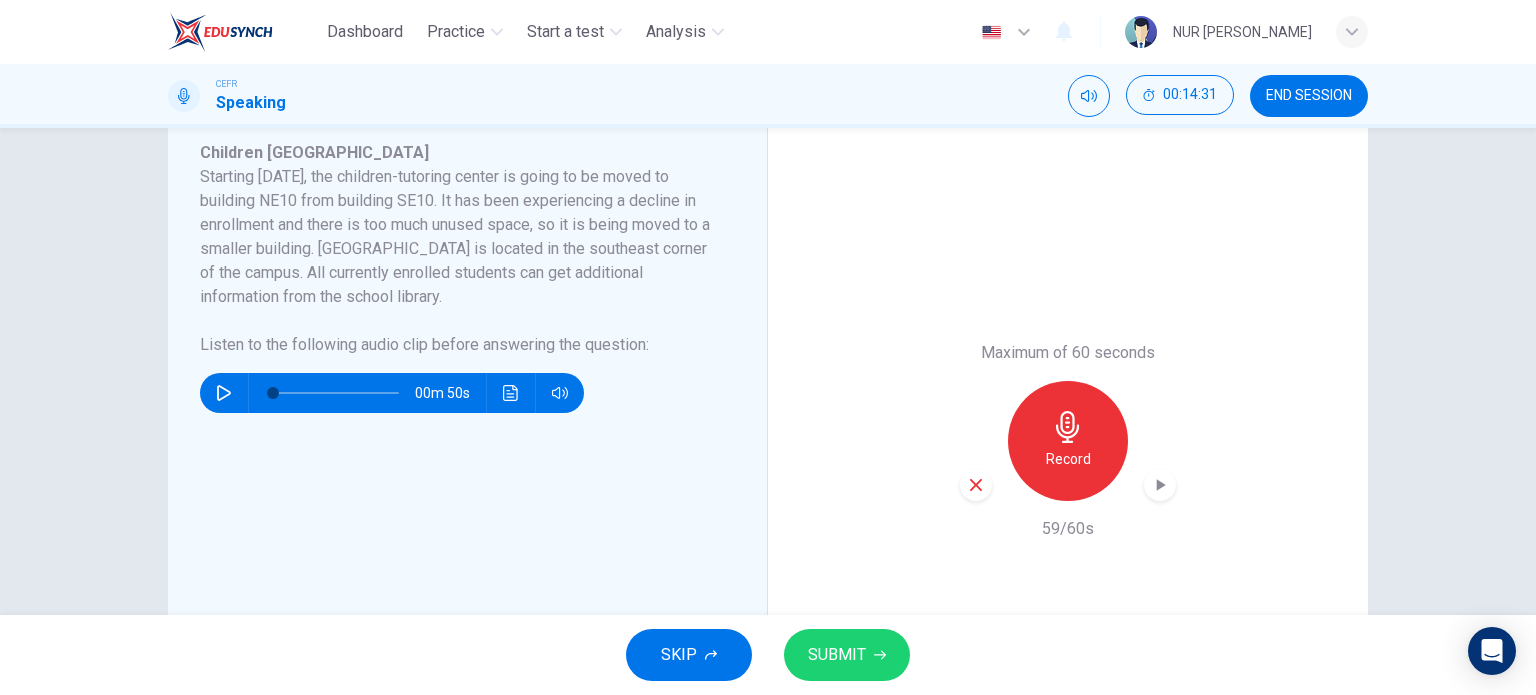 scroll, scrollTop: 561, scrollLeft: 0, axis: vertical 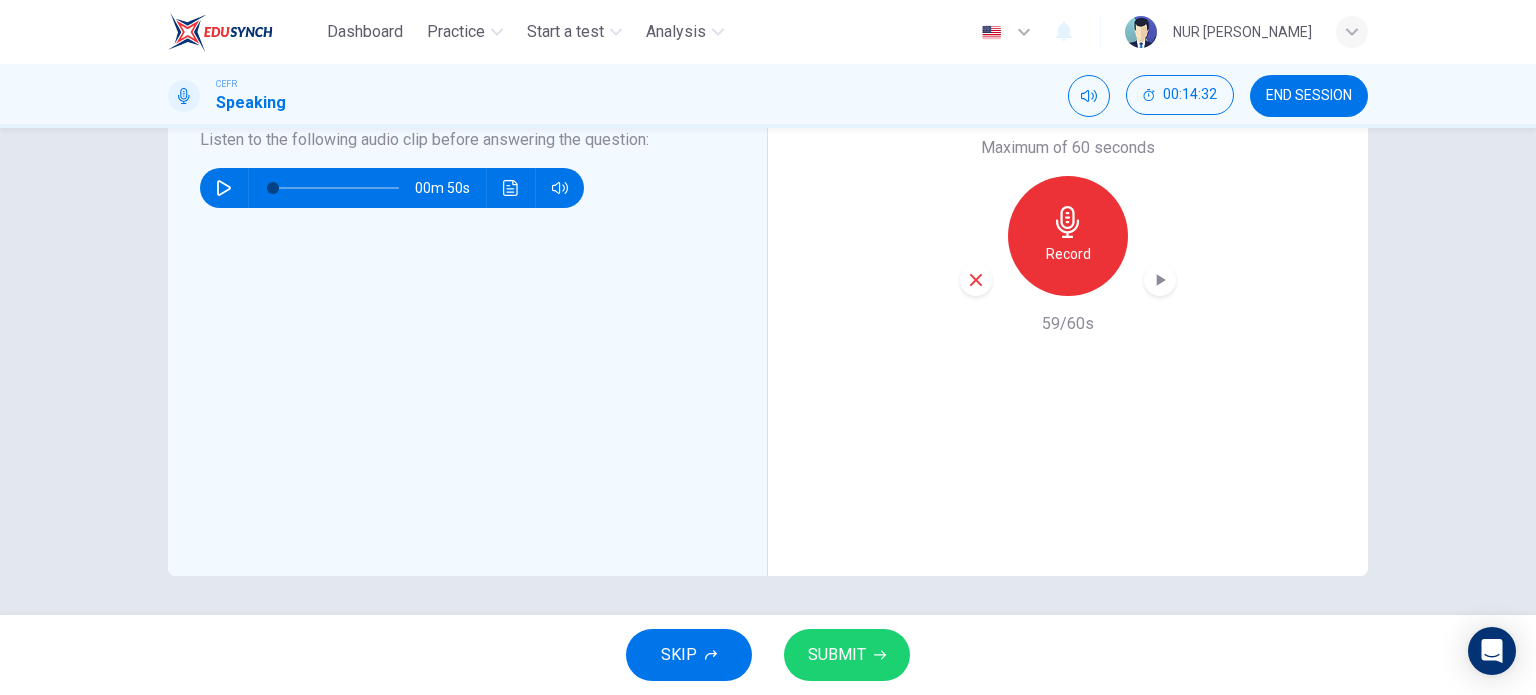 drag, startPoint x: 827, startPoint y: 690, endPoint x: 834, endPoint y: 646, distance: 44.553337 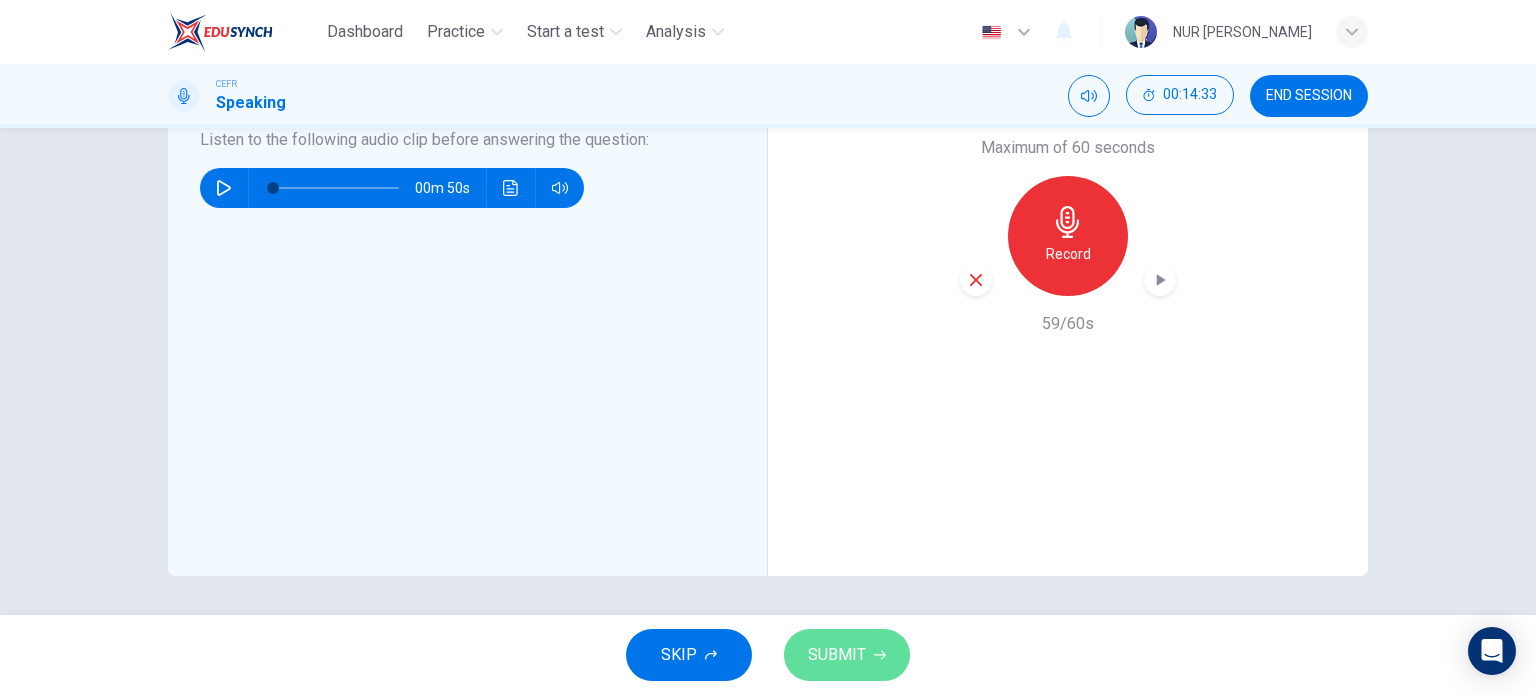 click on "SUBMIT" at bounding box center [837, 655] 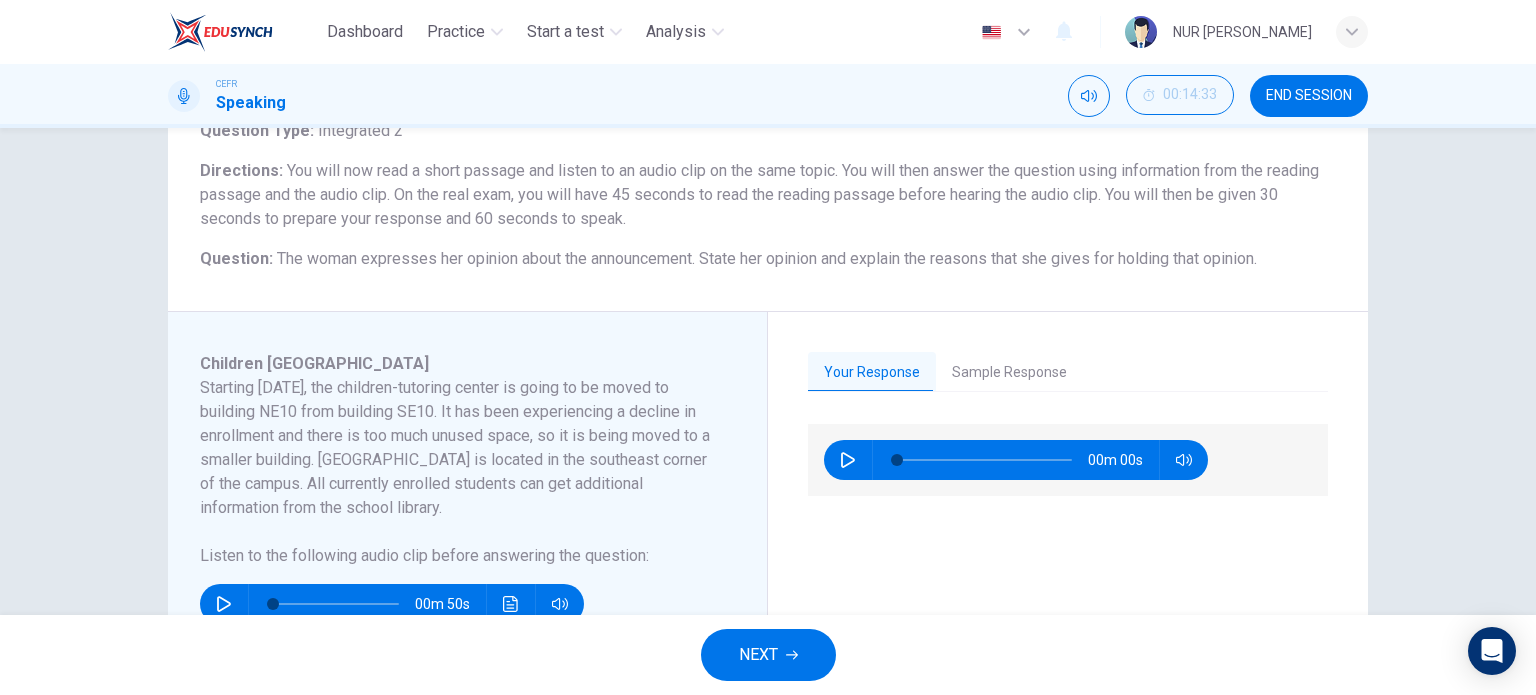 scroll, scrollTop: 0, scrollLeft: 0, axis: both 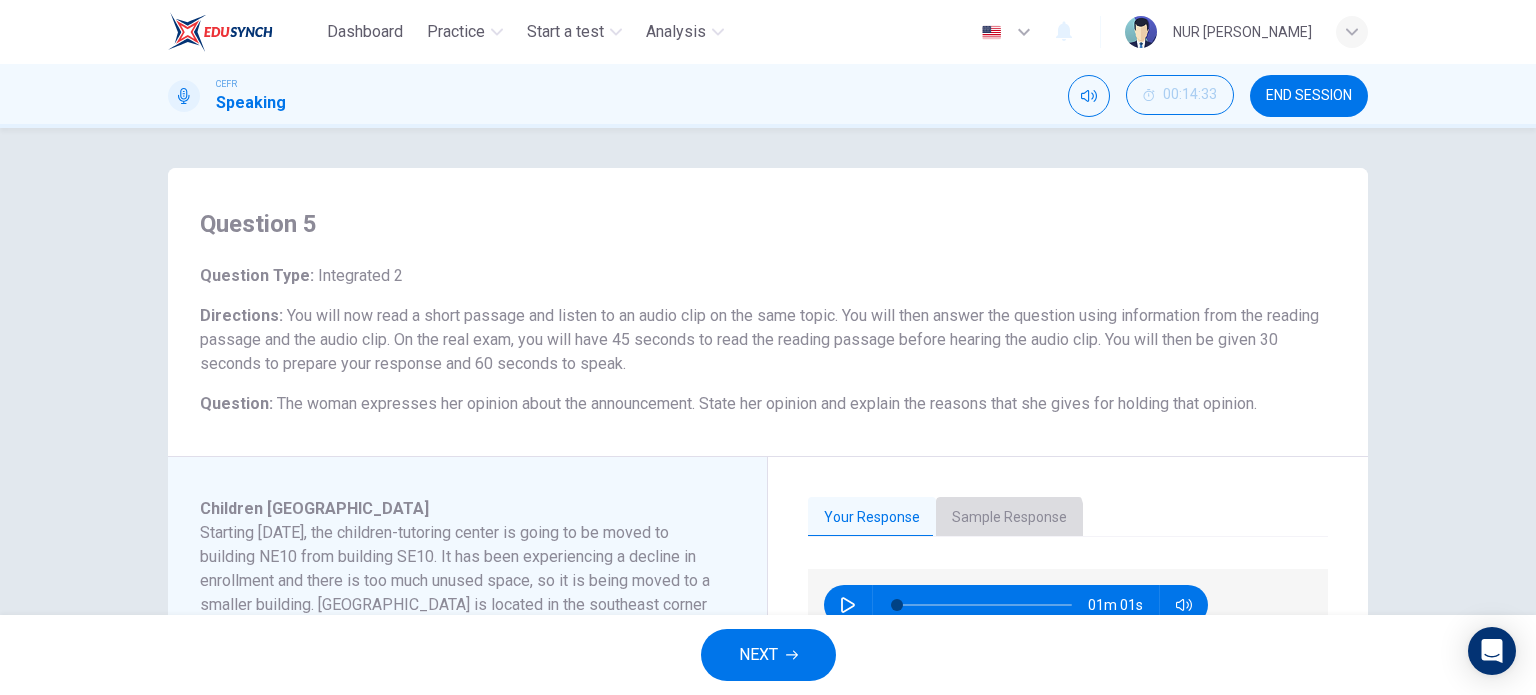 click on "Sample Response" at bounding box center (1009, 518) 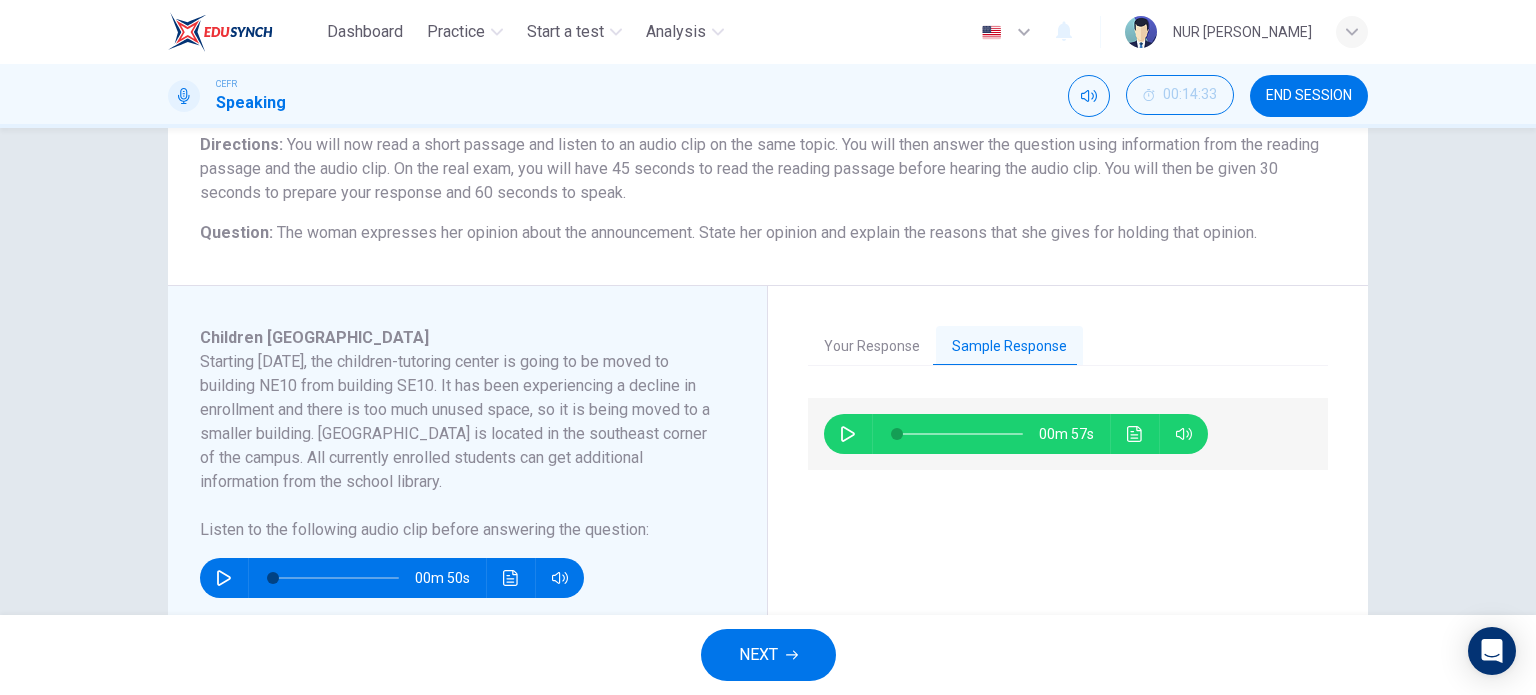 scroll, scrollTop: 172, scrollLeft: 0, axis: vertical 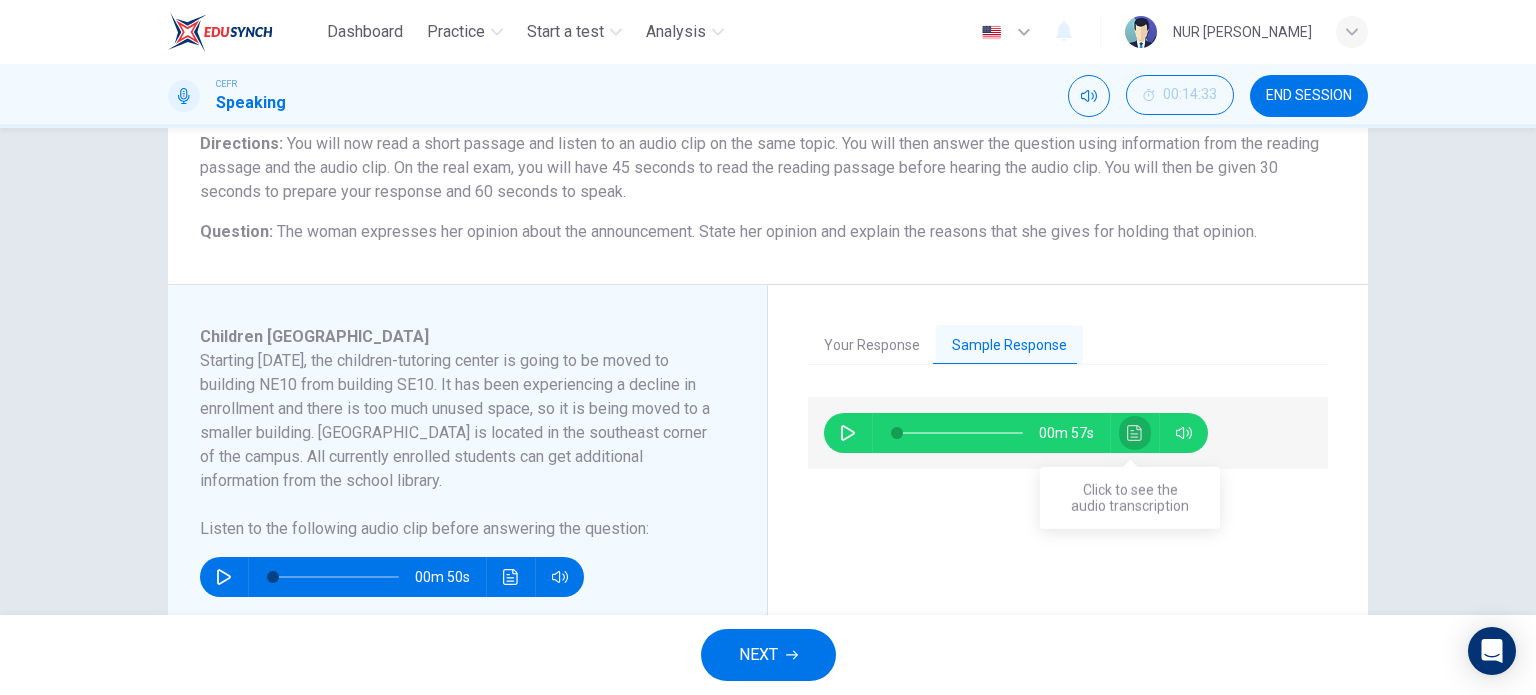 click 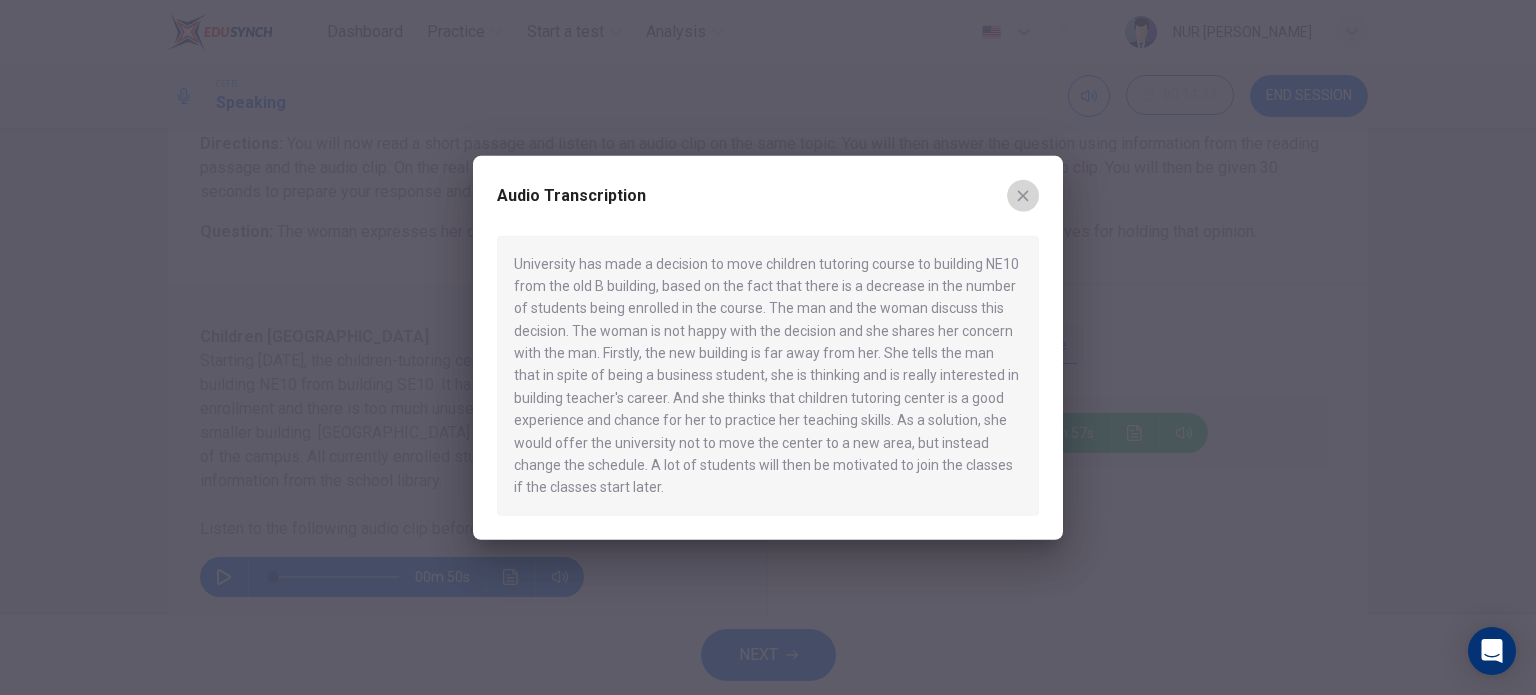click at bounding box center (1023, 195) 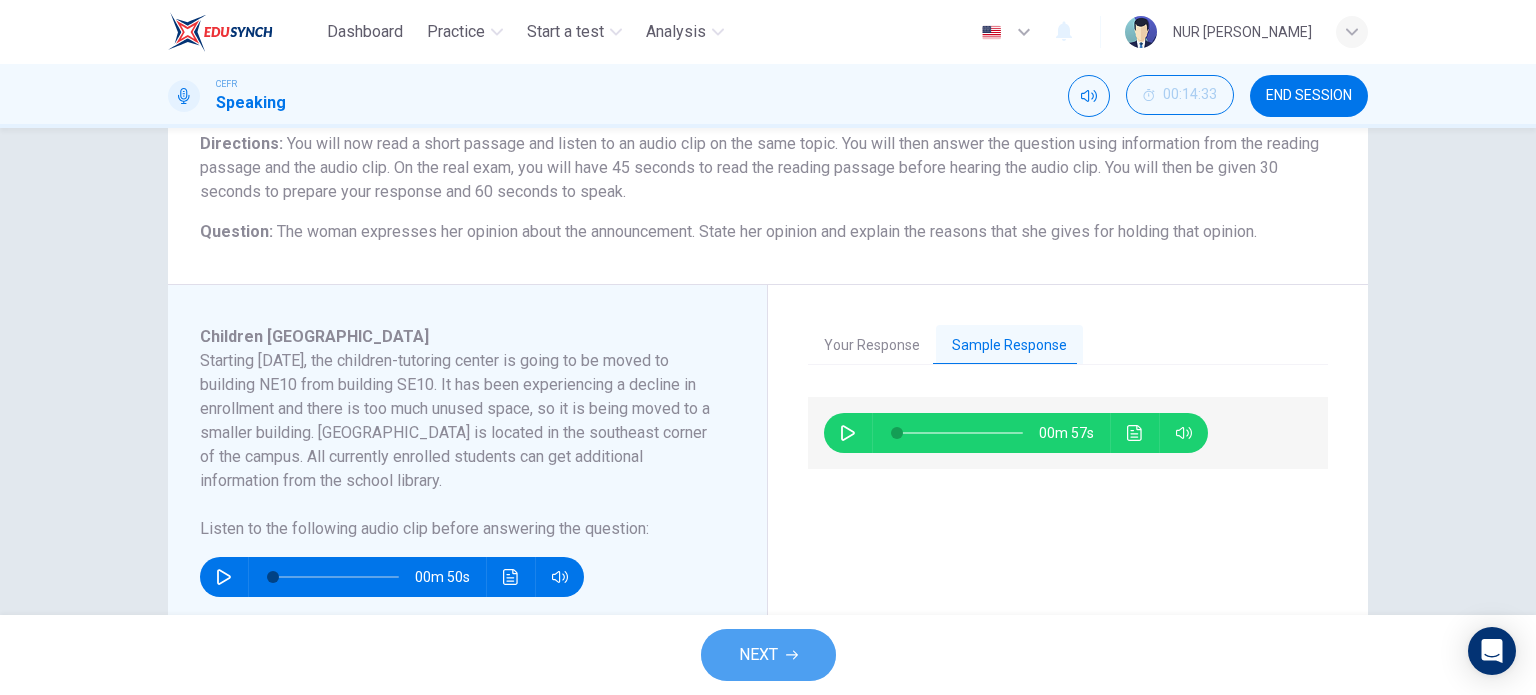 click on "NEXT" at bounding box center (768, 655) 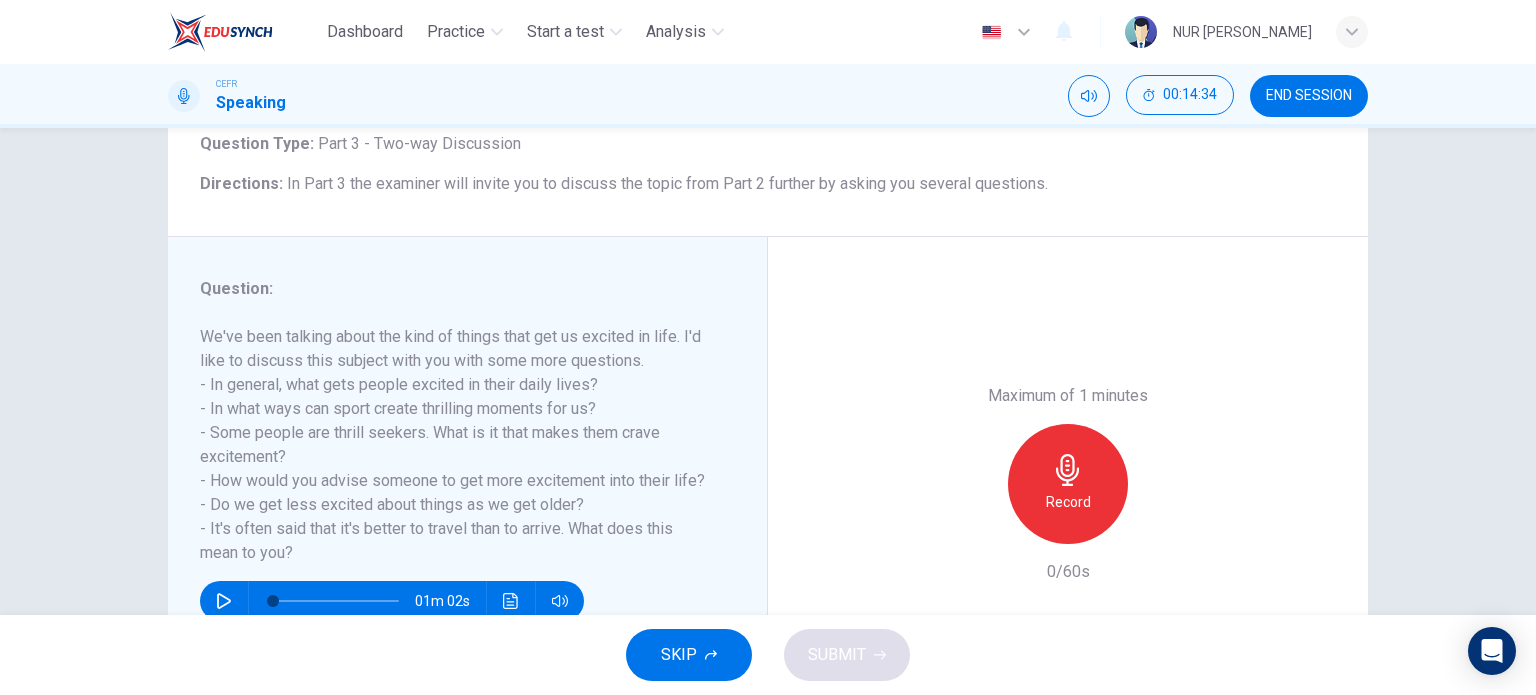 scroll, scrollTop: 136, scrollLeft: 0, axis: vertical 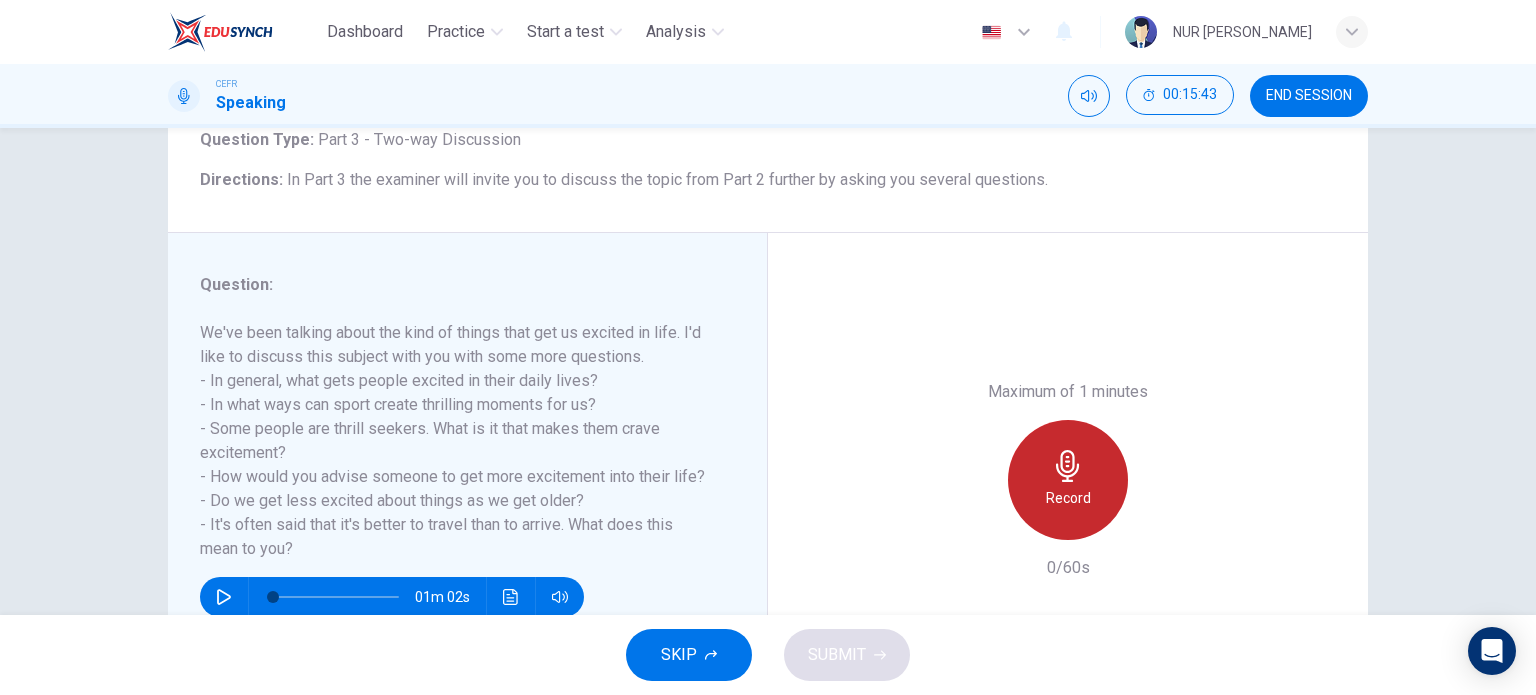 click on "Record" at bounding box center [1068, 498] 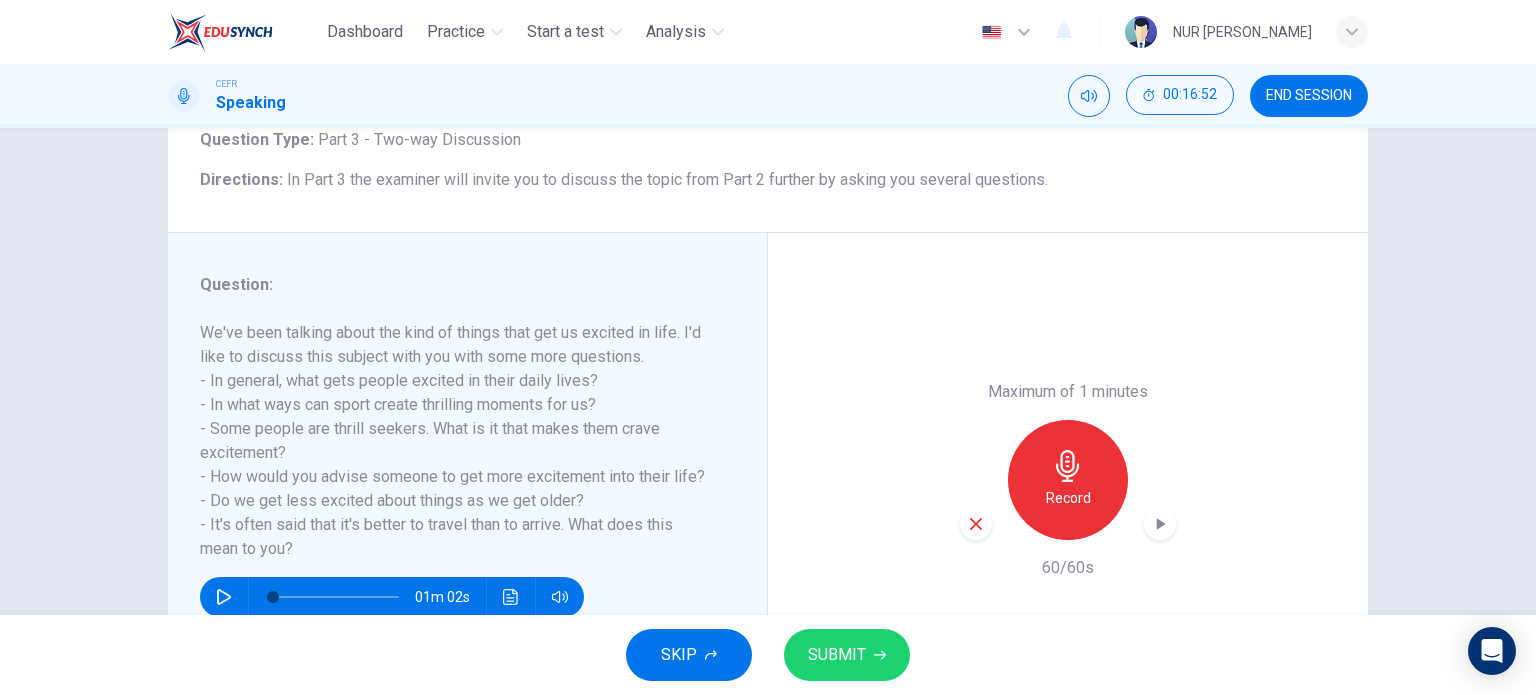 type 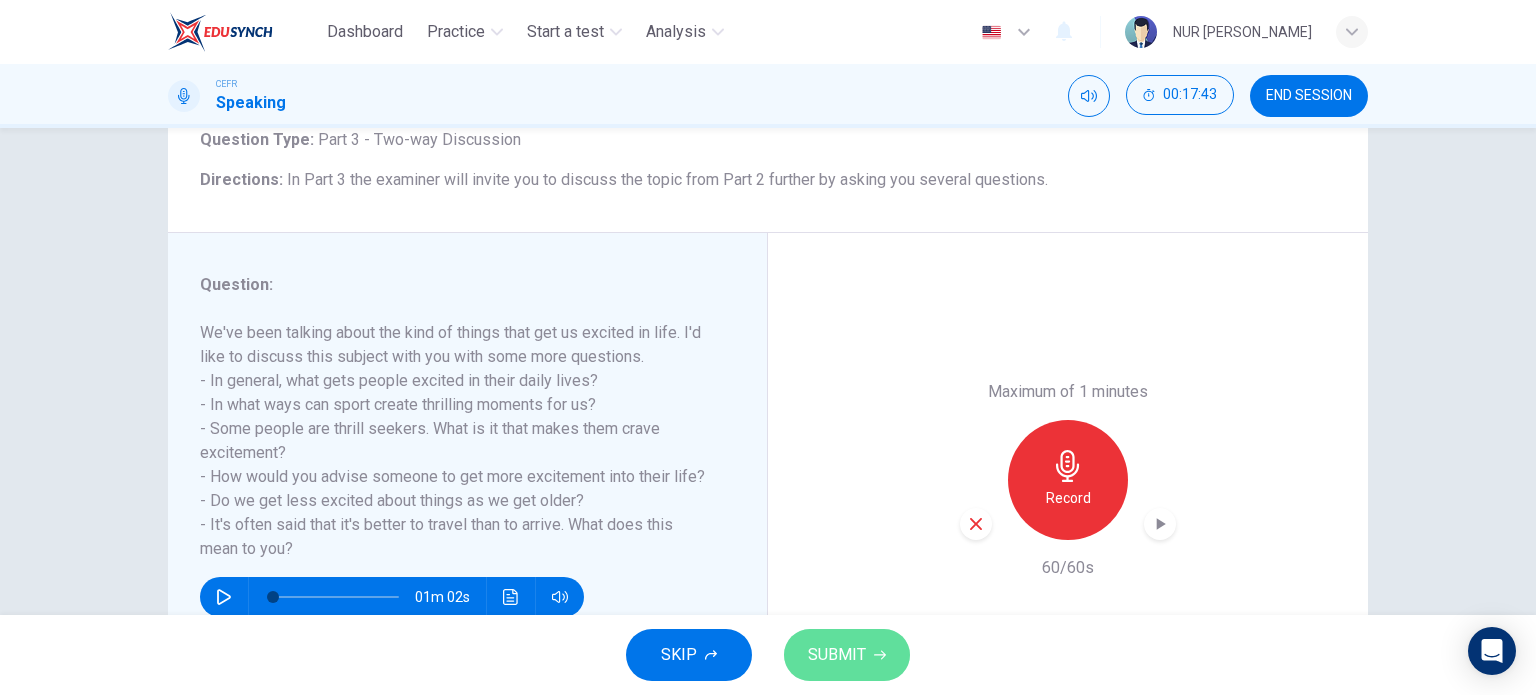 click on "SUBMIT" at bounding box center (847, 655) 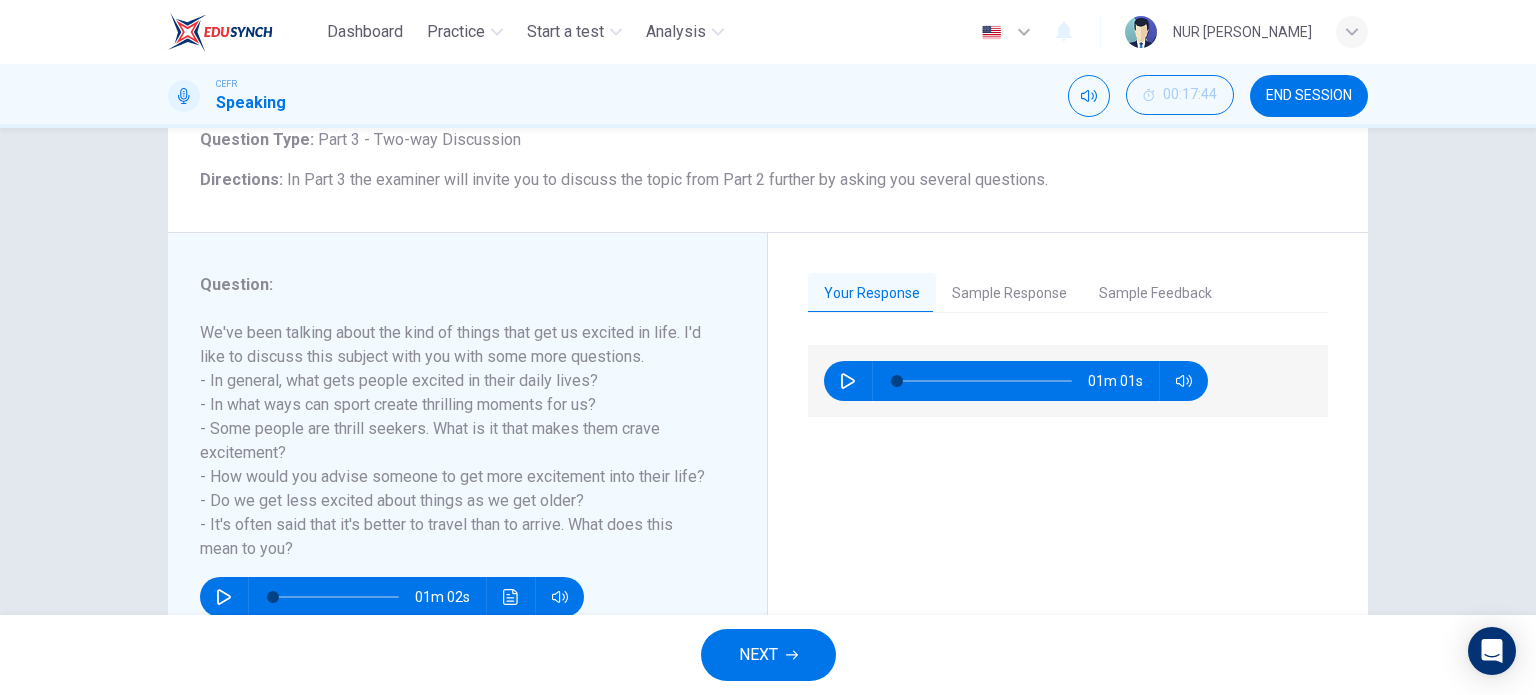 click at bounding box center [848, 381] 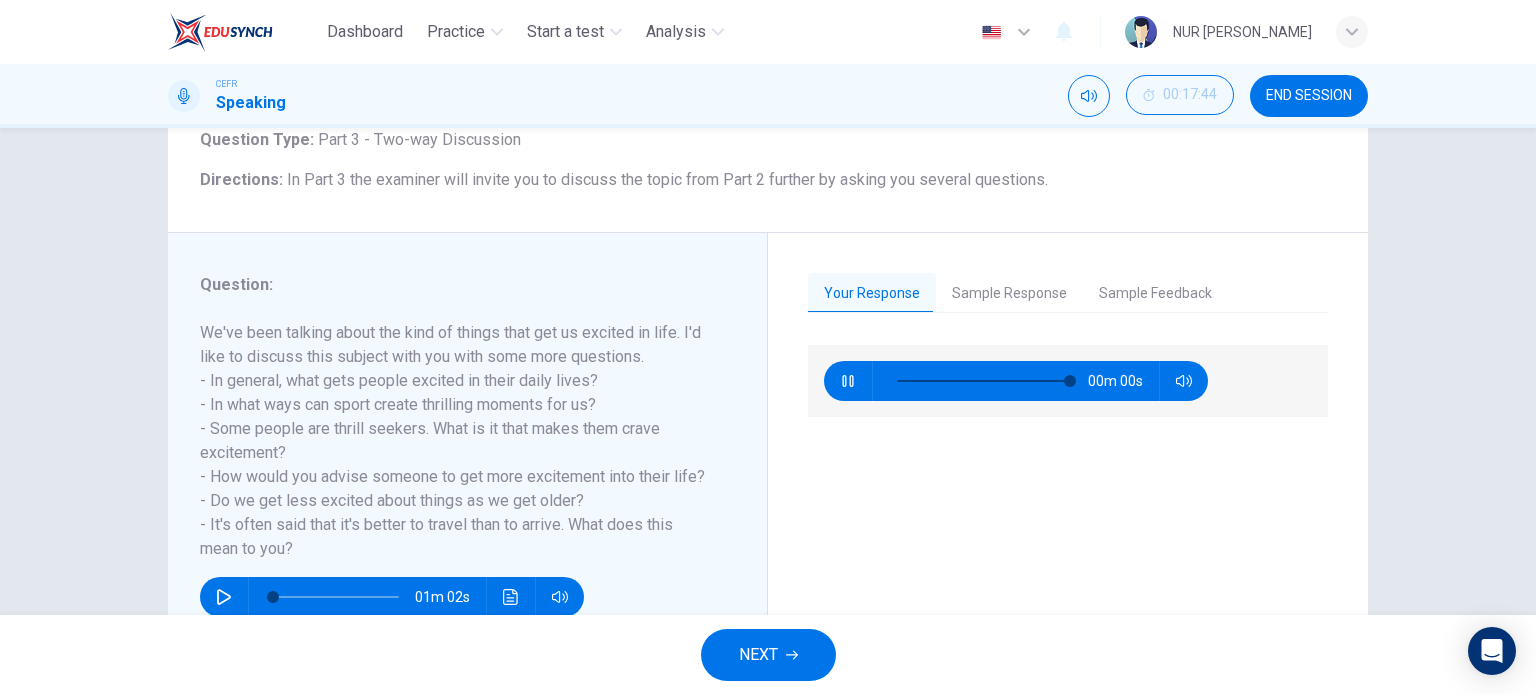 type on "0" 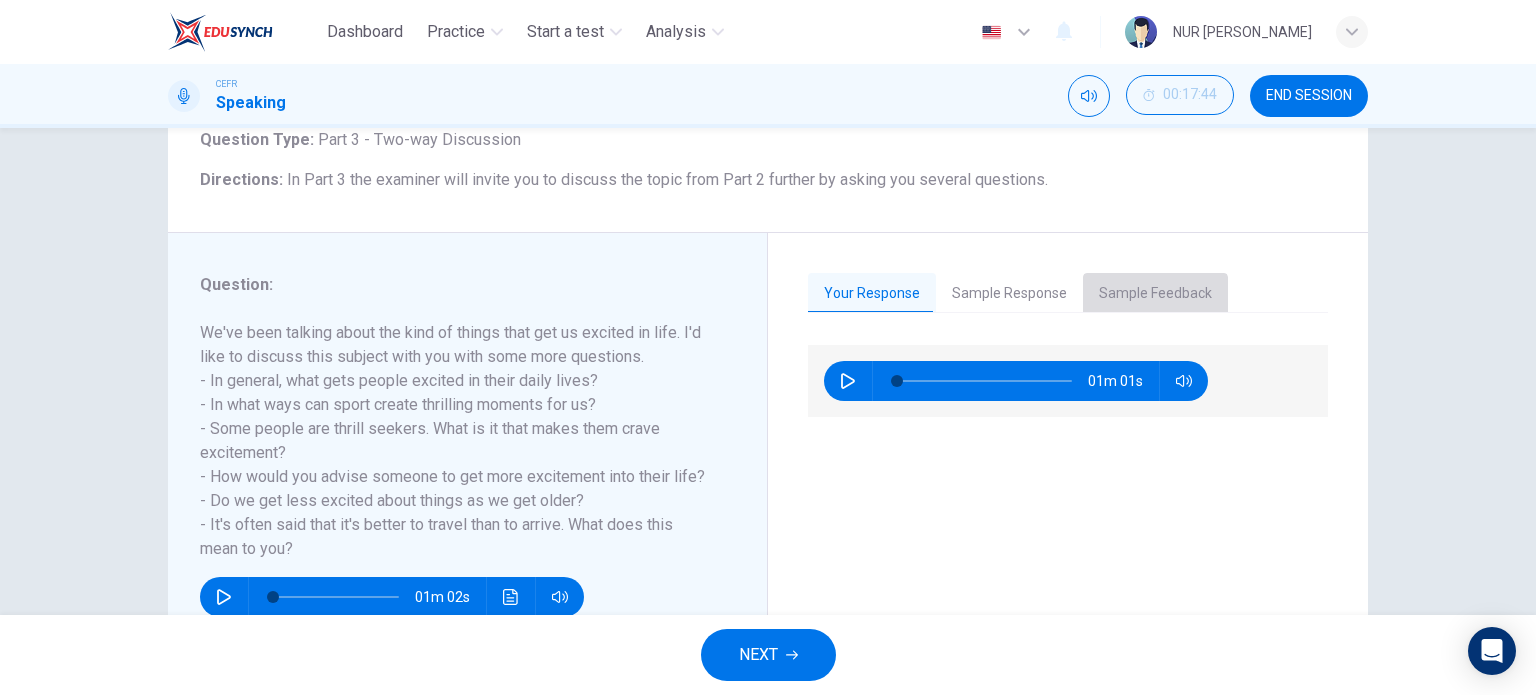 click on "Sample Feedback" at bounding box center [1155, 294] 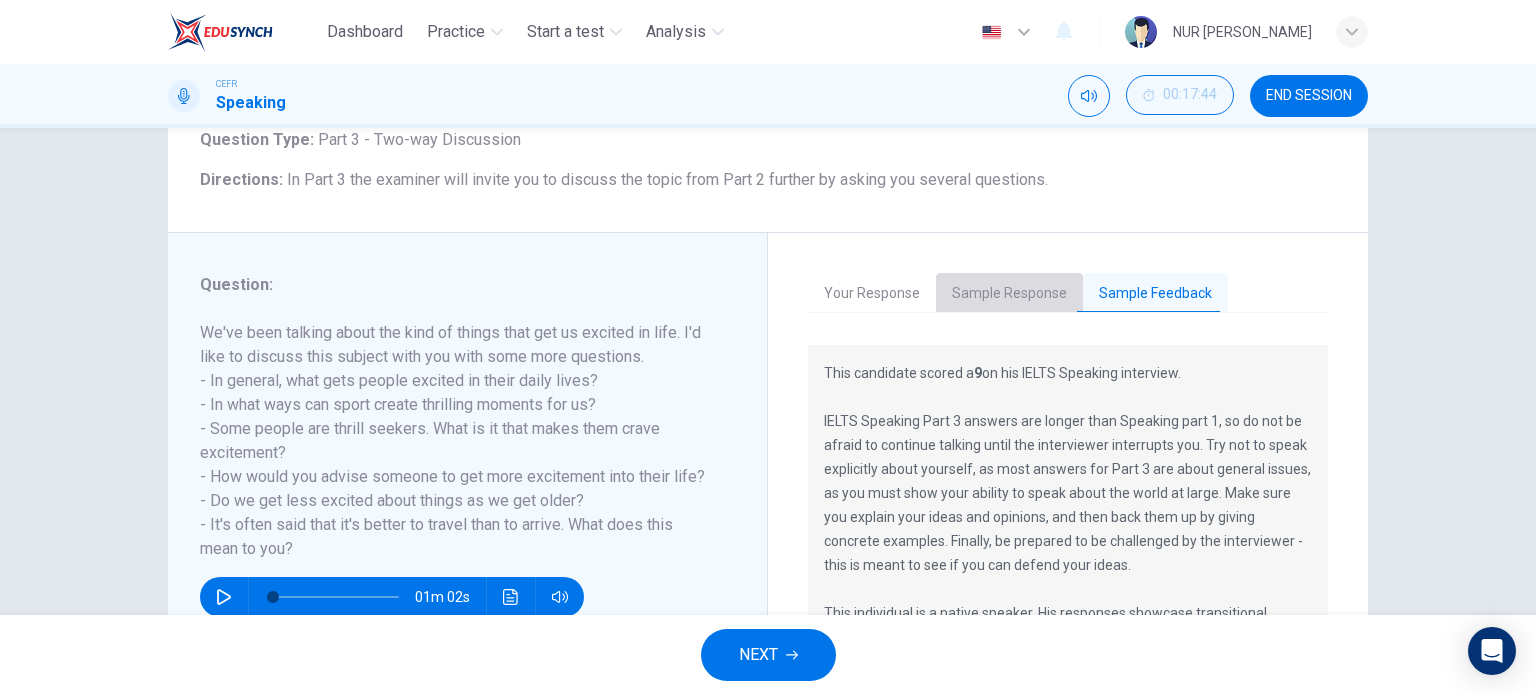 click on "Sample Response" at bounding box center (1009, 294) 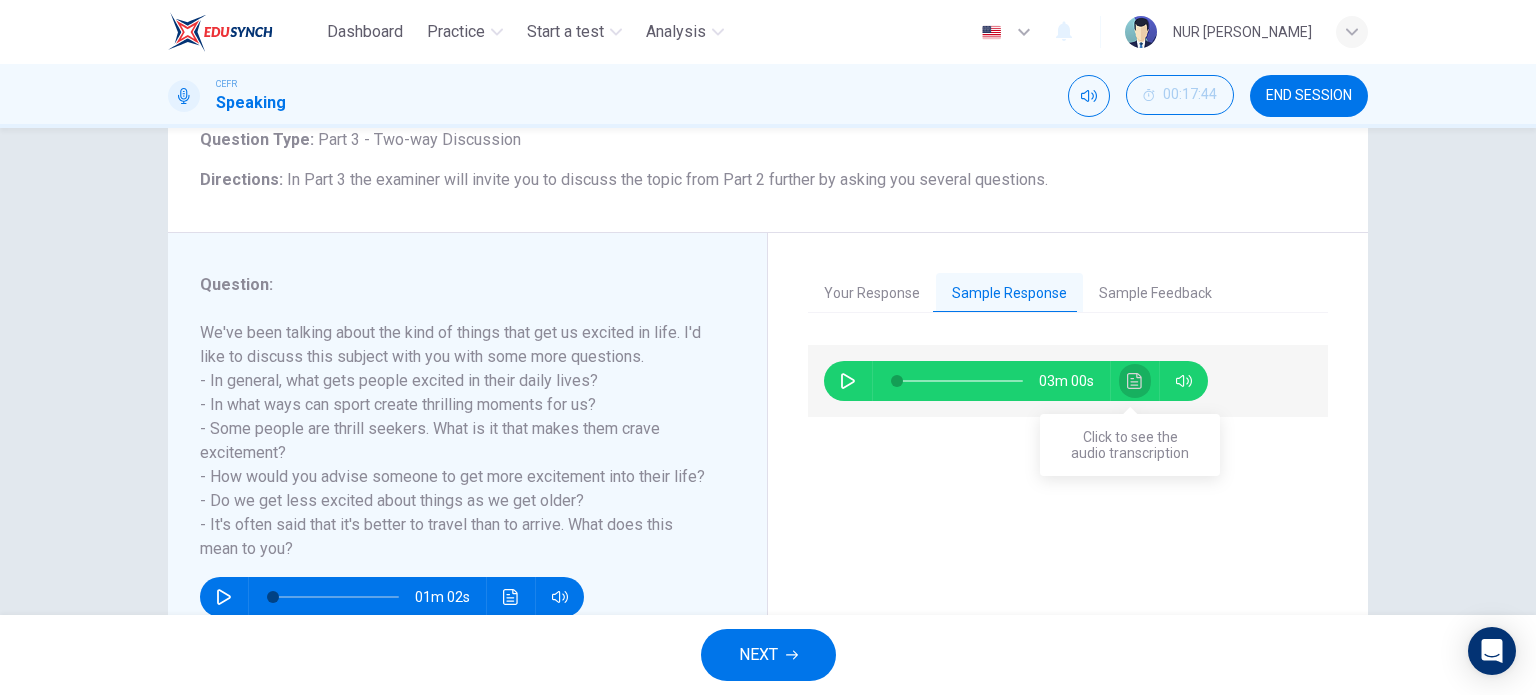 click 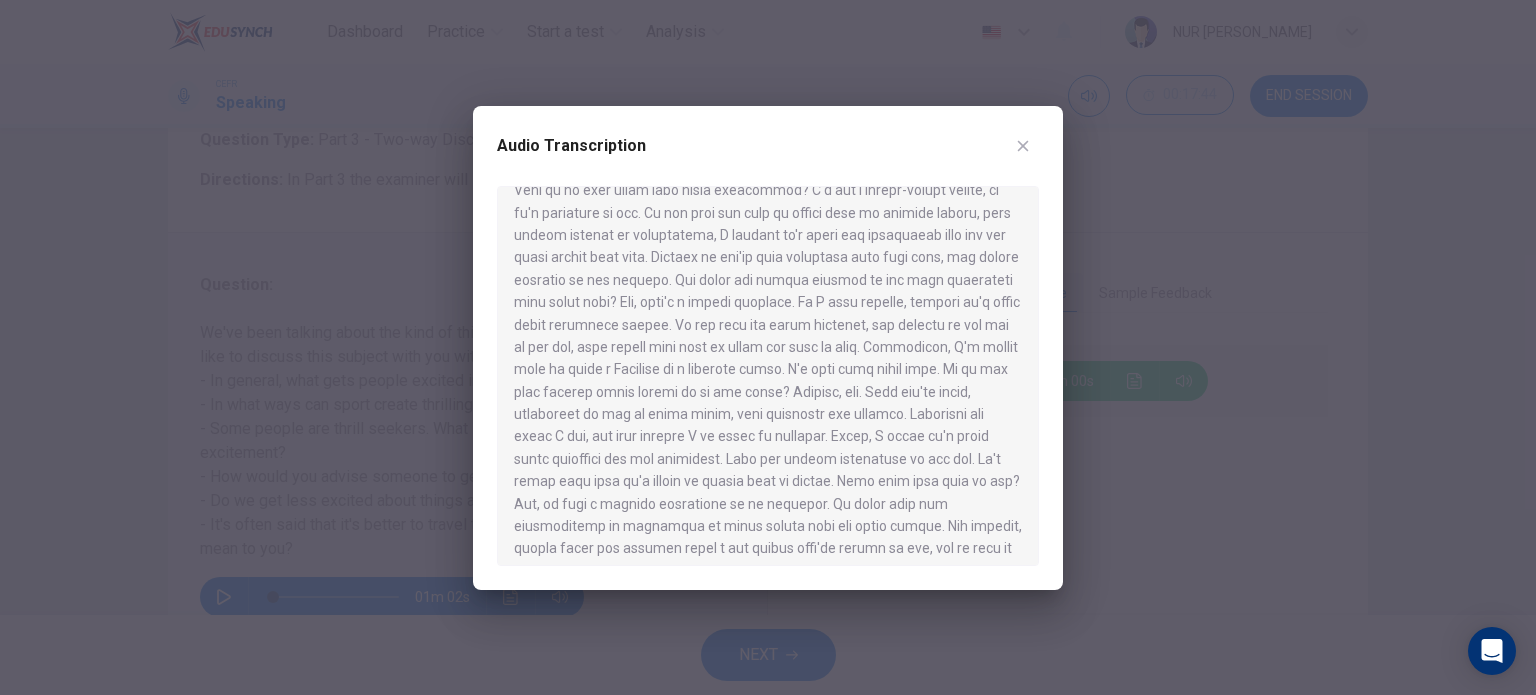 scroll, scrollTop: 325, scrollLeft: 0, axis: vertical 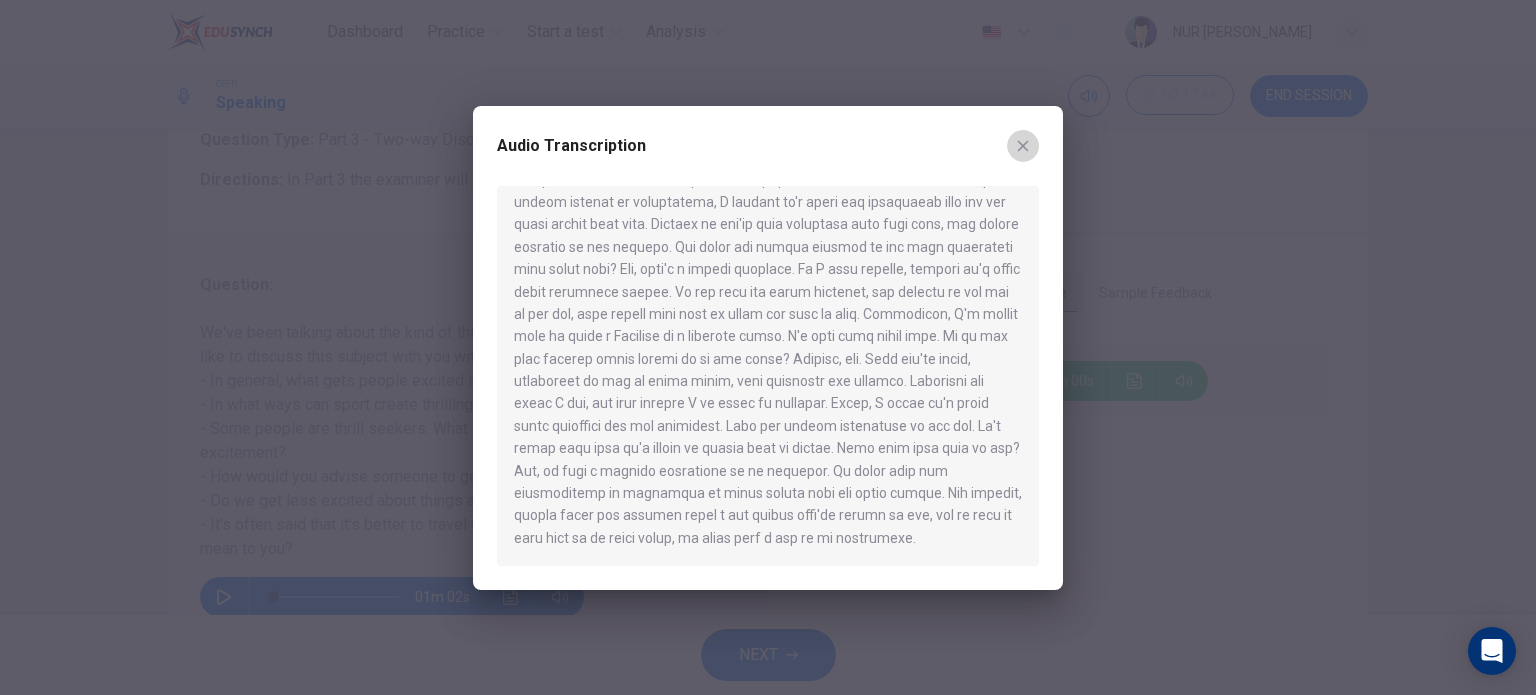 click 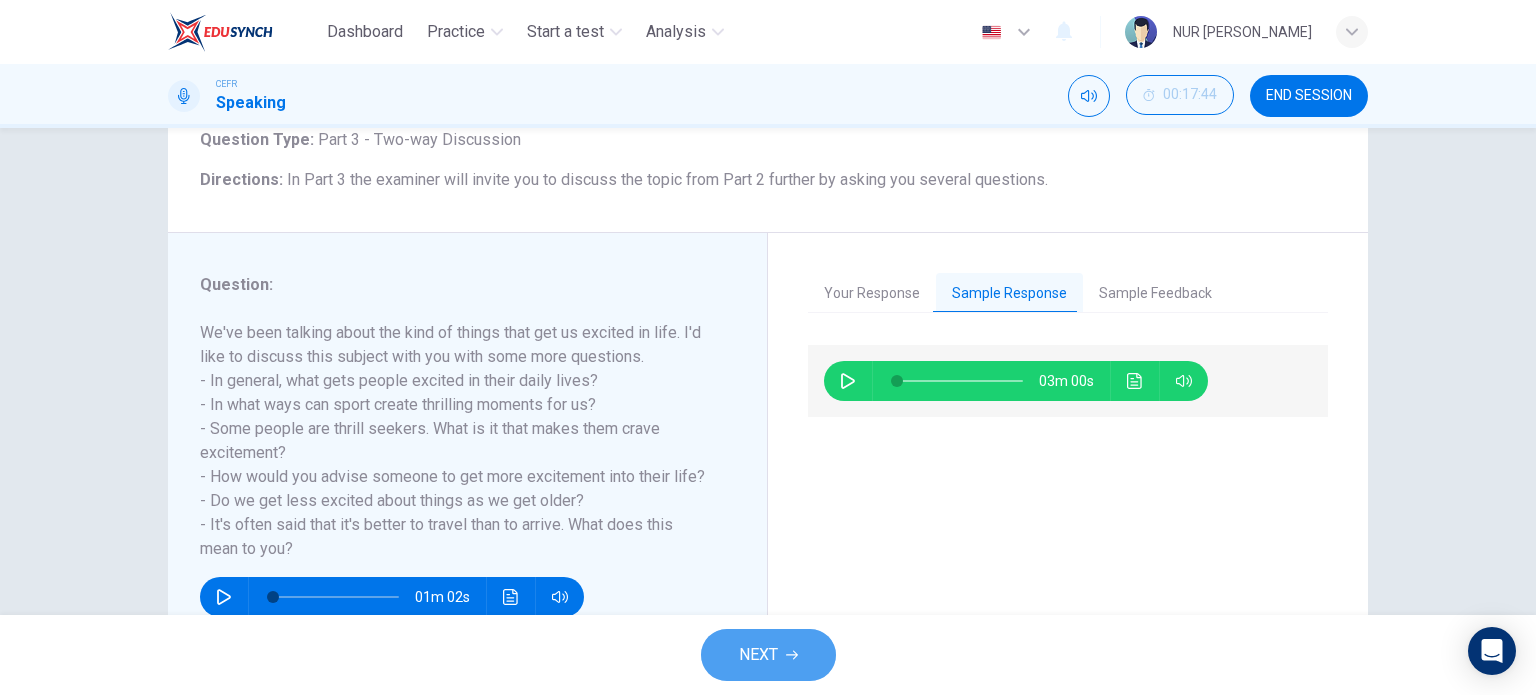 click 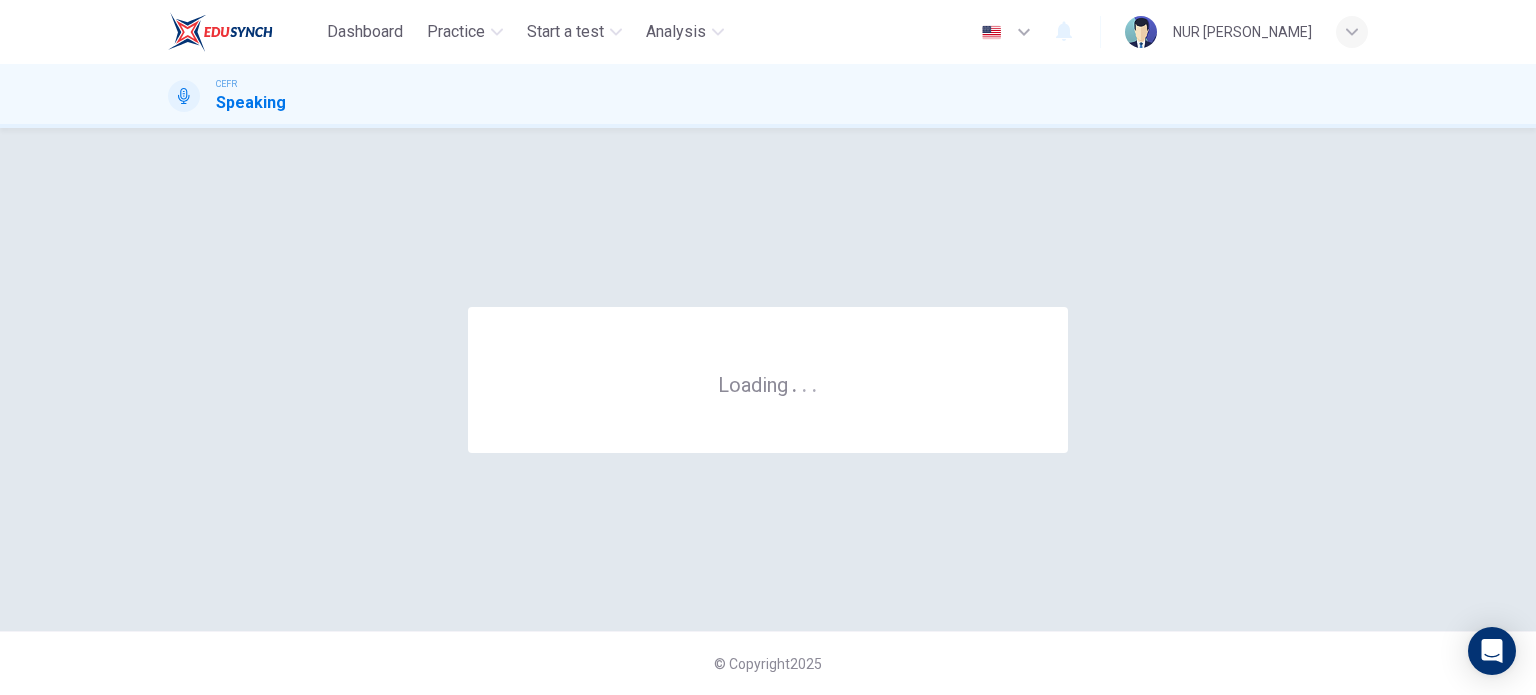 scroll, scrollTop: 0, scrollLeft: 0, axis: both 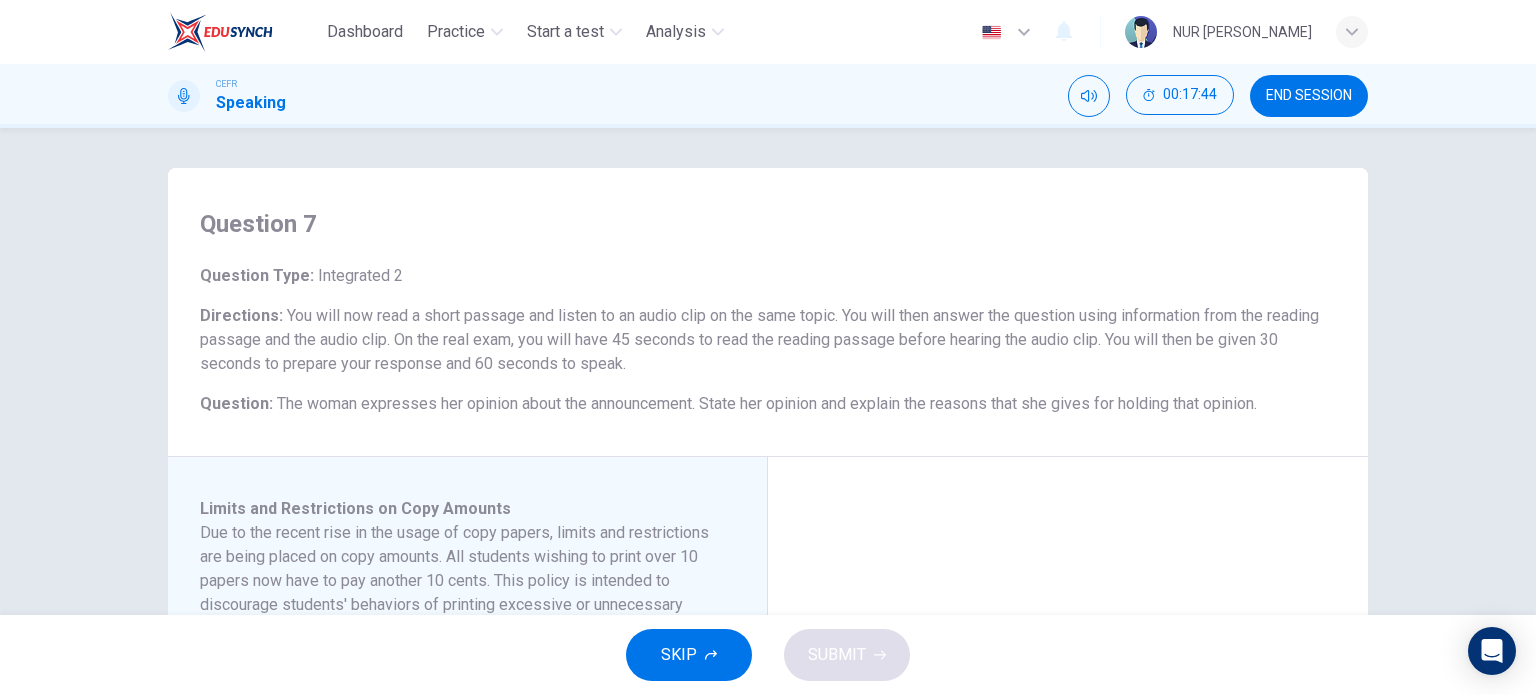 click on "Maximum of 60 seconds Record 0/60s" at bounding box center (1068, 797) 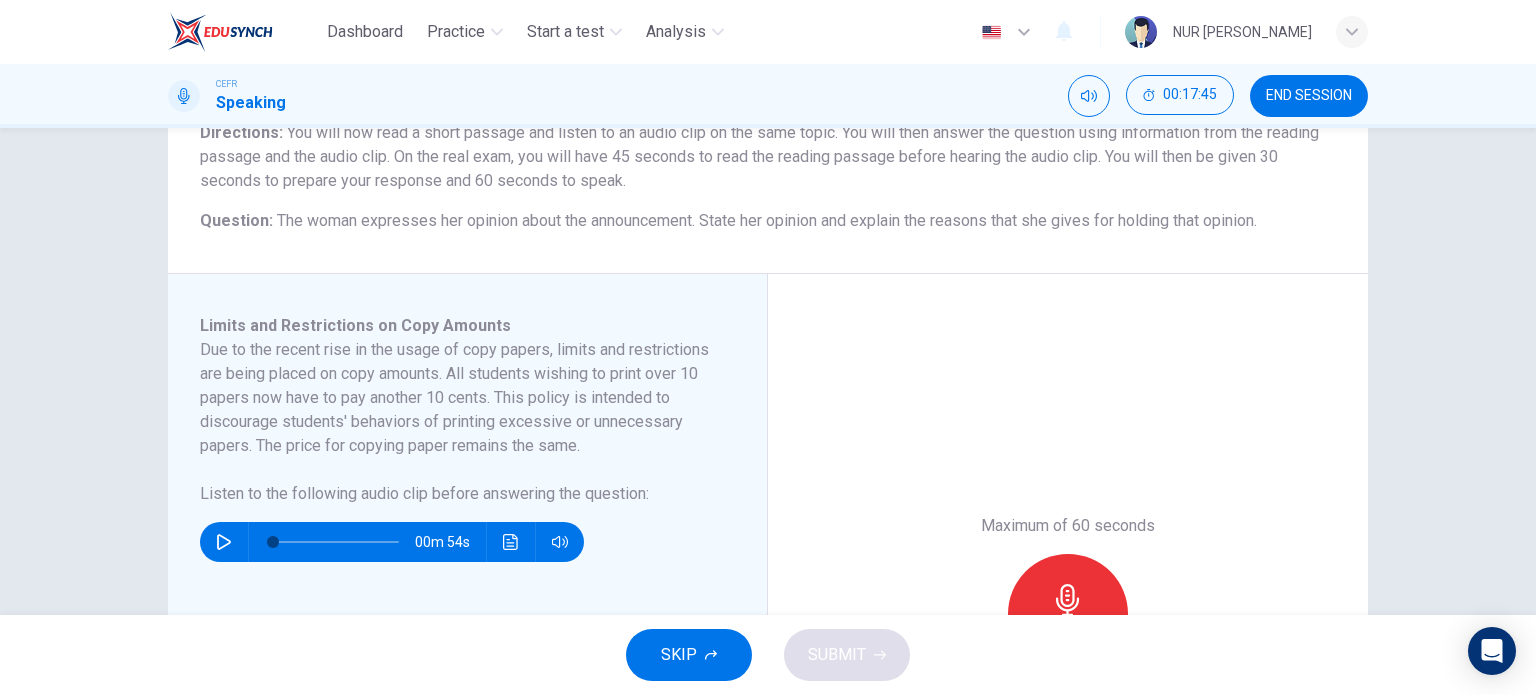 scroll, scrollTop: 188, scrollLeft: 0, axis: vertical 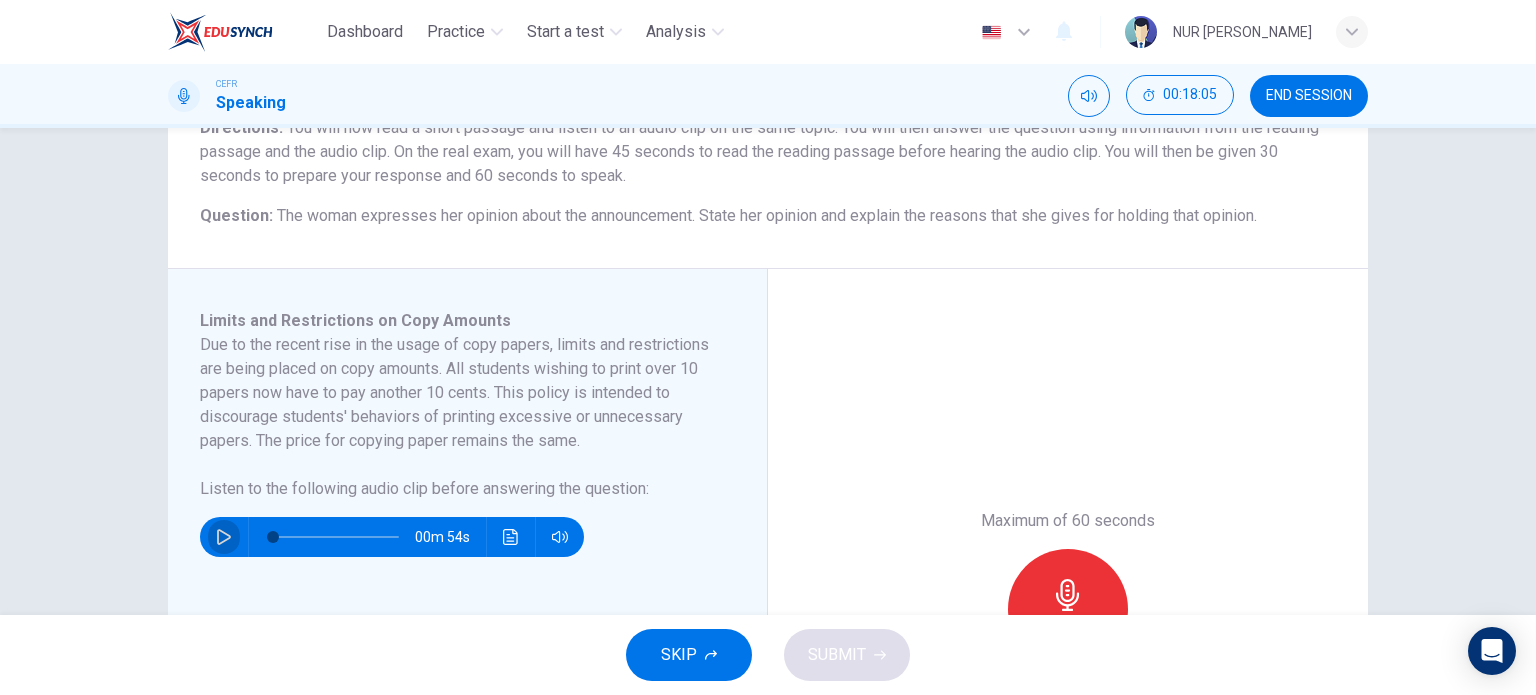 click 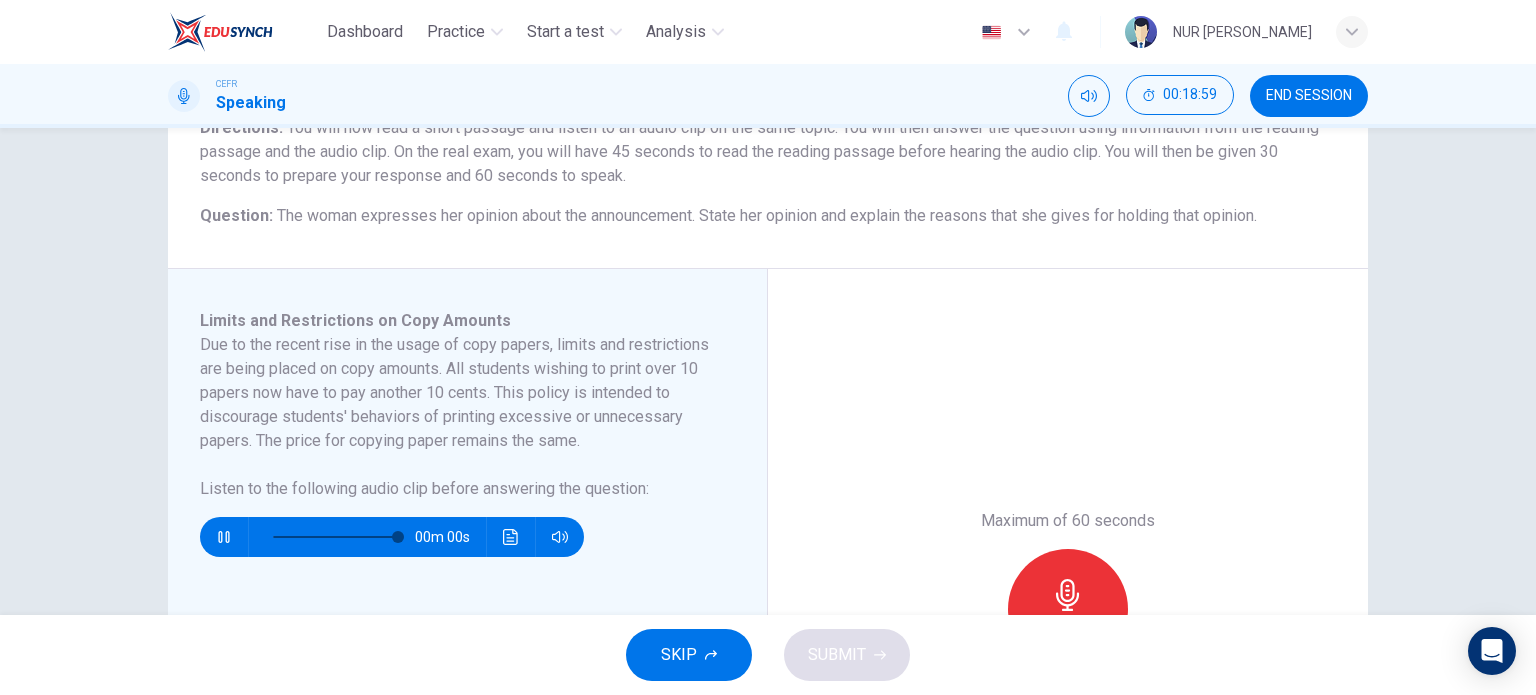 type on "0" 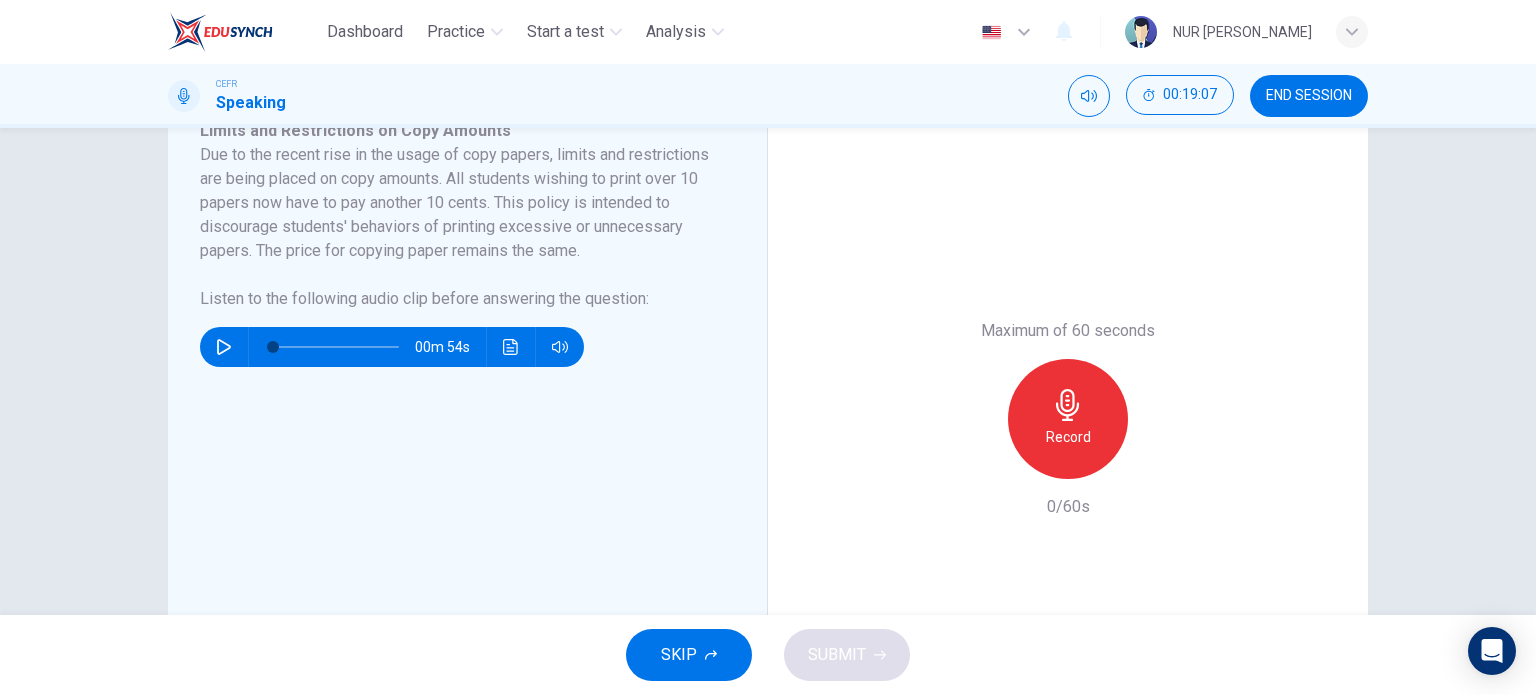 scroll, scrollTop: 376, scrollLeft: 0, axis: vertical 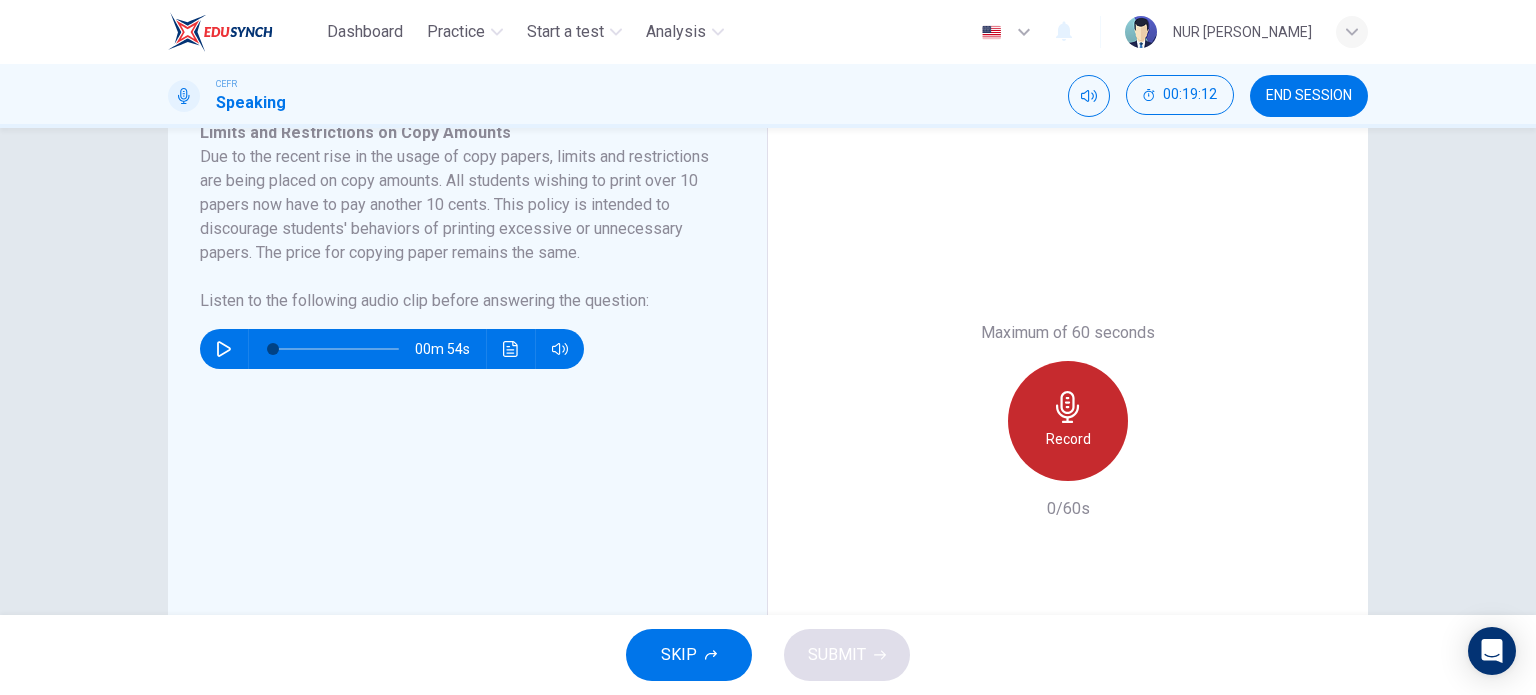 click 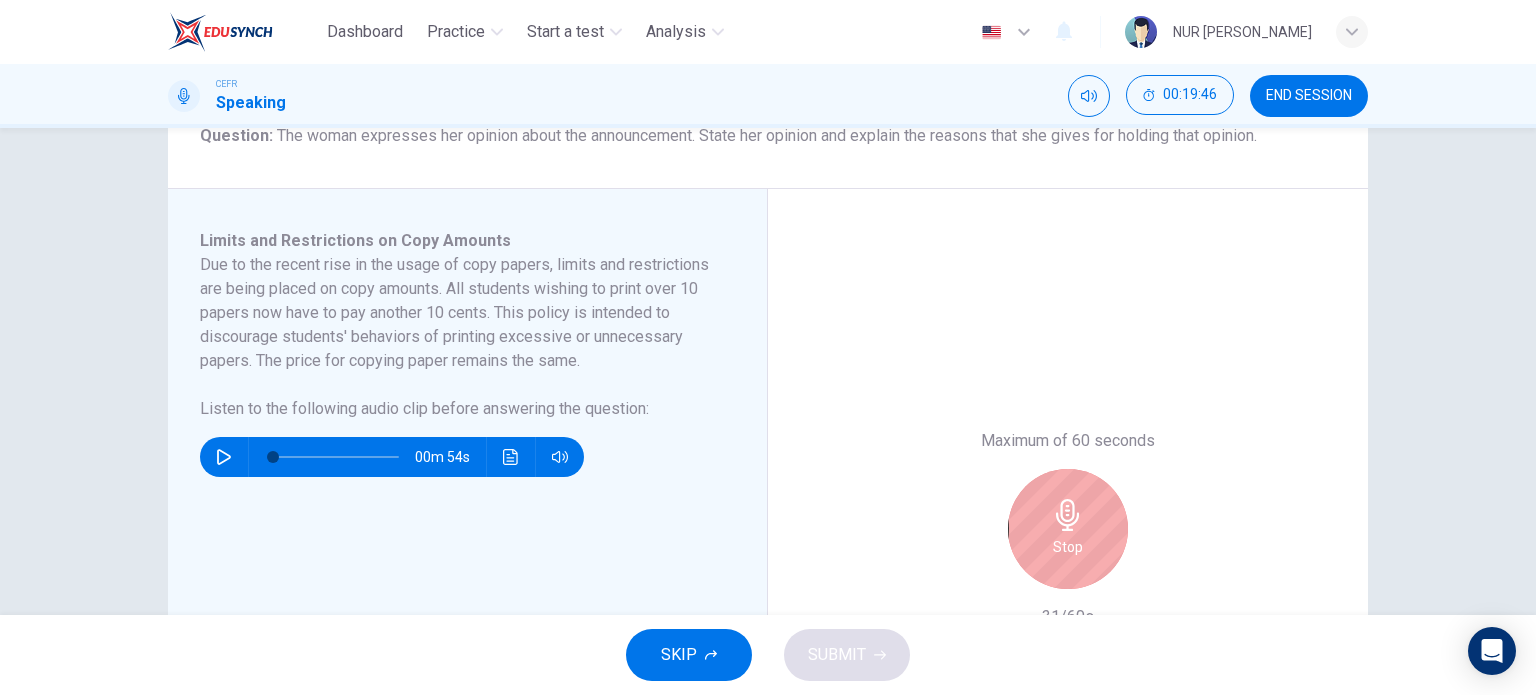 scroll, scrollTop: 320, scrollLeft: 0, axis: vertical 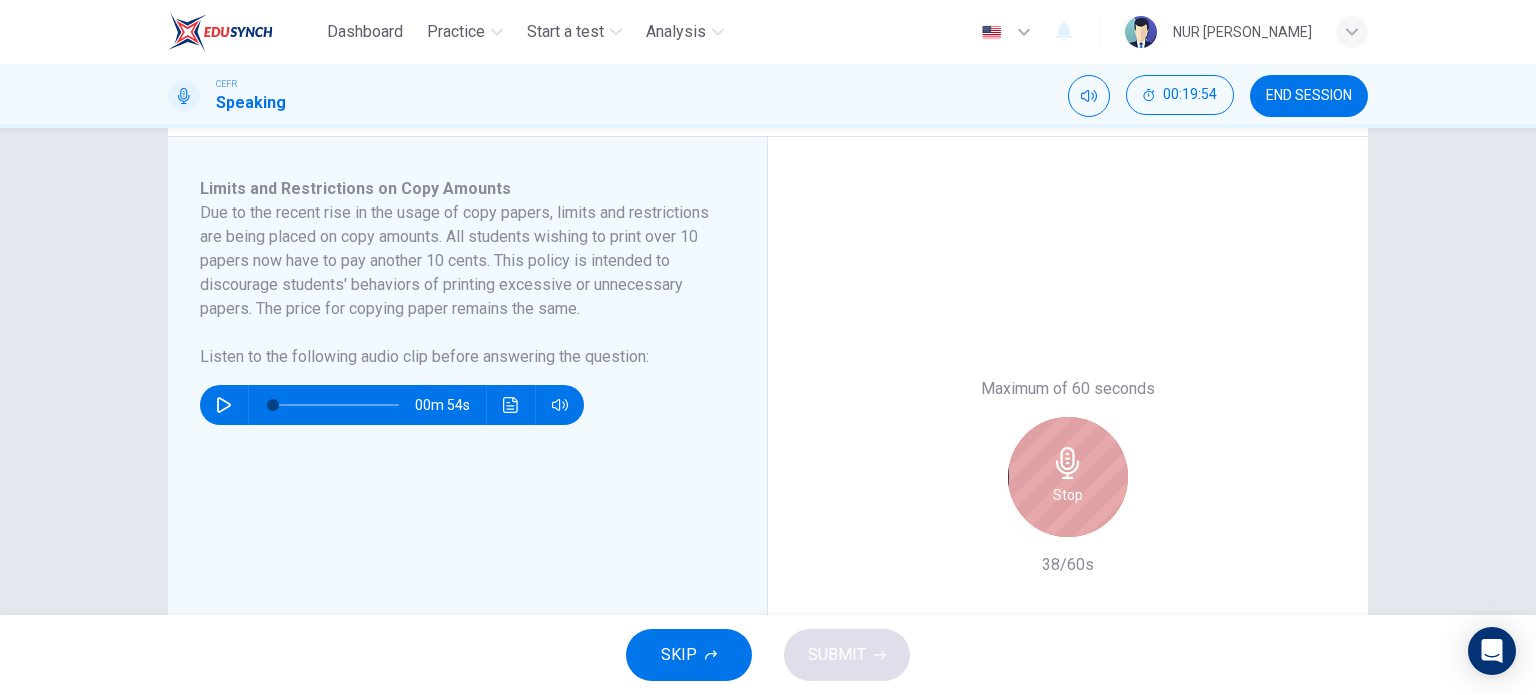 click on "Stop" at bounding box center (1068, 477) 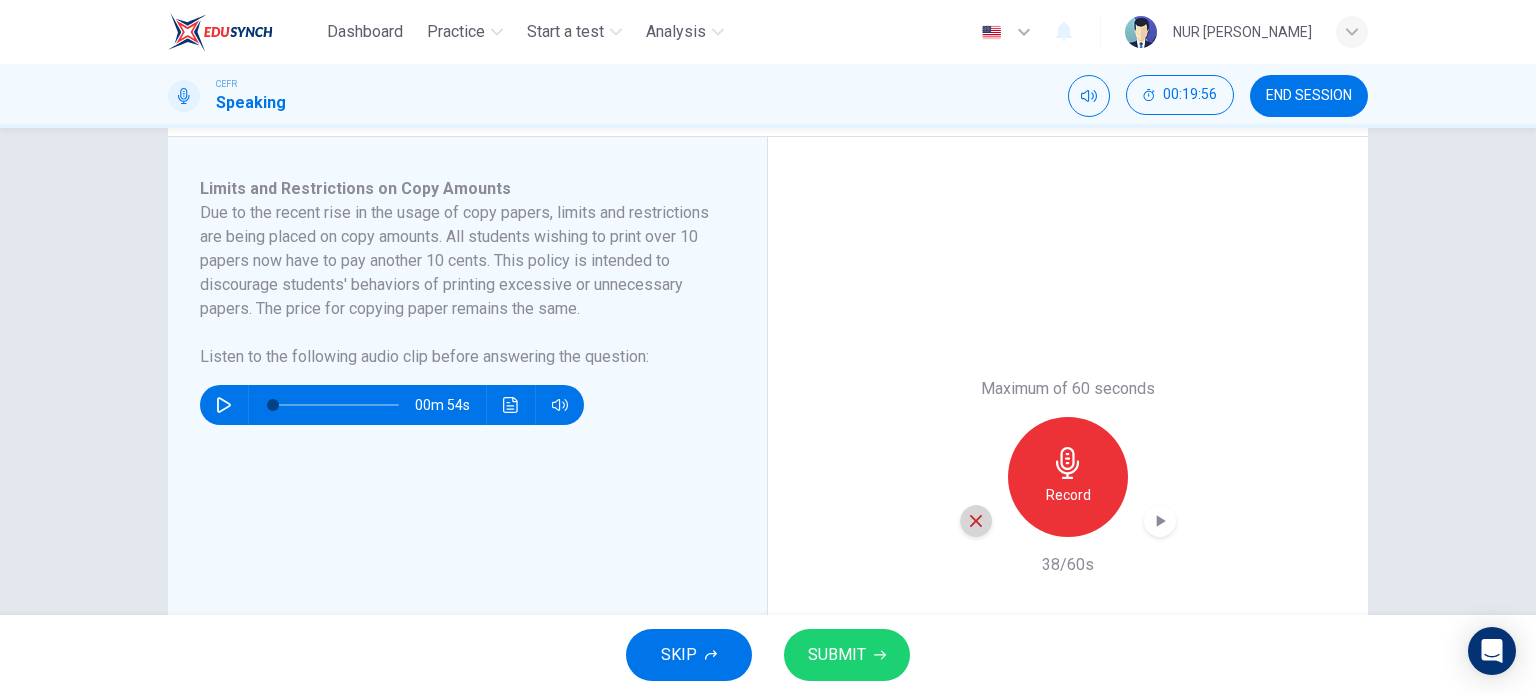 click 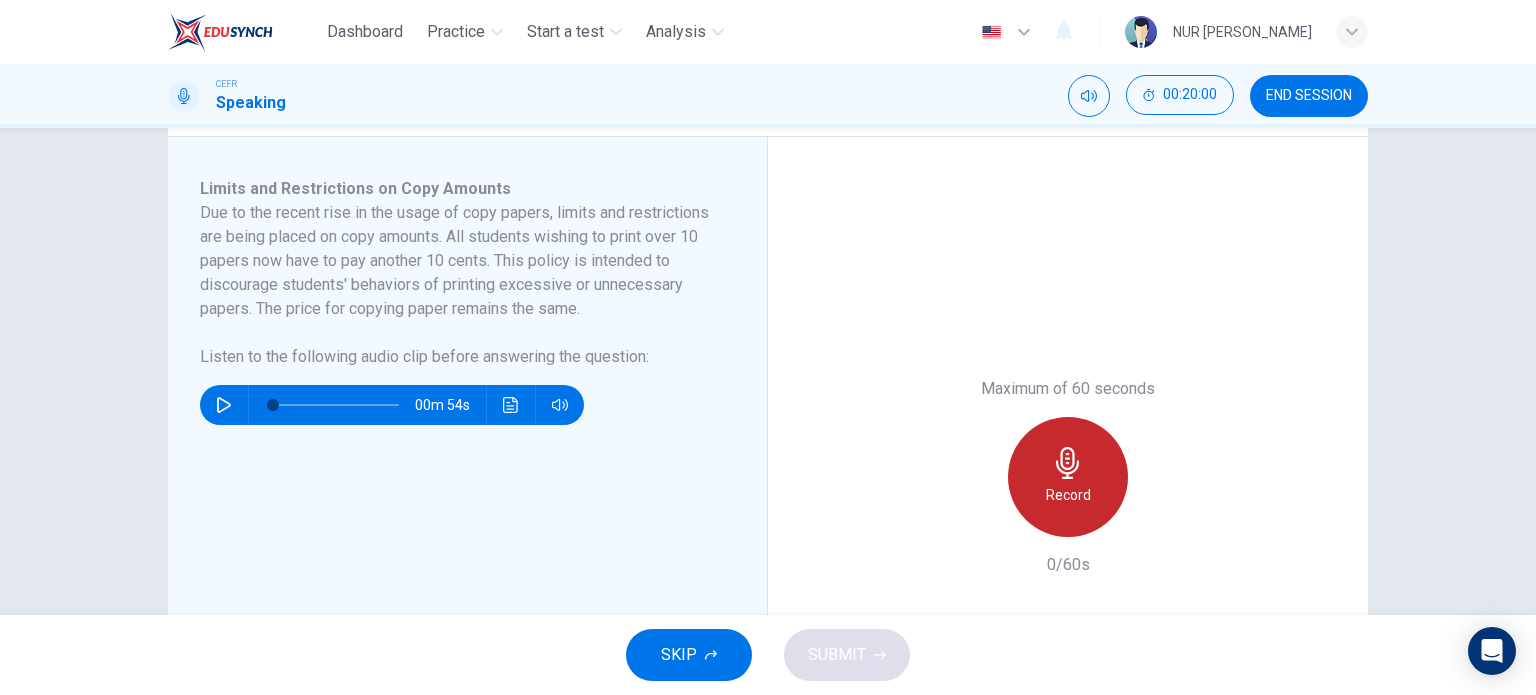 click on "Record" at bounding box center [1068, 495] 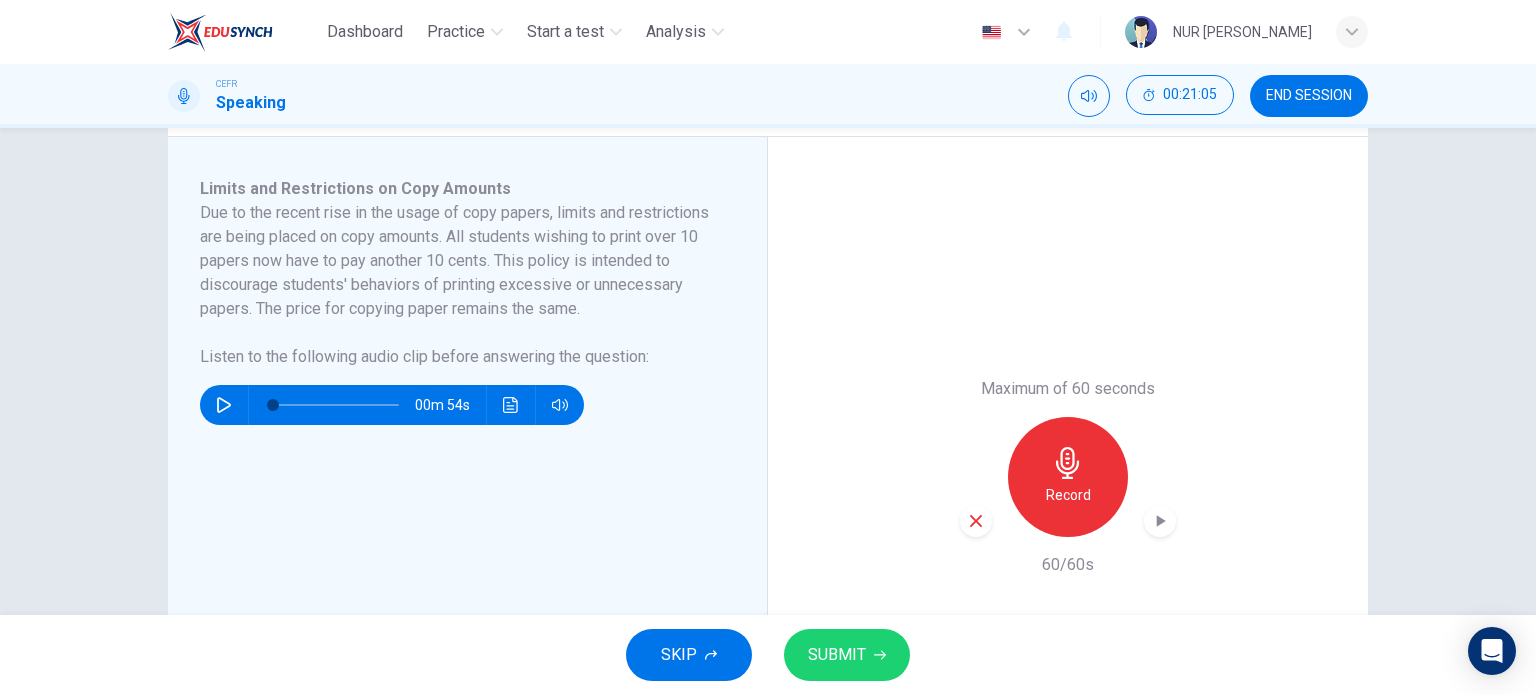 click on "SUBMIT" at bounding box center (837, 655) 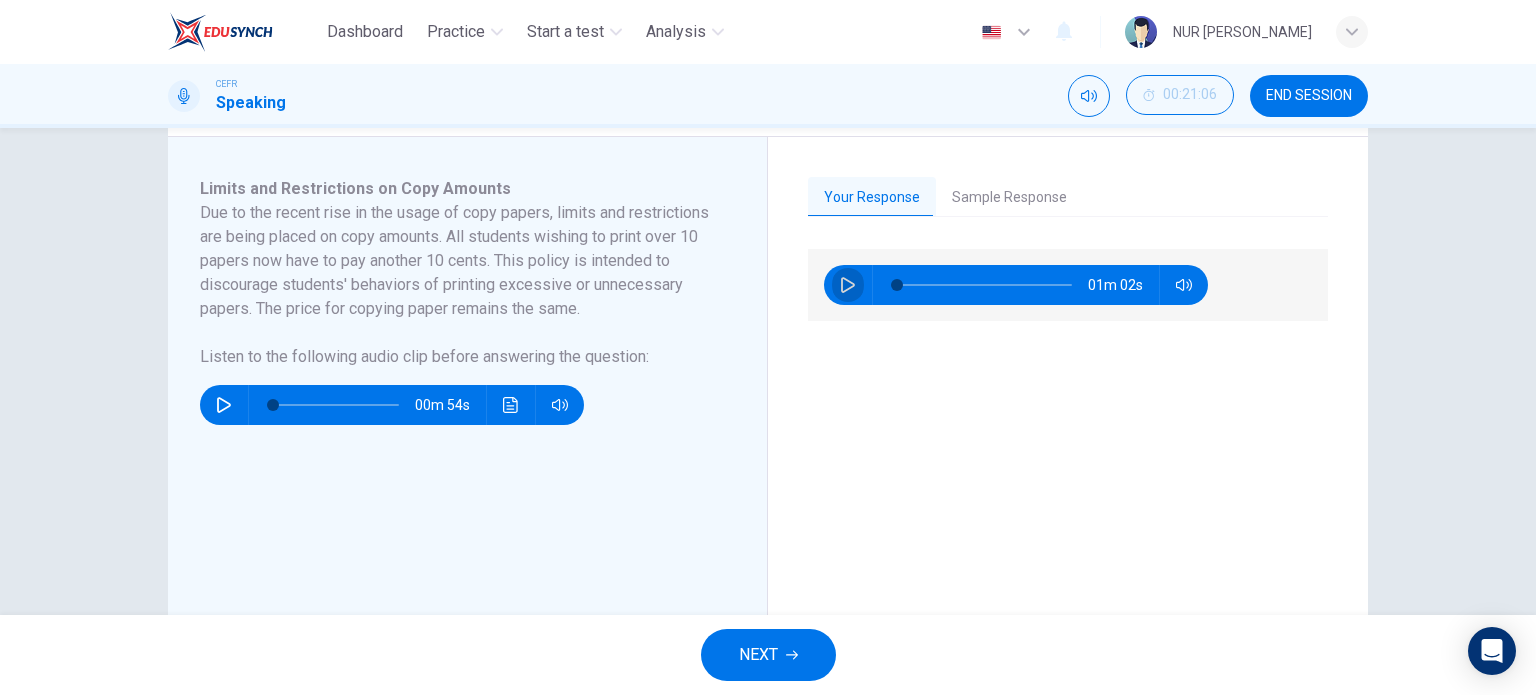 click at bounding box center [848, 285] 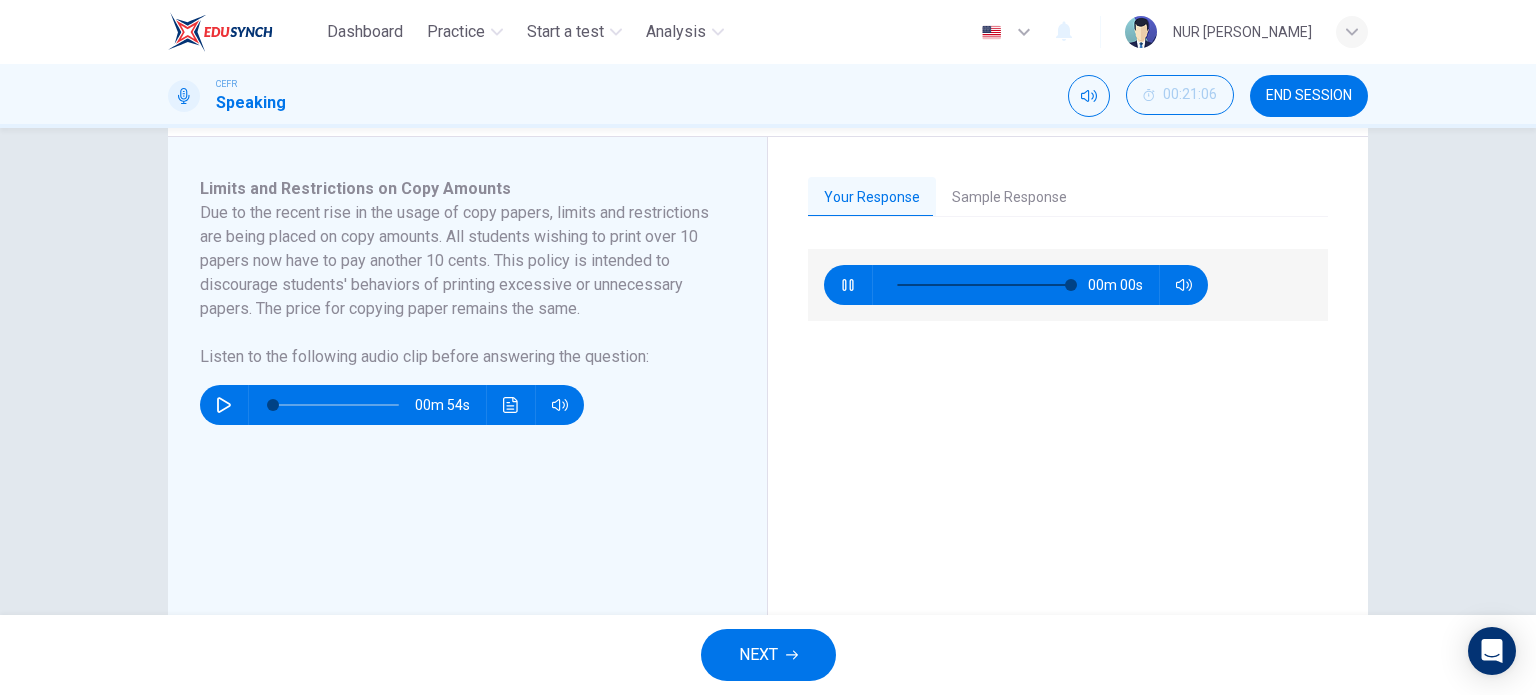 type on "0" 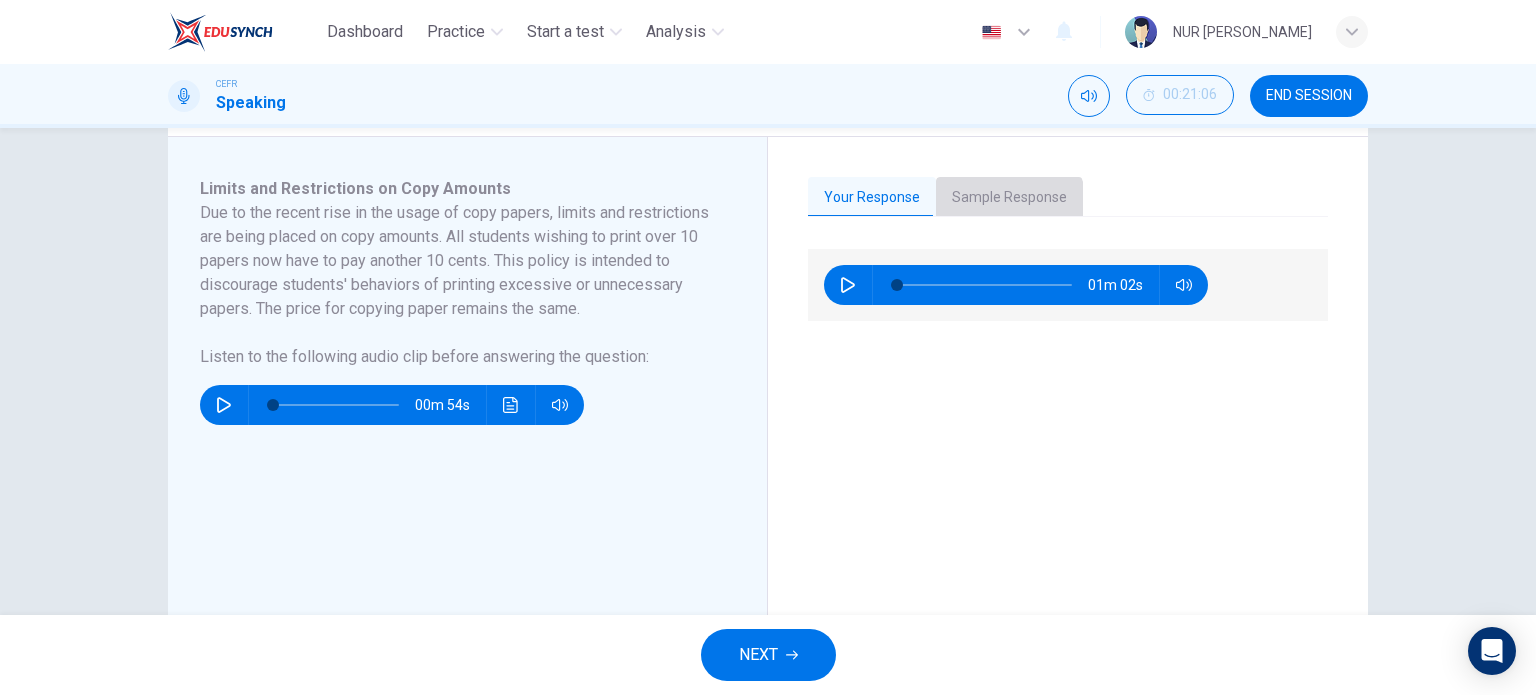 click on "Sample Response" at bounding box center (1009, 198) 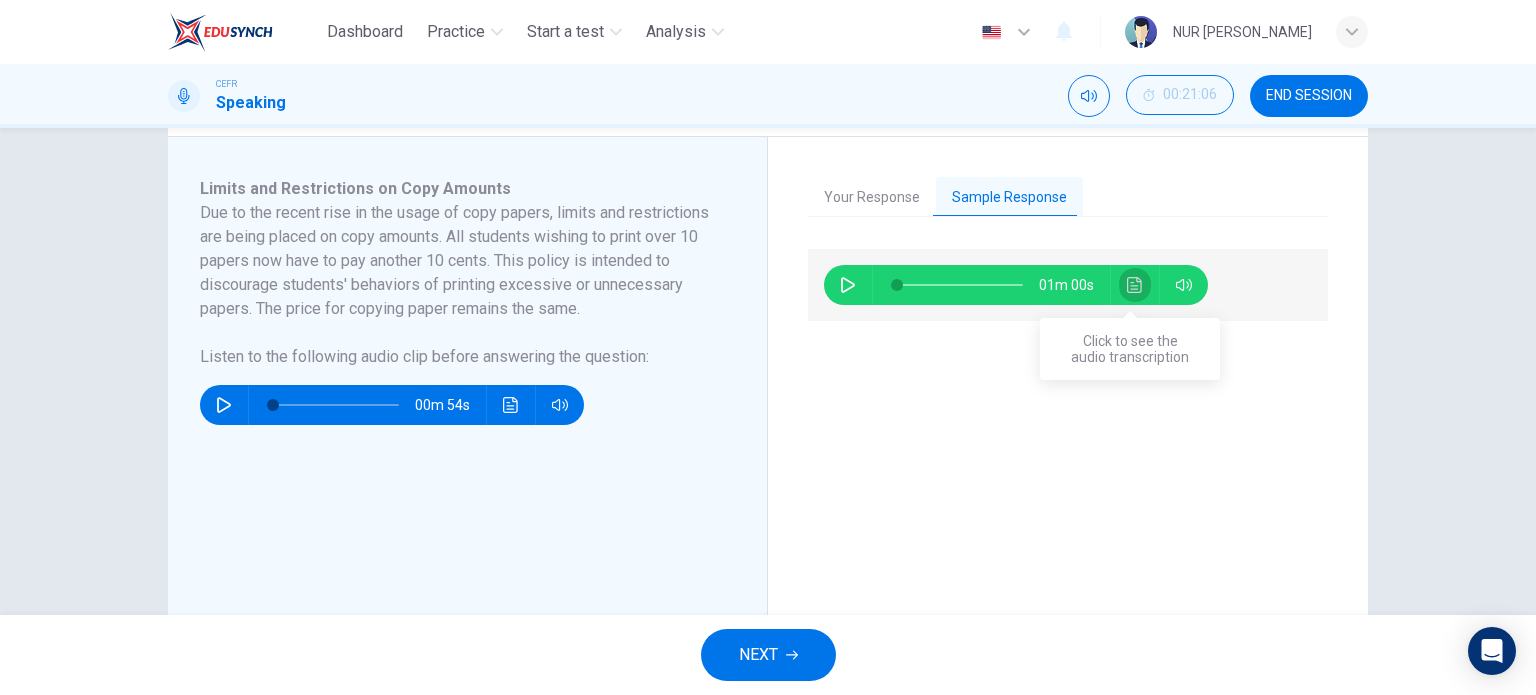 click at bounding box center (1135, 285) 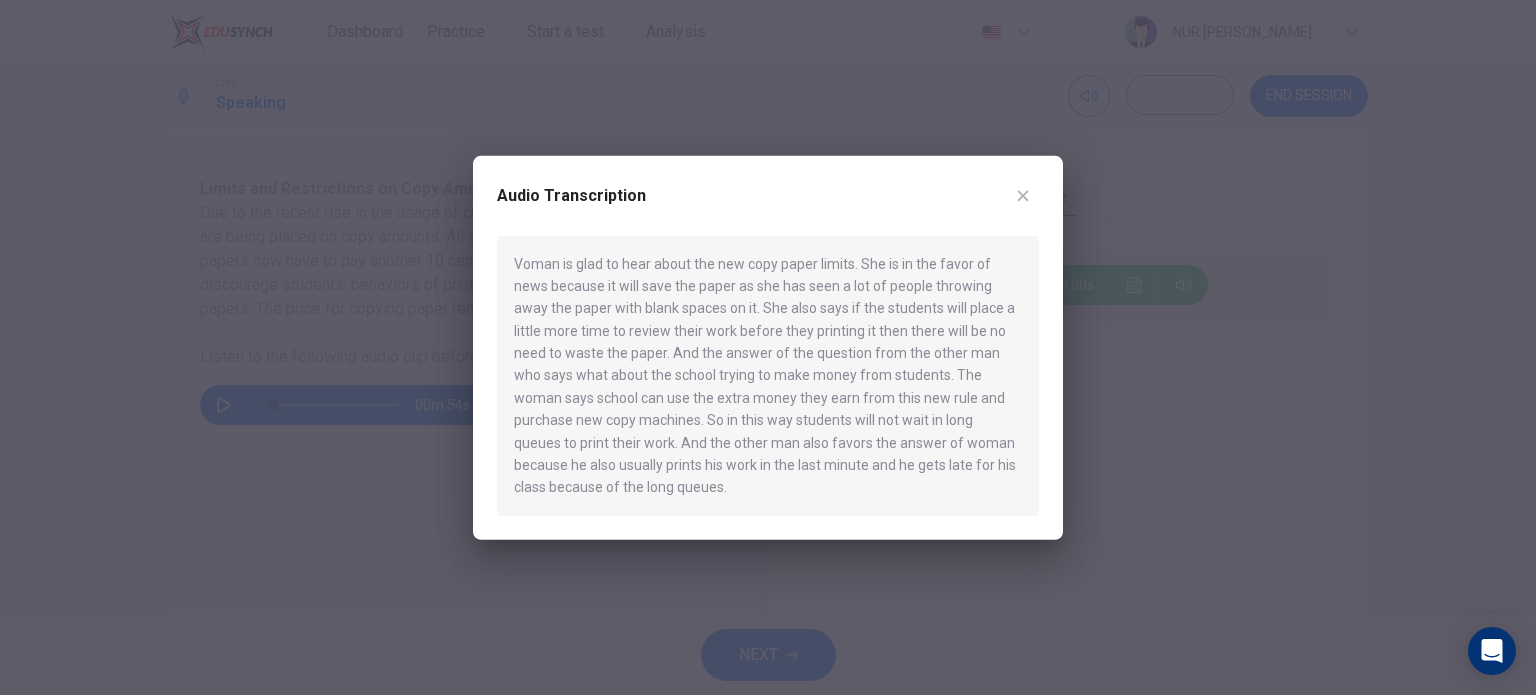 click 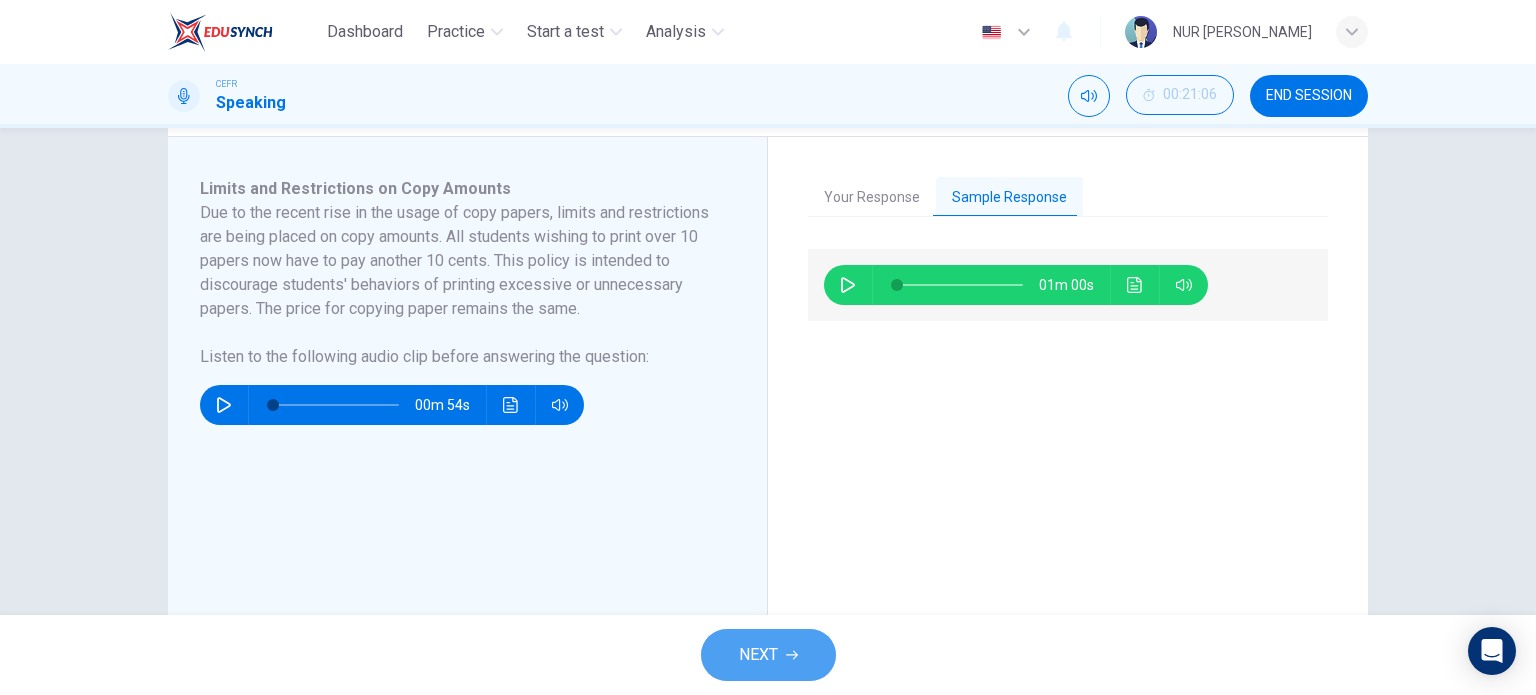 click on "NEXT" at bounding box center (768, 655) 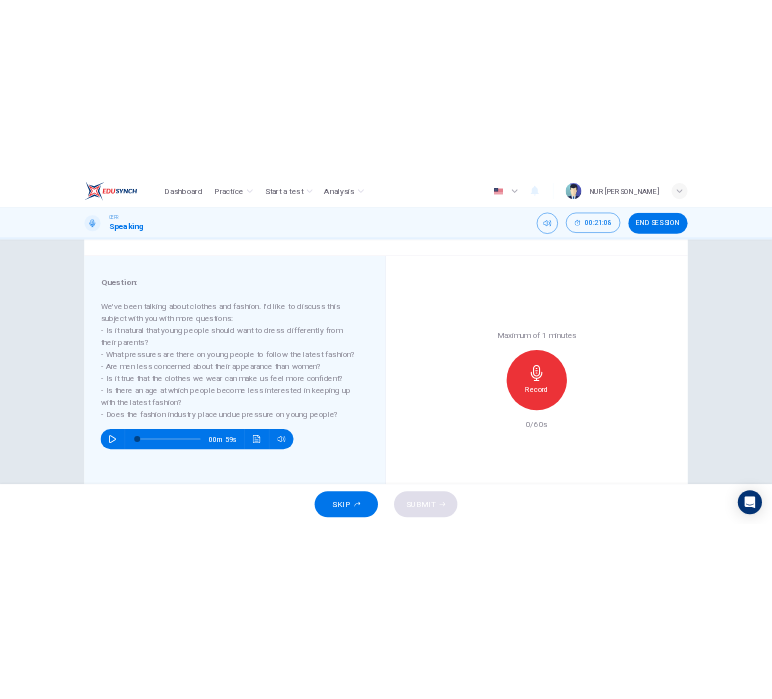 scroll, scrollTop: 212, scrollLeft: 0, axis: vertical 